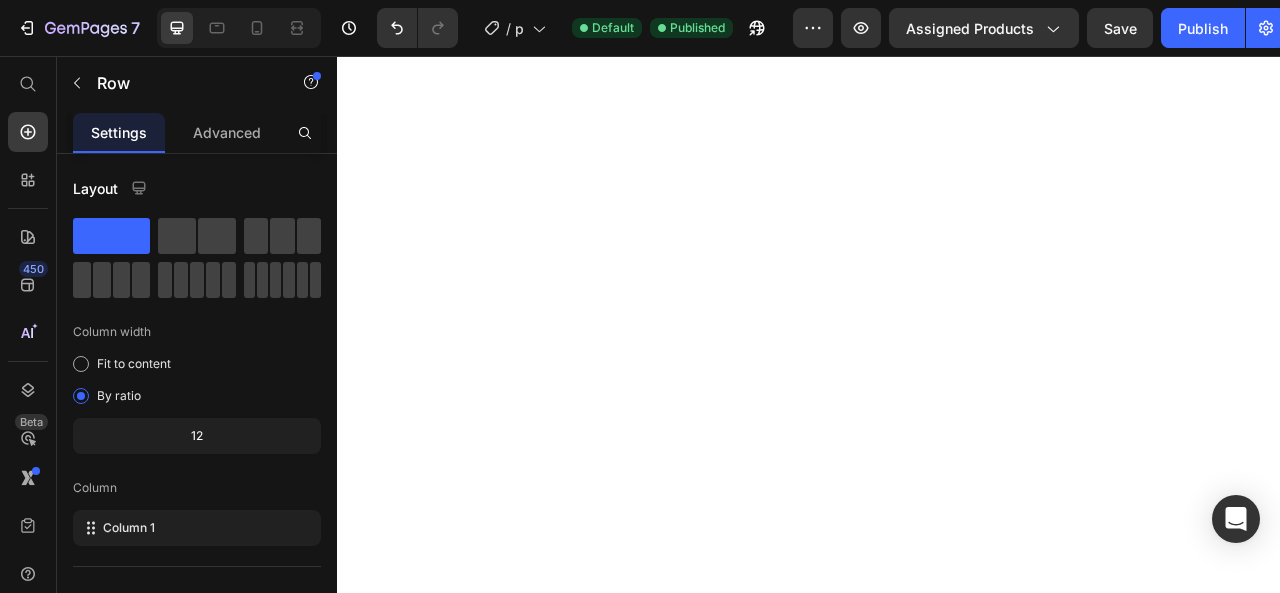 scroll, scrollTop: 0, scrollLeft: 0, axis: both 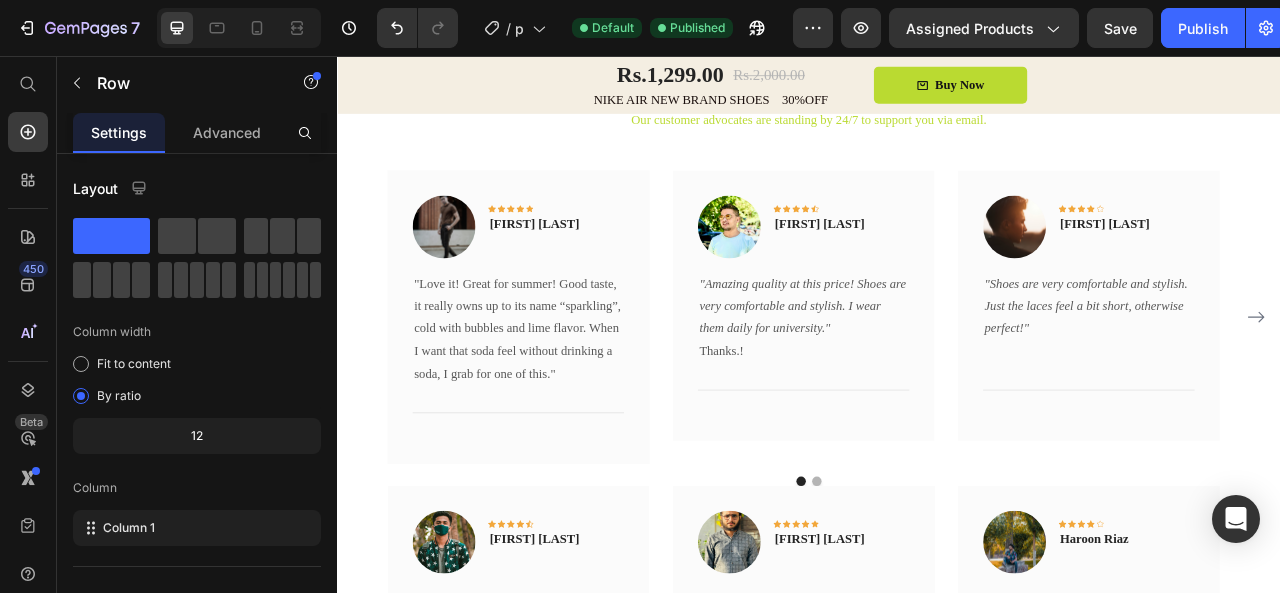 click on ""Love it! Great for summer! Good taste, it really owns up to its name “sparkling”, cold with bubbles and lime flavor. When I want that soda feel without drinking a soda, I grab for one of this."" at bounding box center [566, 404] 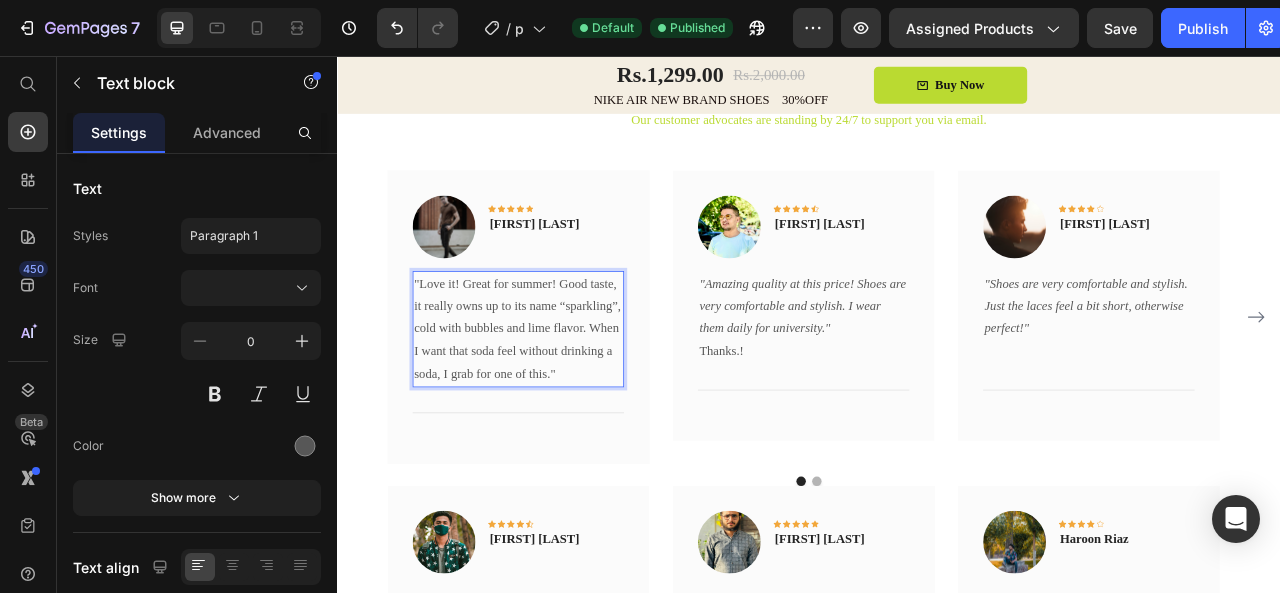 click on ""Love it! Great for summer! Good taste, it really owns up to its name “sparkling”, cold with bubbles and lime flavor. When I want that soda feel without drinking a soda, I grab for one of this."" at bounding box center [566, 404] 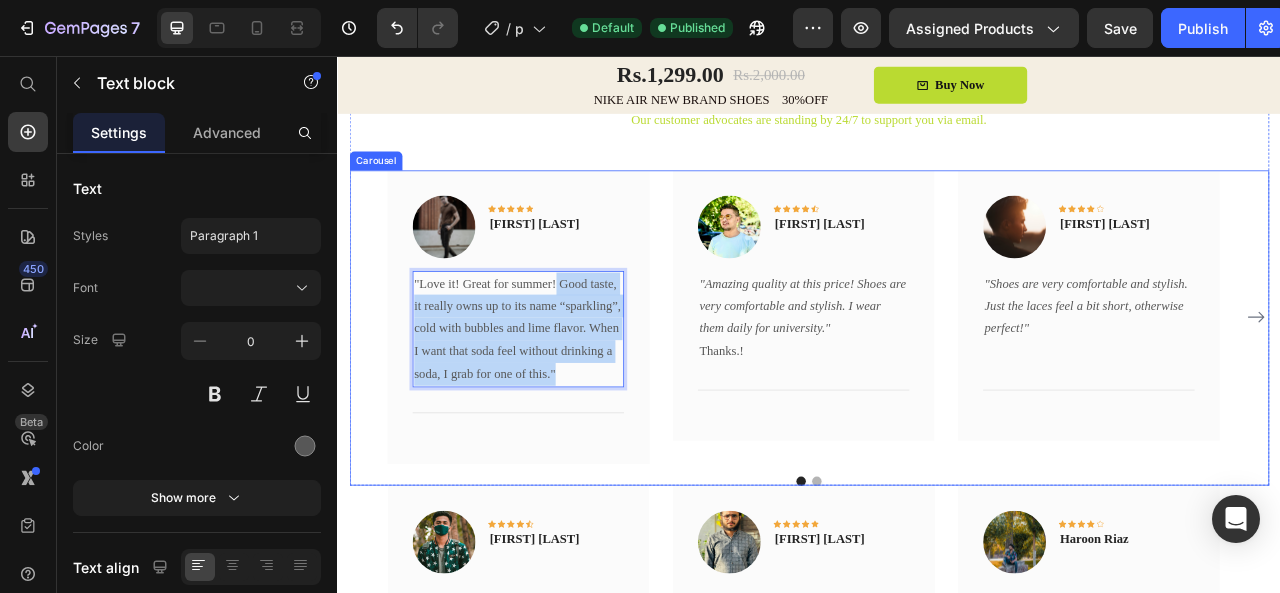 drag, startPoint x: 616, startPoint y: 338, endPoint x: 738, endPoint y: 482, distance: 188.73262 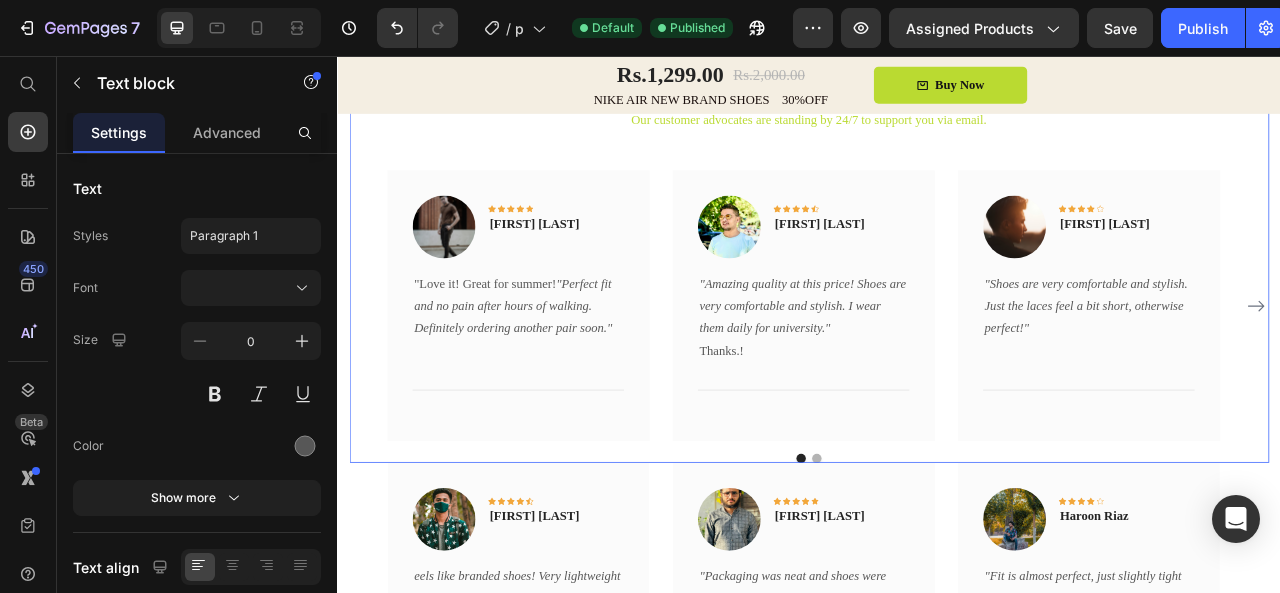 click on "What Our Customers Are Saying Heading Our customer advocates are standing by 24/7 to support you via email. Text block
Image
Icon
Icon
Icon
Icon
Icon Row Arslan Haider Text block Row "Love it! Great for summer! "Perfect fit and no pain after hours of walking. Definitely ordering another pair soon." Text block   0                Title Line Row Image
Icon
Icon
Icon
Icon
Icon Row Saim Ali Text block Row "Amazing quality at this price! Shoes are very comfortable and stylish. I wear them daily for university." Thanks.! Text block                Title Line Row Image
Icon
Icon
Icon
Icon
Icon Row Asad Ameen Text block Row "Shoes are very comfortable and stylish. Just the laces feel a bit short, otherwise perfect!"   Text block                Title Line Row Image" at bounding box center [937, 311] 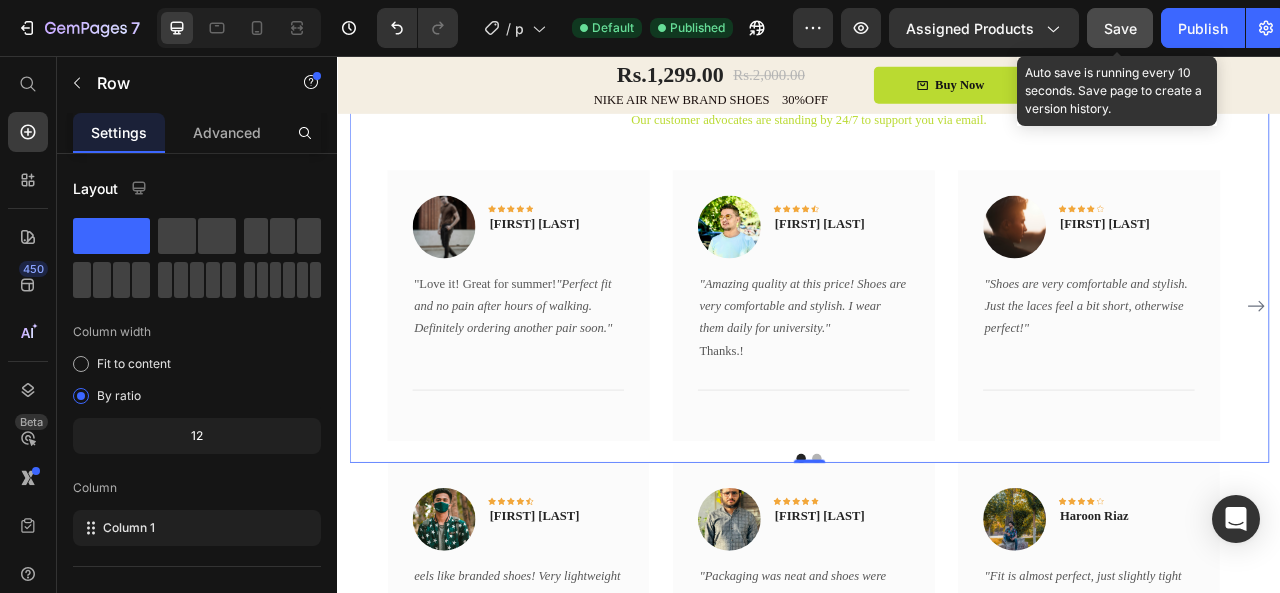 click on "Save" 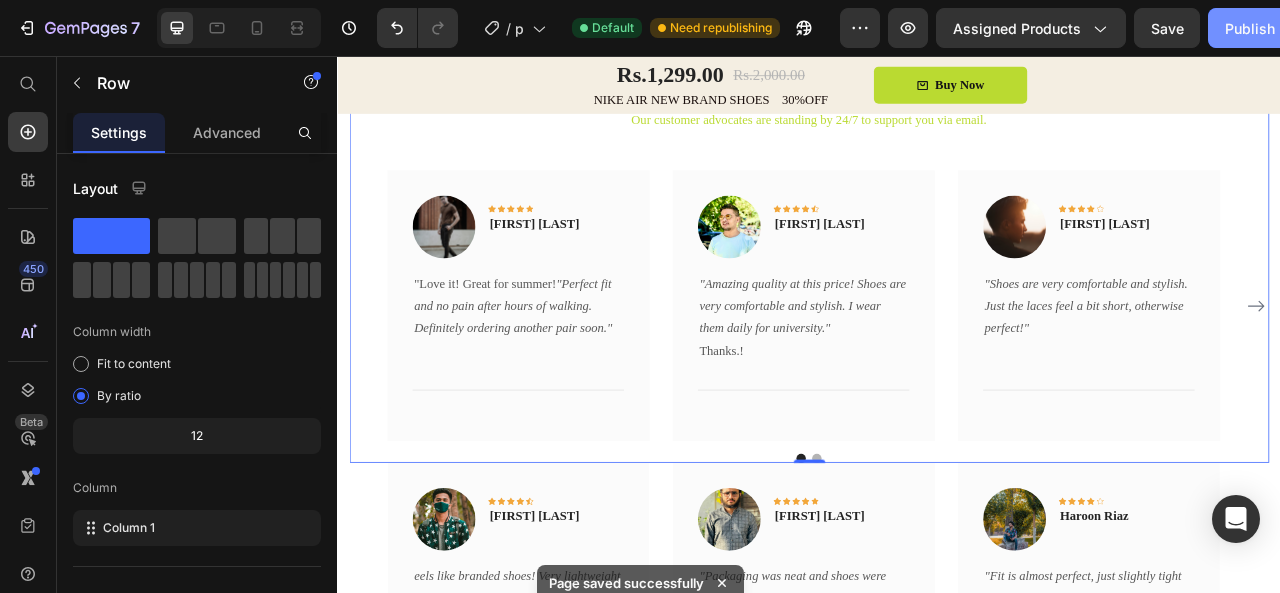 click on "Publish" at bounding box center (1250, 28) 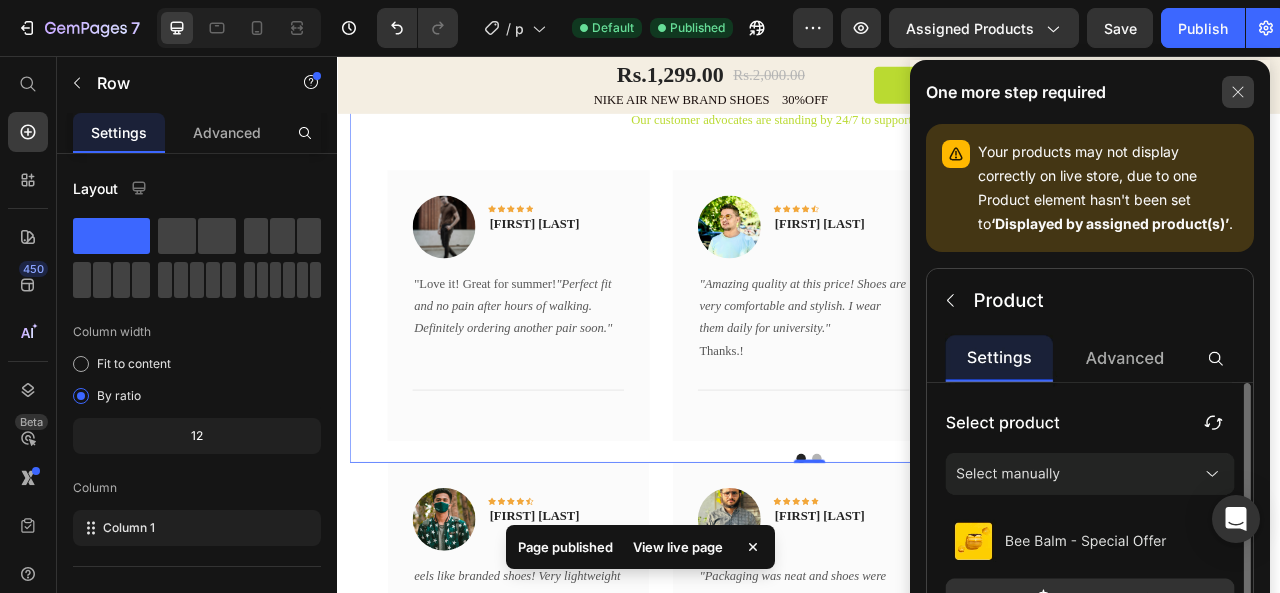 click 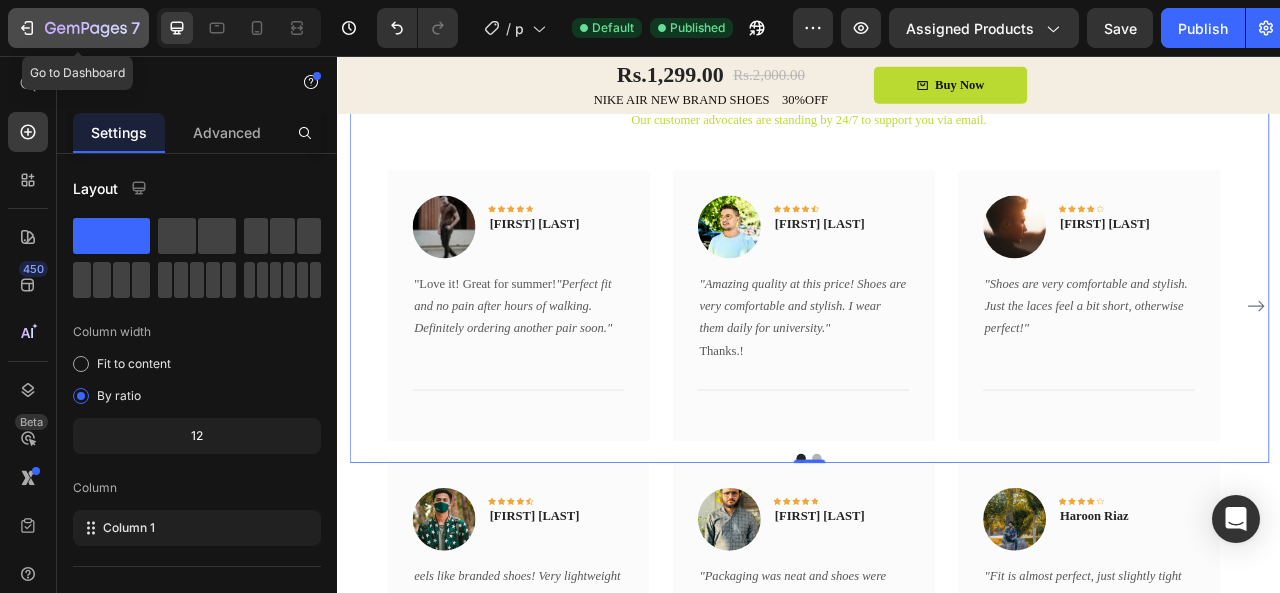 click 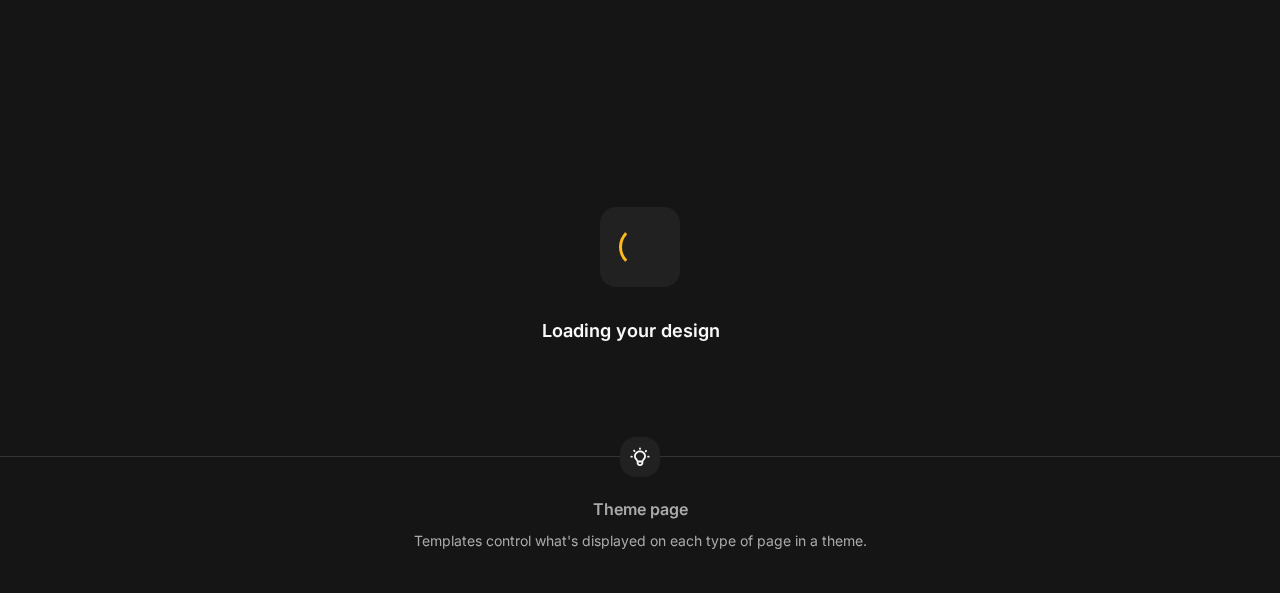 scroll, scrollTop: 0, scrollLeft: 0, axis: both 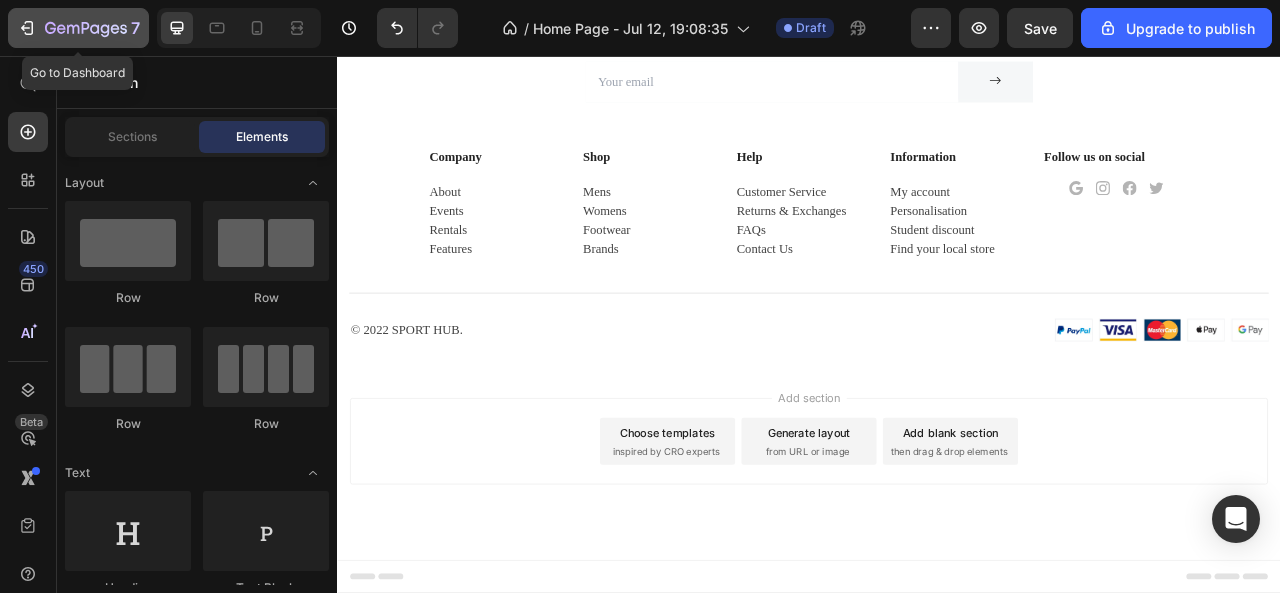 click 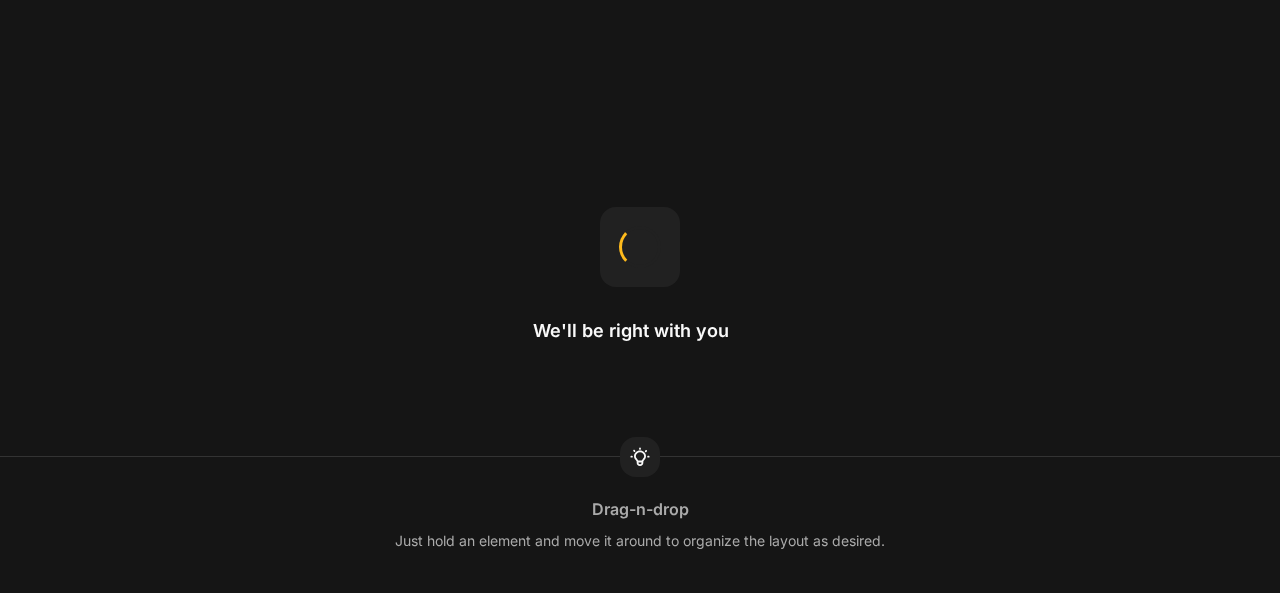 scroll, scrollTop: 0, scrollLeft: 0, axis: both 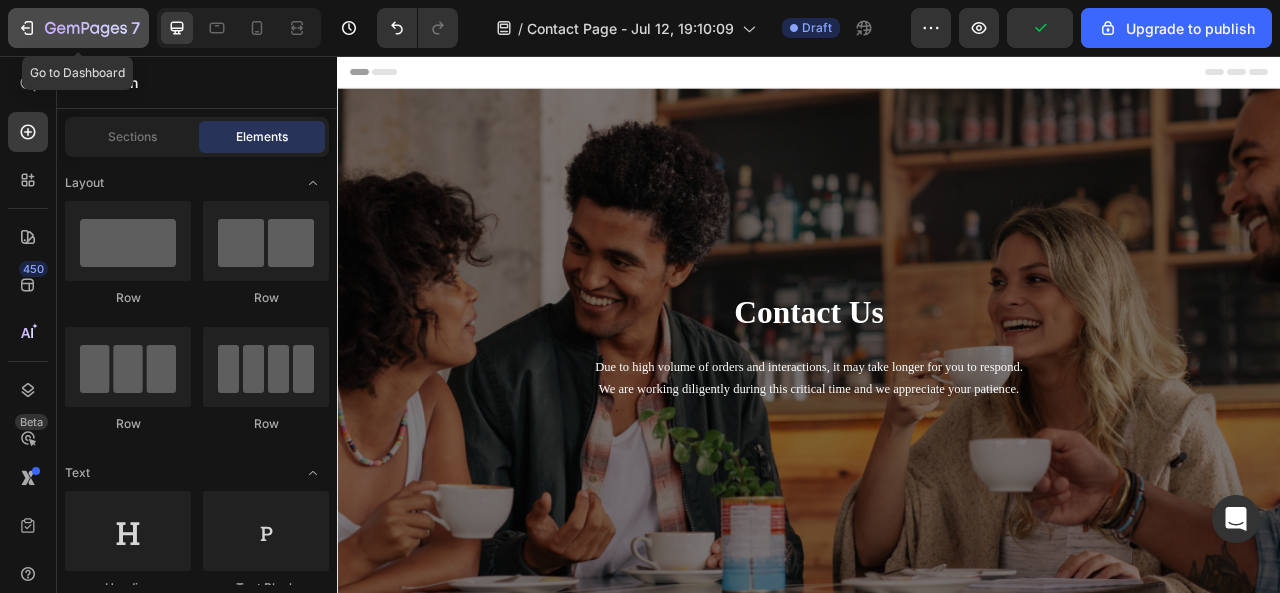 click 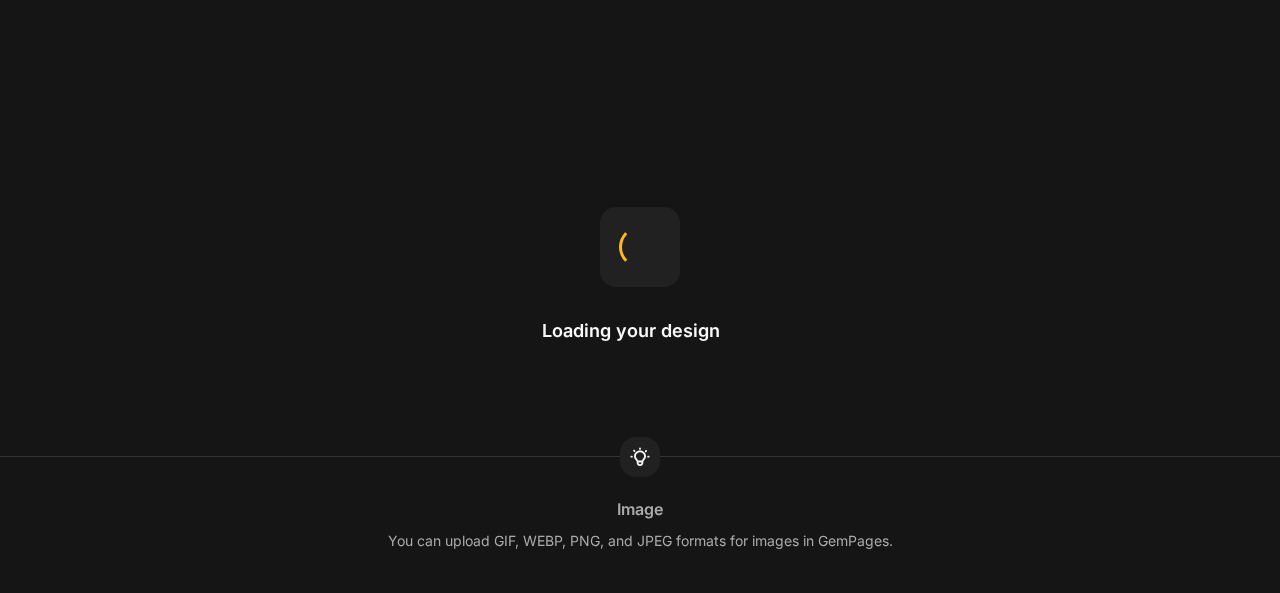 scroll, scrollTop: 0, scrollLeft: 0, axis: both 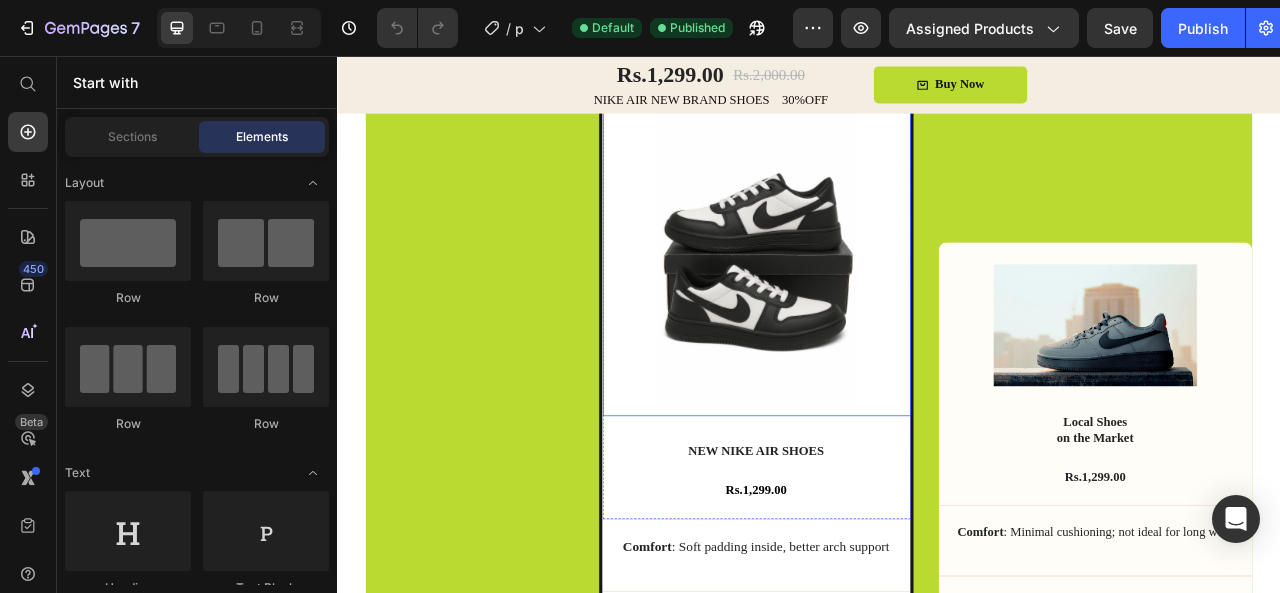 click at bounding box center [870, 314] 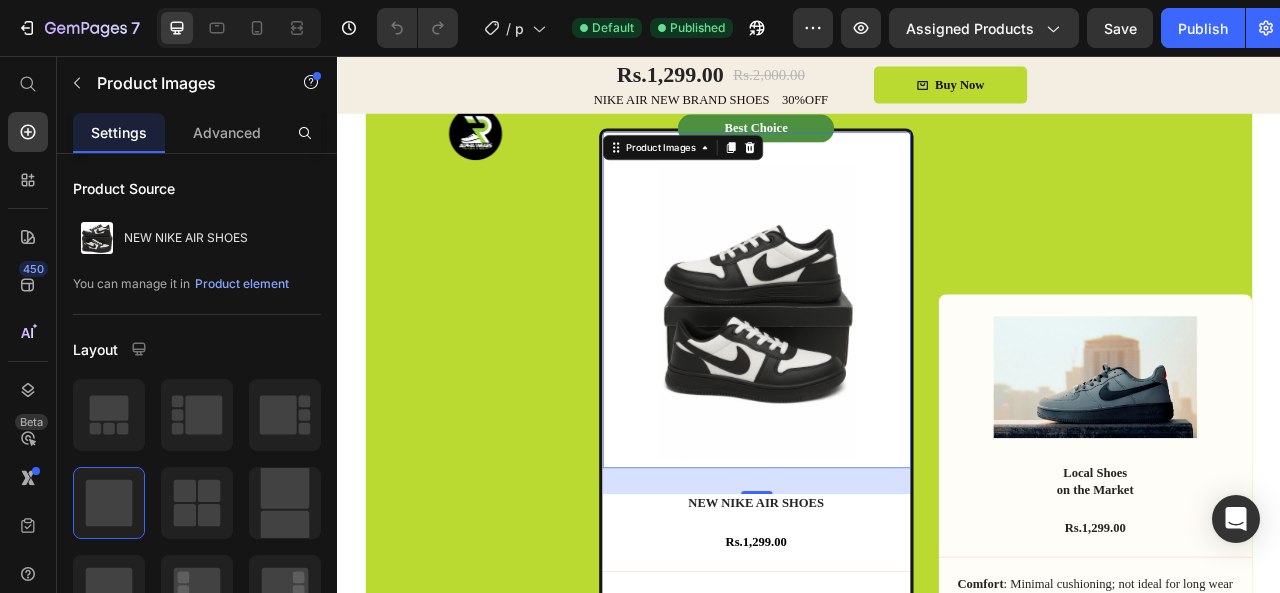 scroll, scrollTop: 2104, scrollLeft: 0, axis: vertical 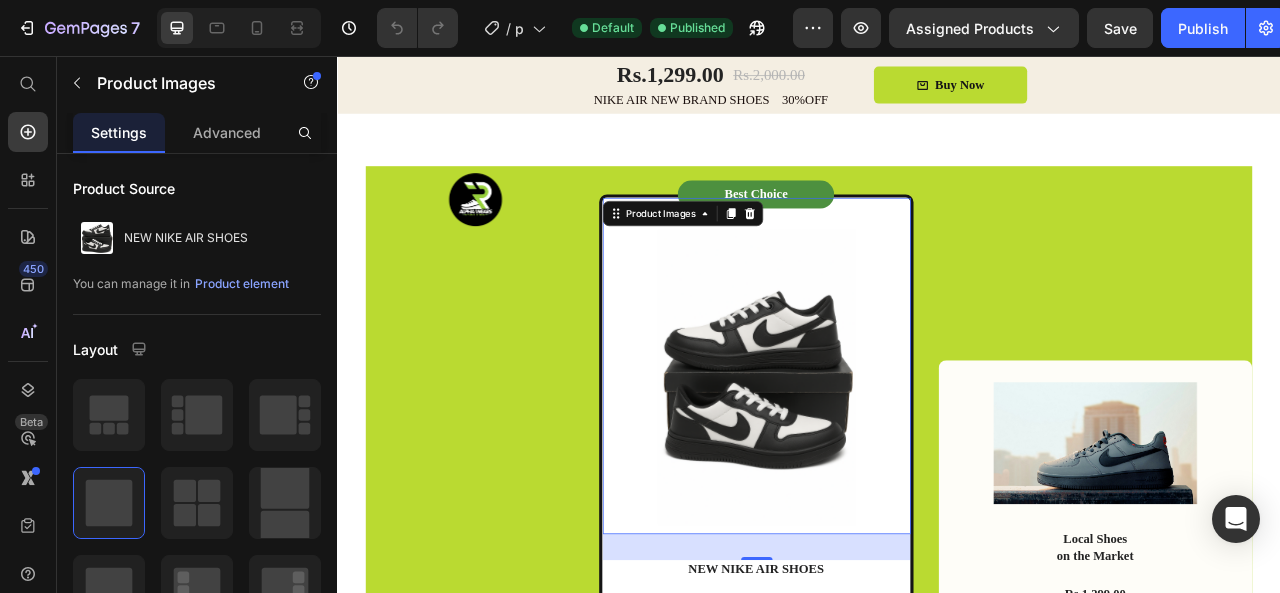 click at bounding box center [870, 464] 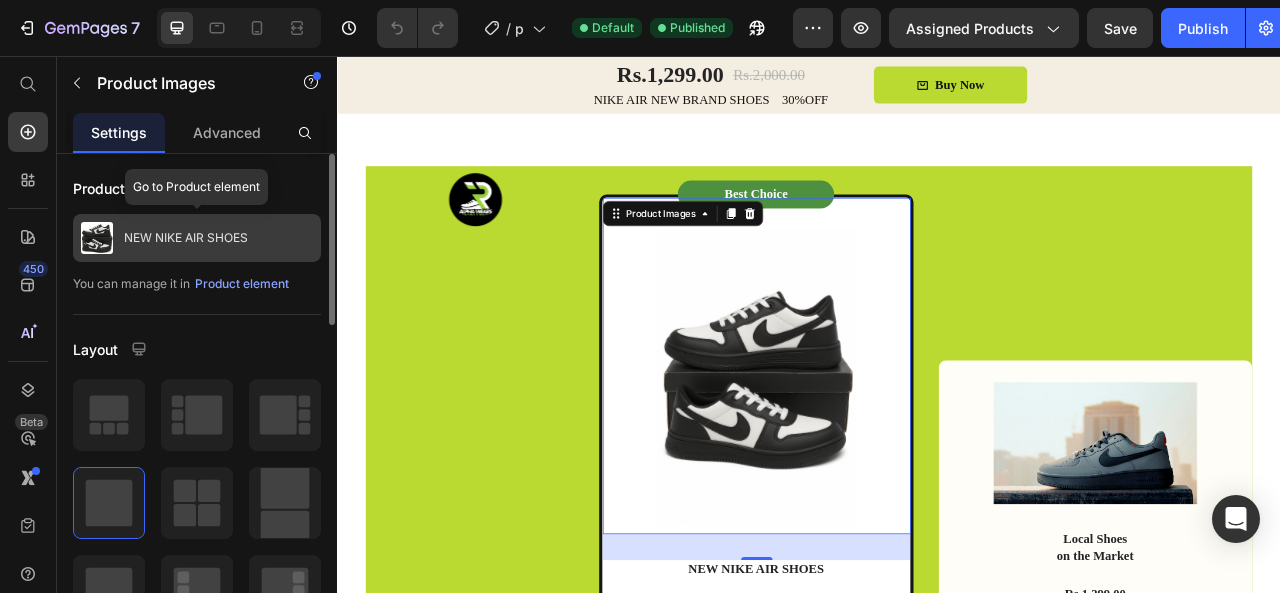 click on "NEW NIKE AIR SHOES" at bounding box center (186, 238) 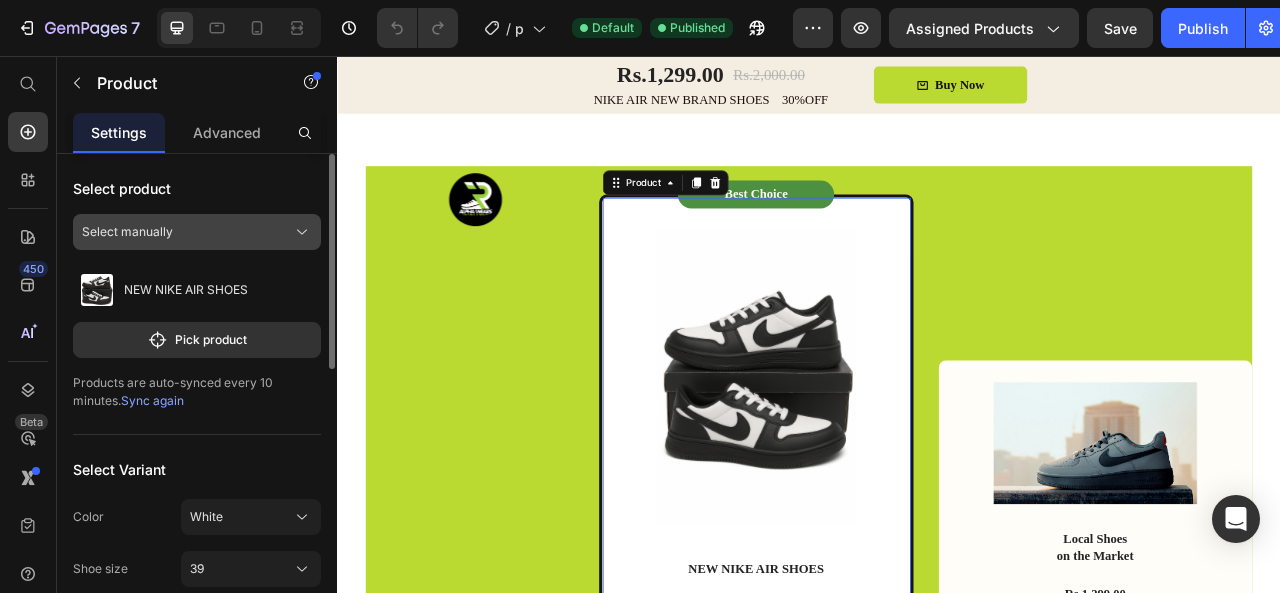 click on "Select manually" 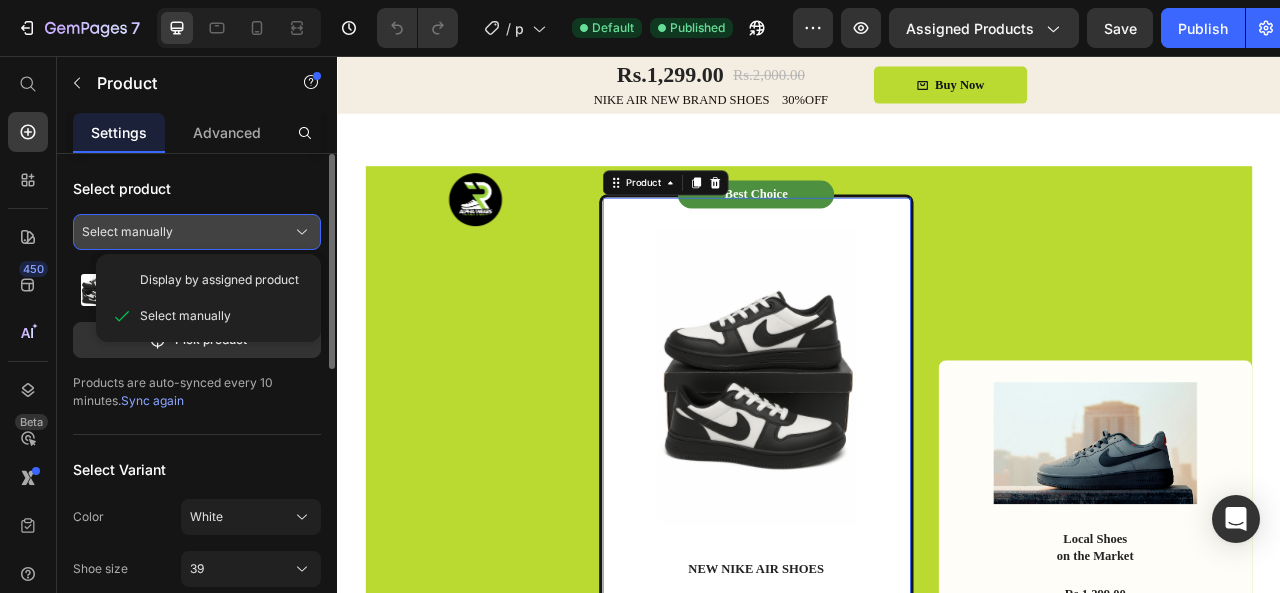 click on "Select manually" 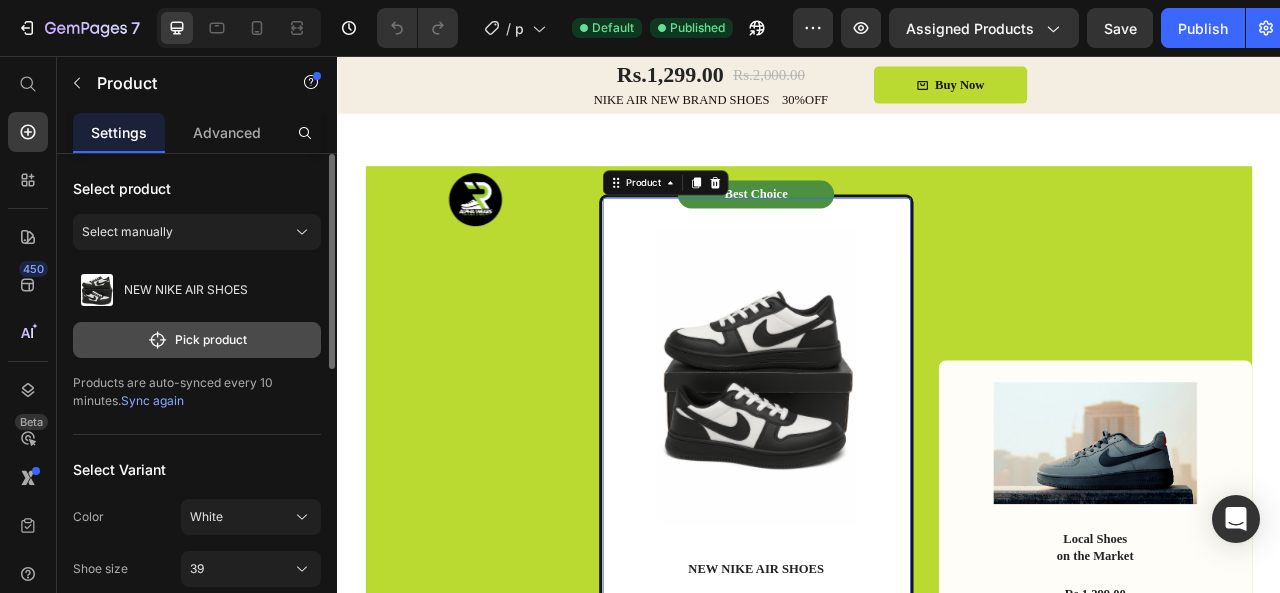 click on "Pick product" at bounding box center [197, 340] 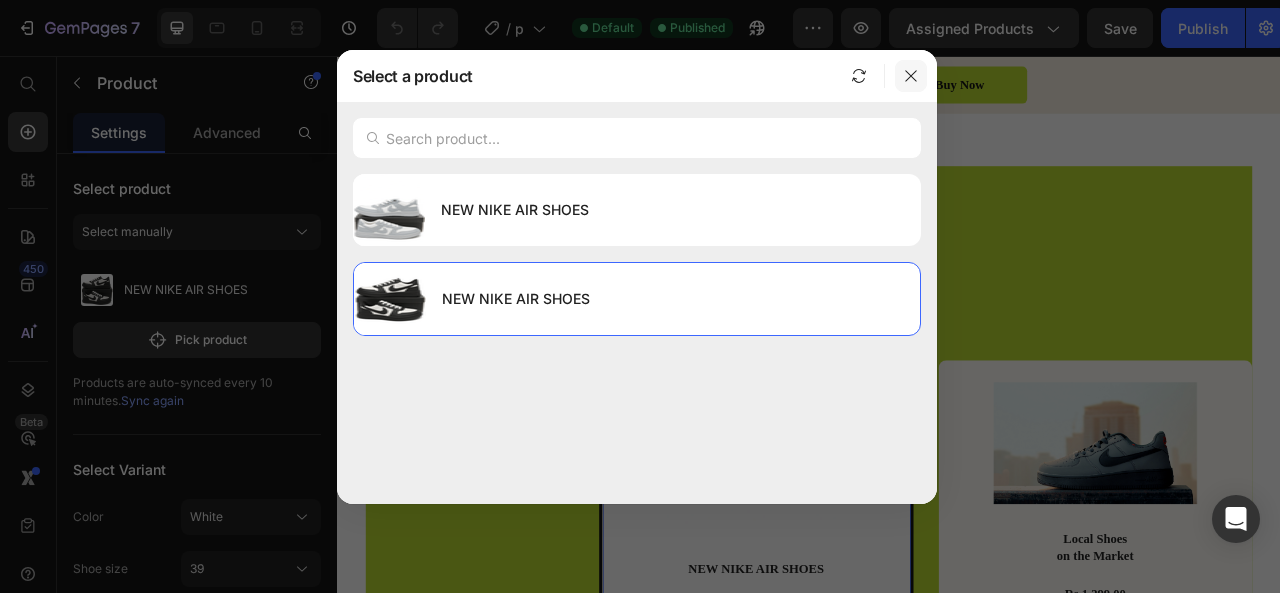 click 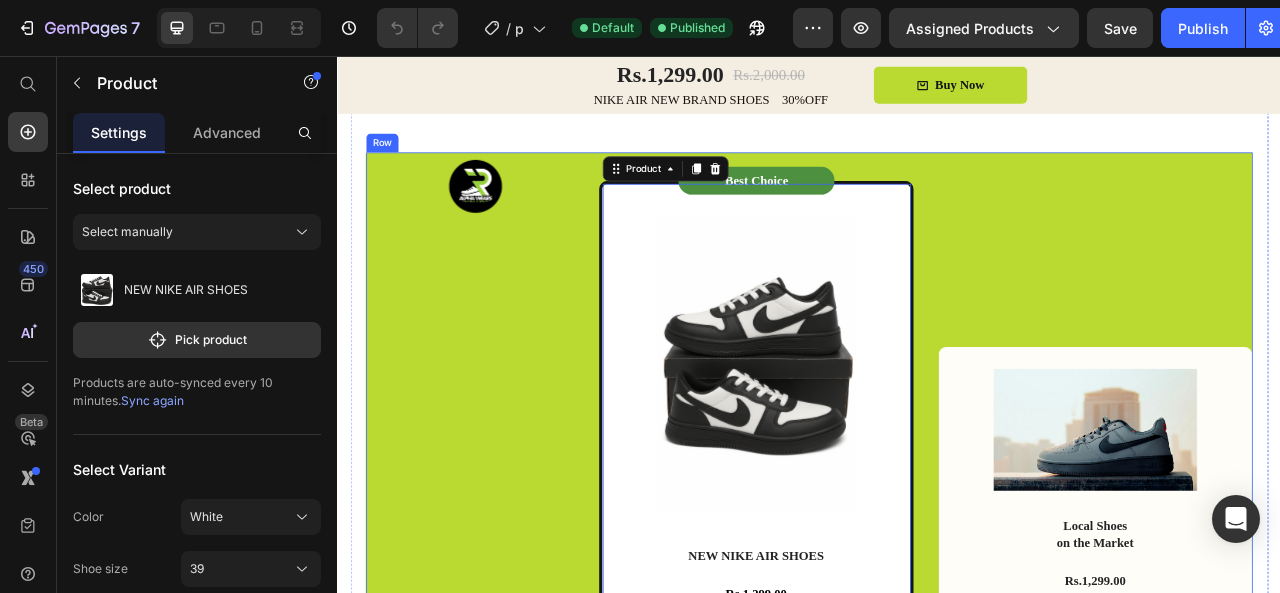 scroll, scrollTop: 2120, scrollLeft: 0, axis: vertical 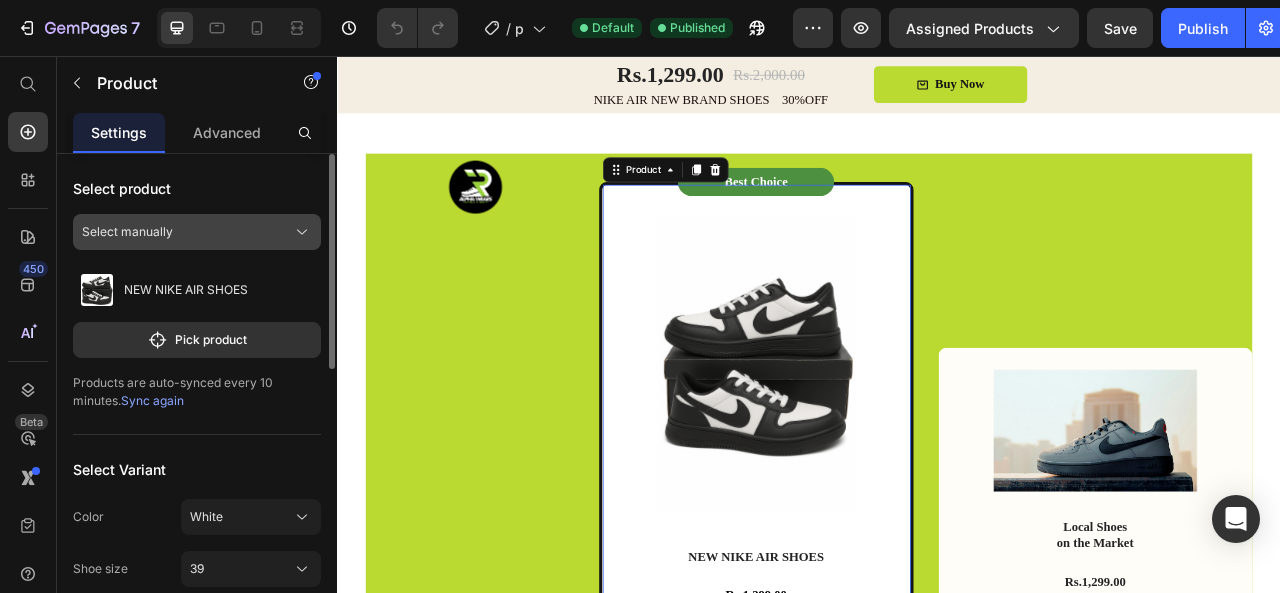 click on "Select manually" 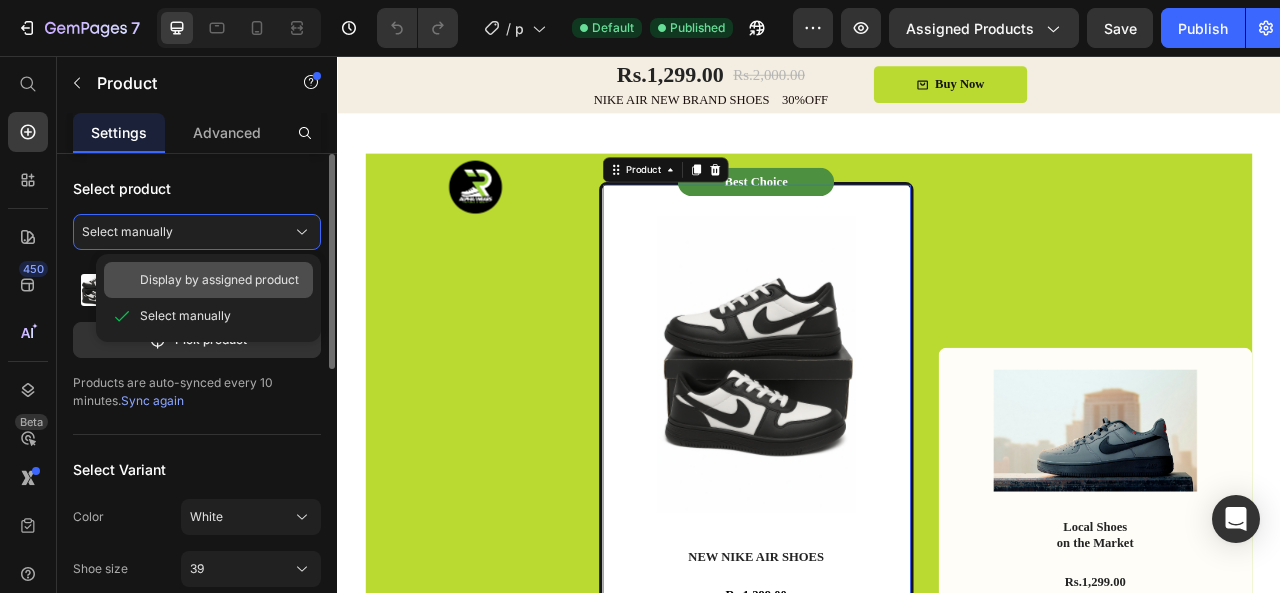 click on "Display by assigned product" at bounding box center (219, 280) 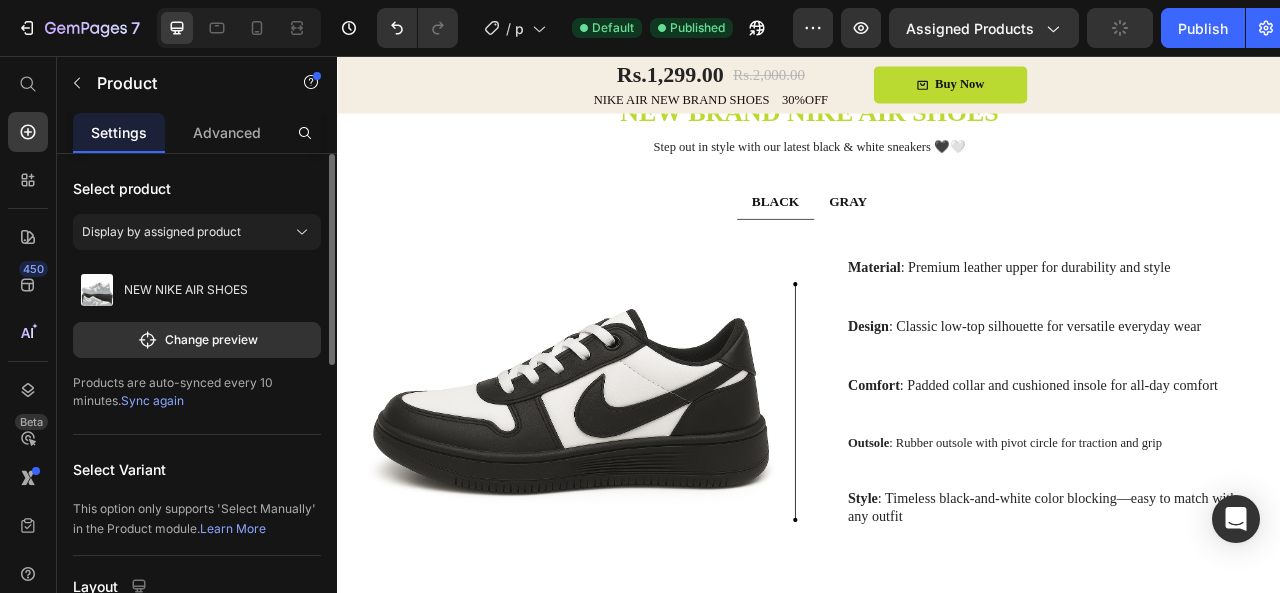 scroll, scrollTop: 0, scrollLeft: 0, axis: both 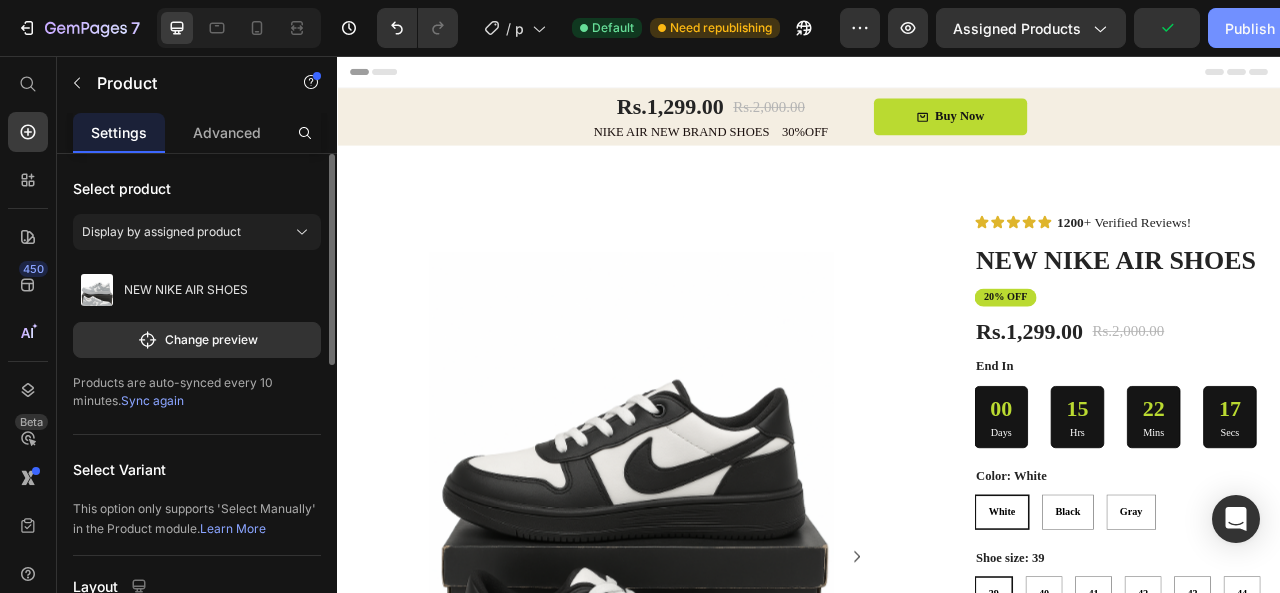 click on "Publish" at bounding box center [1250, 28] 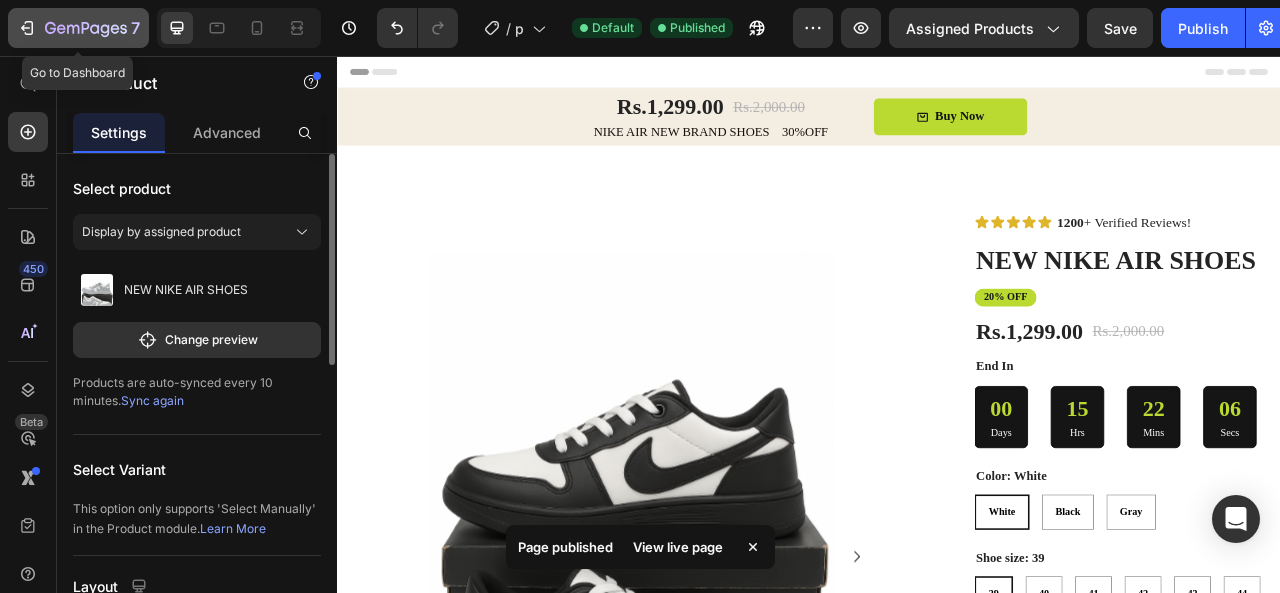 click 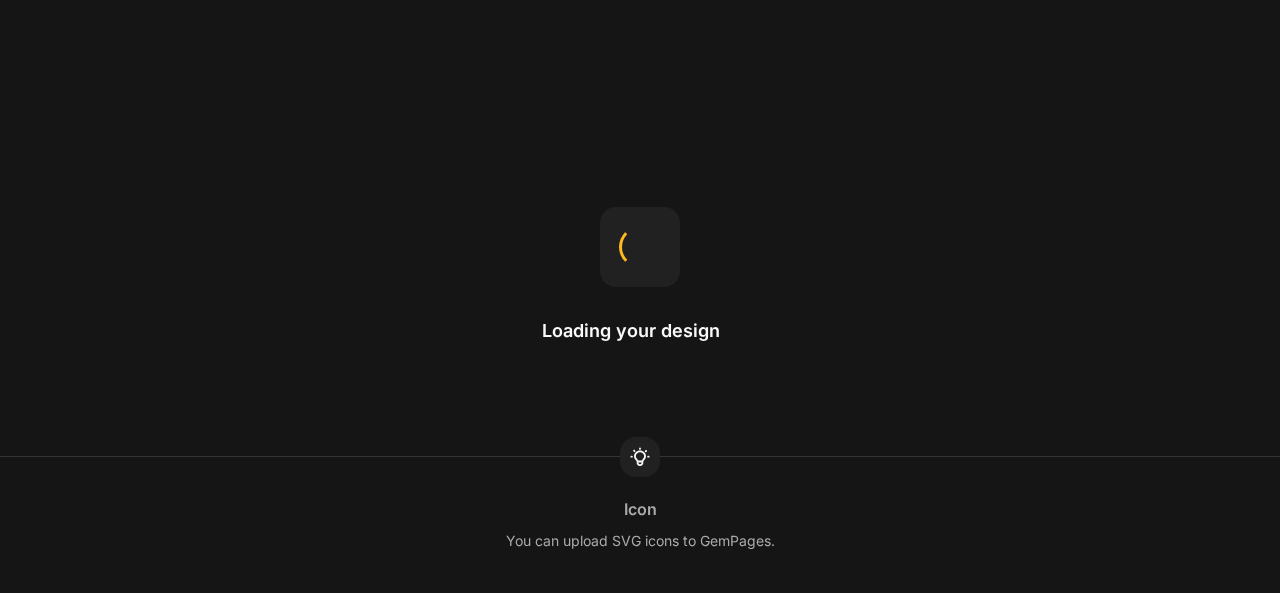 scroll, scrollTop: 0, scrollLeft: 0, axis: both 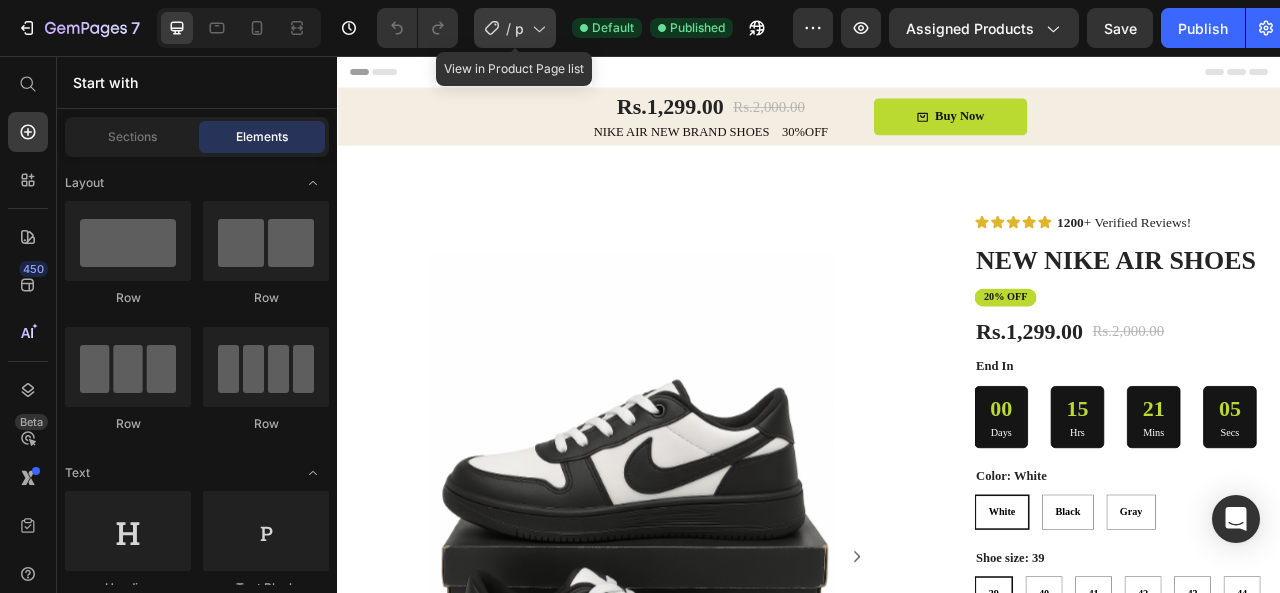 click on "product 32" at bounding box center (519, 28) 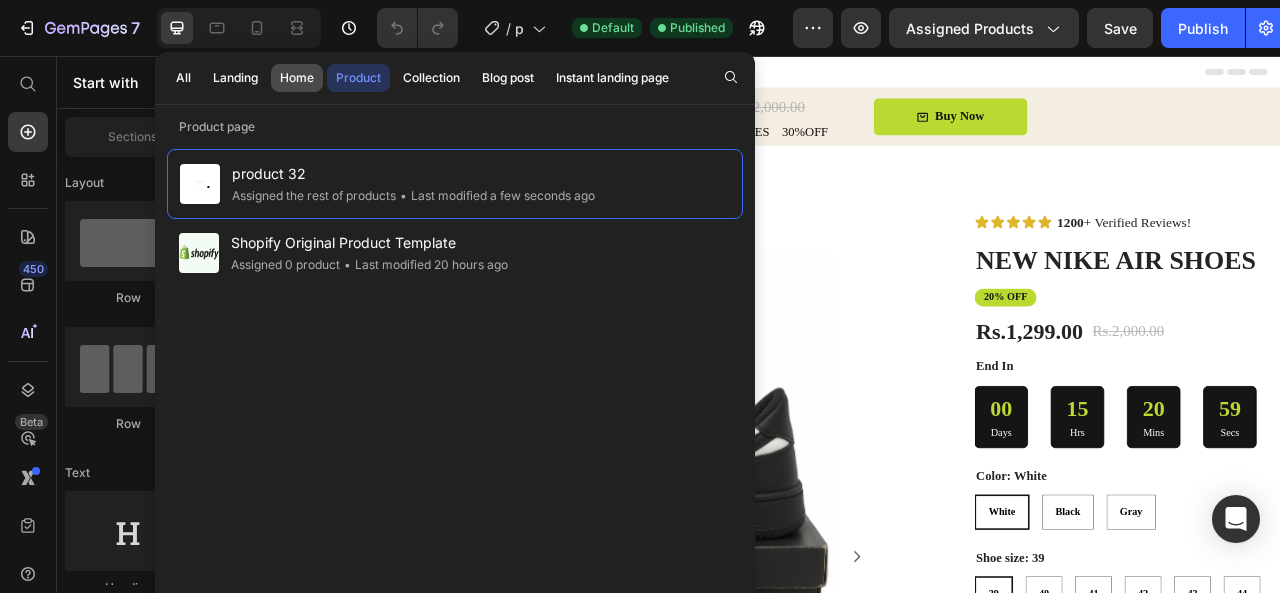 click on "Home" at bounding box center [297, 78] 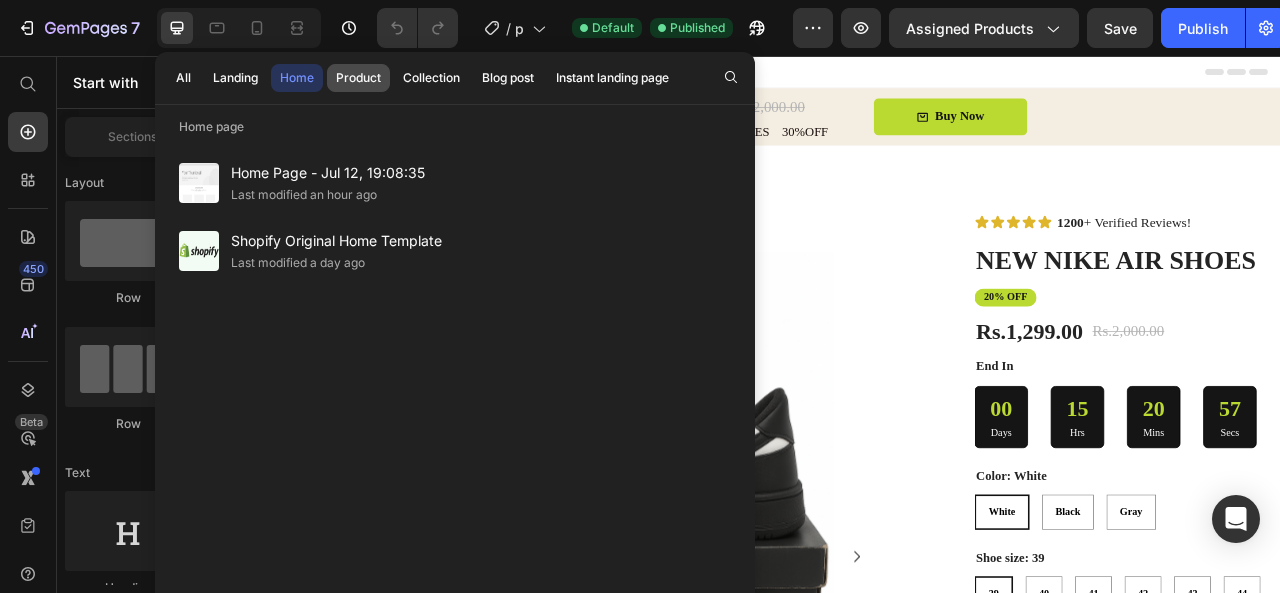 click on "Product" at bounding box center [358, 78] 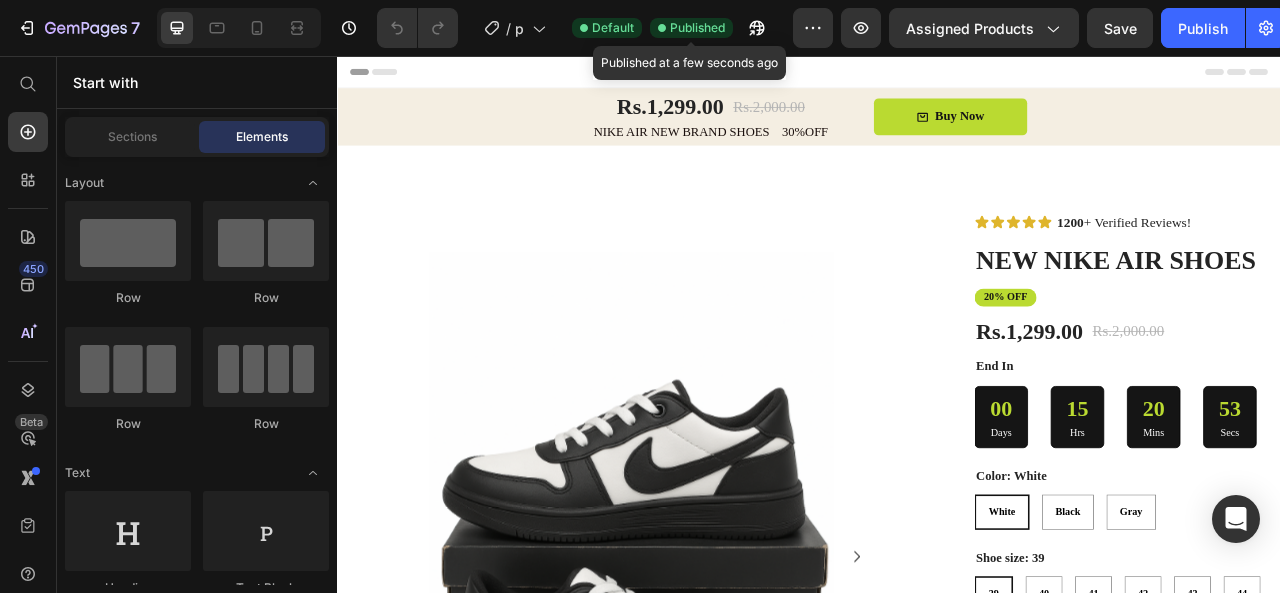 click on "Published" at bounding box center (697, 28) 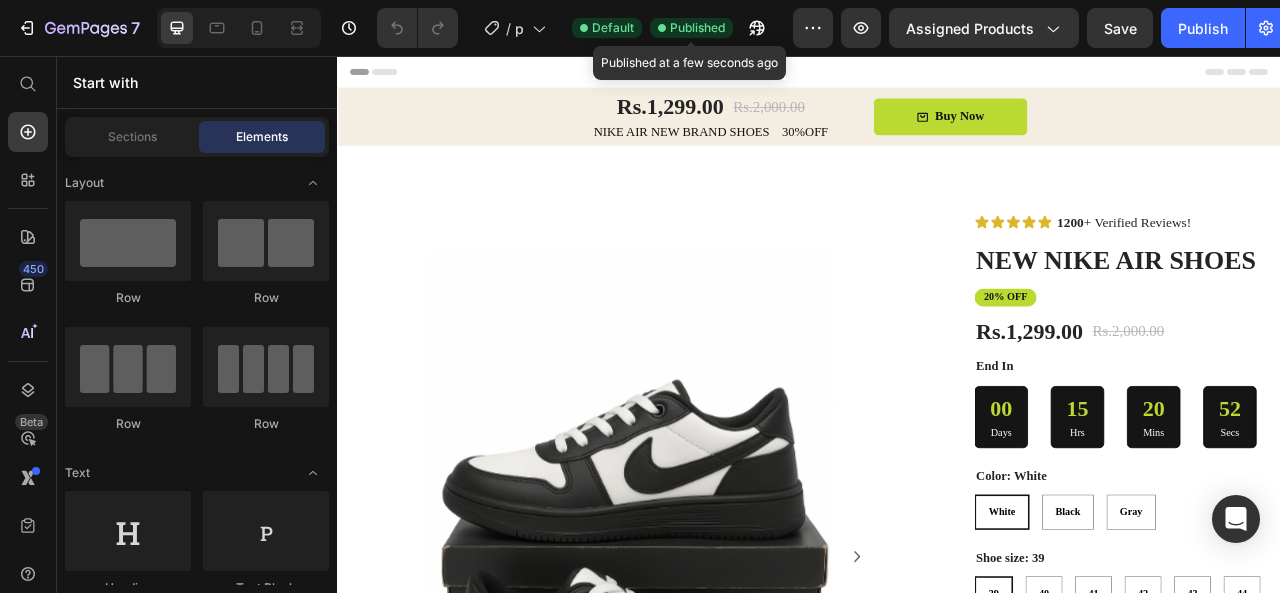 click on "Published" at bounding box center [697, 28] 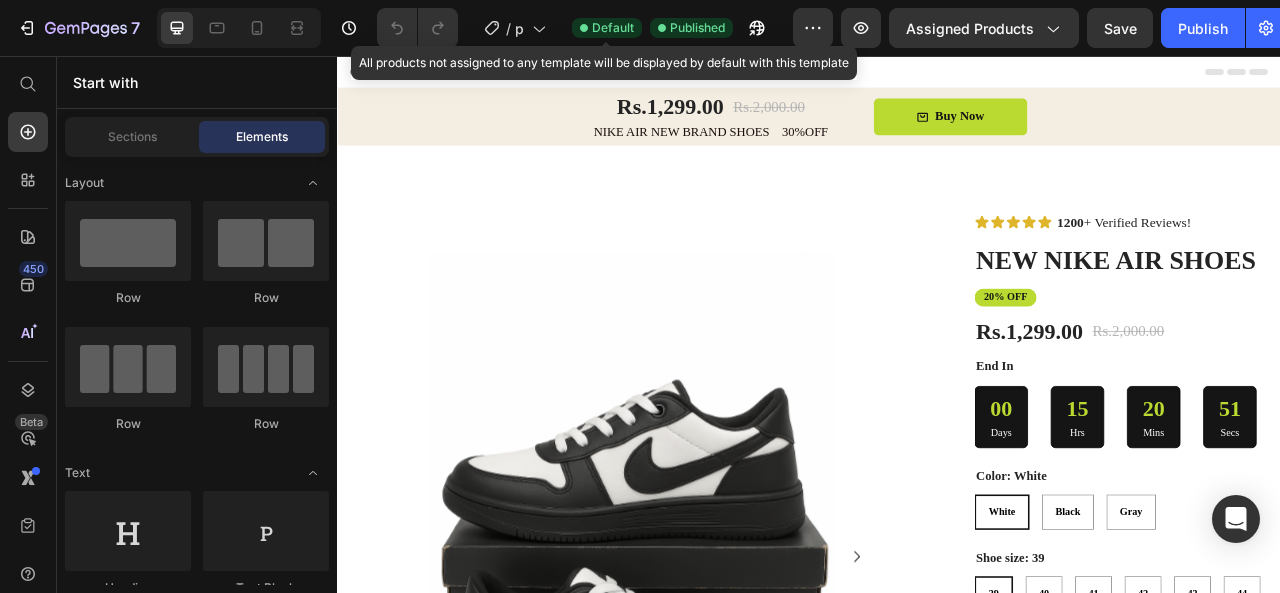 click on "Default" at bounding box center (613, 28) 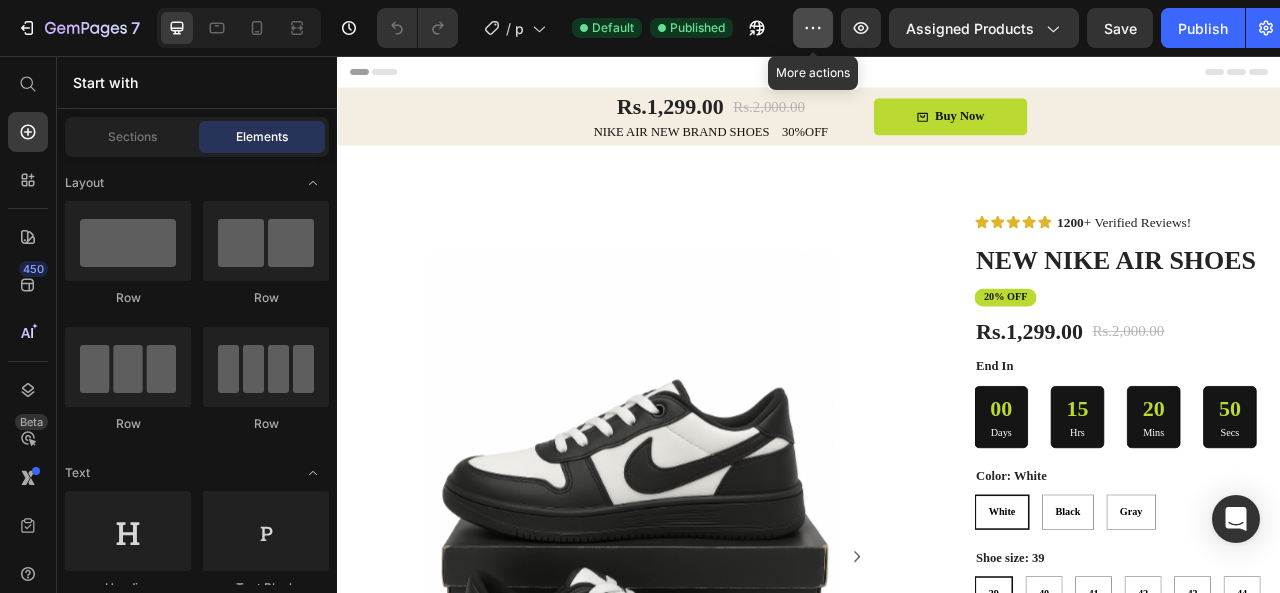 click 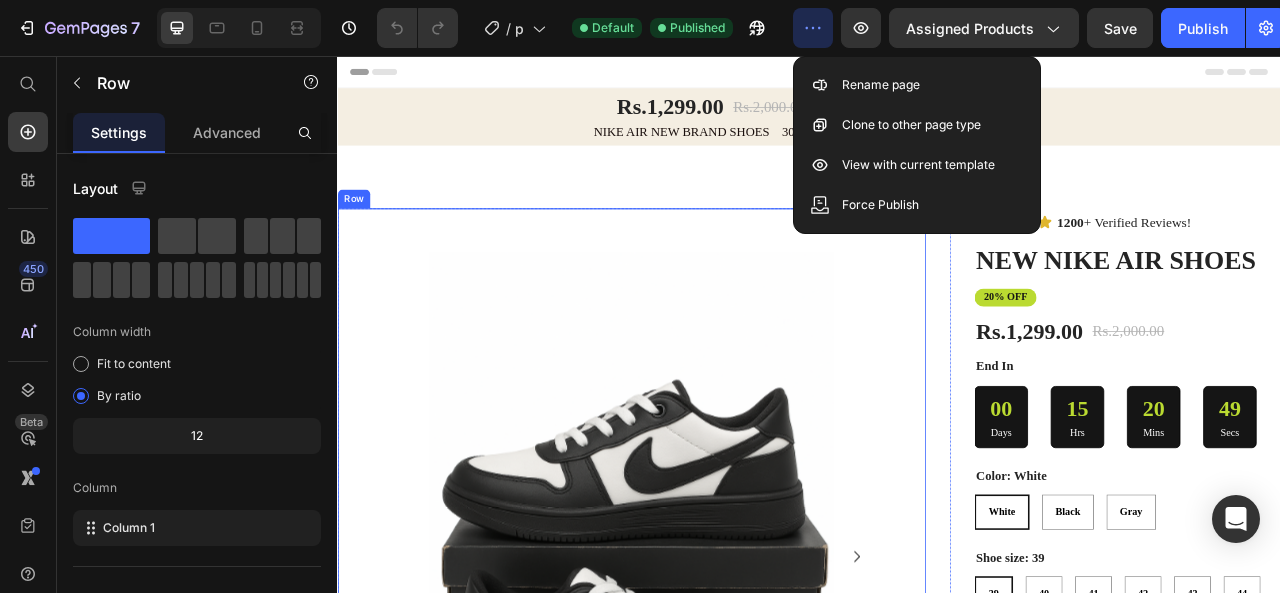 click on "Product Images Product Images Row" at bounding box center [711, 779] 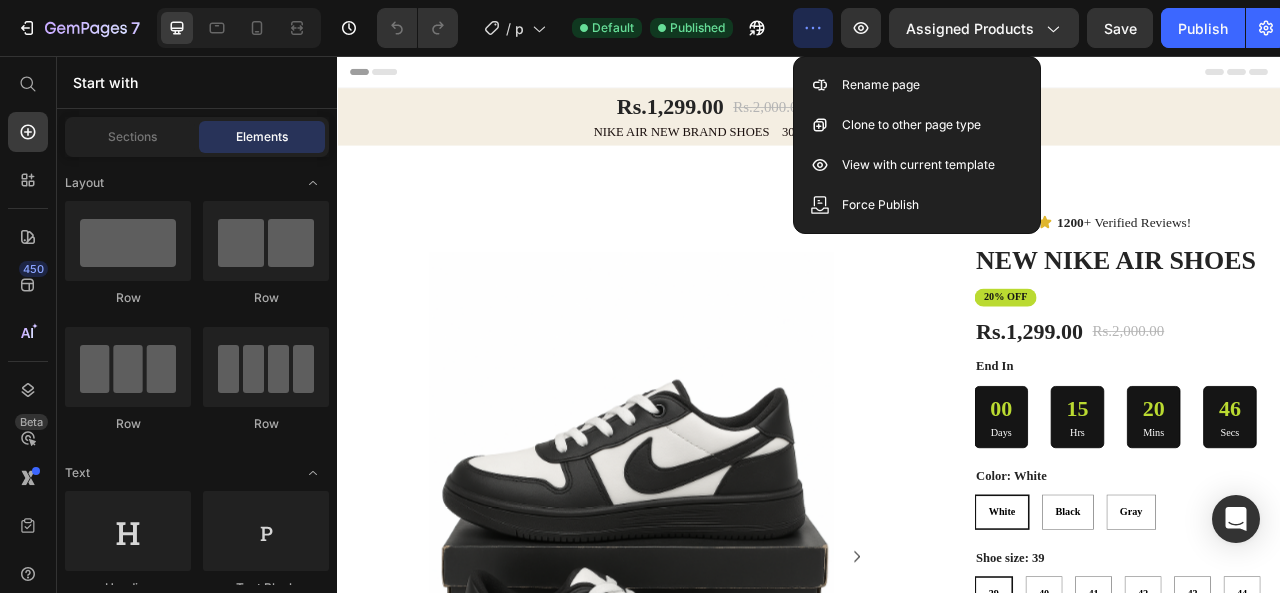 click on "Header" at bounding box center (937, 76) 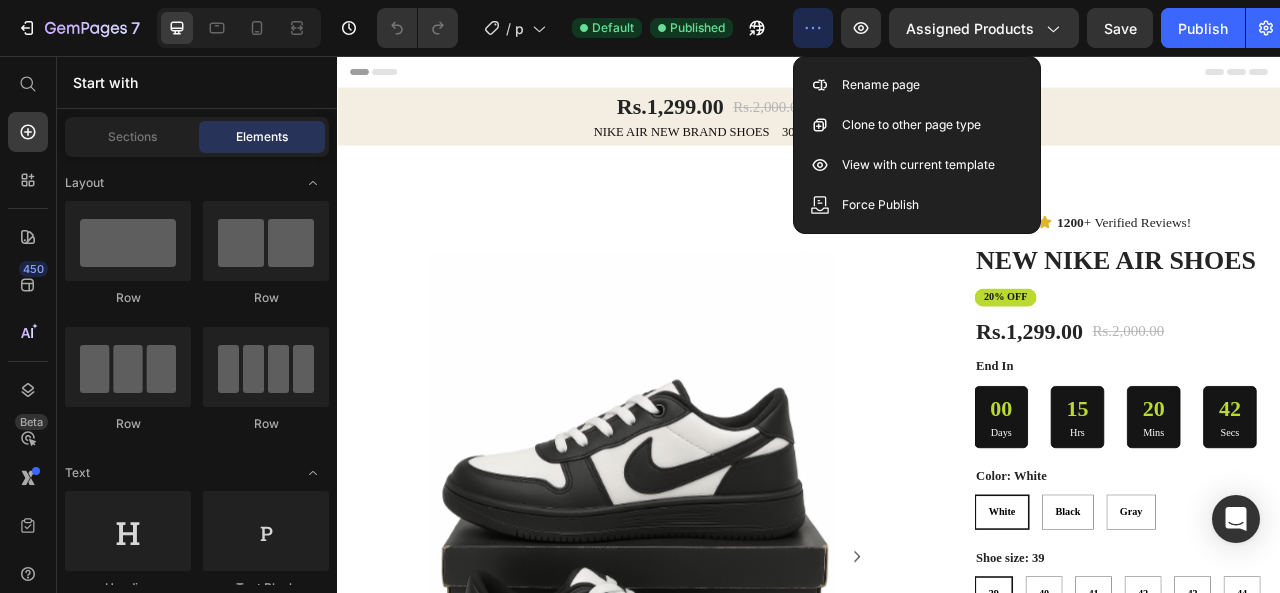 click on "Header" at bounding box center (937, 76) 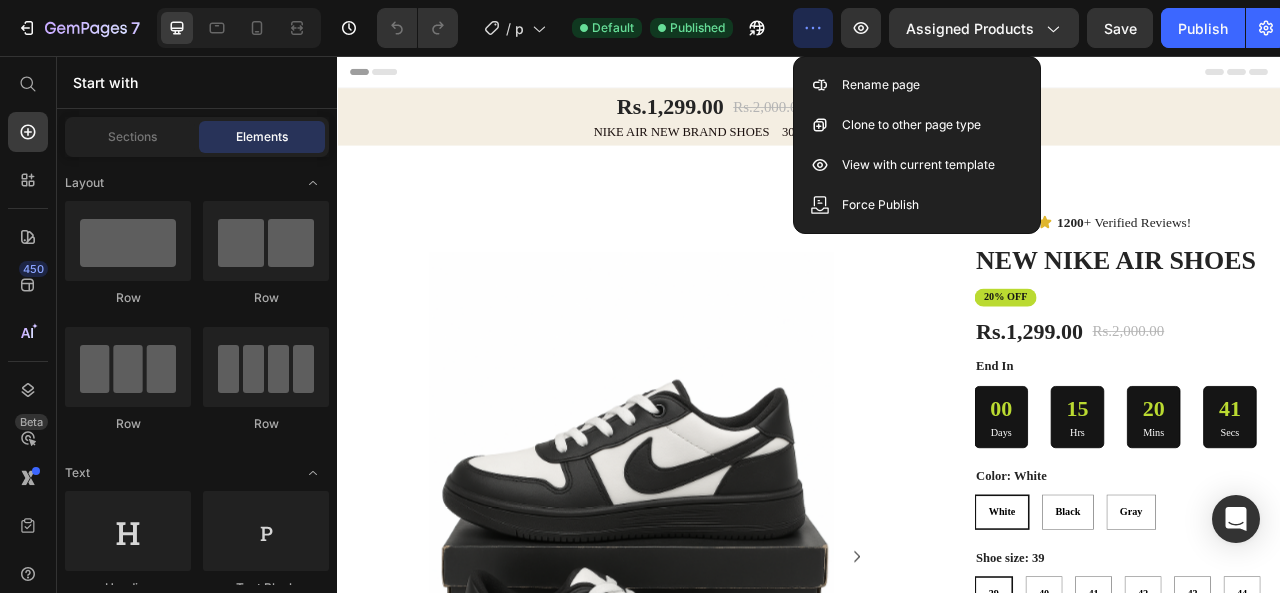 click on "Header" at bounding box center [937, 76] 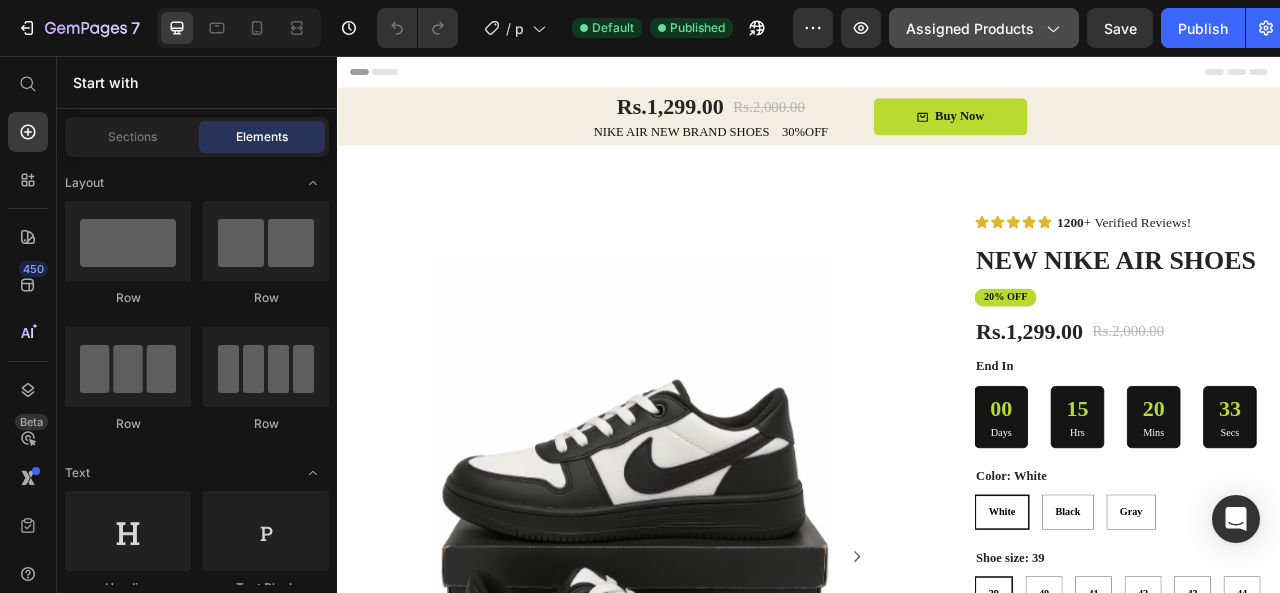click on "Assigned Products" 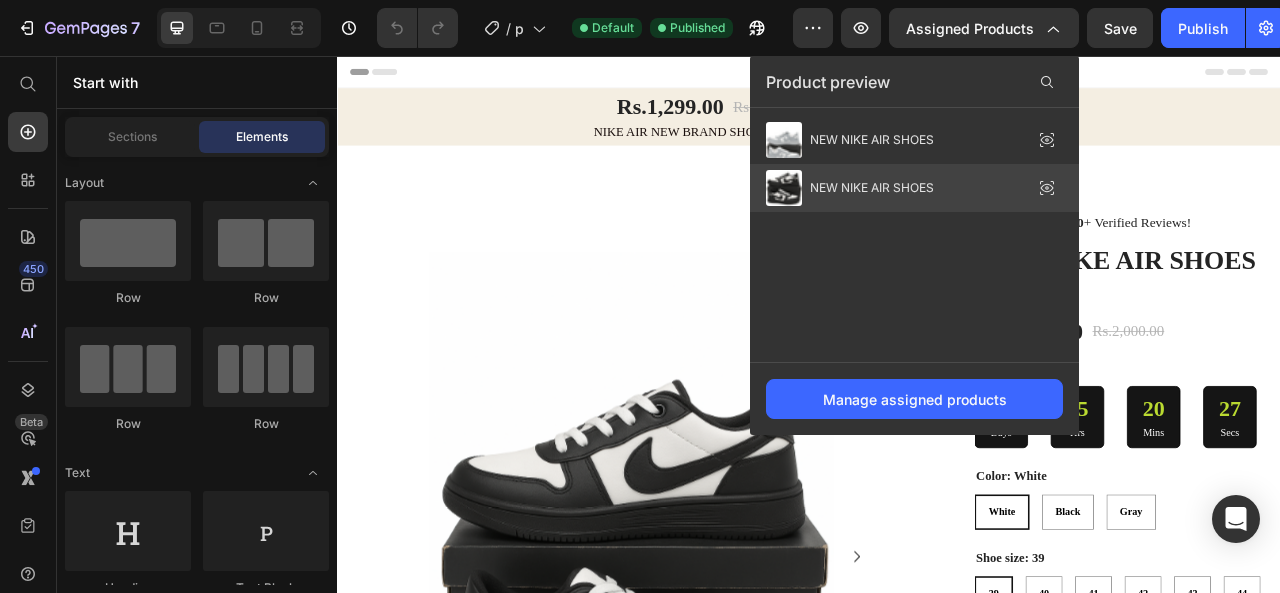 click on "NEW NIKE AIR SHOES" 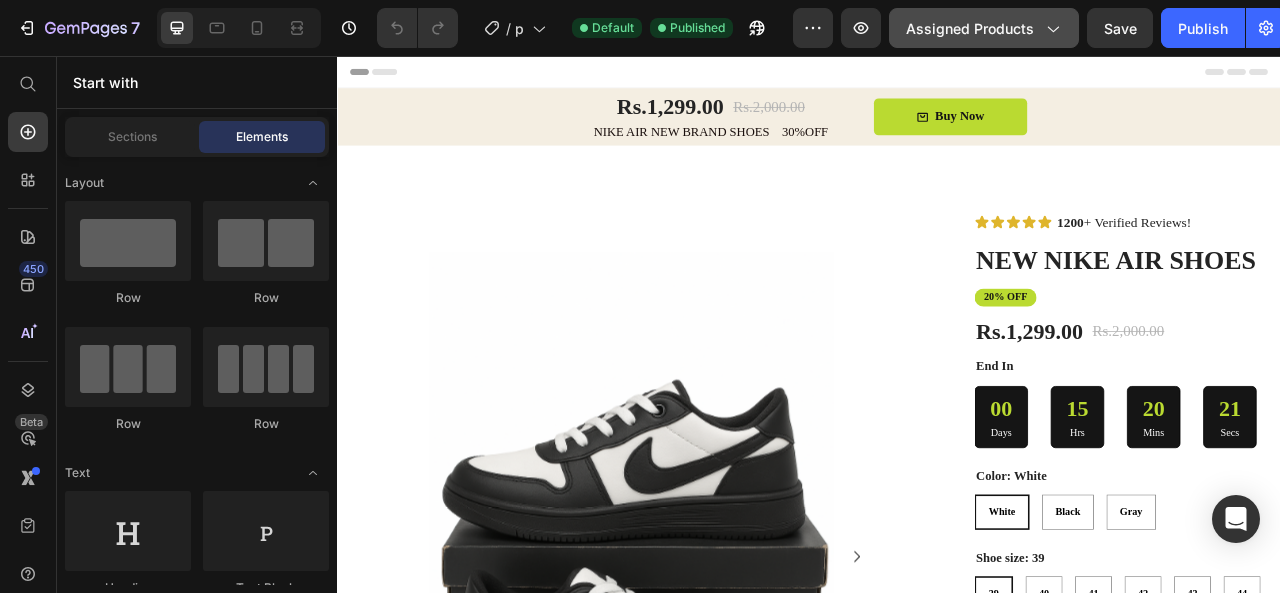 click on "Assigned Products" 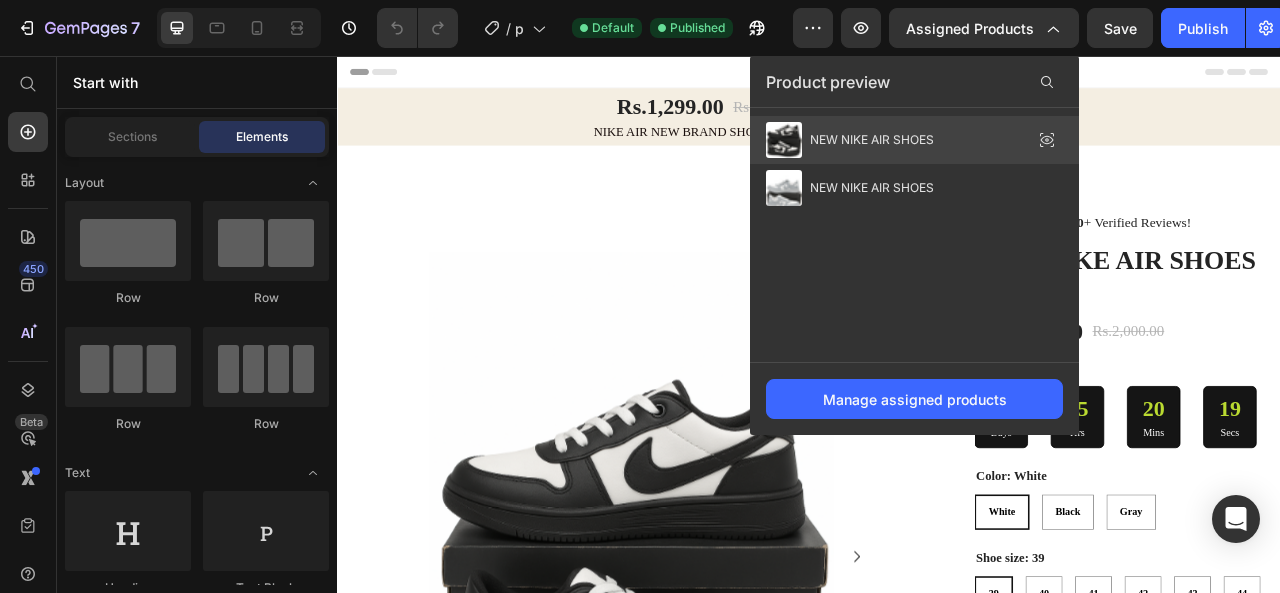click on "NEW NIKE AIR SHOES" 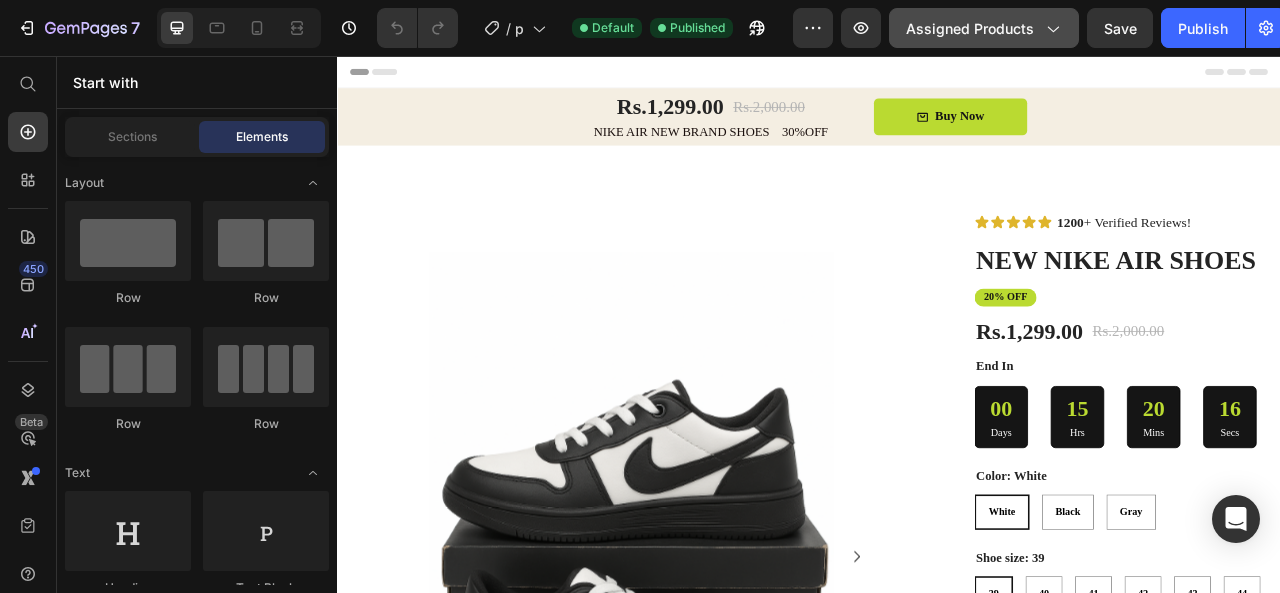 click on "Assigned Products" 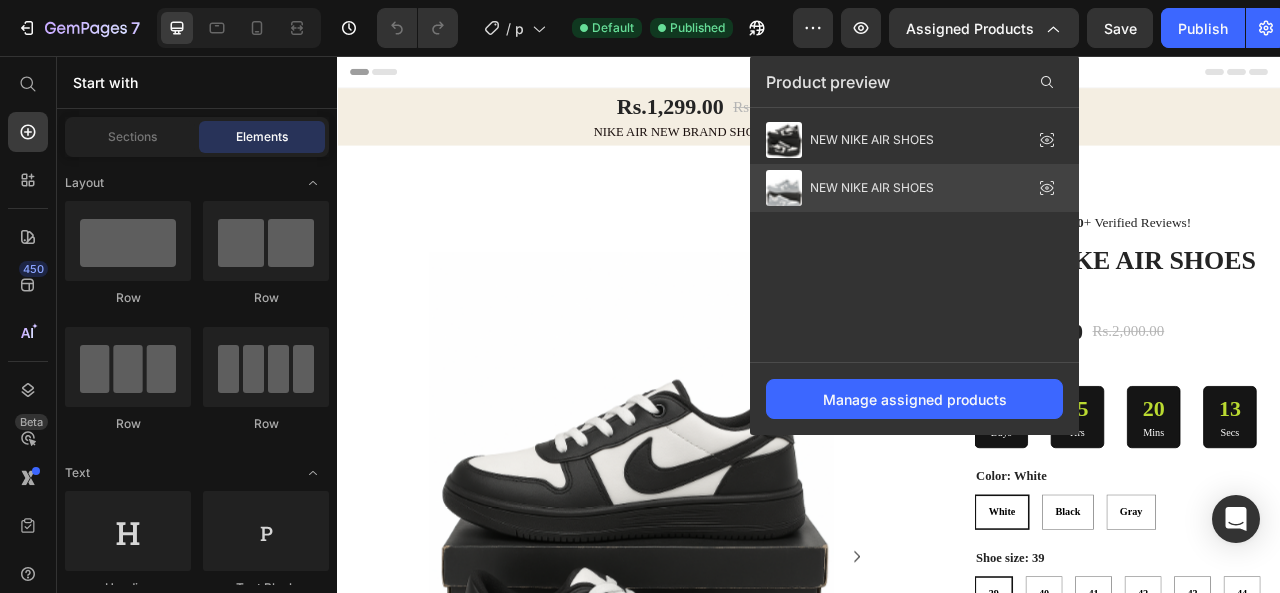 click 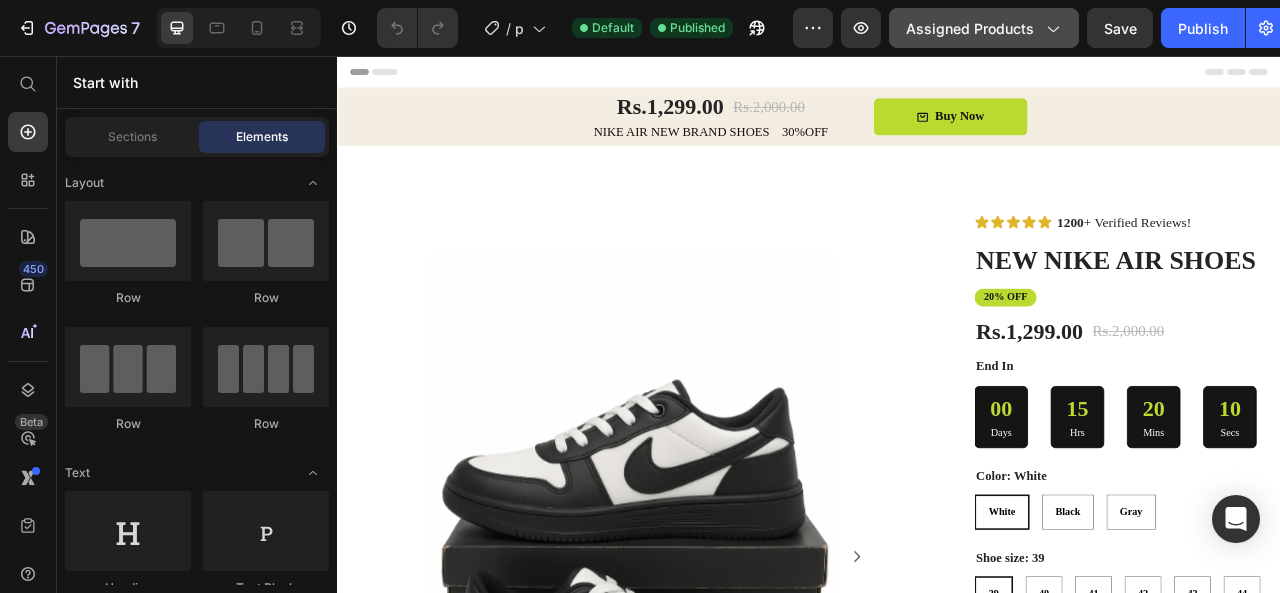 click on "Assigned Products" 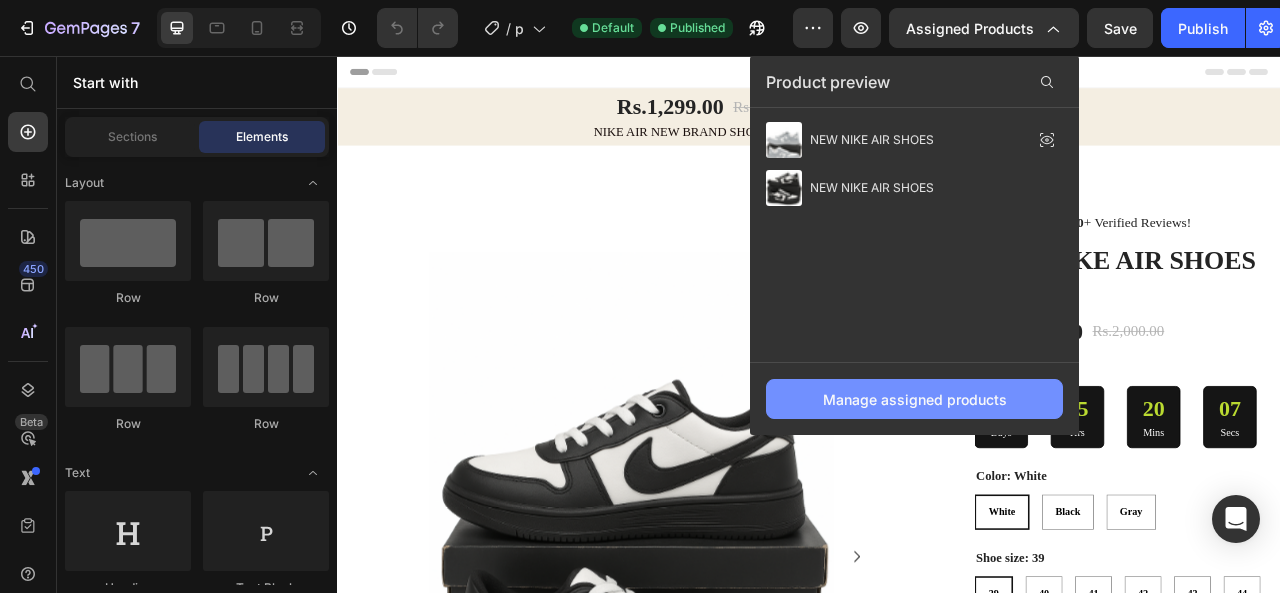 click on "Manage assigned products" at bounding box center [915, 399] 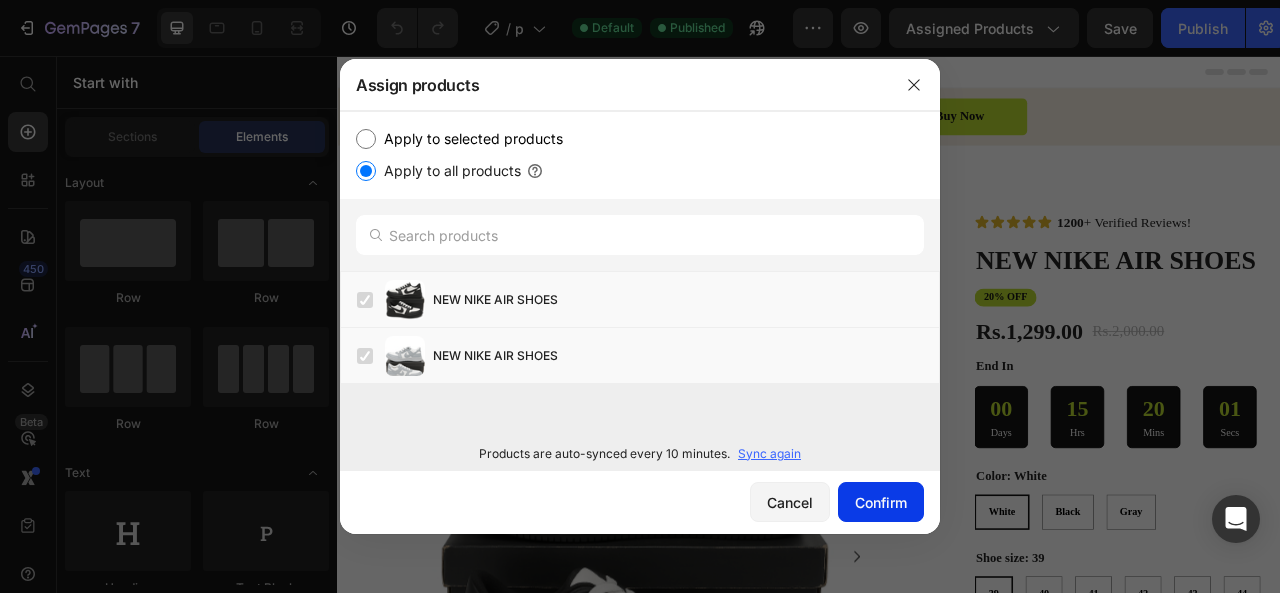click on "Confirm" at bounding box center [881, 502] 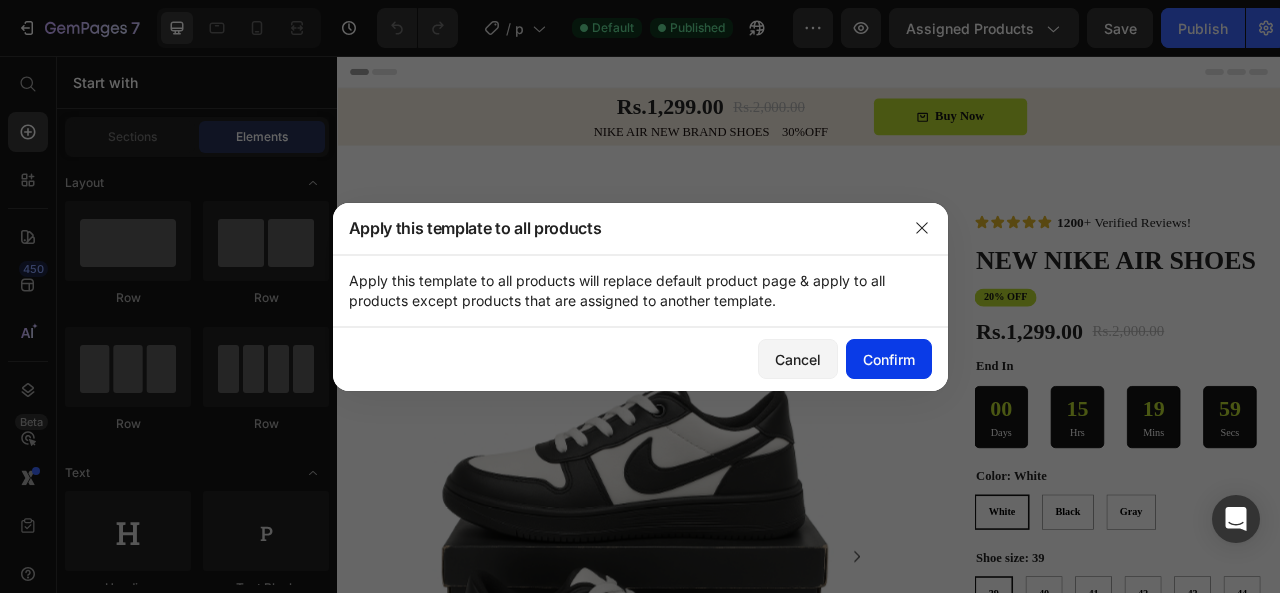 click on "Confirm" at bounding box center (889, 359) 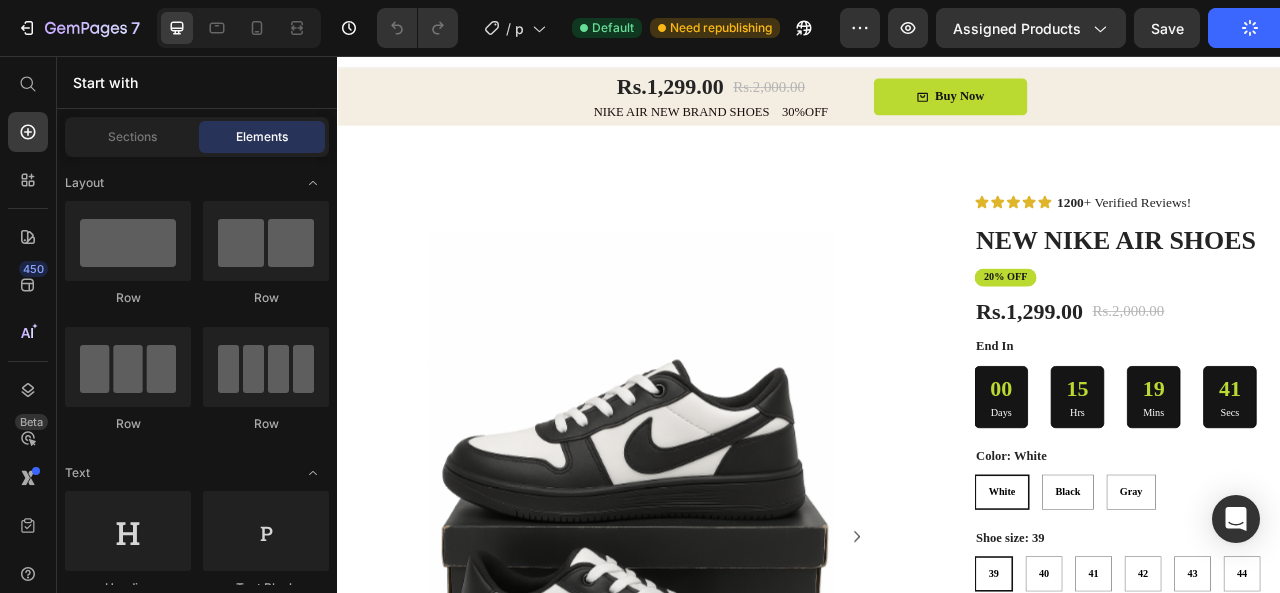 scroll, scrollTop: 0, scrollLeft: 0, axis: both 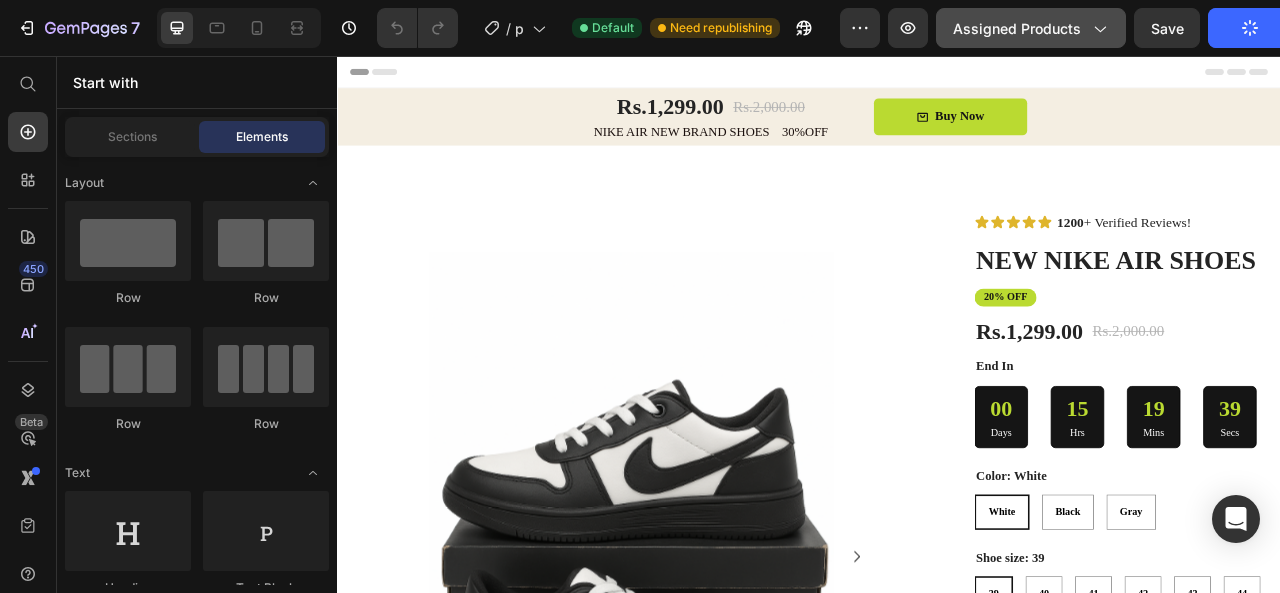 click on "Assigned Products" 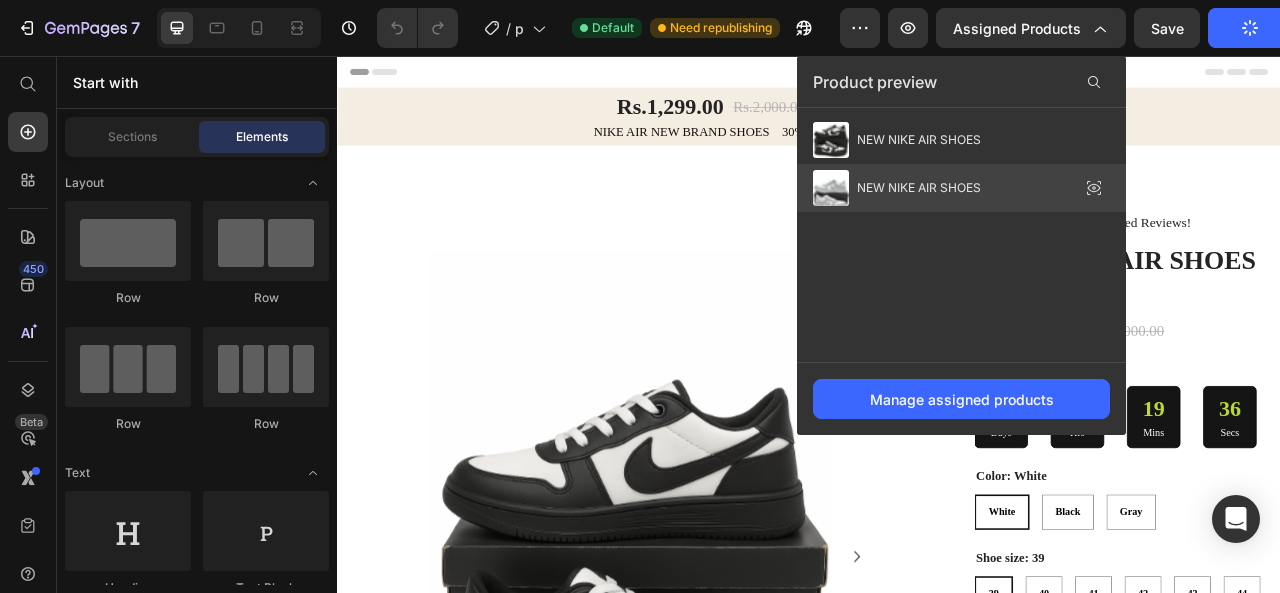drag, startPoint x: 954, startPoint y: 185, endPoint x: 785, endPoint y: 164, distance: 170.29973 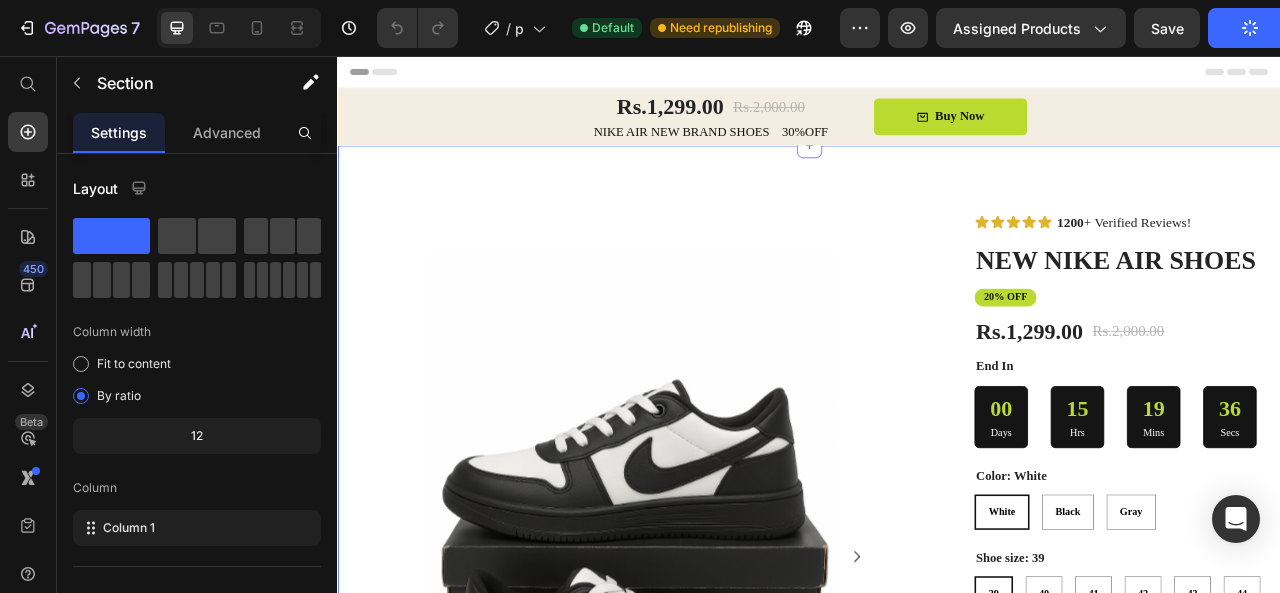 click on "Image Row
Product Images Product Images Row Row
Icon
Icon
Icon
Icon
Icon Icon List 1200 + Verified Reviews! Text Block Row NEW NIKE AIR SHOES Product Title 20% OFF Text Block Rs.1,299.00 Product Price Rs.2,000.00 Product Price Row End In  Text Block 00 Days 15 Hrs 19 Mins 36 Secs Countdown Timer Color: White White White White Black Black Black Gray Gray Gray Shoe size: 39 39 39 39 40 40 40 41 41 41 42 42 42 43 43 43 44 44 44 Product Variants & Swatches
Buy Now Add to Cart
Icon Fast shipping  Text Block
Icon Easy Returns Text Block
Icon Support 24/7 Text Block Row Row Description – Alfha Wear
Features:
Premium synthetic leather upper in black and white
Sturdy rubber sole for long-lasting wear
Classic lace-up design for a secure fit
Eye-catching swoosh-style detailing for a bold look
🔥 Sleek design 💪 Durable build
Row" at bounding box center (937, 779) 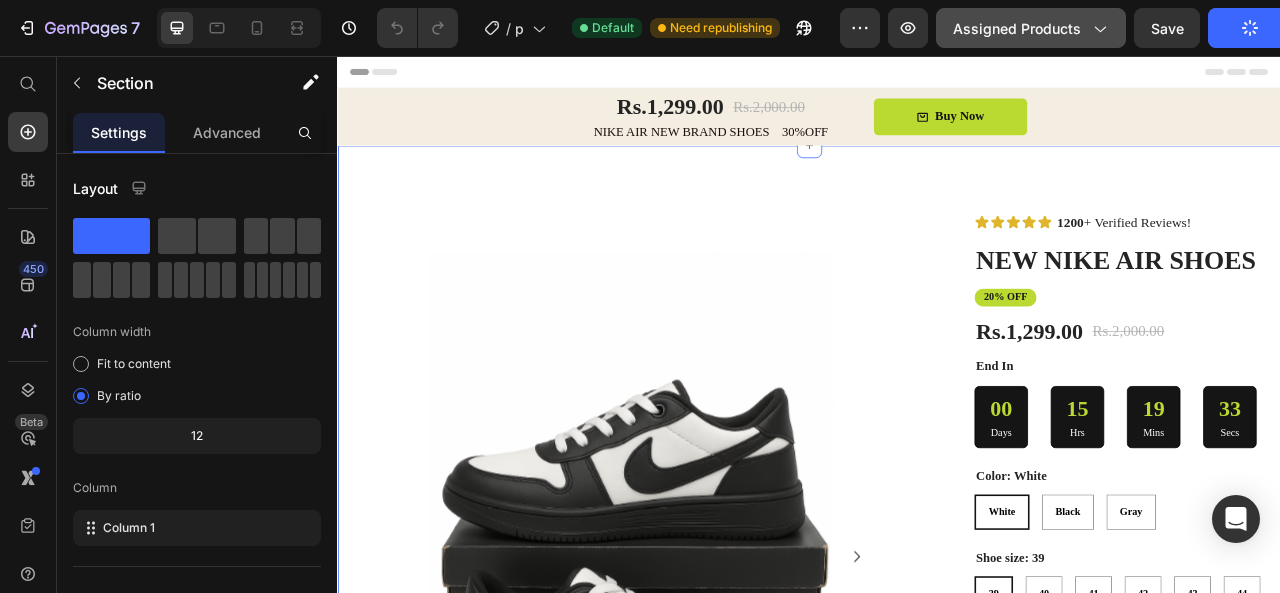 click on "Assigned Products" 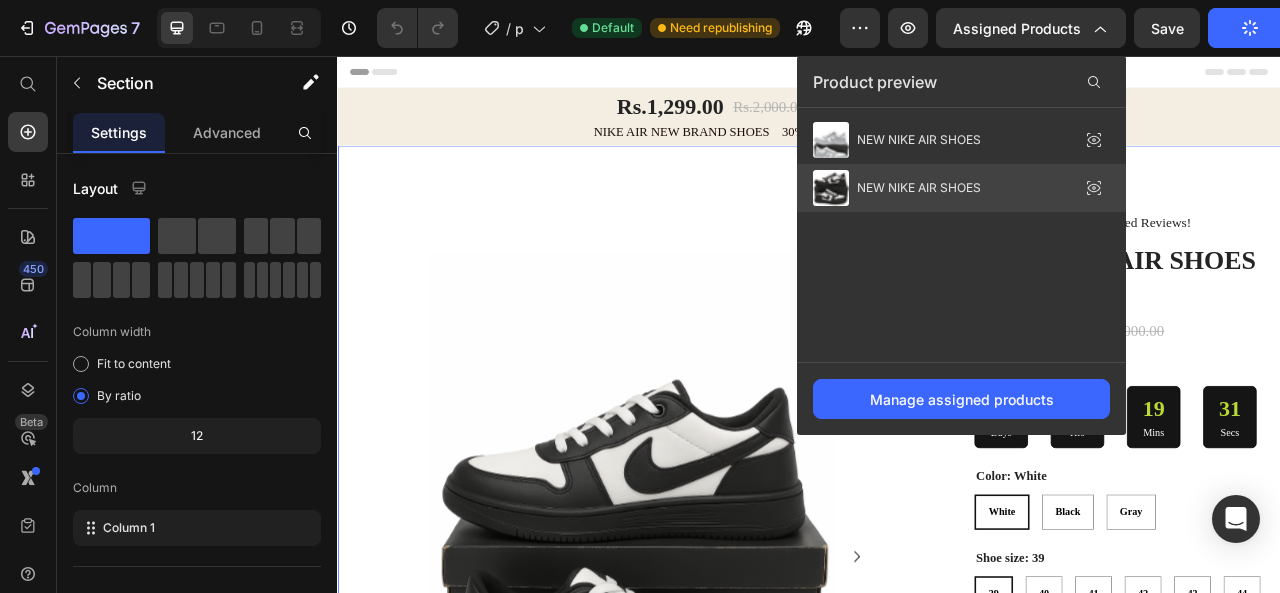 click on "NEW NIKE AIR SHOES" at bounding box center [919, 188] 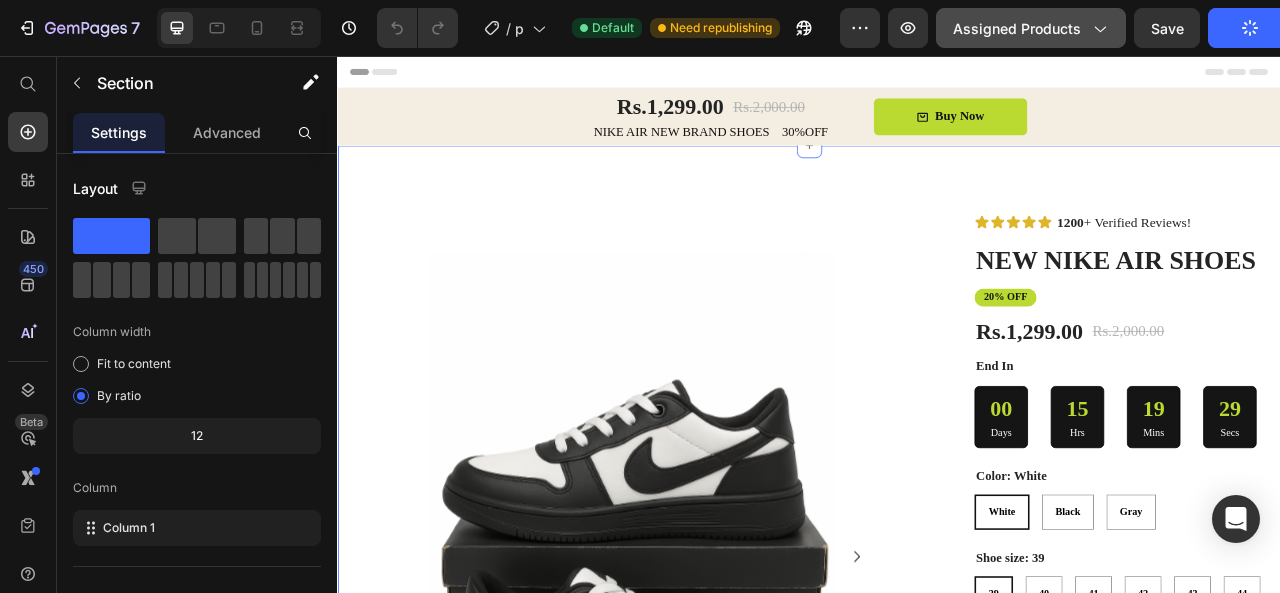 click on "Assigned Products" 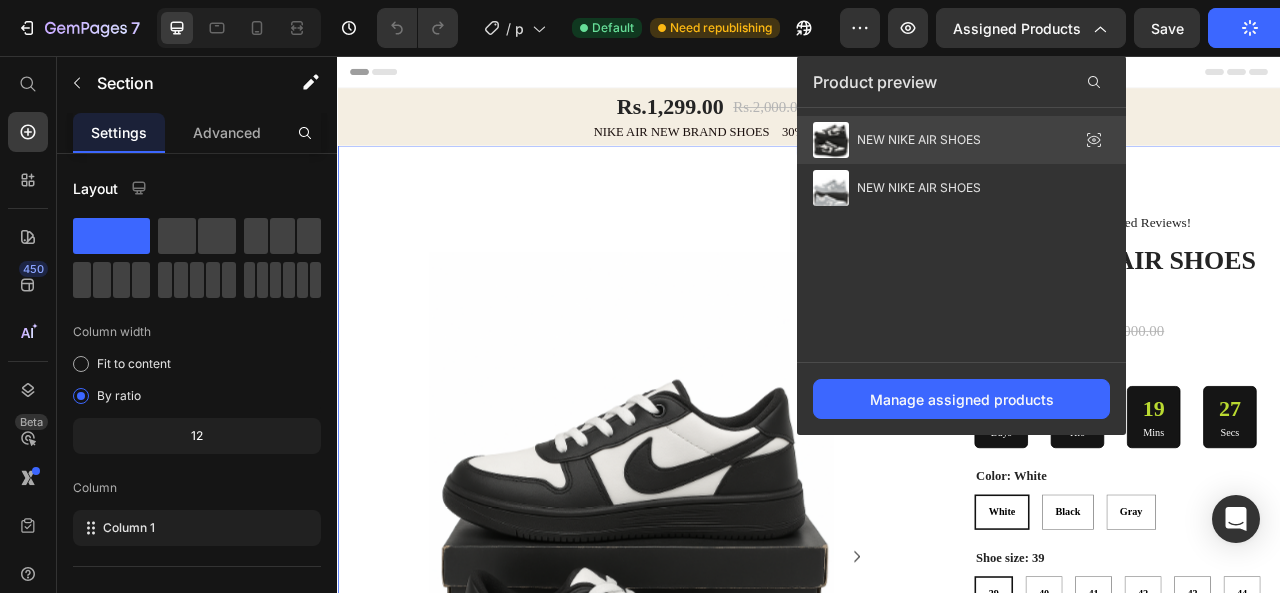 click on "NEW NIKE AIR SHOES" at bounding box center (919, 140) 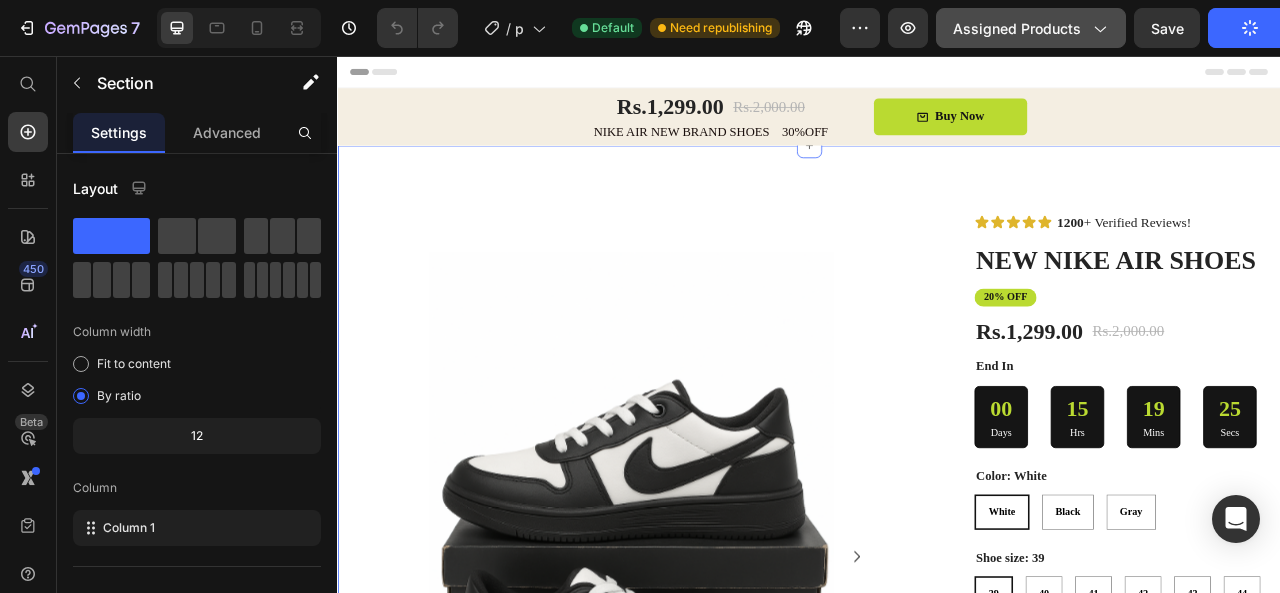 click on "Assigned Products" 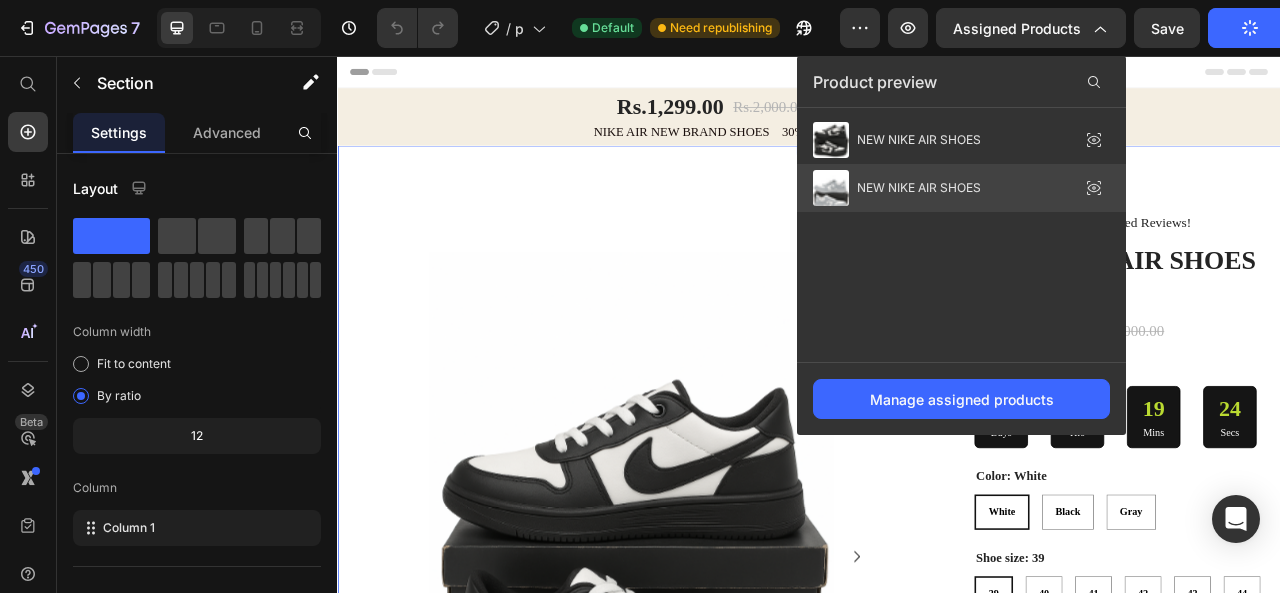 click on "NEW NIKE AIR SHOES" at bounding box center [919, 188] 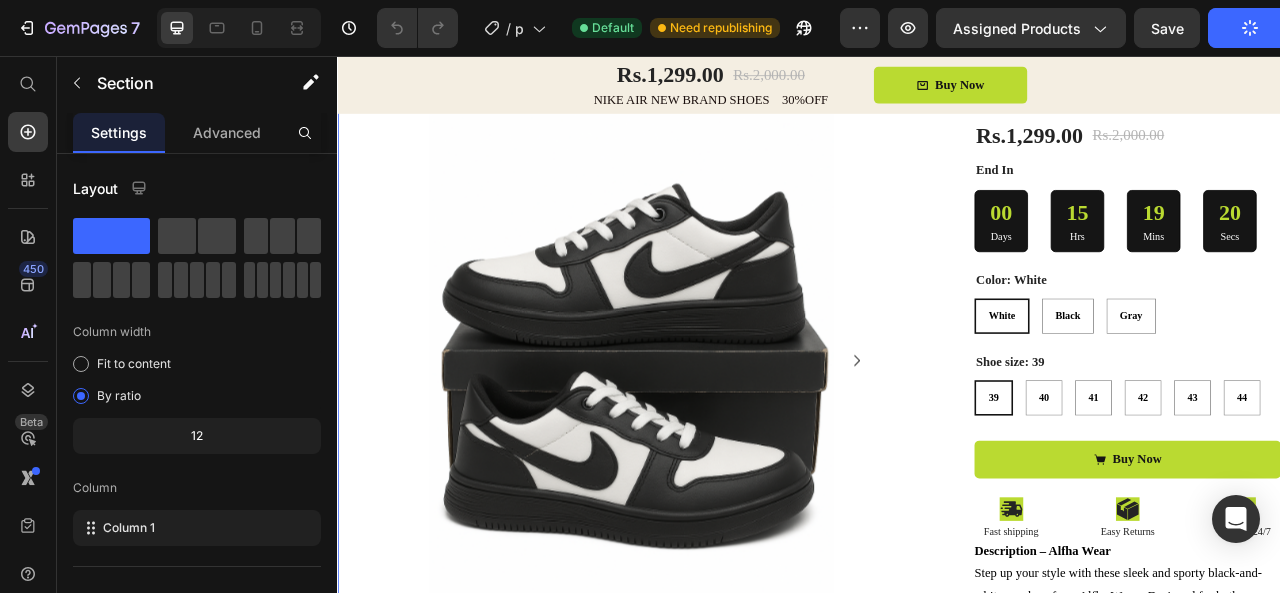 scroll, scrollTop: 0, scrollLeft: 0, axis: both 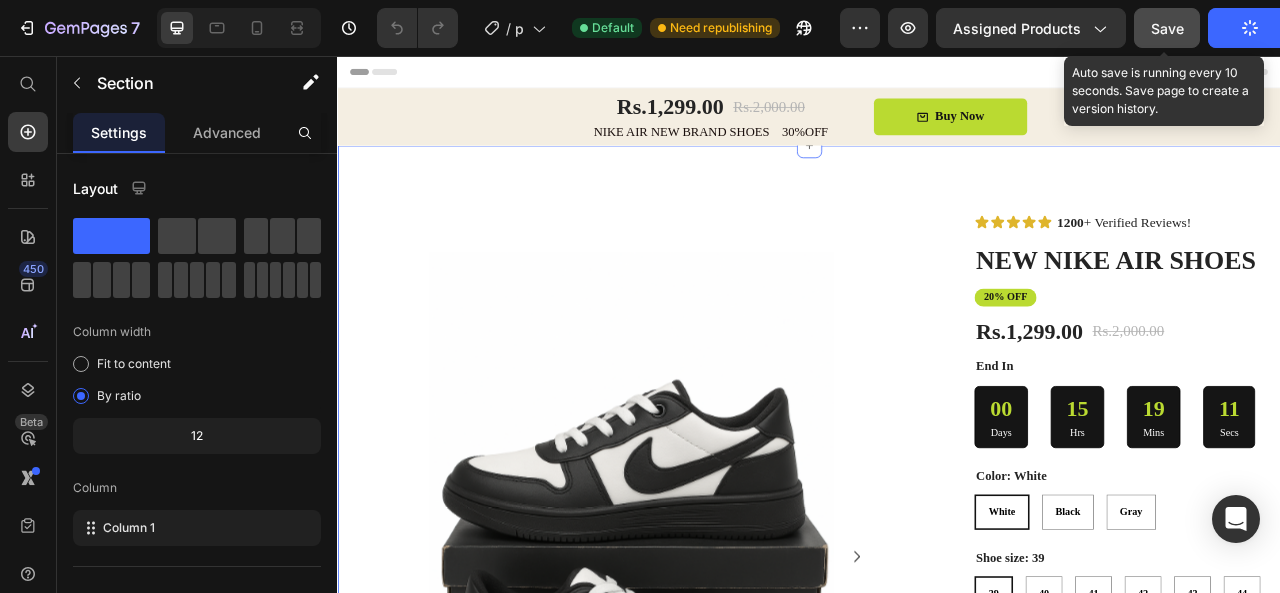 click on "Save" at bounding box center (1167, 28) 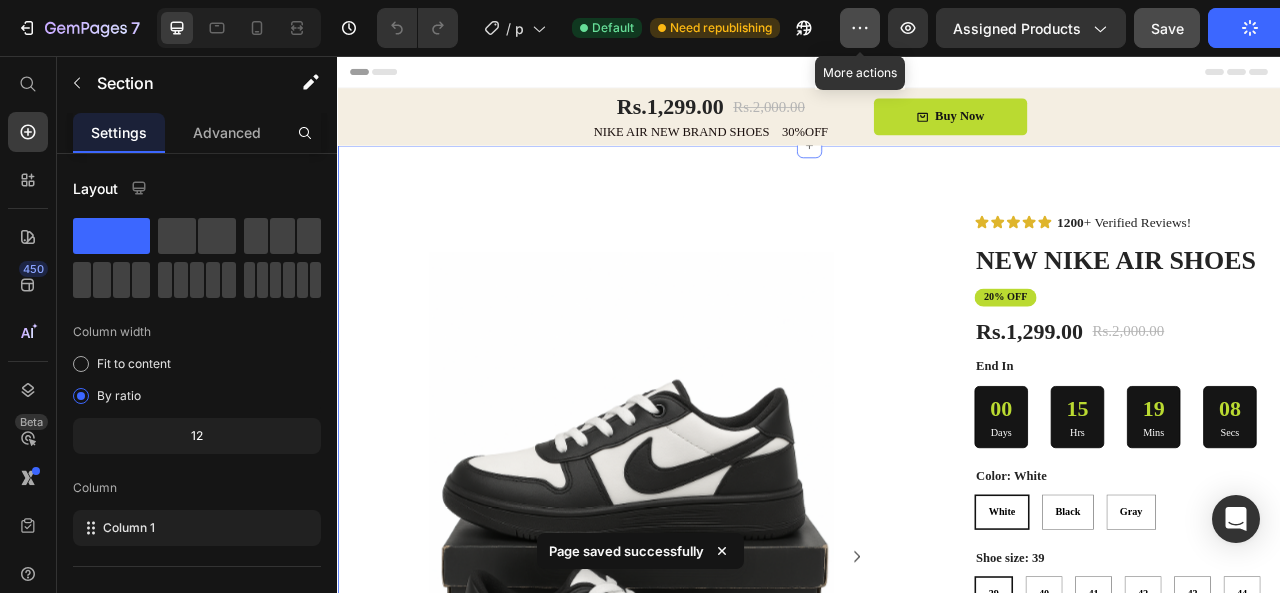 click 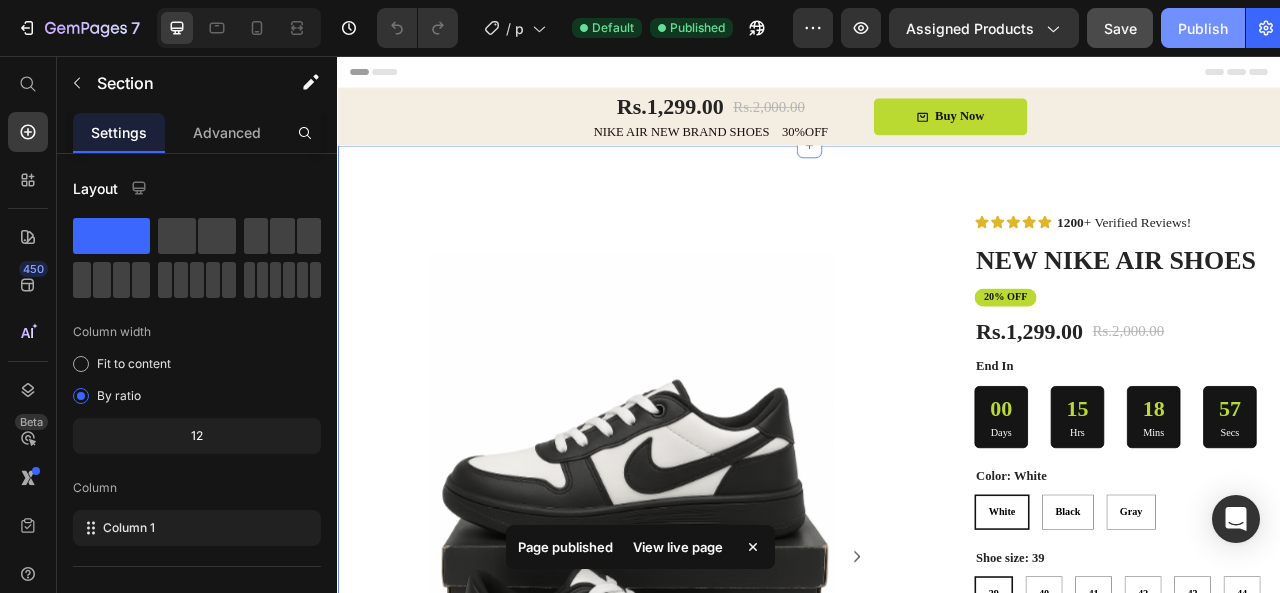 click on "Publish" at bounding box center (1203, 28) 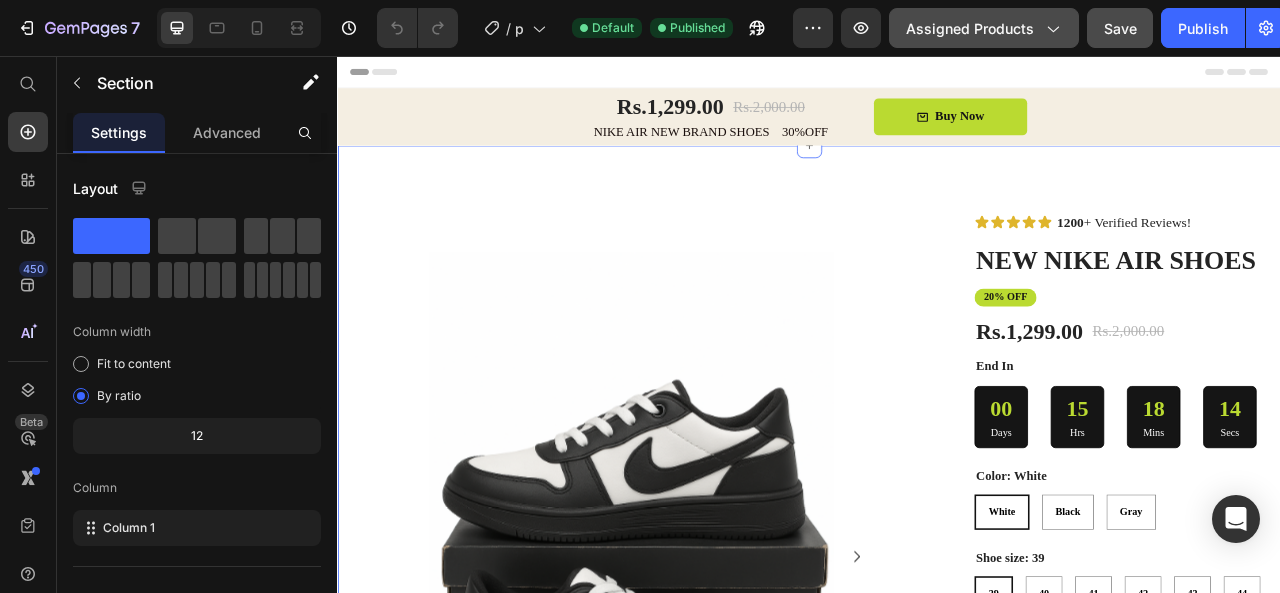 click on "Assigned Products" 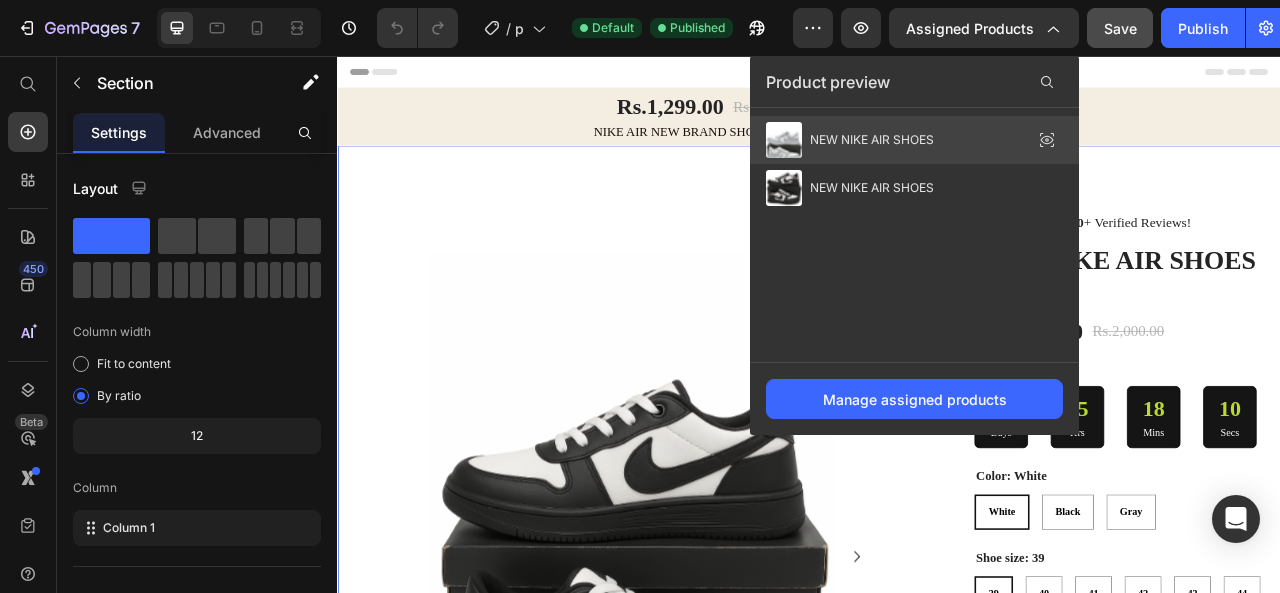 click 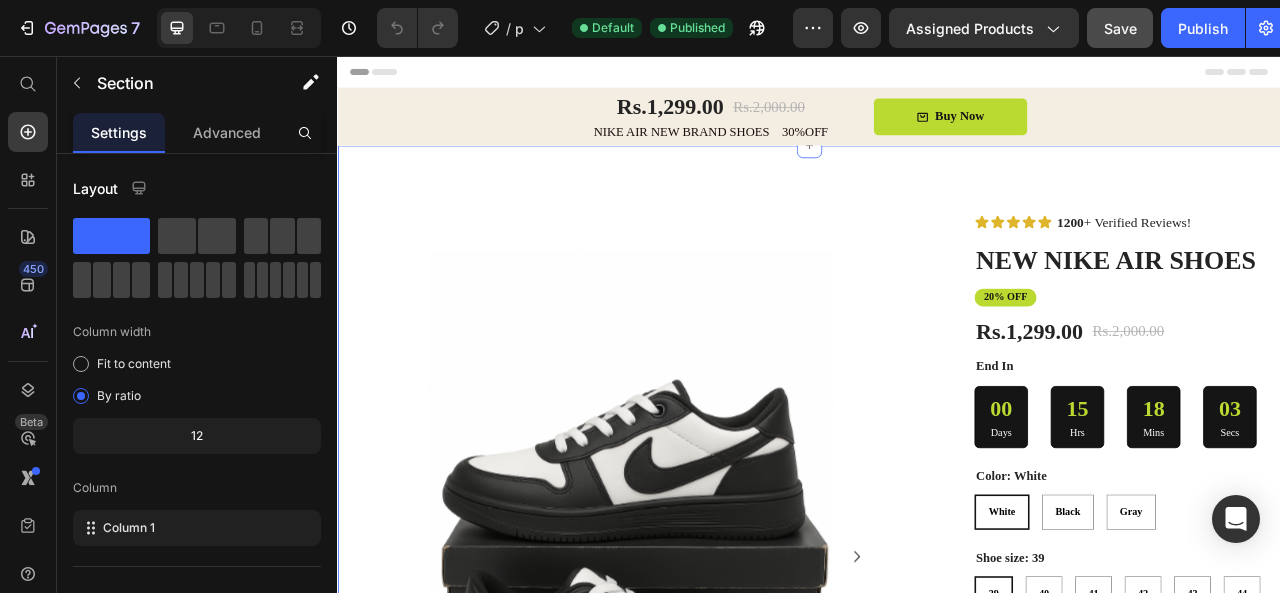 scroll, scrollTop: 146, scrollLeft: 0, axis: vertical 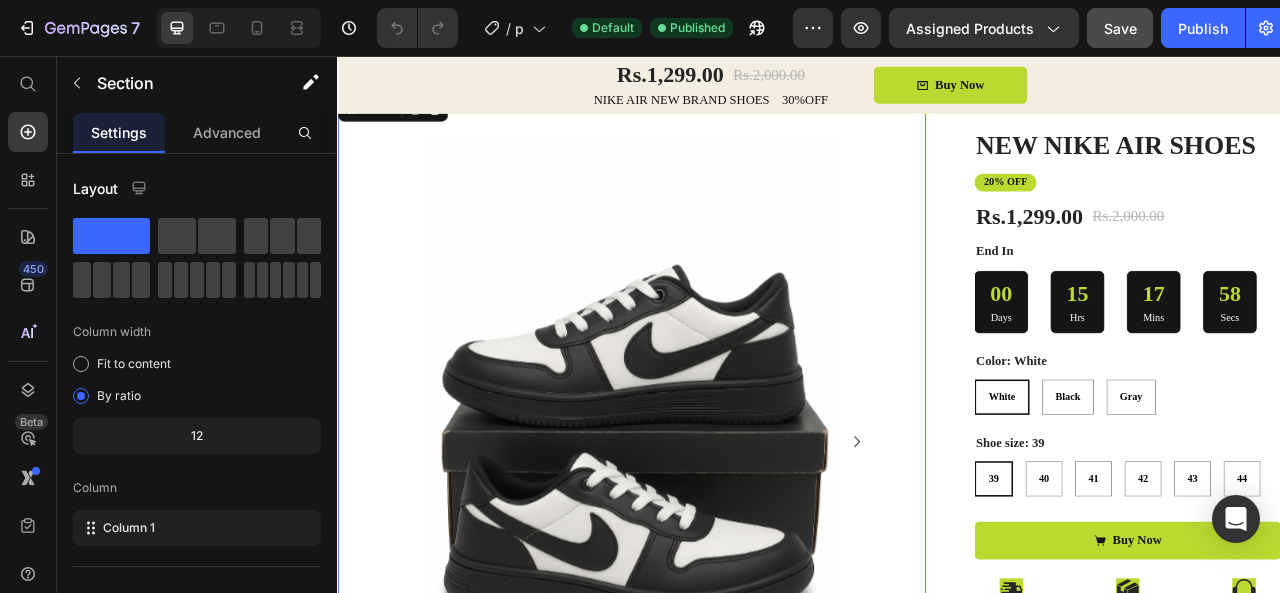 click on "Product Images Product Images Row   0" at bounding box center [711, 633] 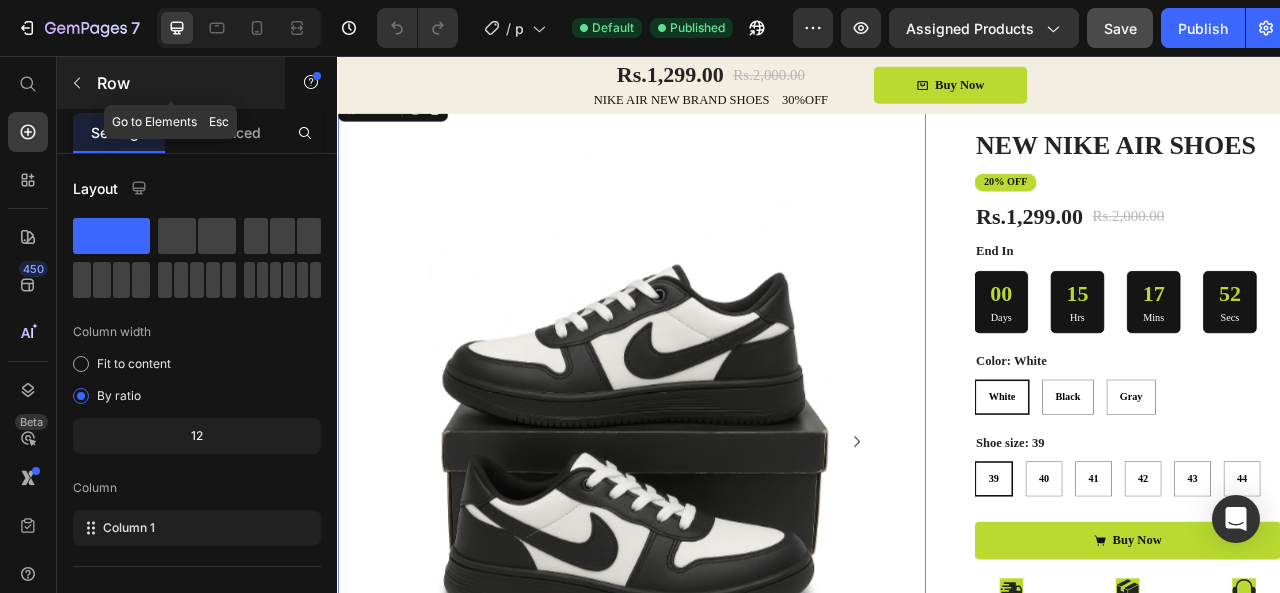 click at bounding box center [77, 83] 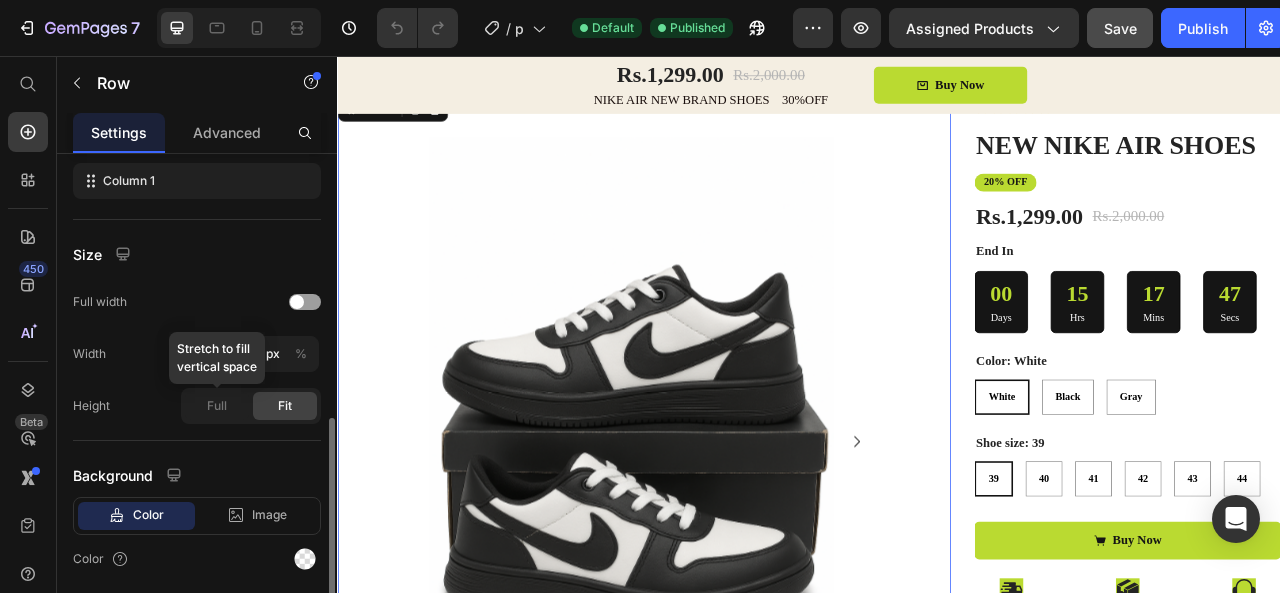 scroll, scrollTop: 414, scrollLeft: 0, axis: vertical 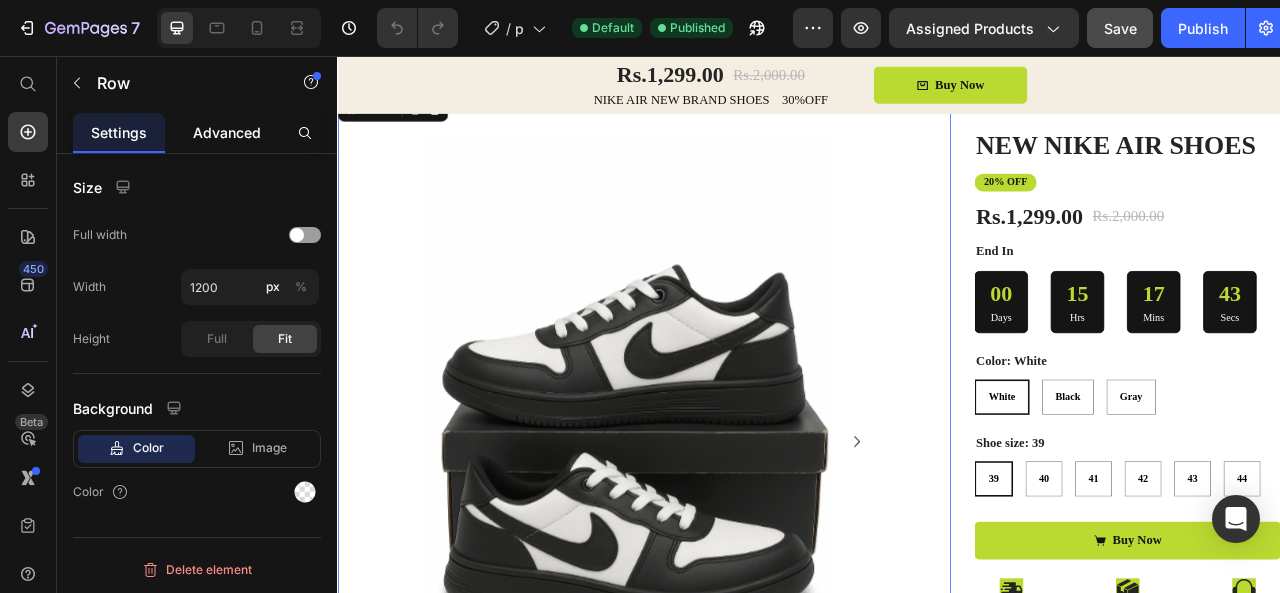 click on "Advanced" at bounding box center [227, 132] 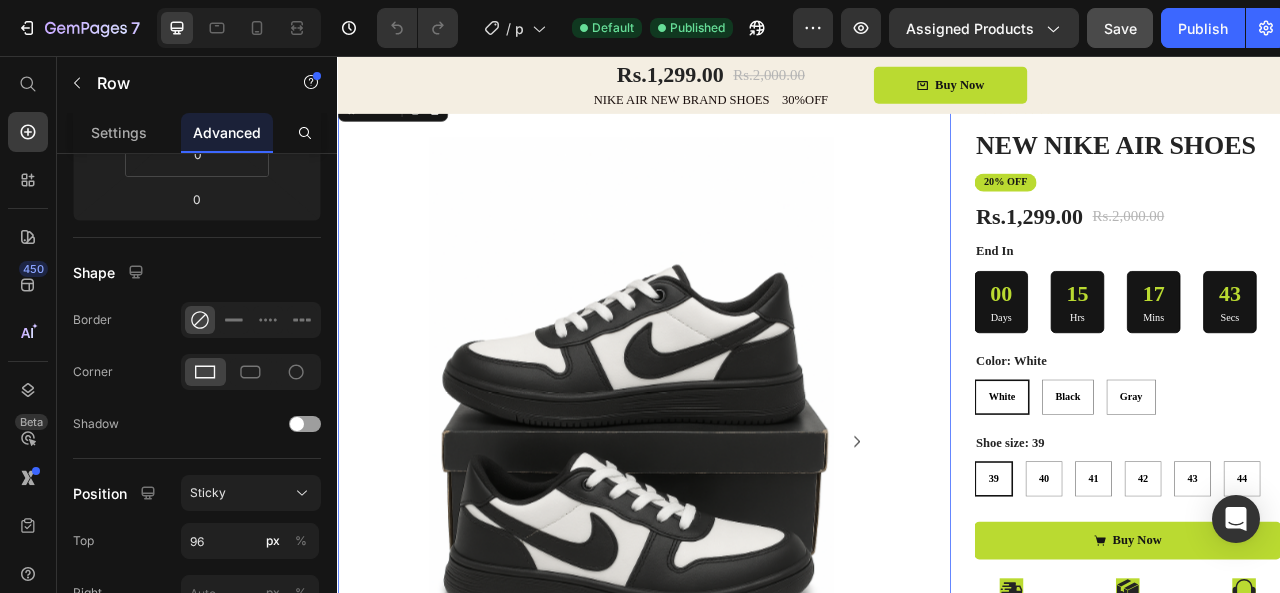 scroll, scrollTop: 0, scrollLeft: 0, axis: both 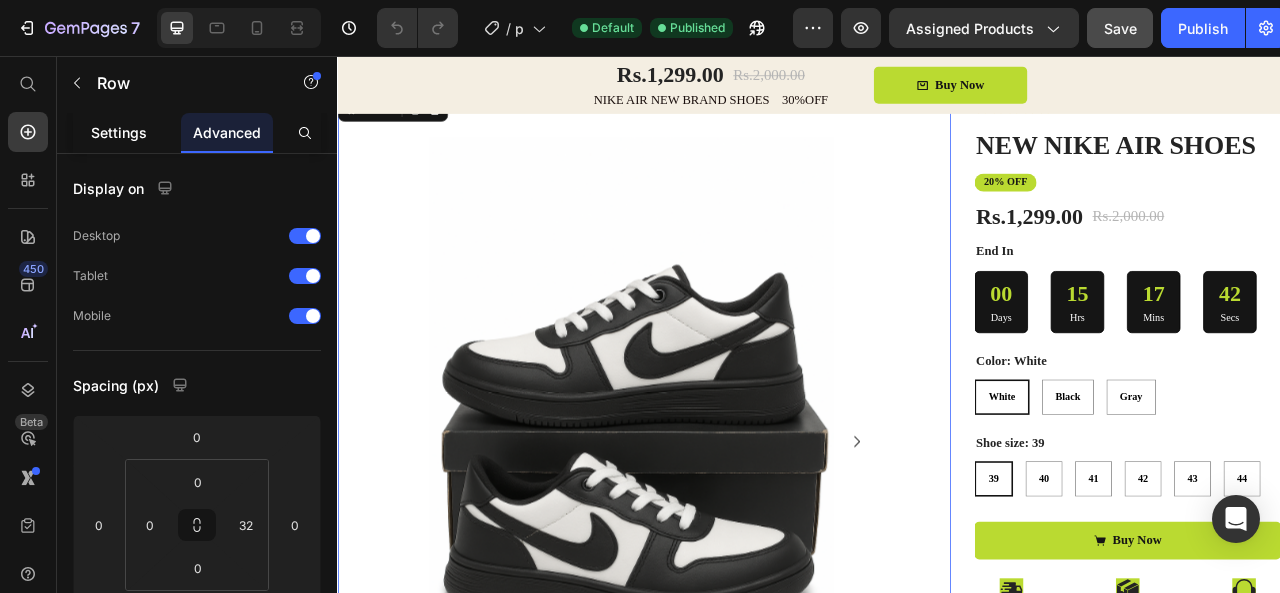click on "Settings" 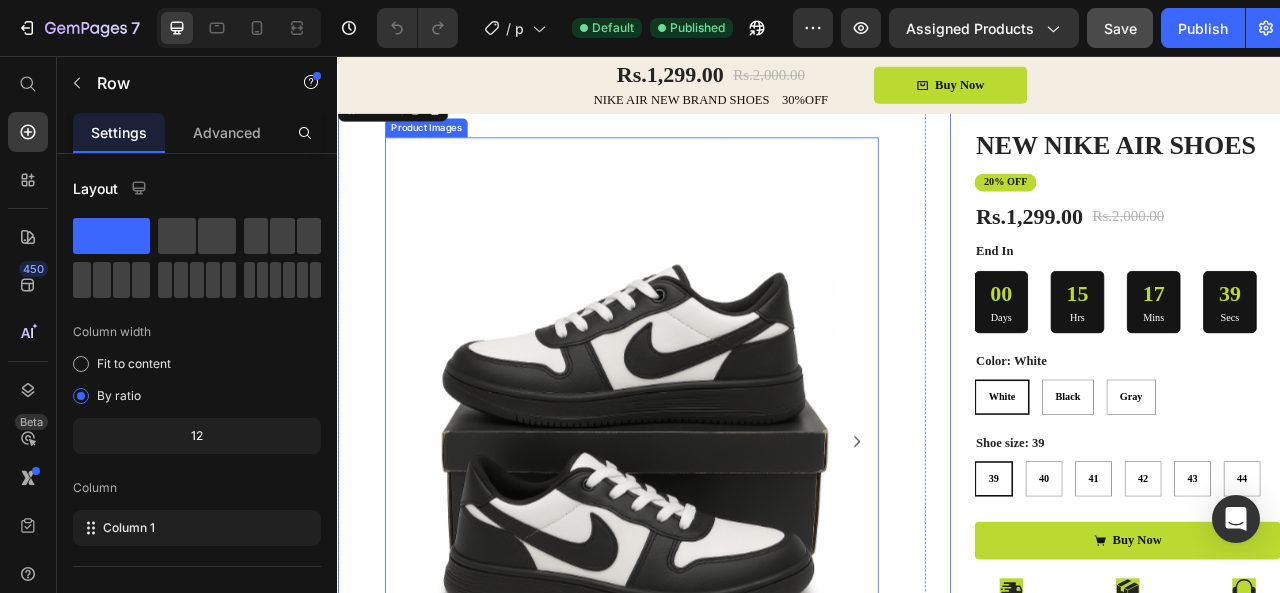 scroll, scrollTop: 0, scrollLeft: 0, axis: both 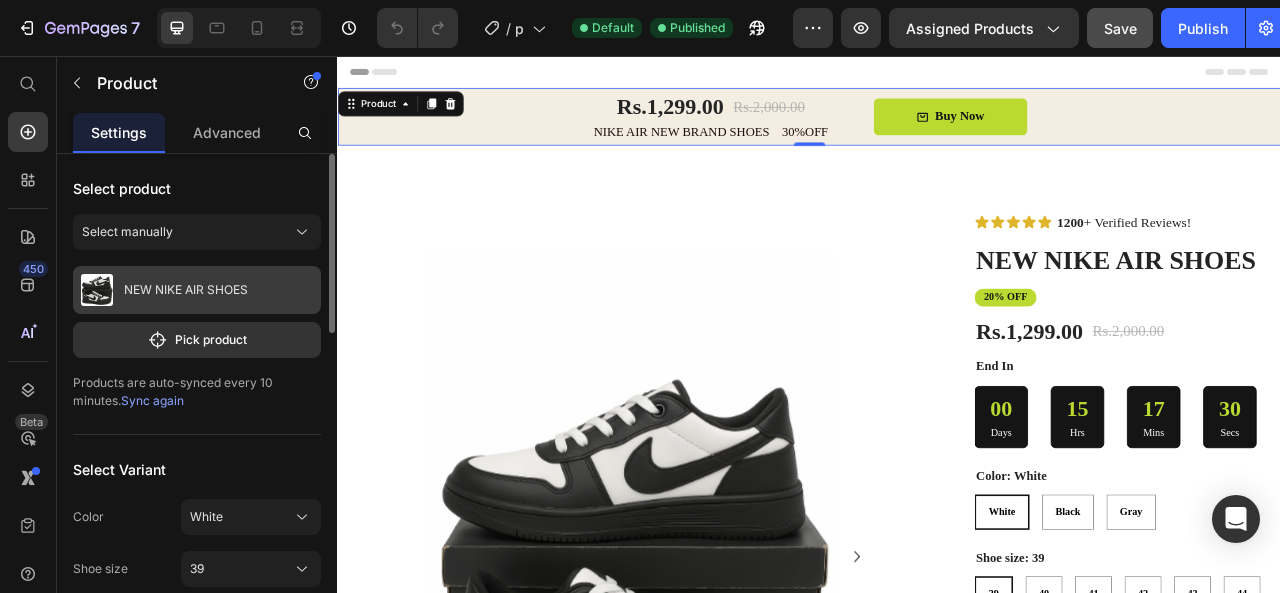 click on "NEW NIKE AIR SHOES" at bounding box center [197, 290] 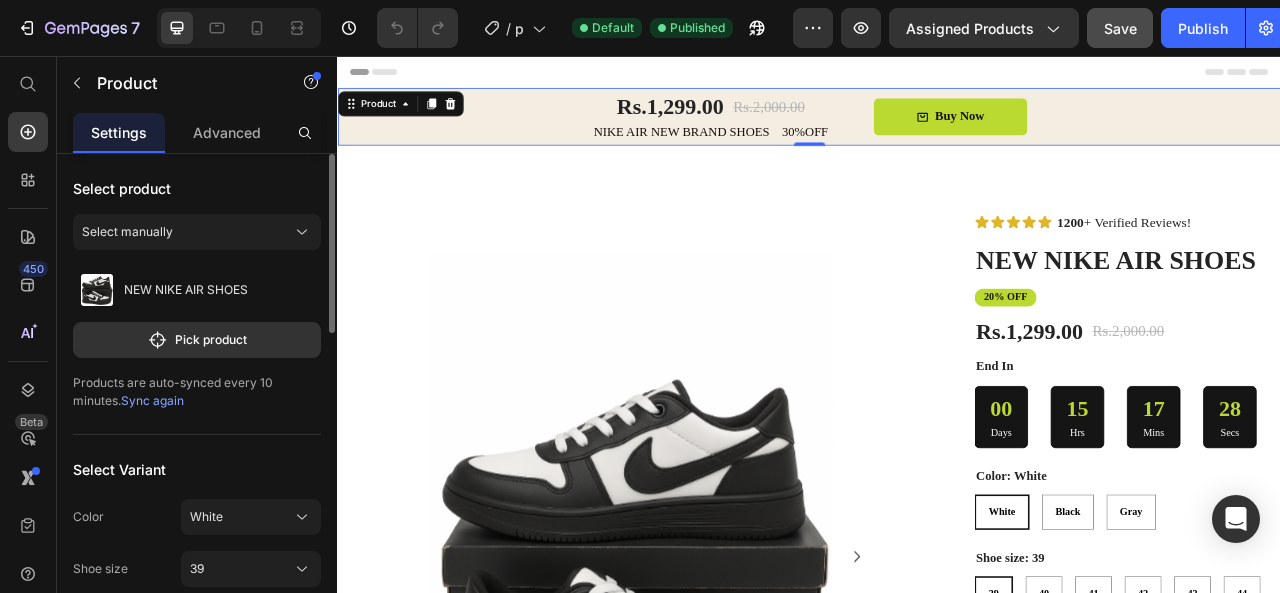 click on "Select manually" at bounding box center [197, 236] 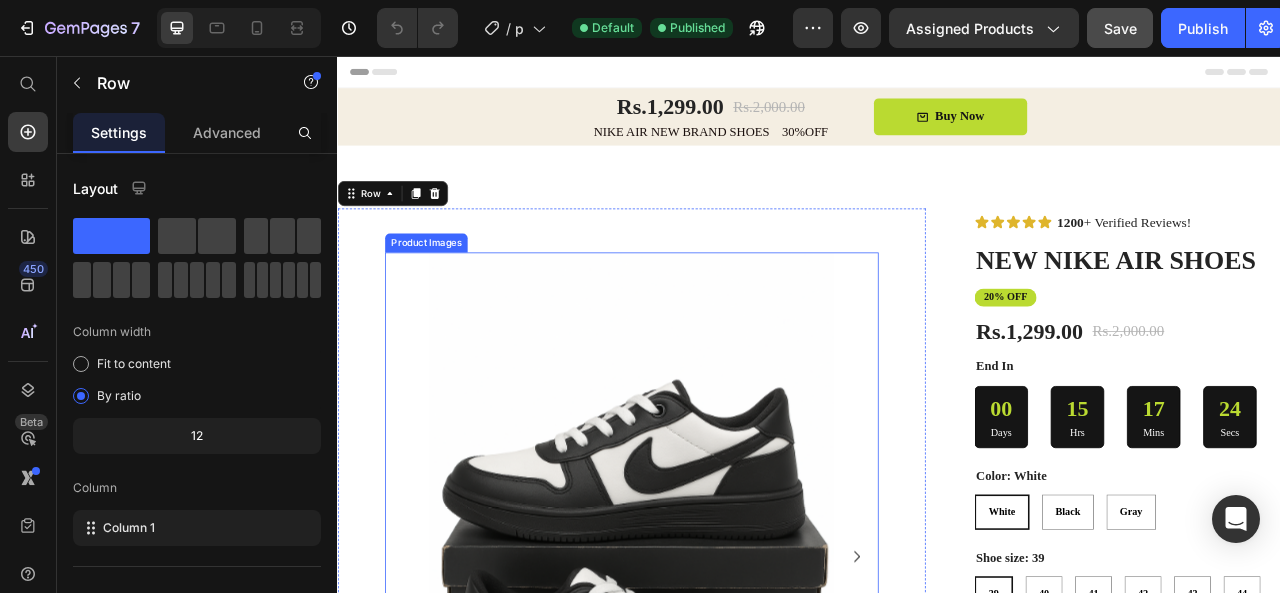click at bounding box center (711, 693) 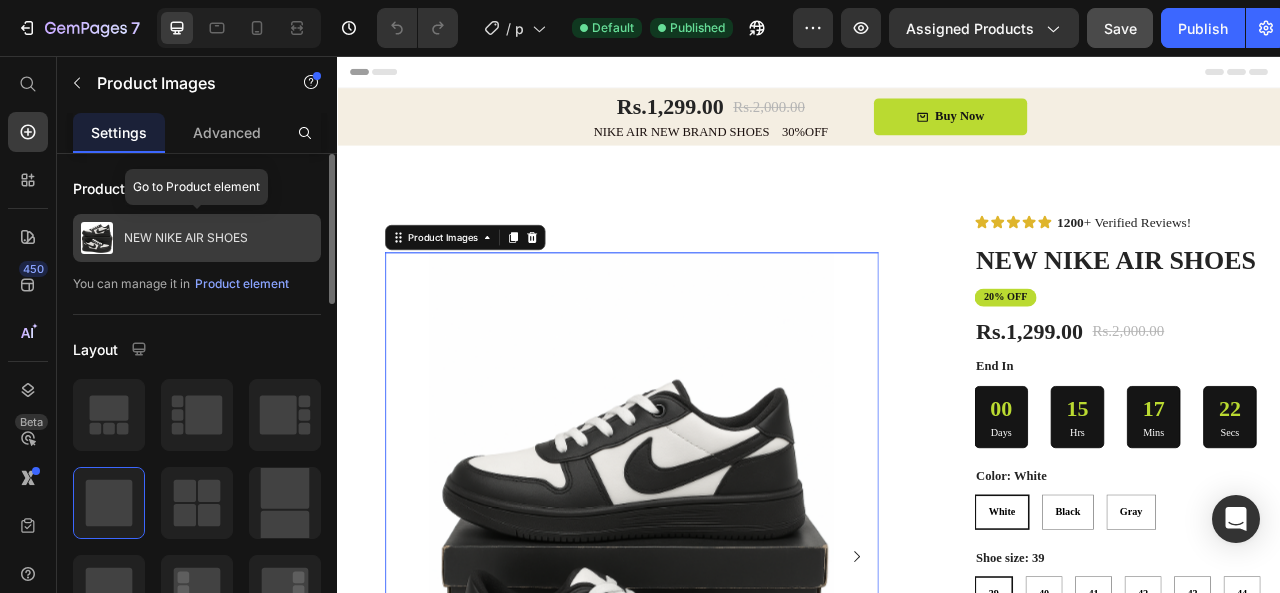 click on "NEW NIKE AIR SHOES" at bounding box center [186, 238] 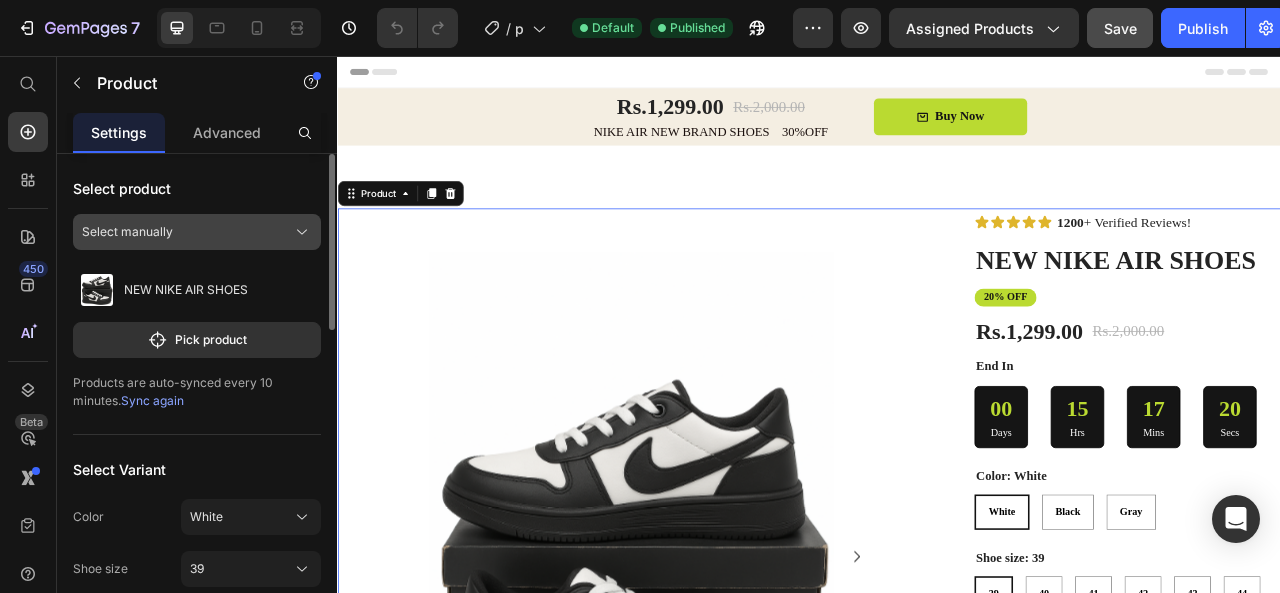 click on "Select manually" at bounding box center (197, 232) 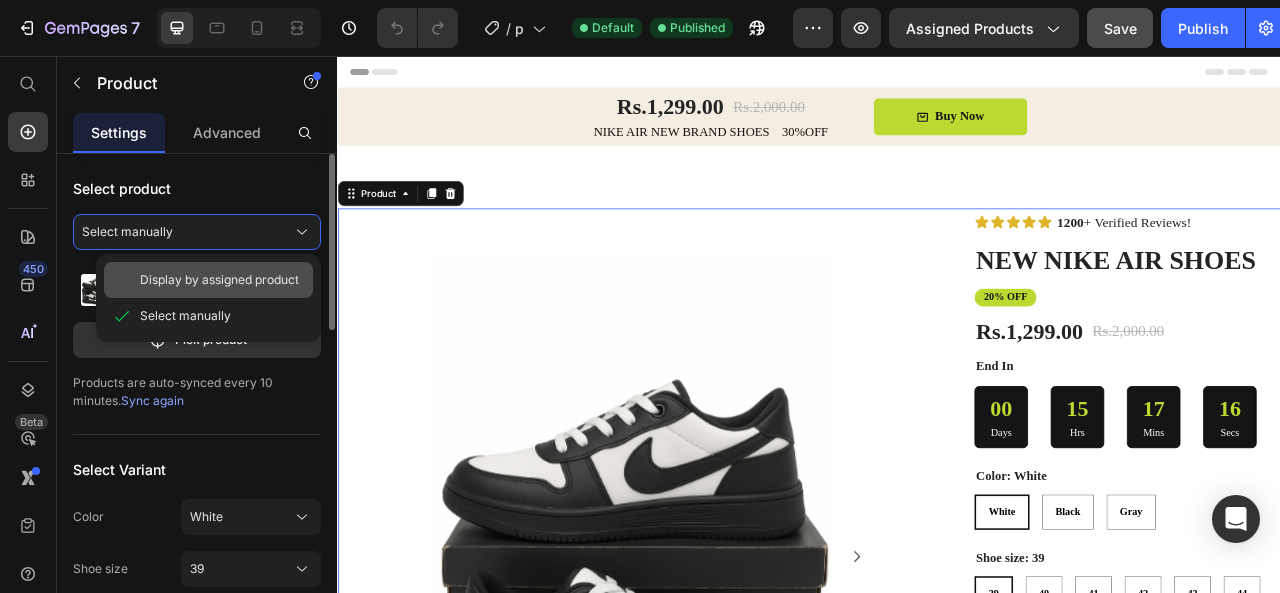 click on "Display by assigned product" at bounding box center (219, 280) 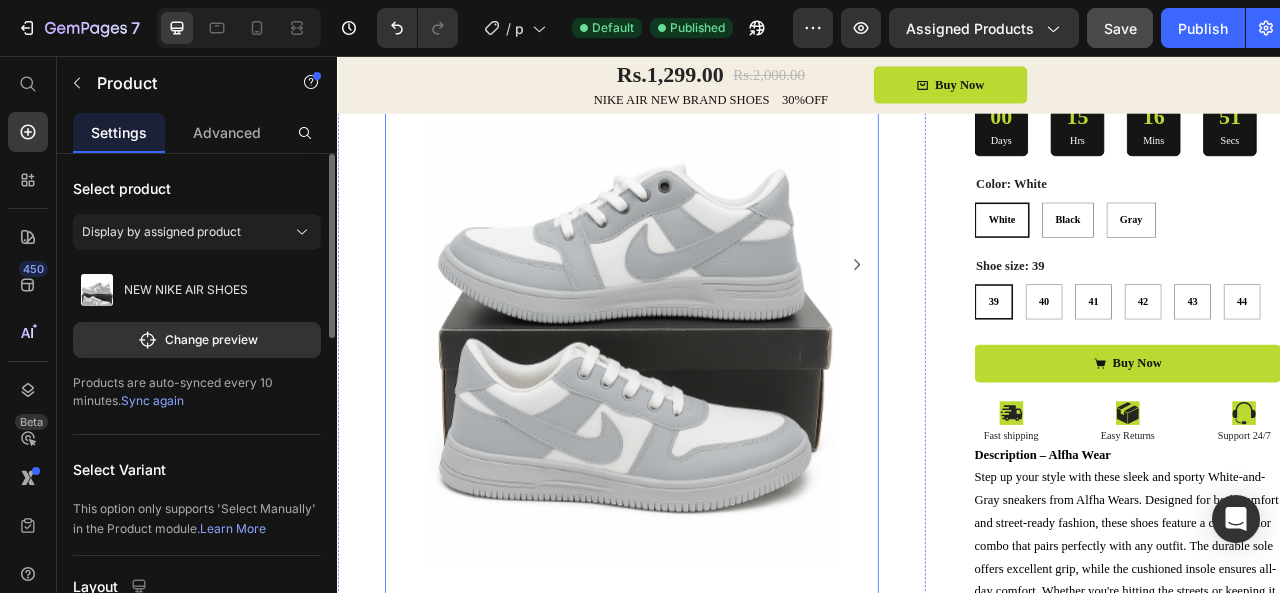 scroll, scrollTop: 376, scrollLeft: 0, axis: vertical 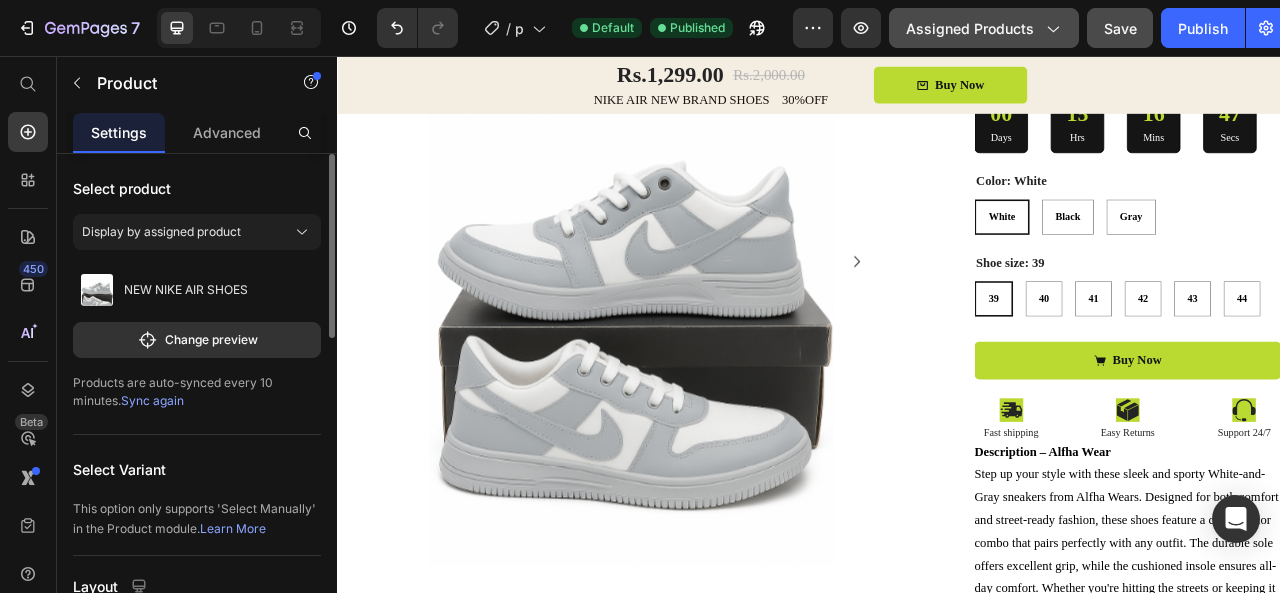 click on "Assigned Products" at bounding box center [984, 28] 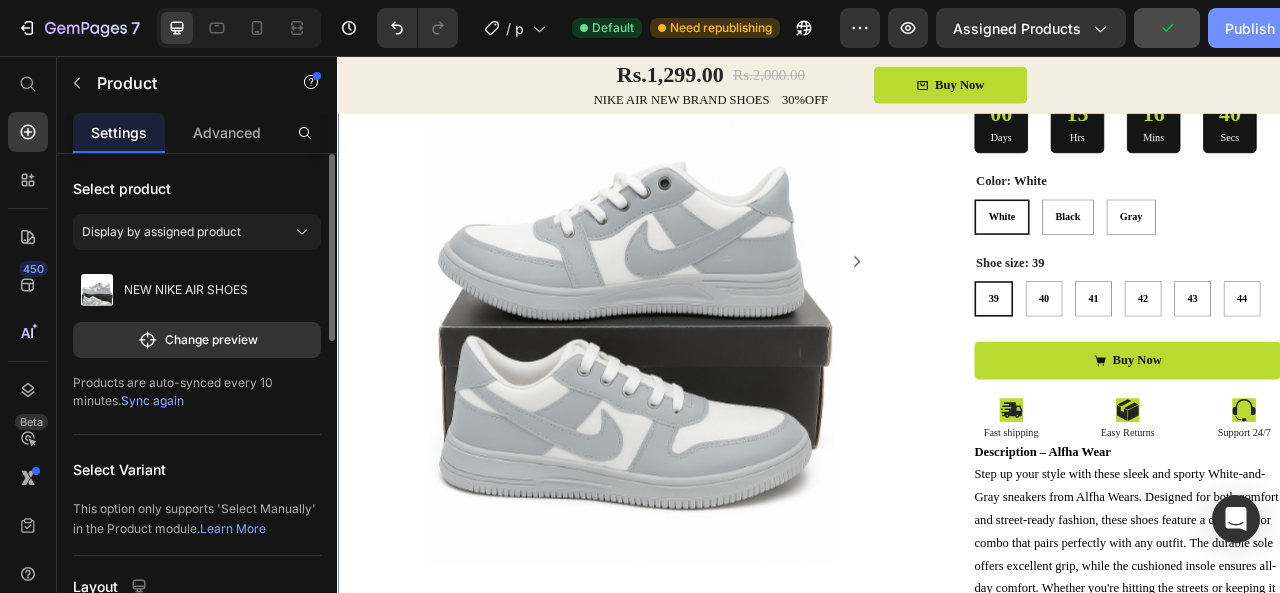click on "Publish" at bounding box center (1250, 28) 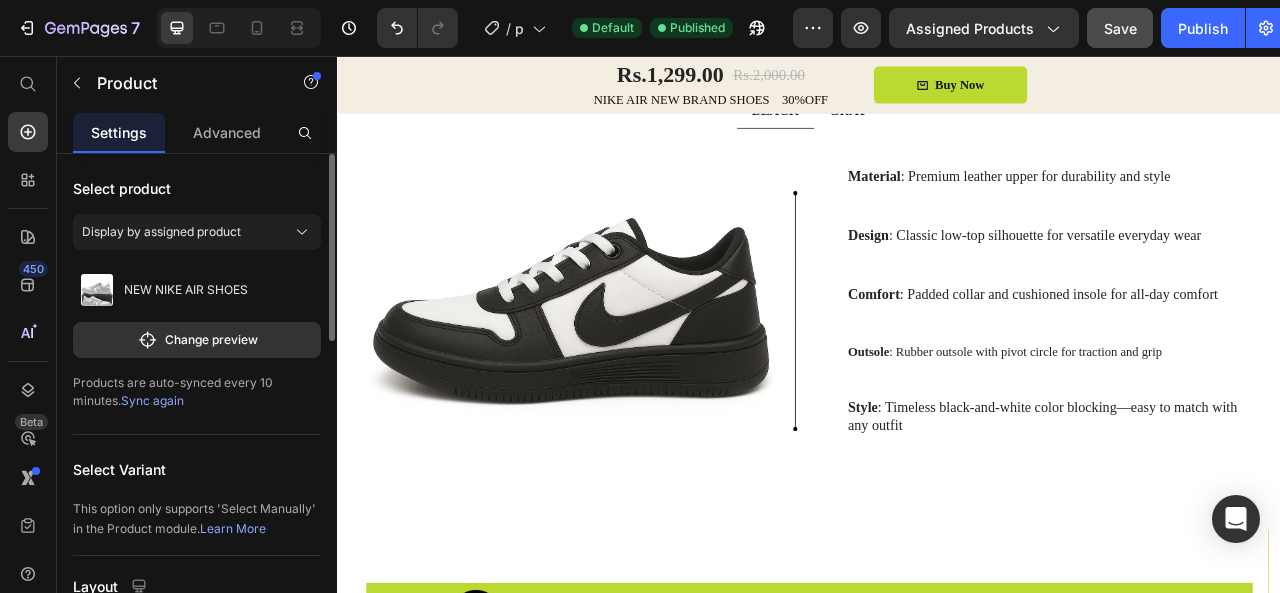 scroll, scrollTop: 1582, scrollLeft: 0, axis: vertical 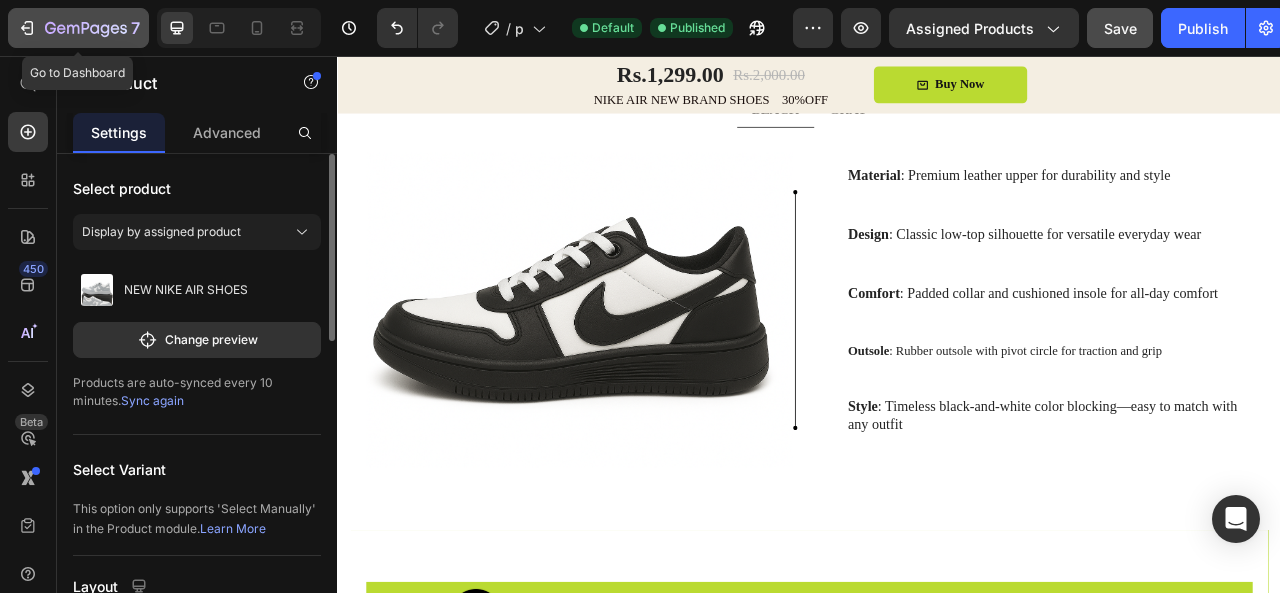 click 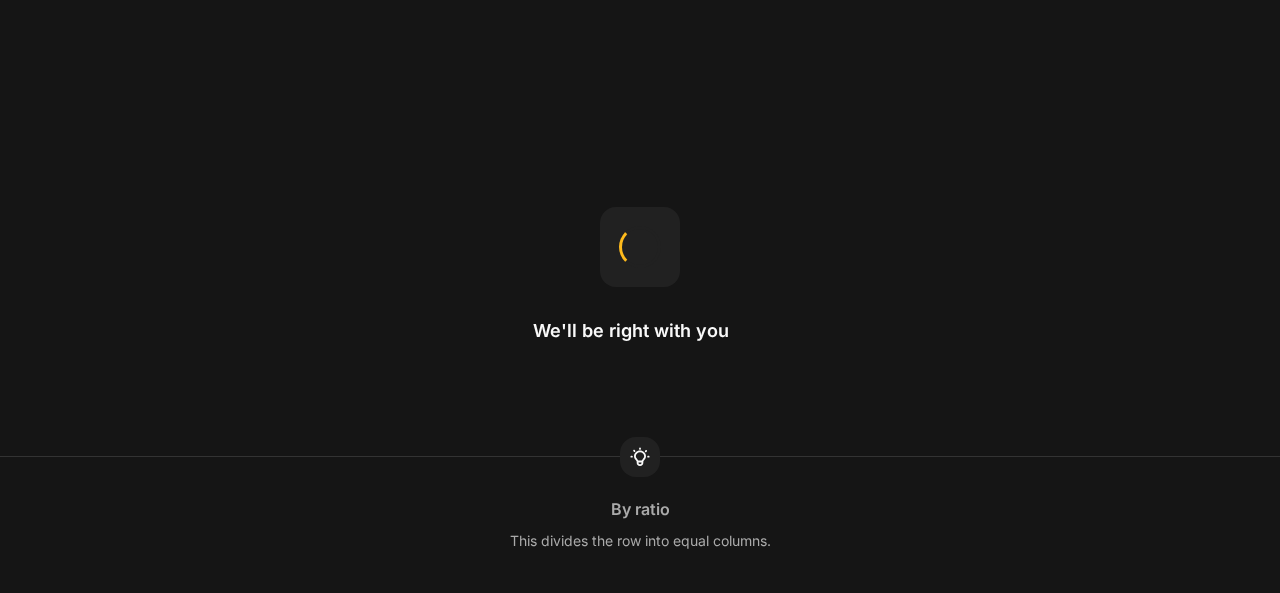 scroll, scrollTop: 0, scrollLeft: 0, axis: both 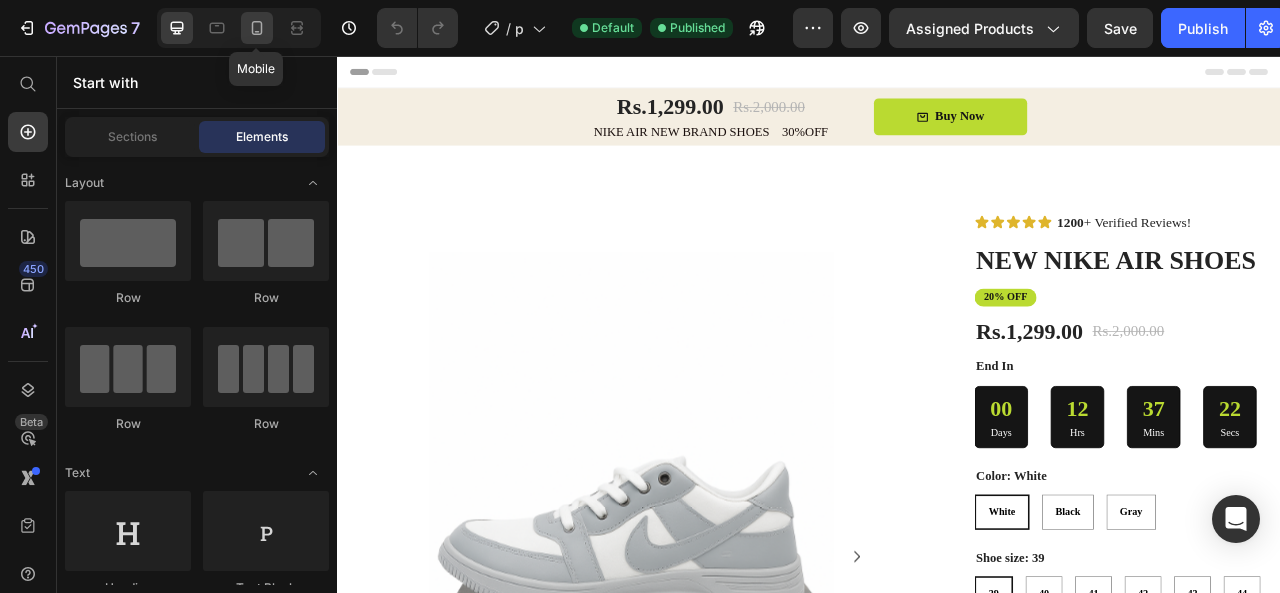 click 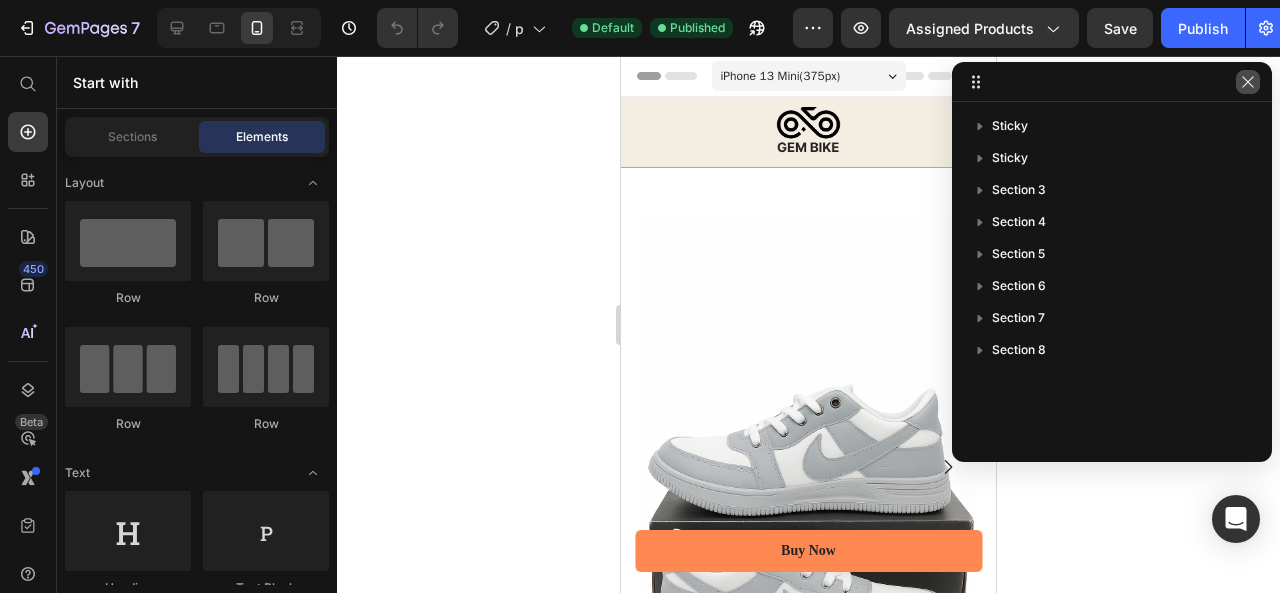 click at bounding box center [1248, 82] 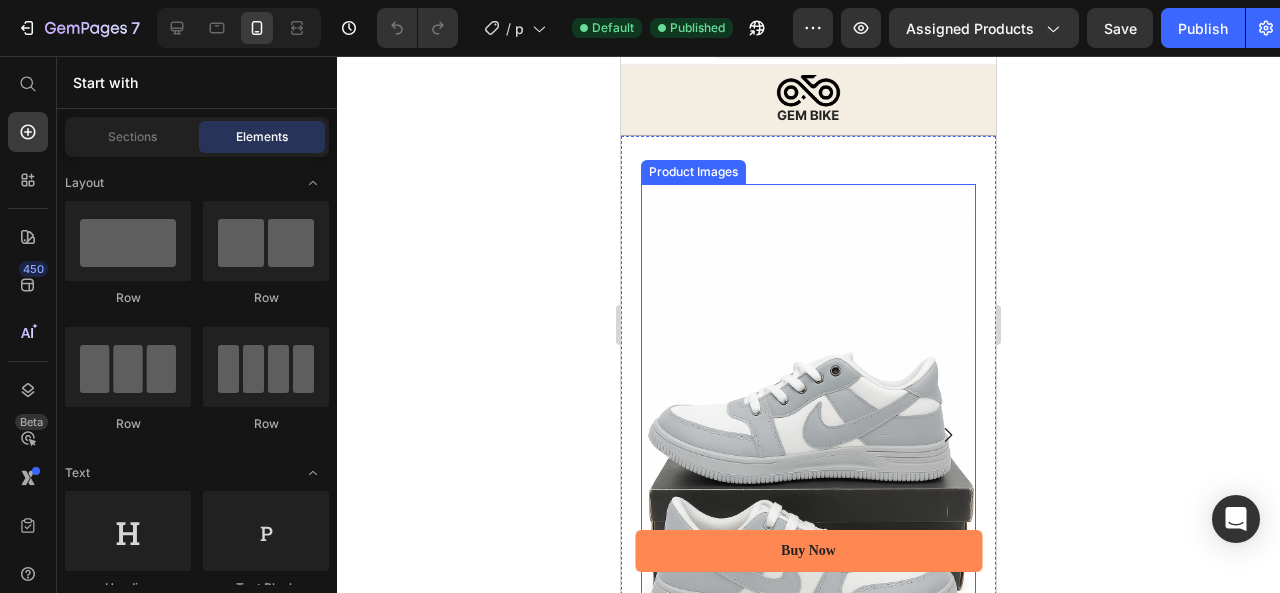 scroll, scrollTop: 0, scrollLeft: 0, axis: both 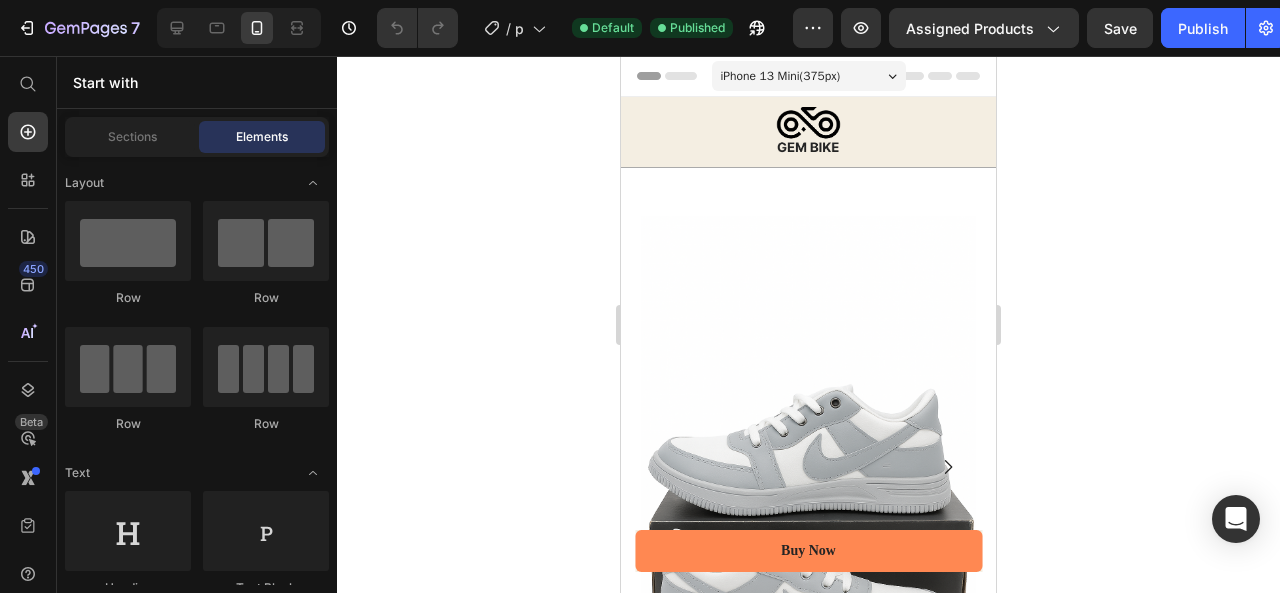 click on "iPhone 13 Mini  ( 375 px)" at bounding box center [809, 76] 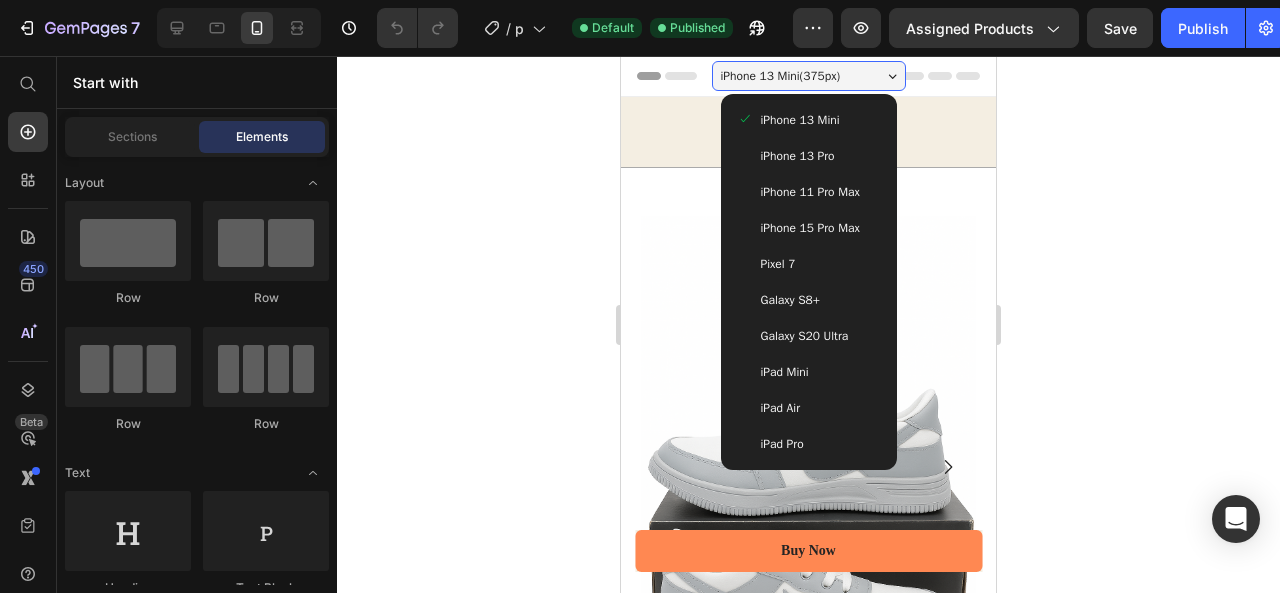 click on "iPhone 13 Mini  ( 375 px)" at bounding box center [809, 76] 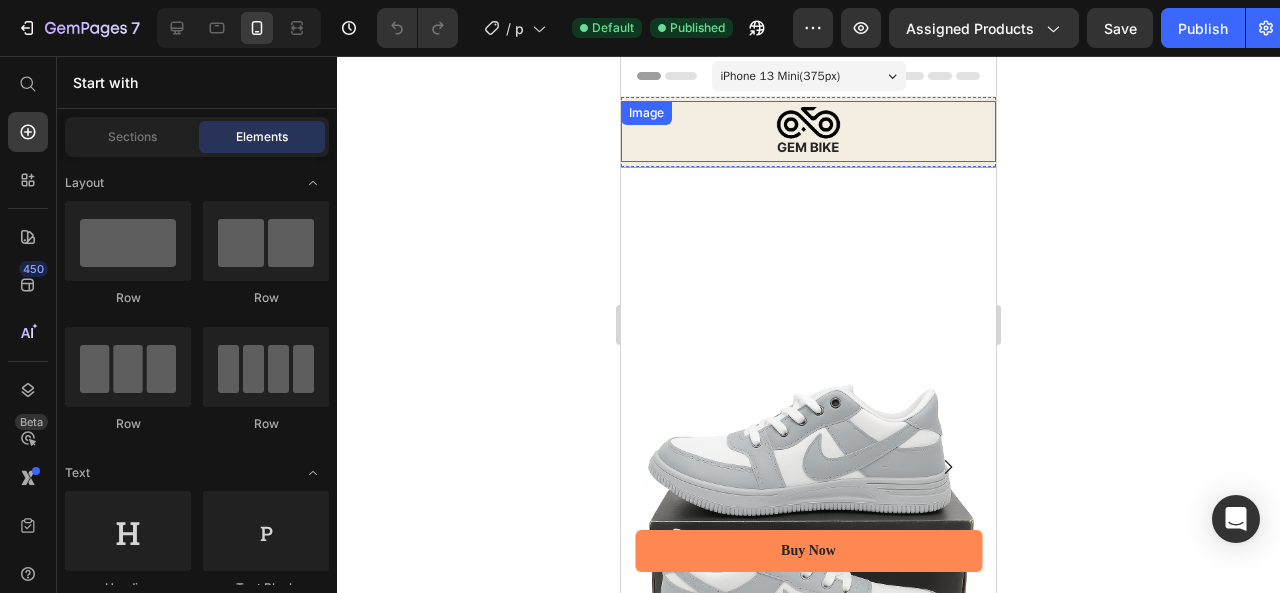 click at bounding box center [808, 131] 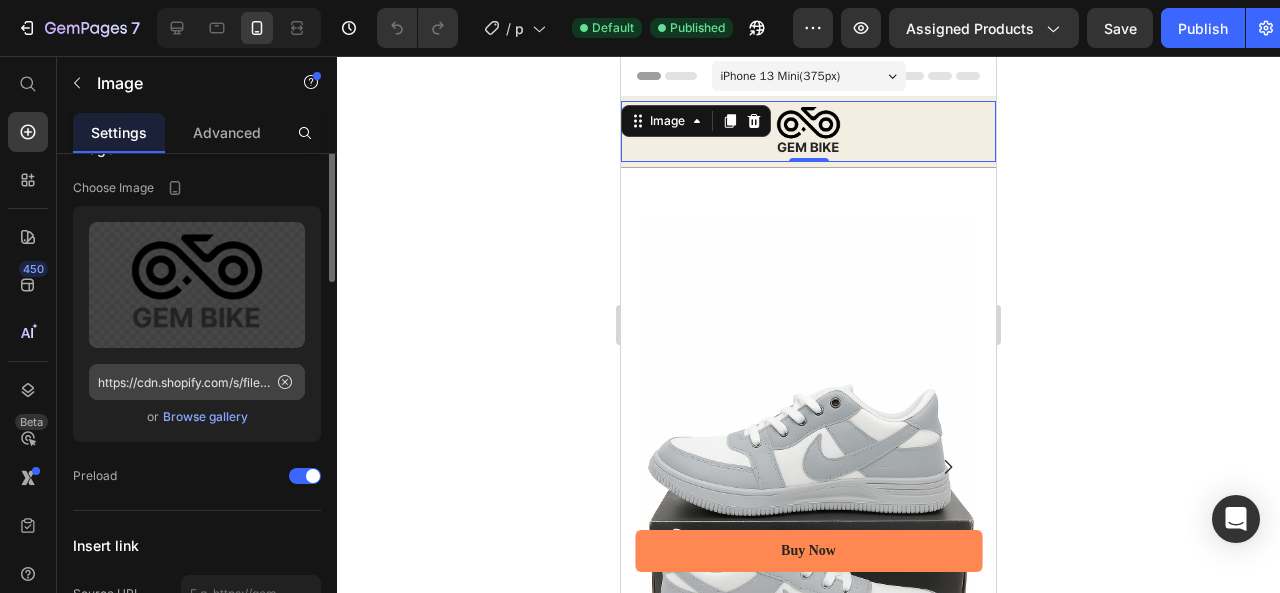 scroll, scrollTop: 0, scrollLeft: 0, axis: both 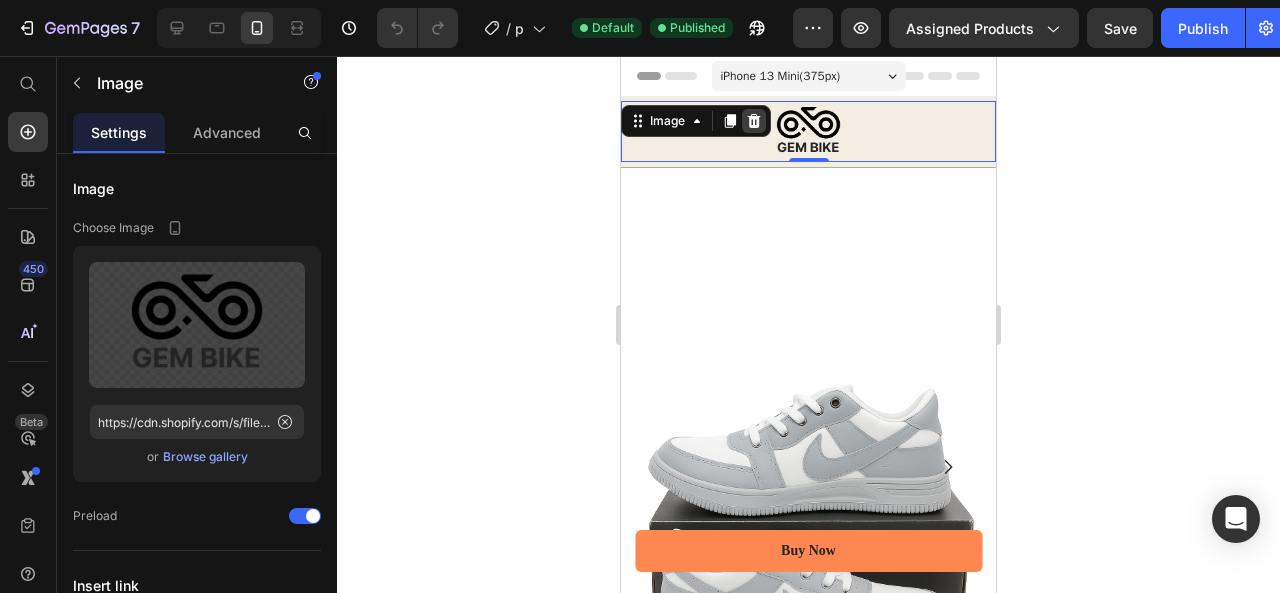 click 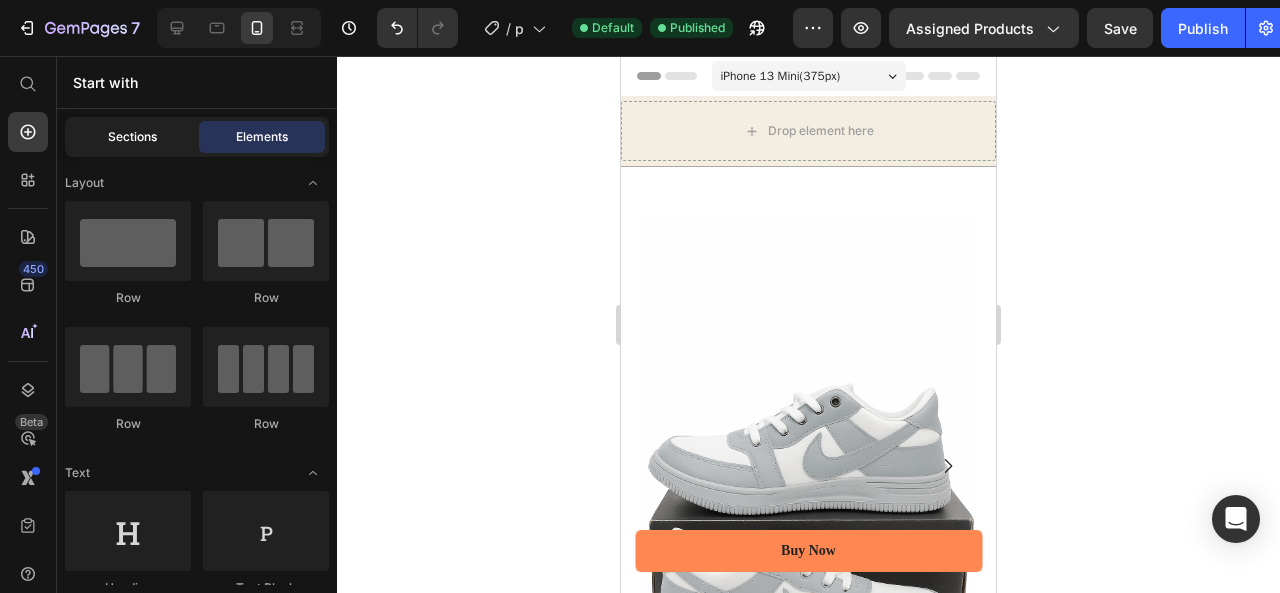 click on "Sections" at bounding box center [132, 137] 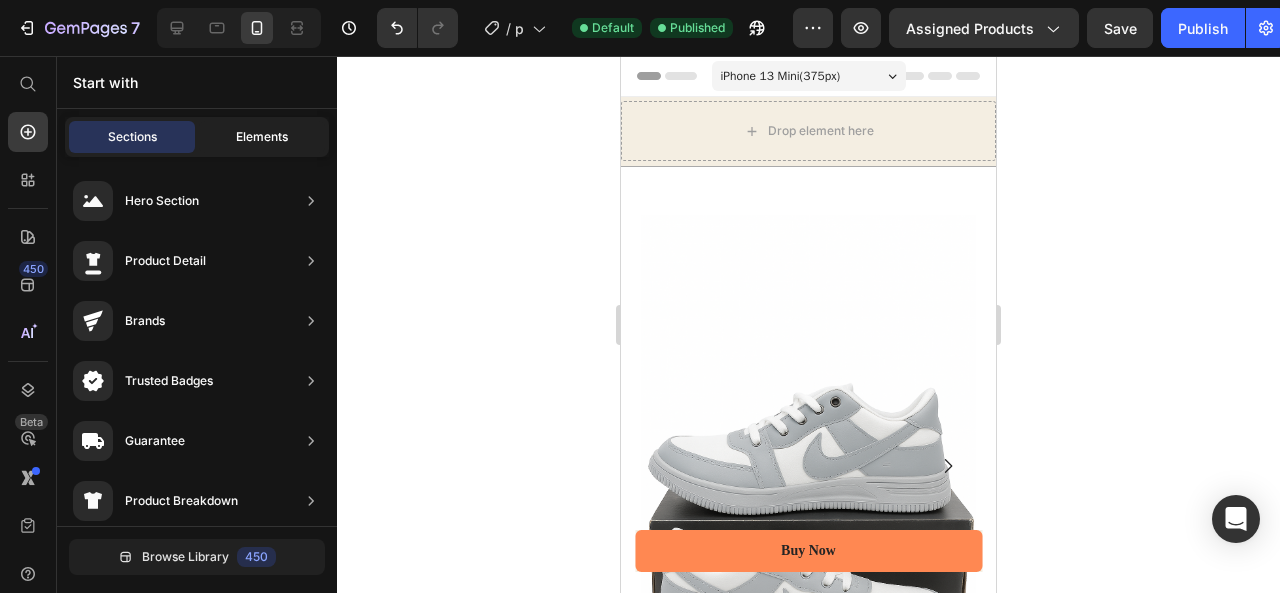 click on "Elements" at bounding box center (262, 137) 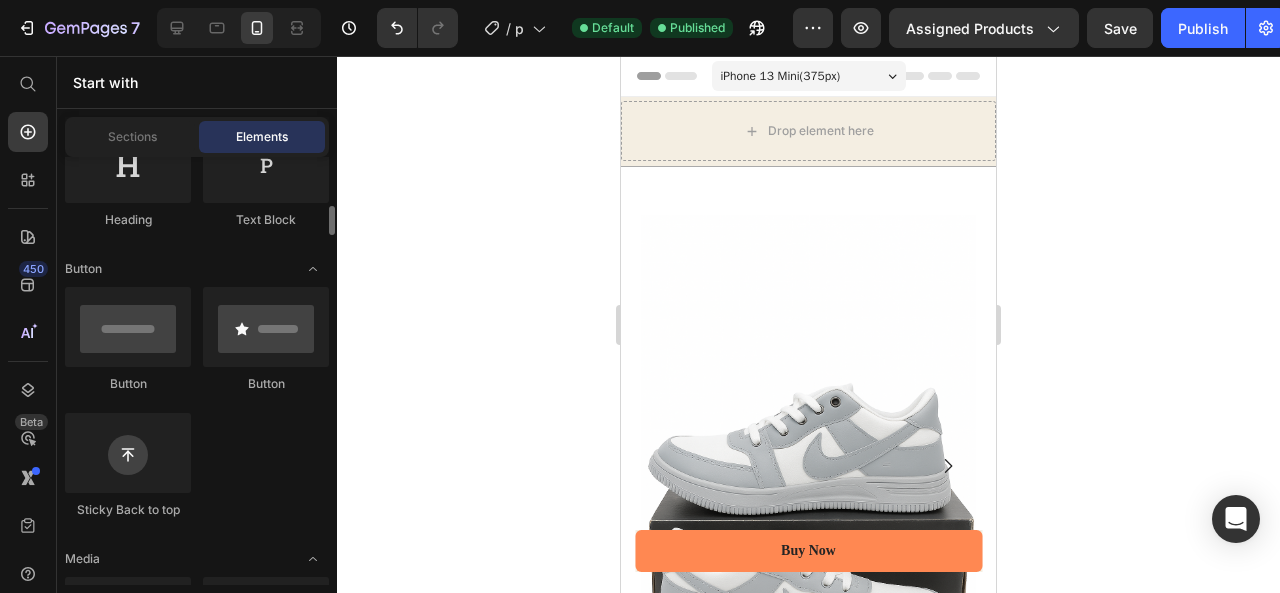 scroll, scrollTop: 402, scrollLeft: 0, axis: vertical 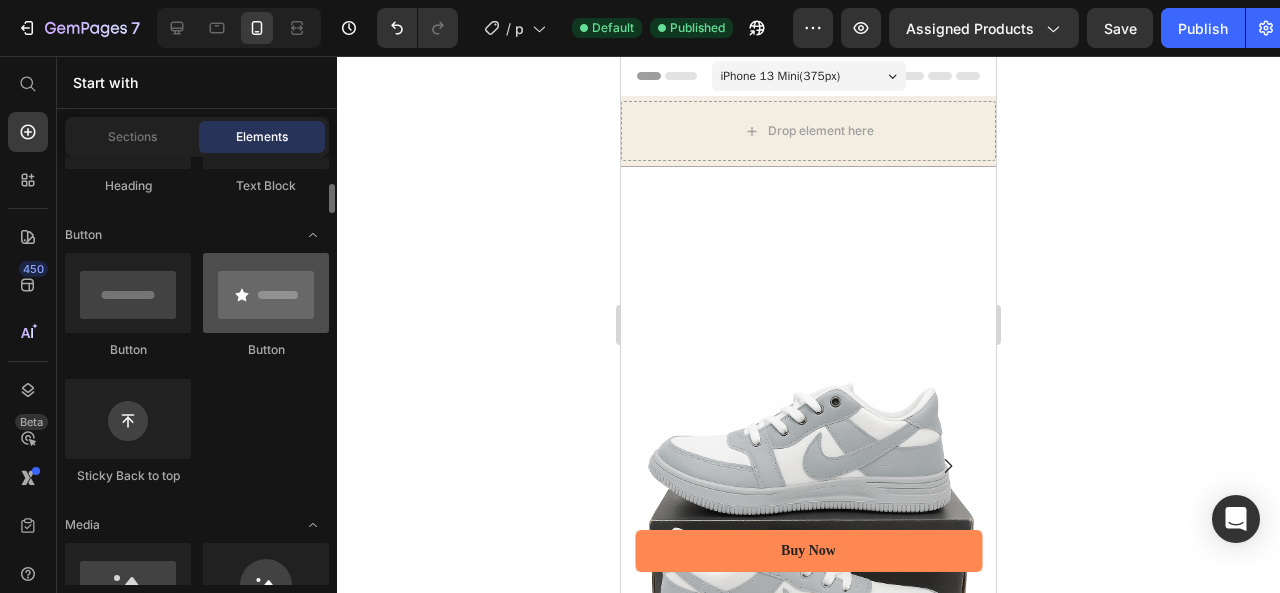 click at bounding box center (266, 293) 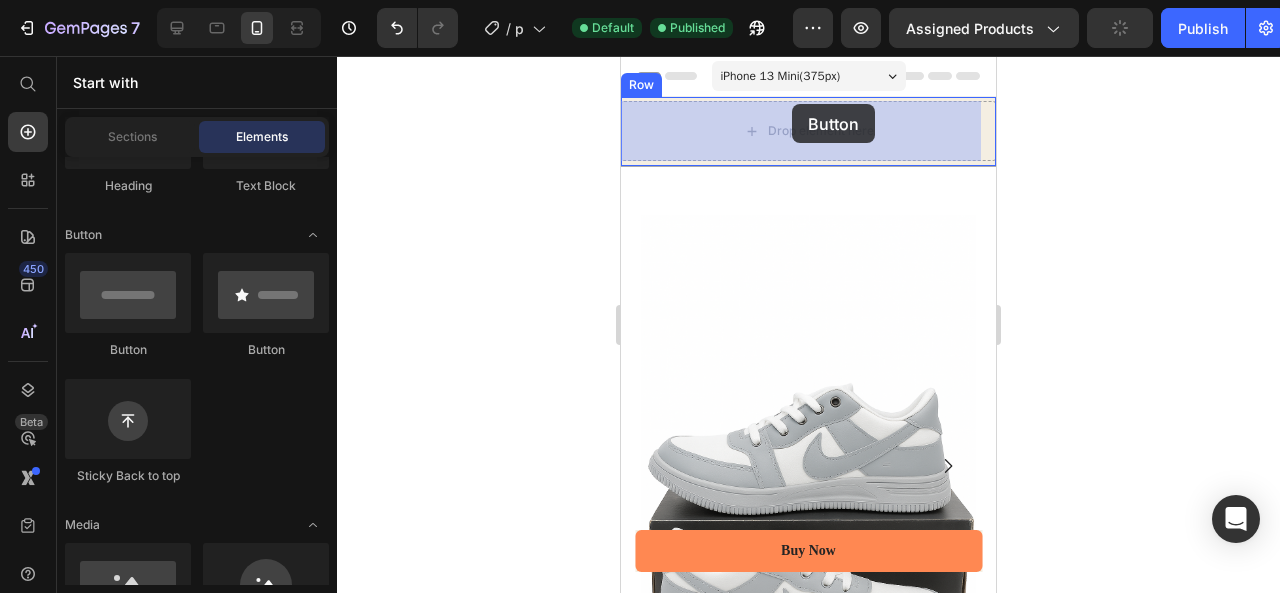 drag, startPoint x: 880, startPoint y: 342, endPoint x: 792, endPoint y: 104, distance: 253.74791 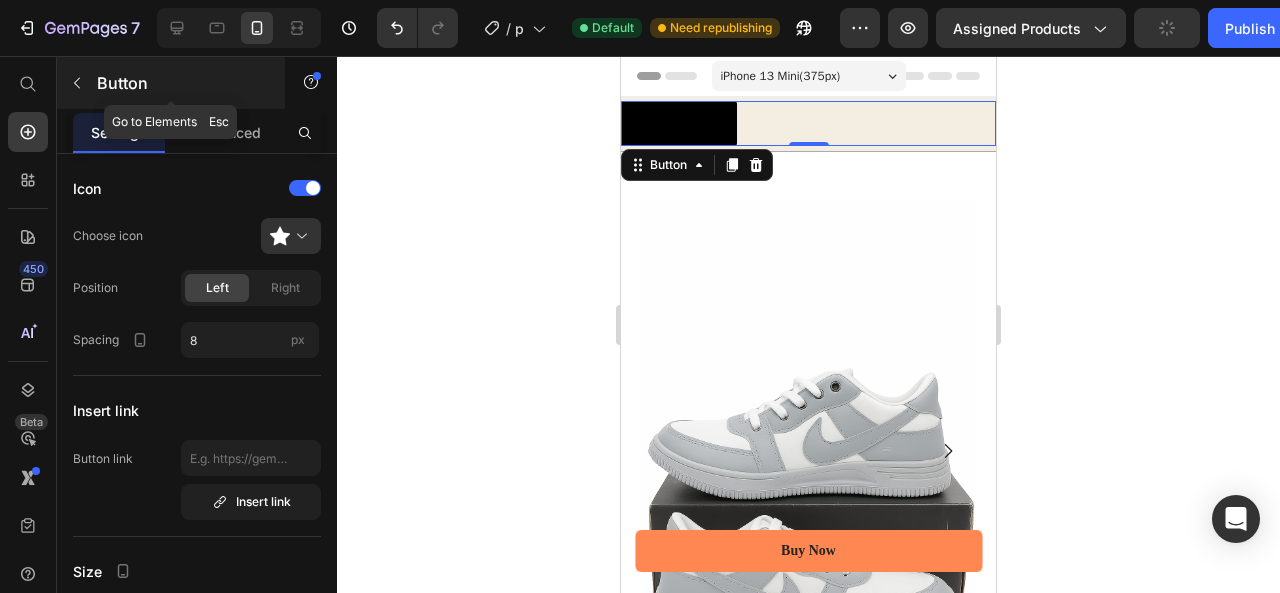 click 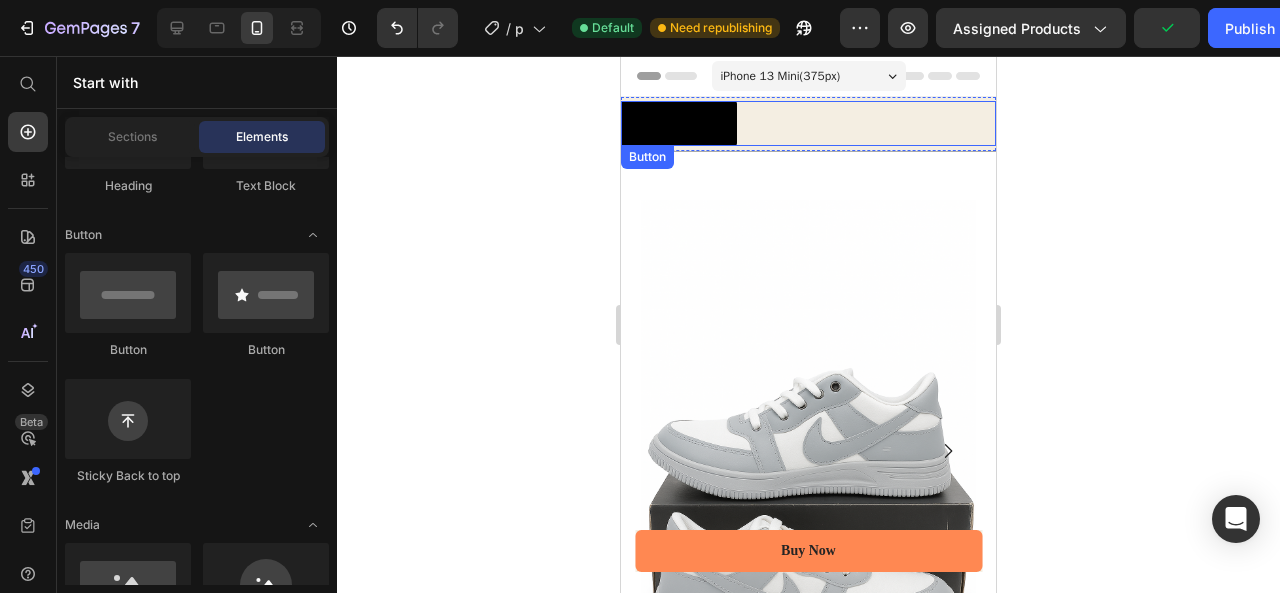 click on "Button Button" at bounding box center (808, 123) 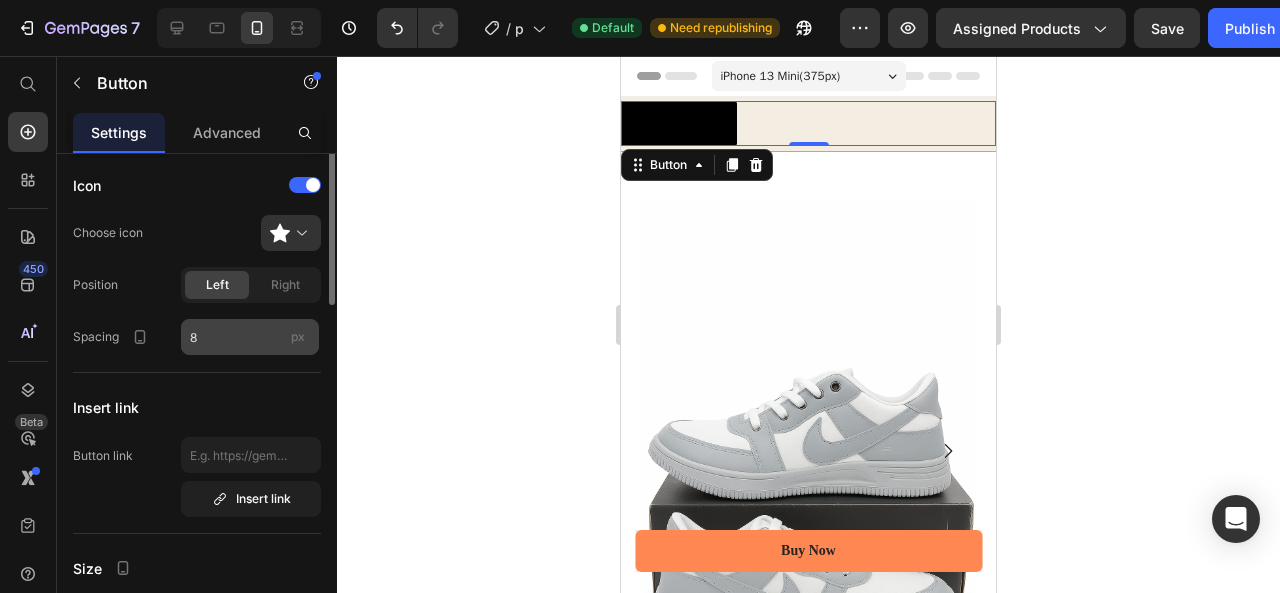 scroll, scrollTop: 0, scrollLeft: 0, axis: both 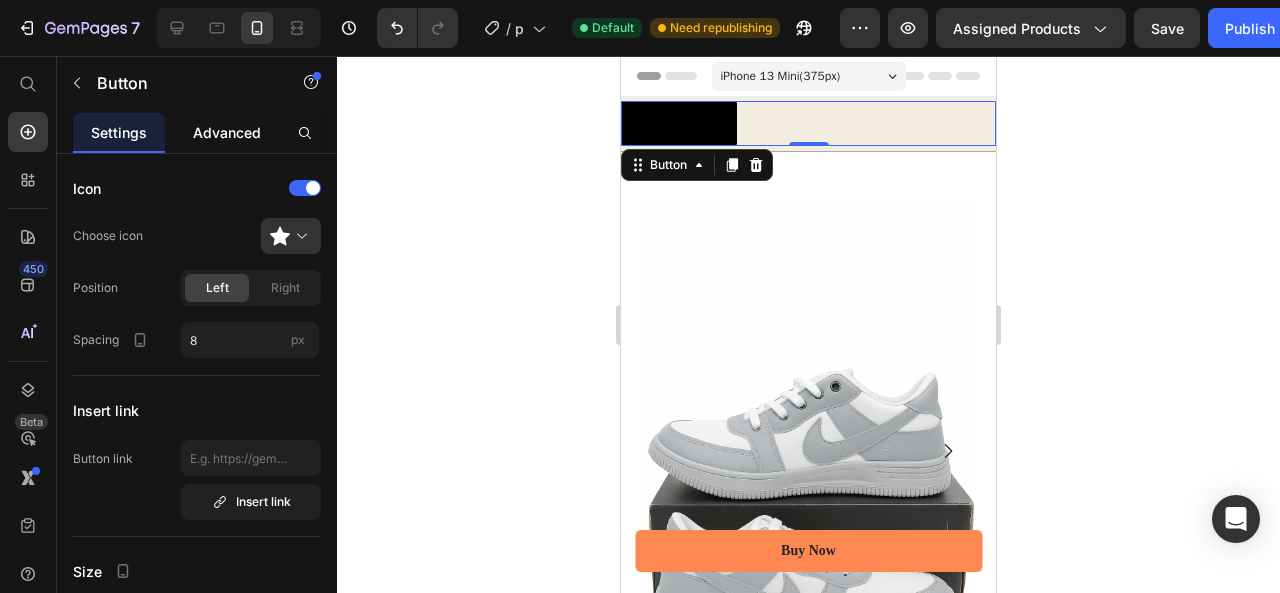 click on "Advanced" at bounding box center (227, 132) 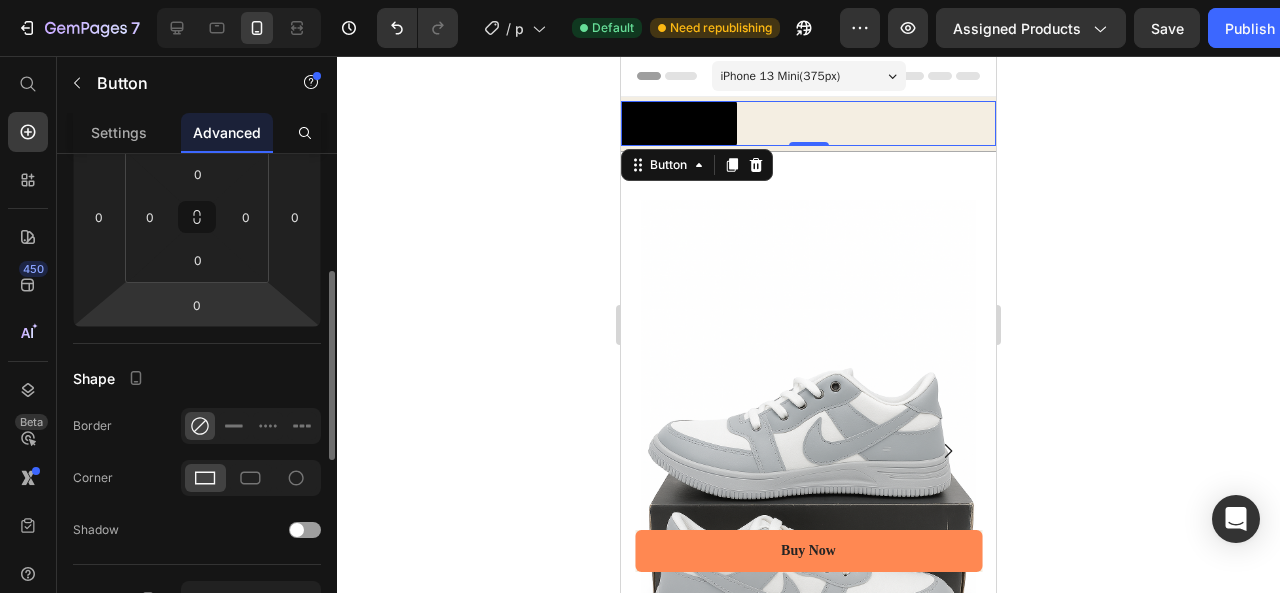 scroll, scrollTop: 0, scrollLeft: 0, axis: both 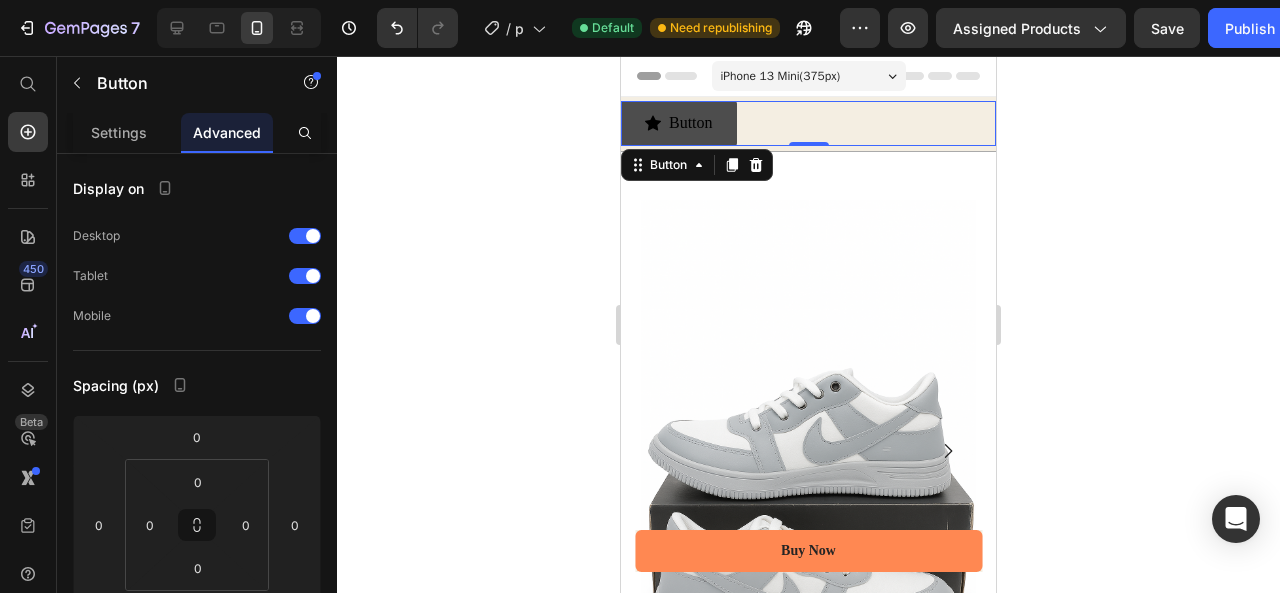 click on "Button" at bounding box center (691, 123) 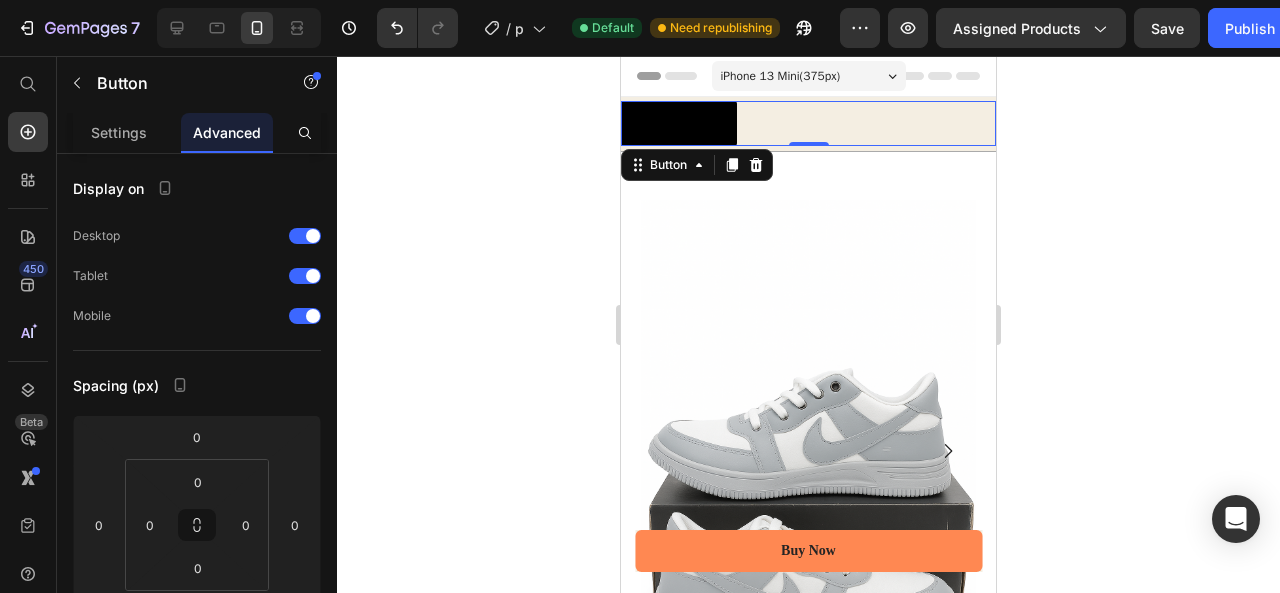 click on "Button Button   0" at bounding box center [808, 123] 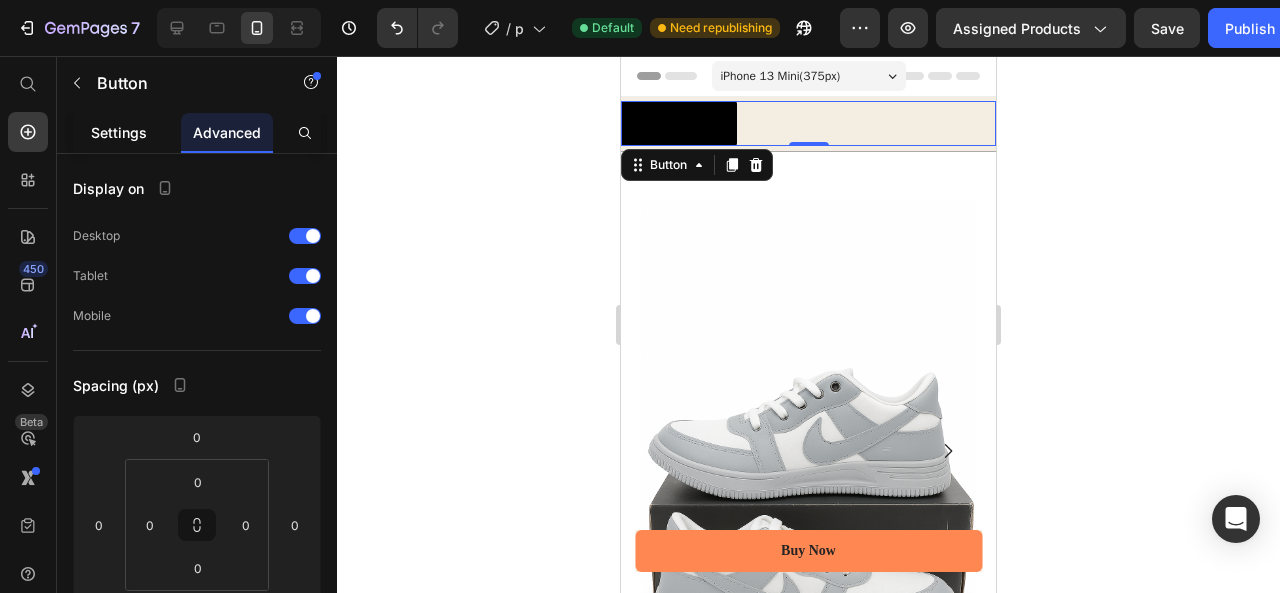 click on "Settings" at bounding box center [119, 132] 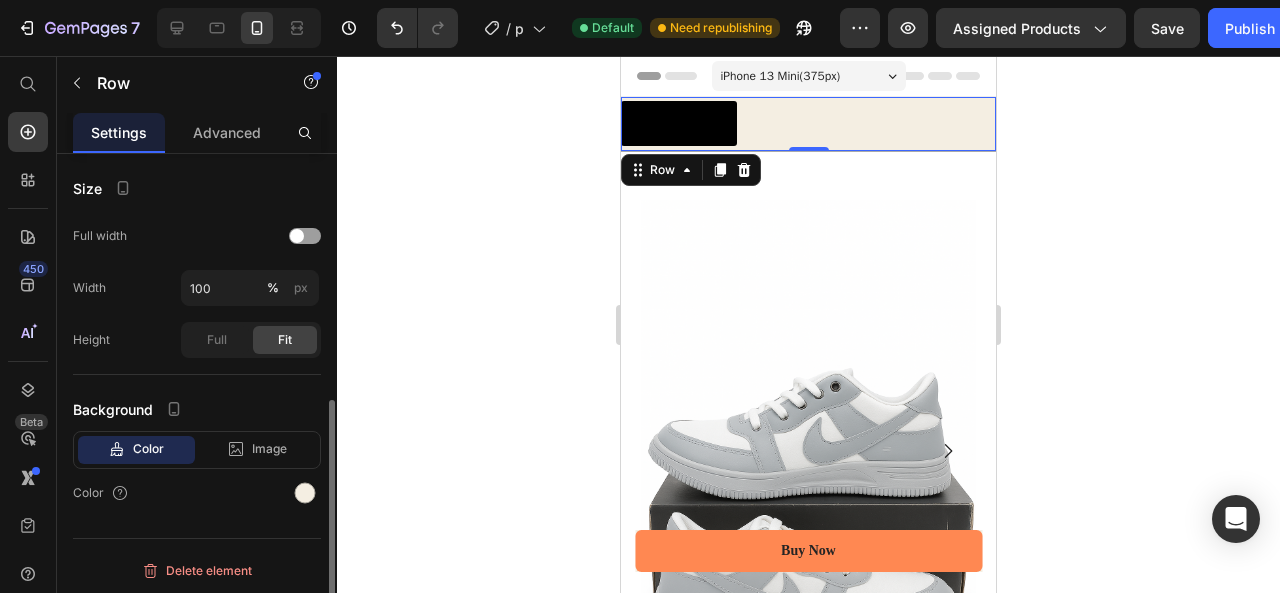 scroll, scrollTop: 0, scrollLeft: 0, axis: both 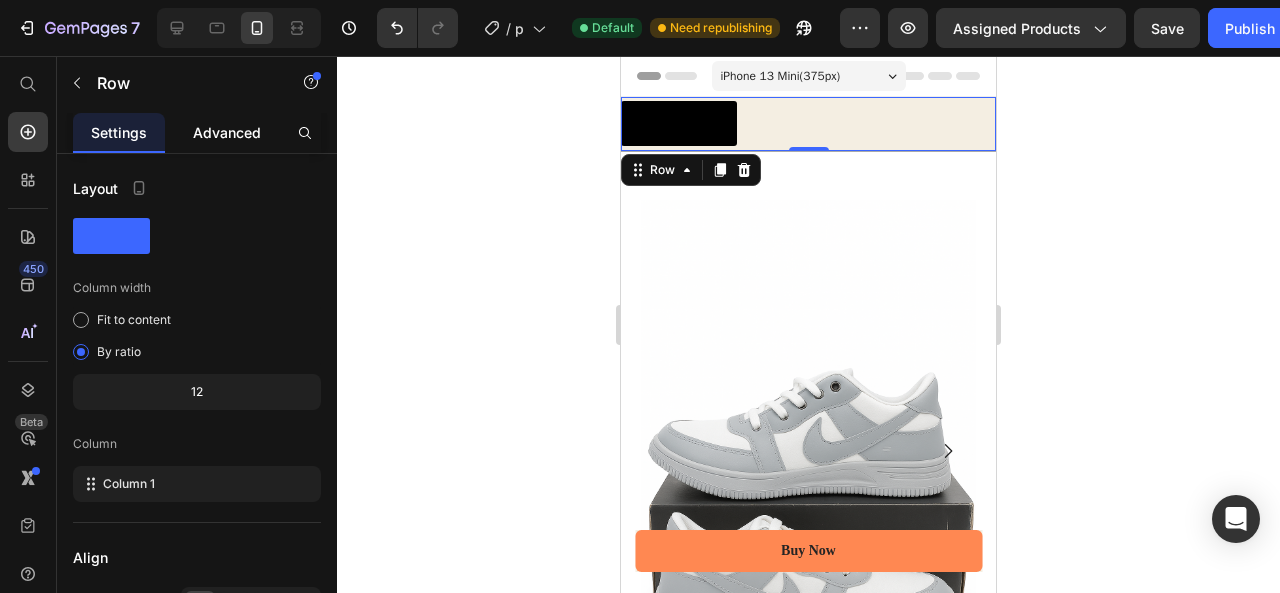 click on "Advanced" at bounding box center [227, 132] 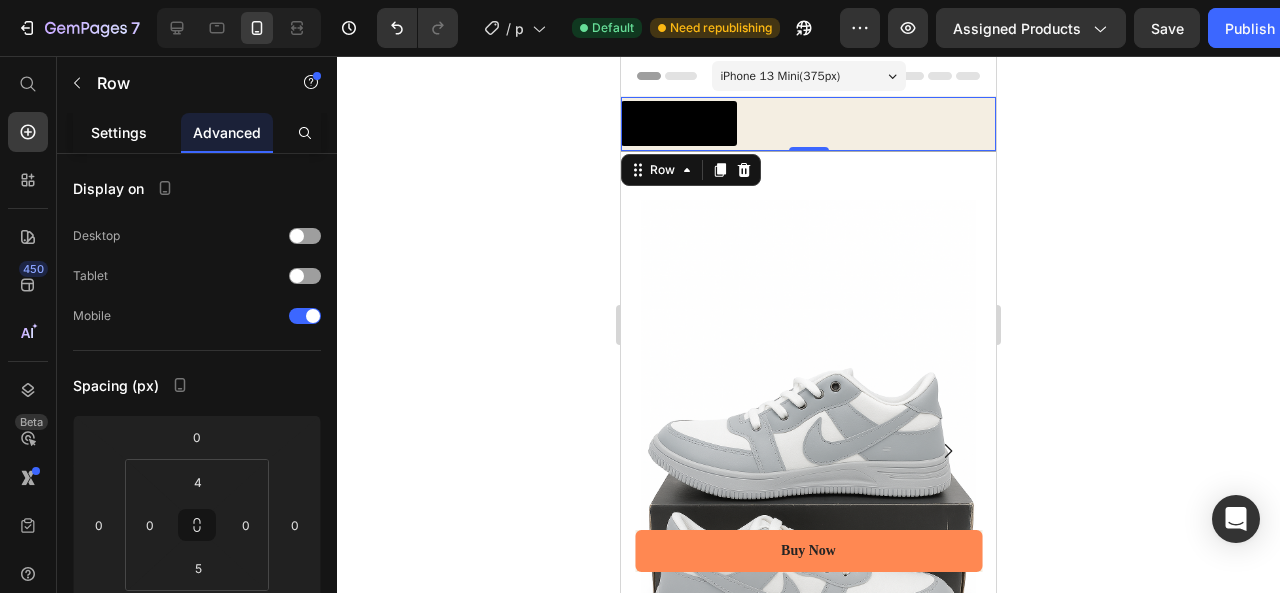 click on "Settings" at bounding box center (119, 132) 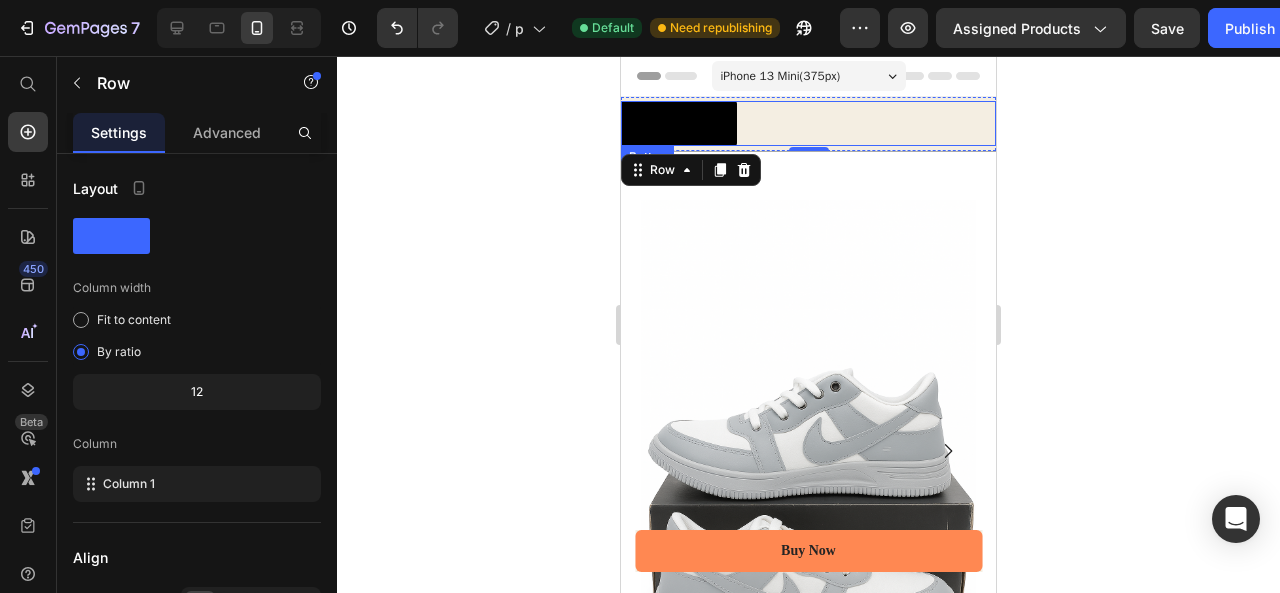 click on "Button Button" at bounding box center [808, 123] 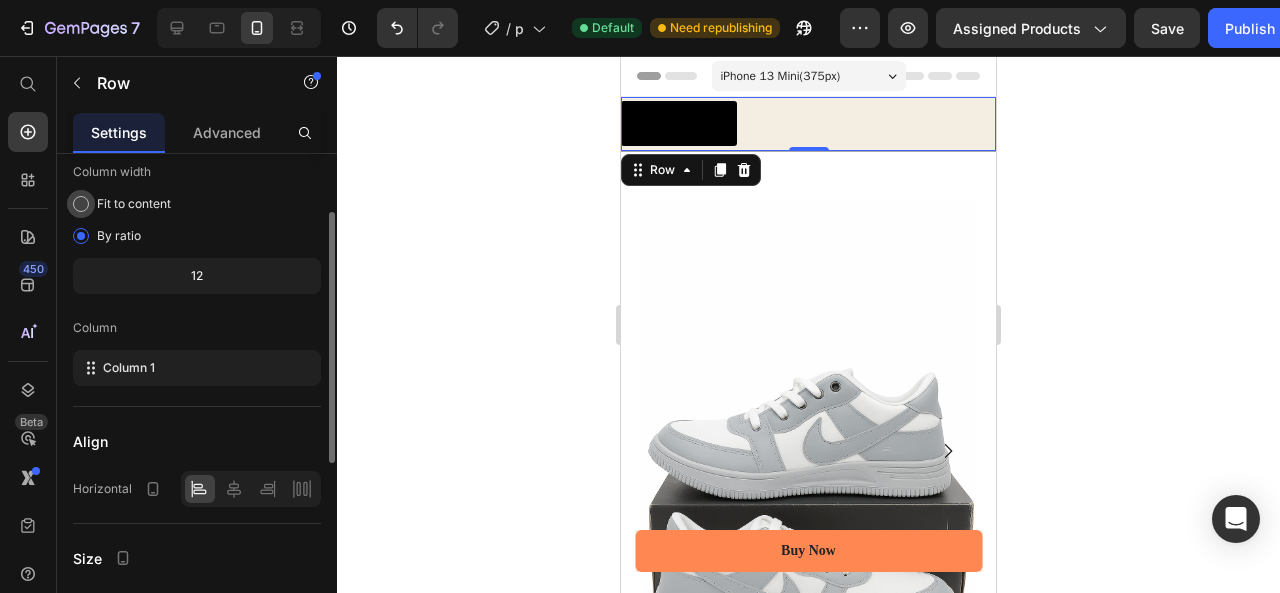 scroll, scrollTop: 115, scrollLeft: 0, axis: vertical 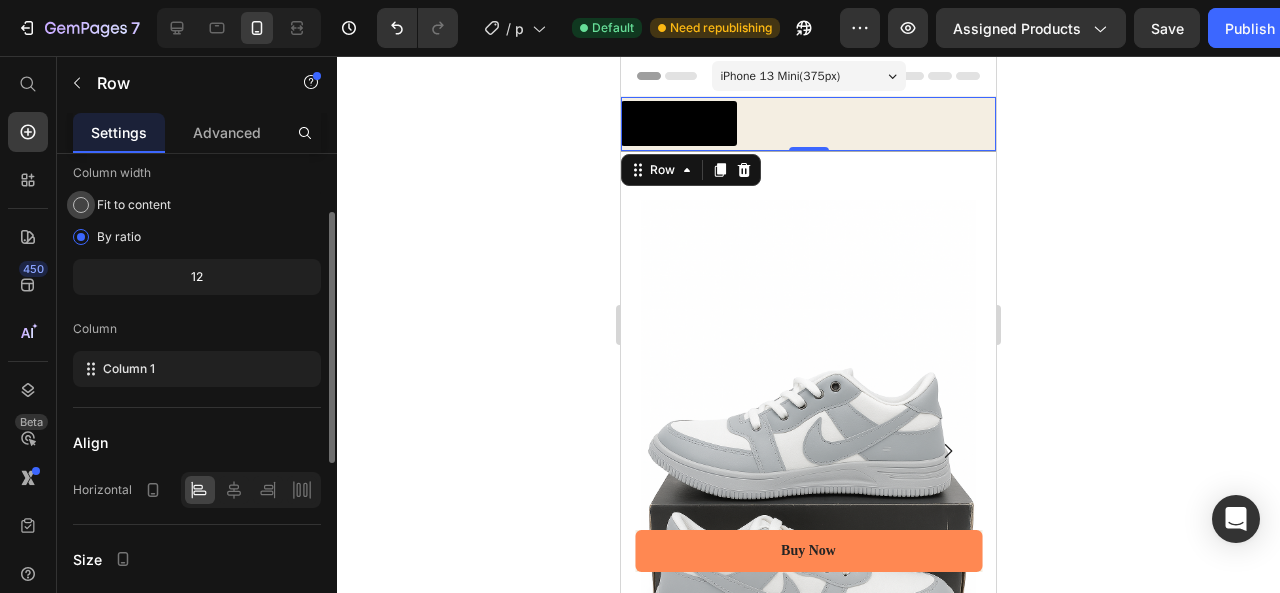 click at bounding box center [81, 205] 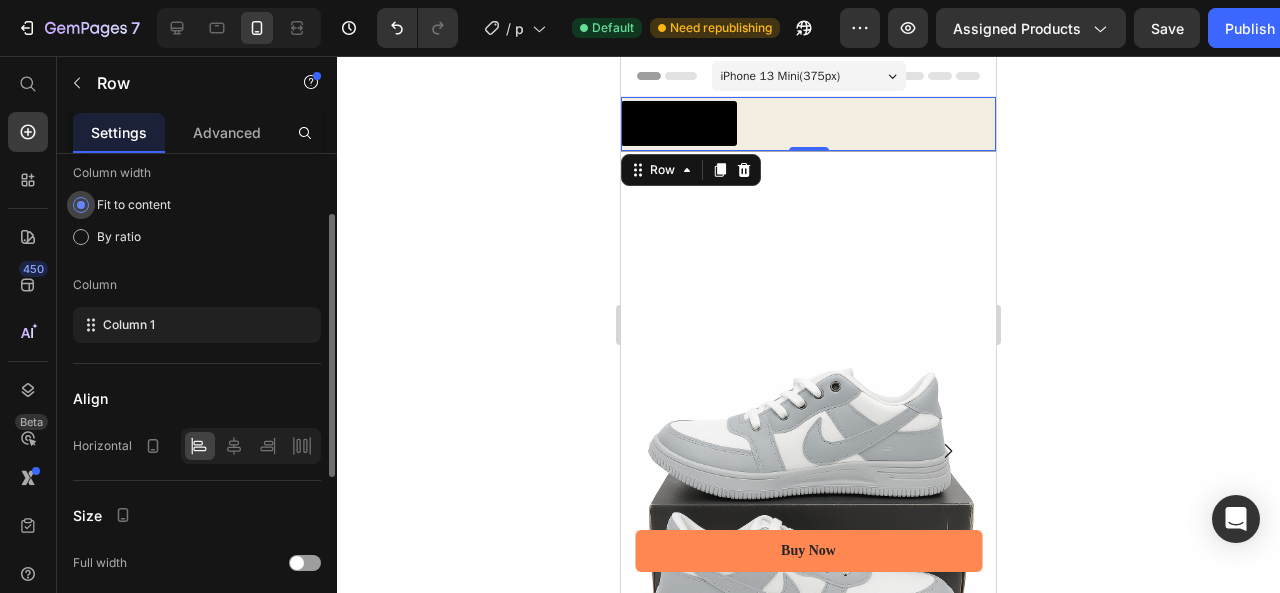 click at bounding box center (81, 205) 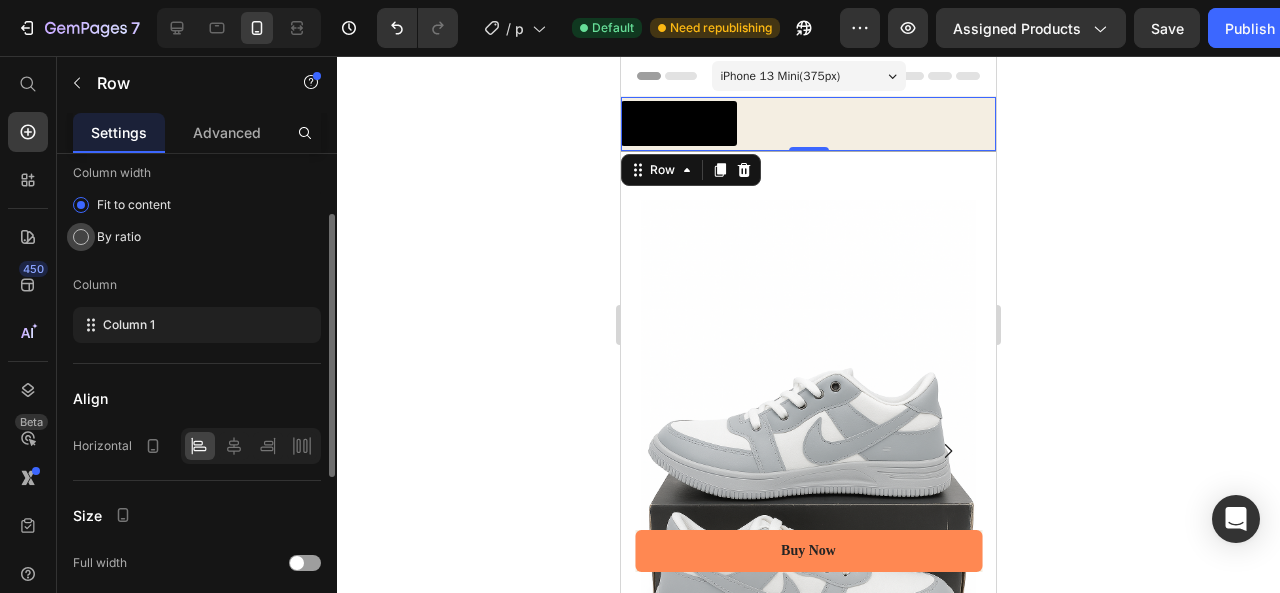 click at bounding box center (81, 237) 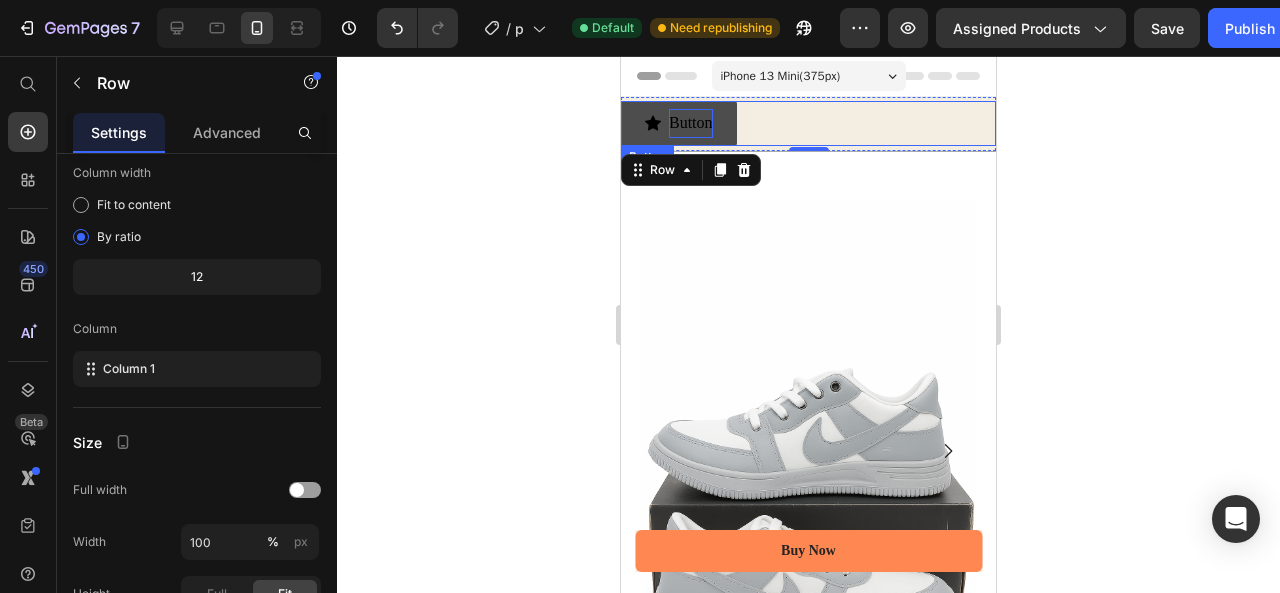 click on "Button" at bounding box center (691, 123) 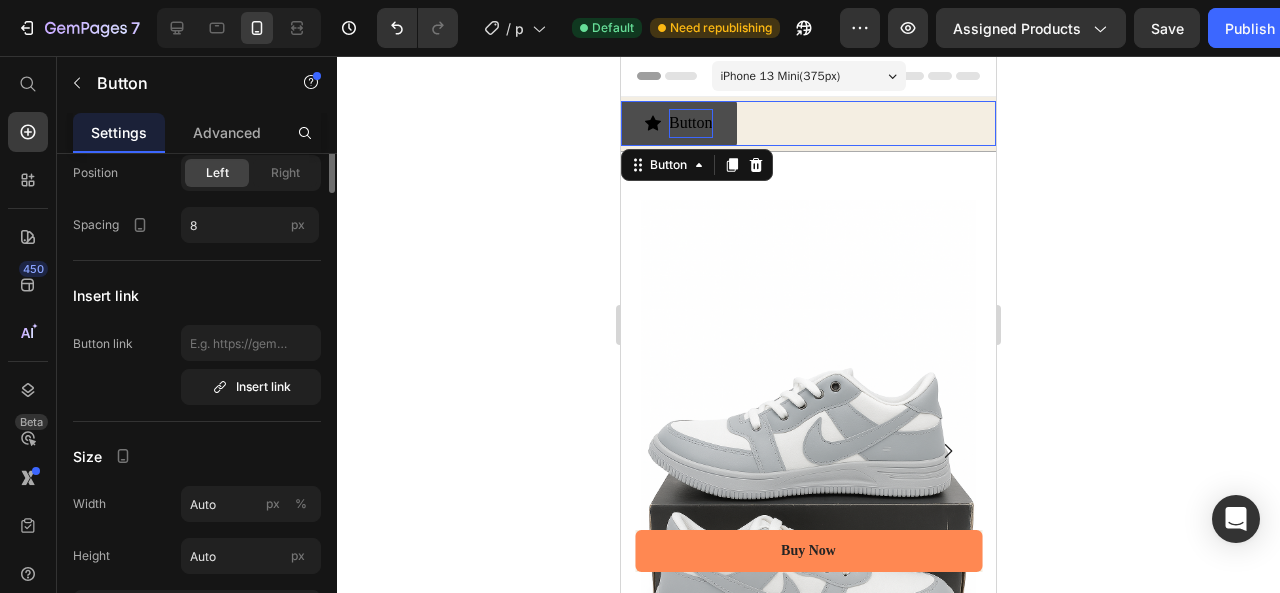 scroll, scrollTop: 0, scrollLeft: 0, axis: both 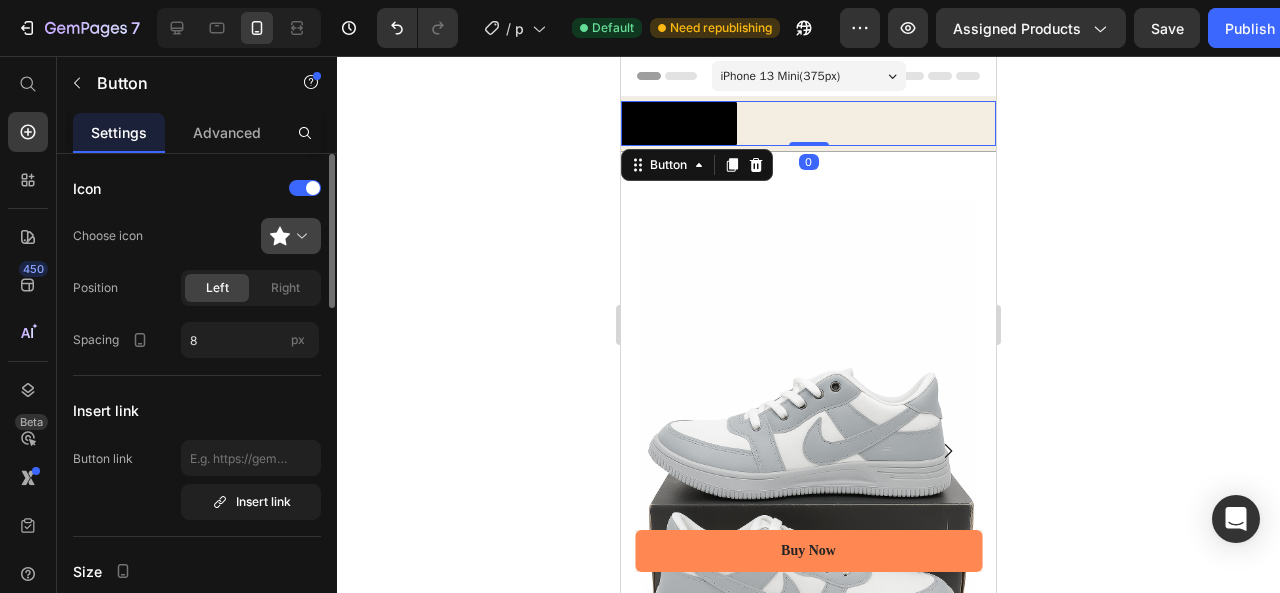 click at bounding box center [299, 236] 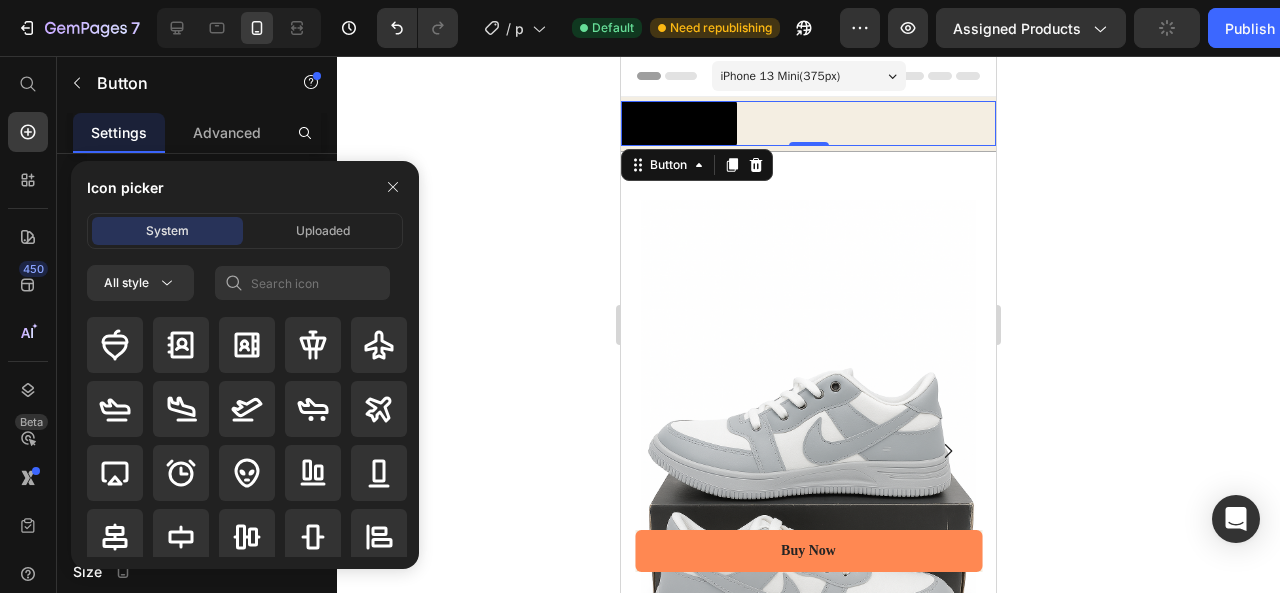 click on "Button" 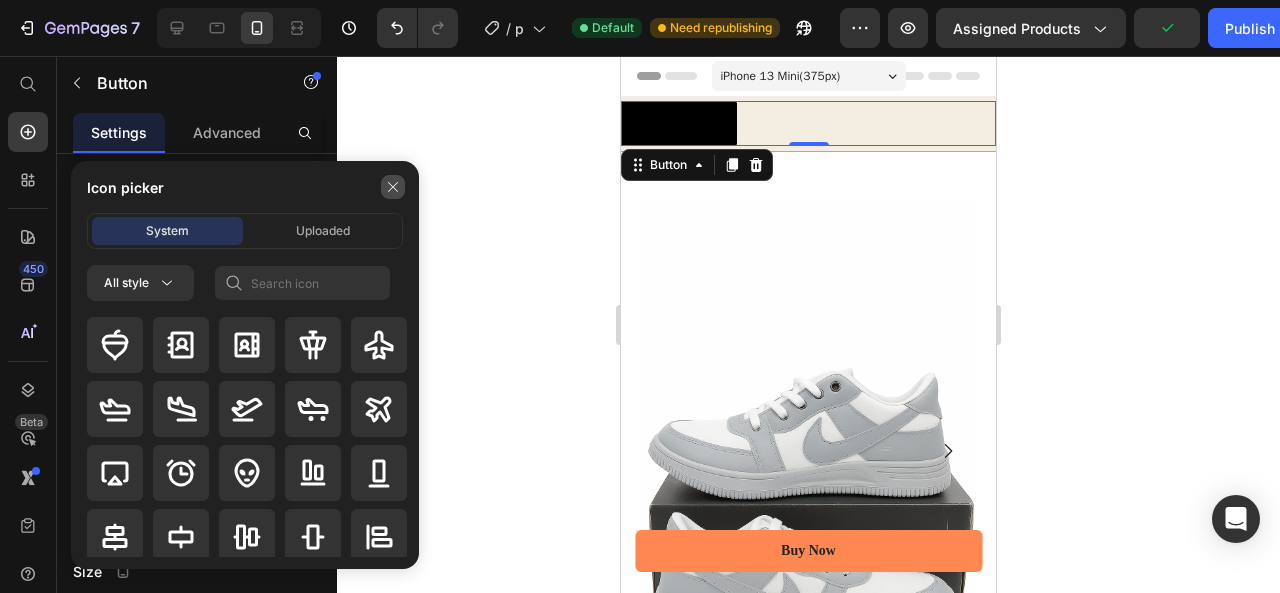 click 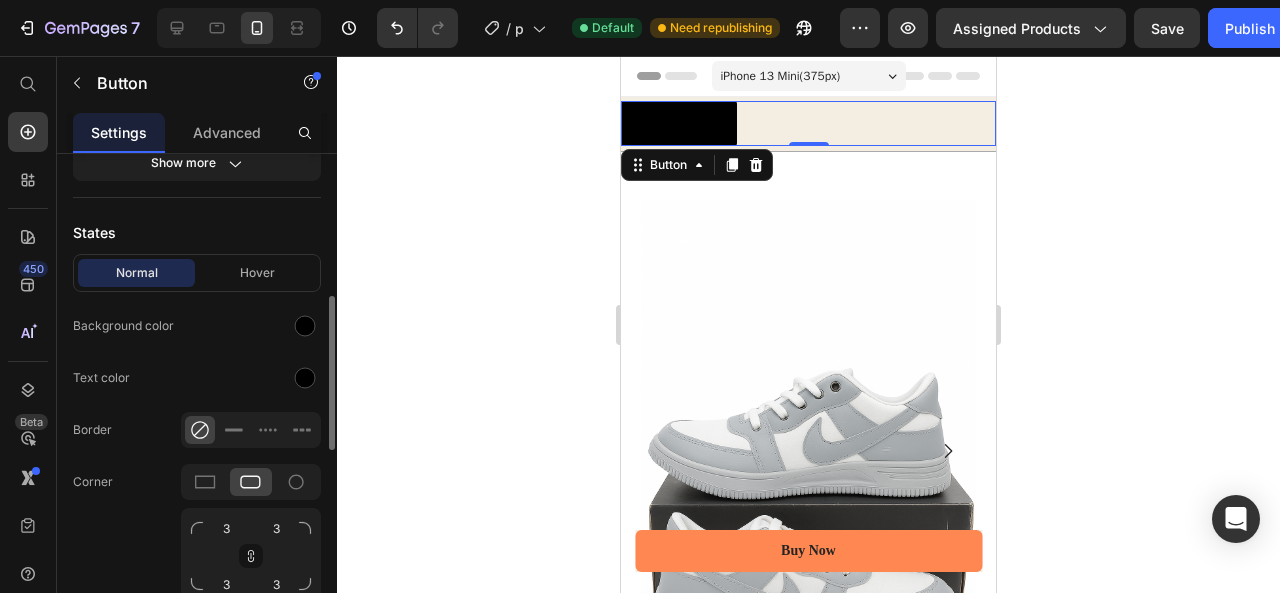scroll, scrollTop: 532, scrollLeft: 0, axis: vertical 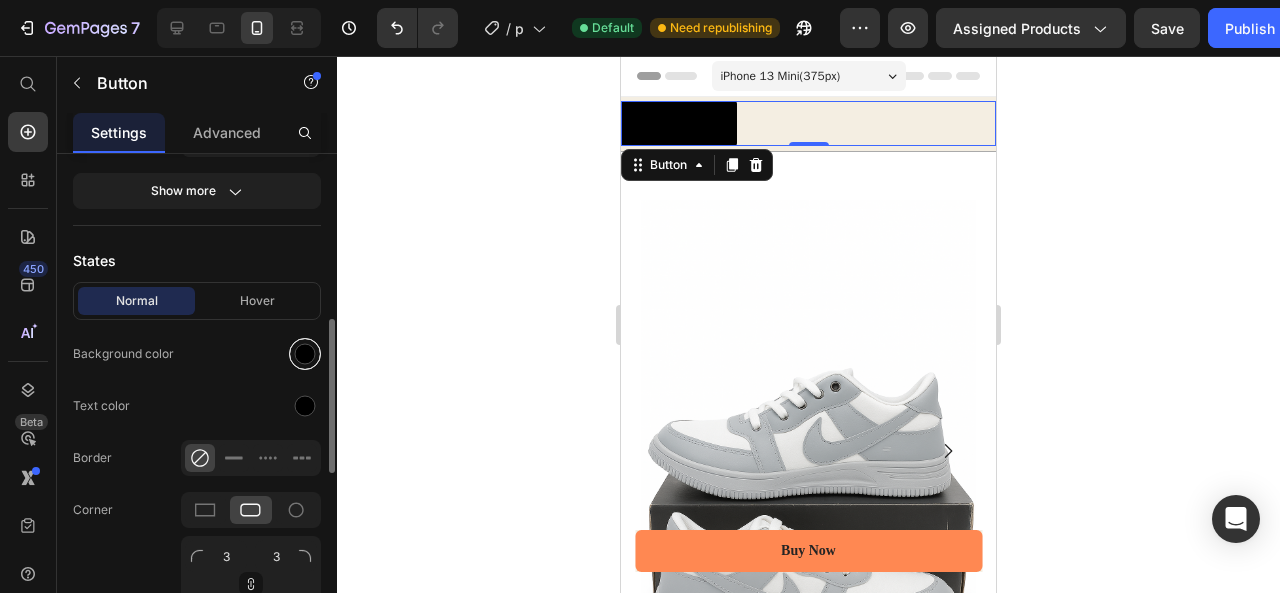 click at bounding box center [305, 354] 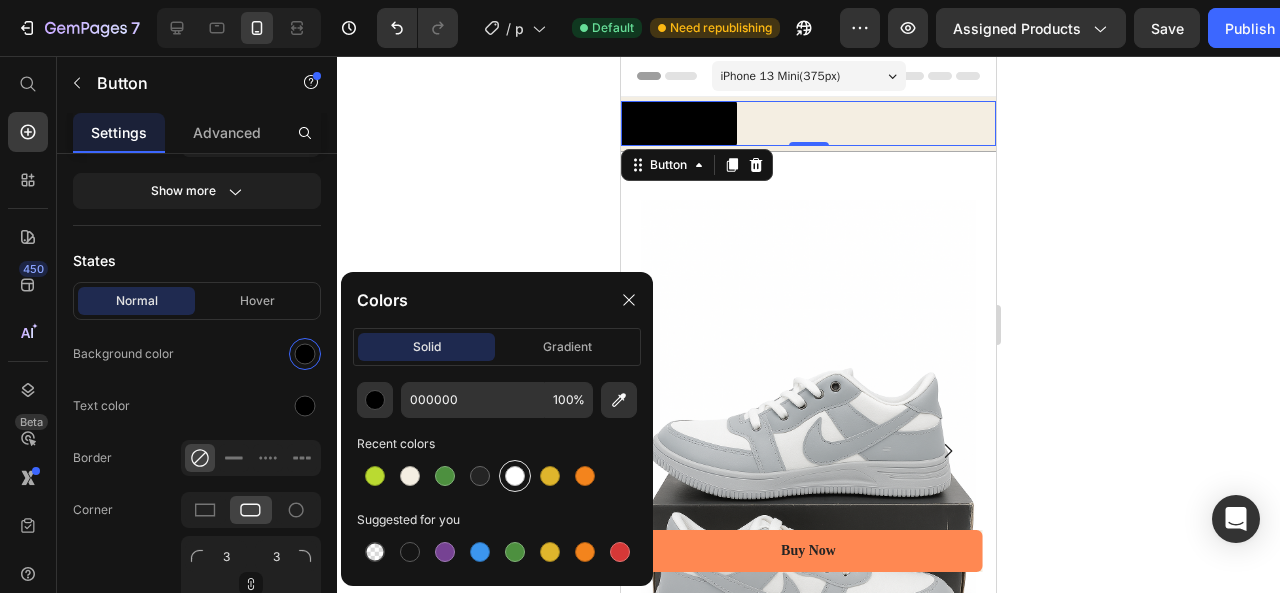 click at bounding box center (515, 476) 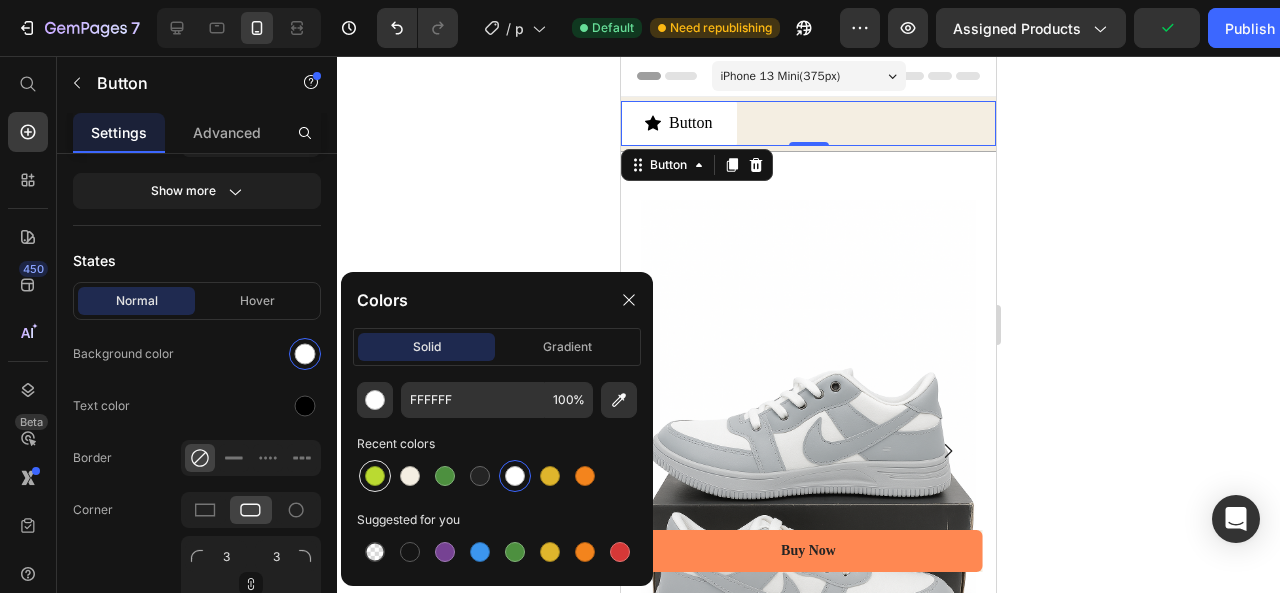 click at bounding box center [375, 476] 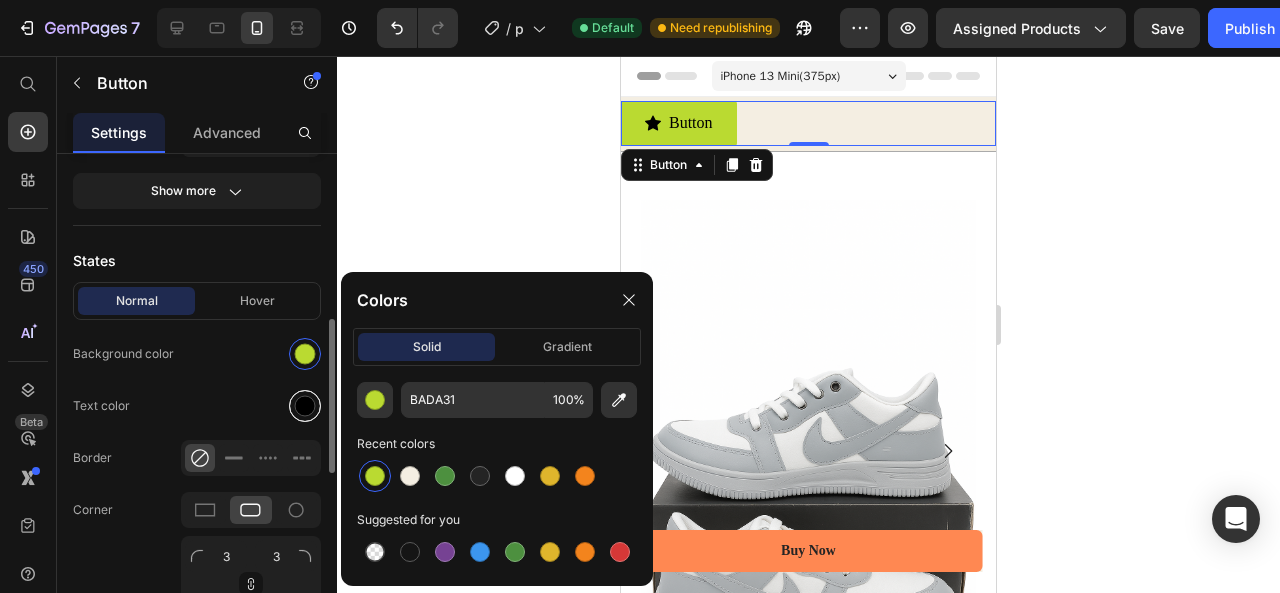 click at bounding box center [305, 406] 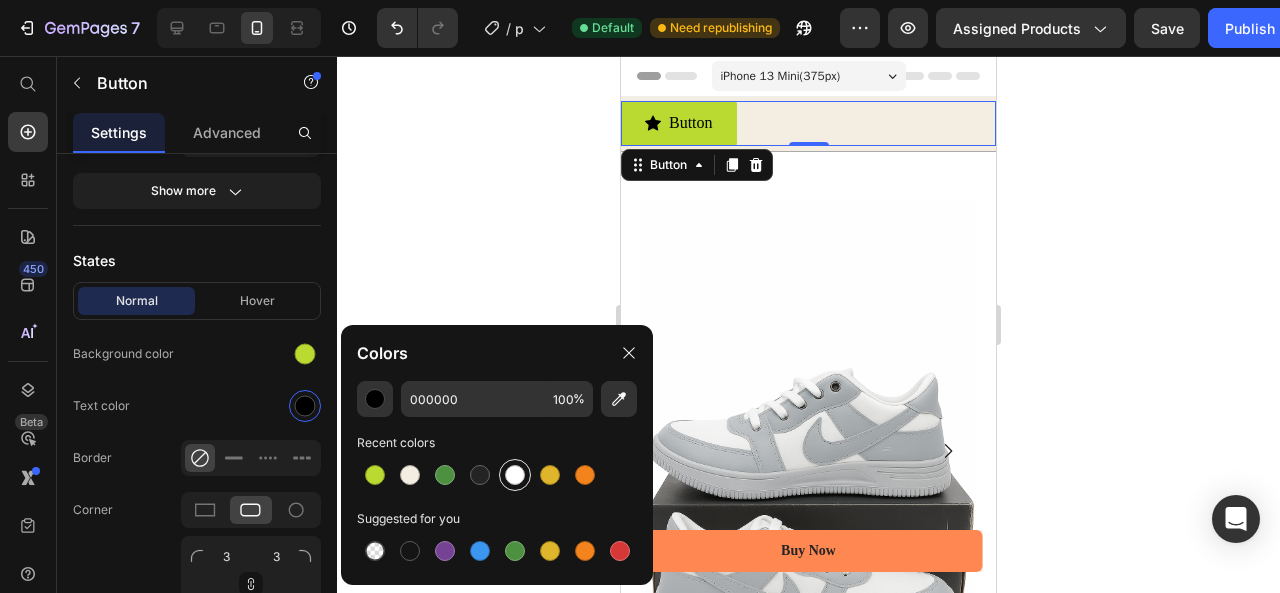 click at bounding box center (515, 475) 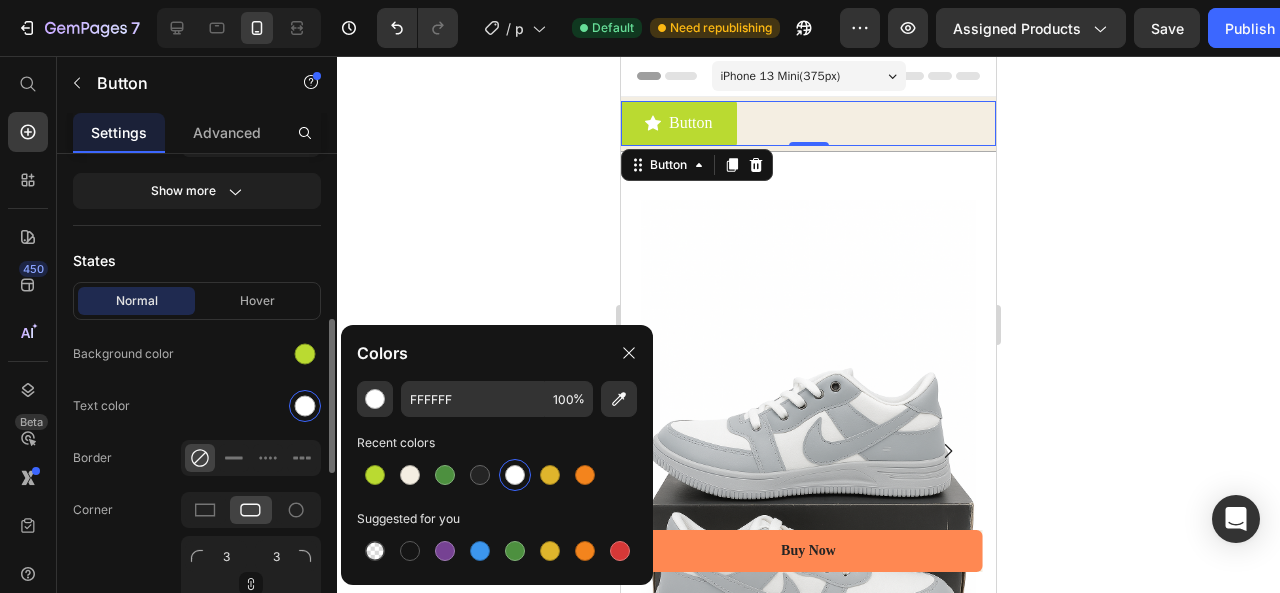 click on "Normal Hover Background color Text color Border Corner 3 3 3 3 Shadow" 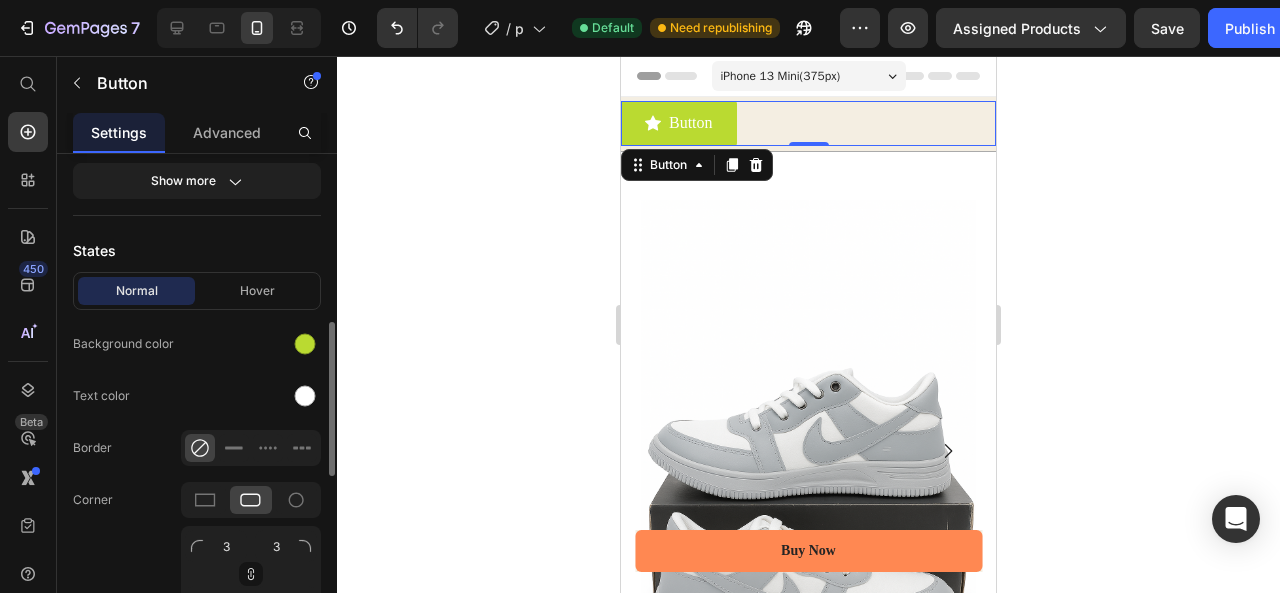 scroll, scrollTop: 545, scrollLeft: 0, axis: vertical 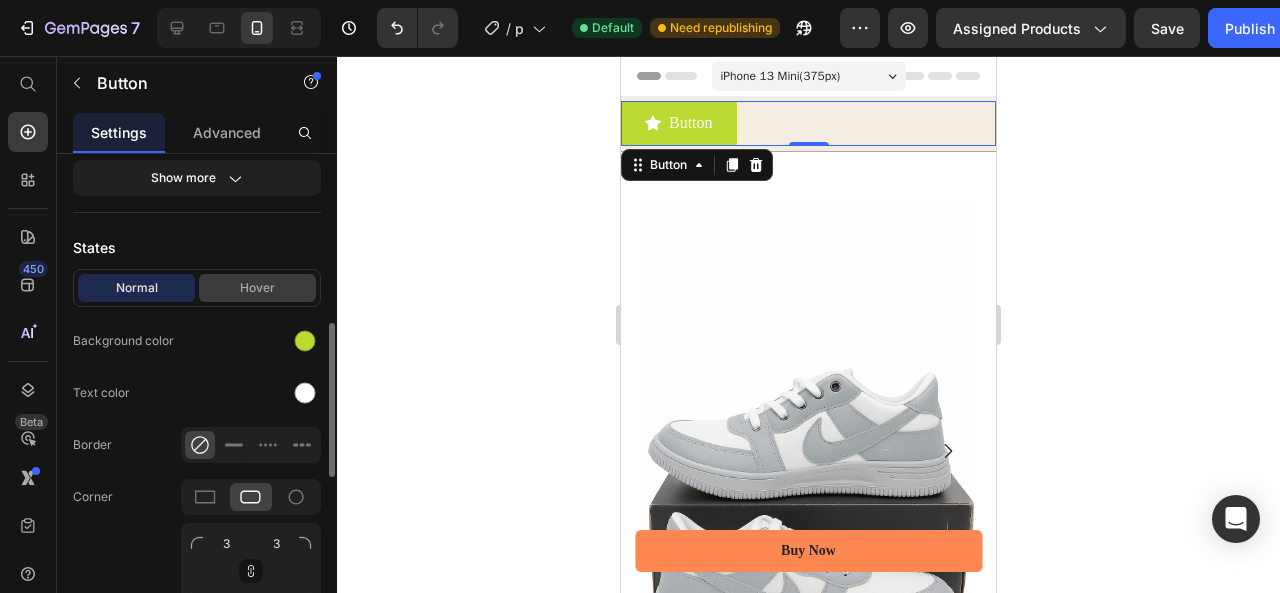 click on "Hover" at bounding box center (257, 288) 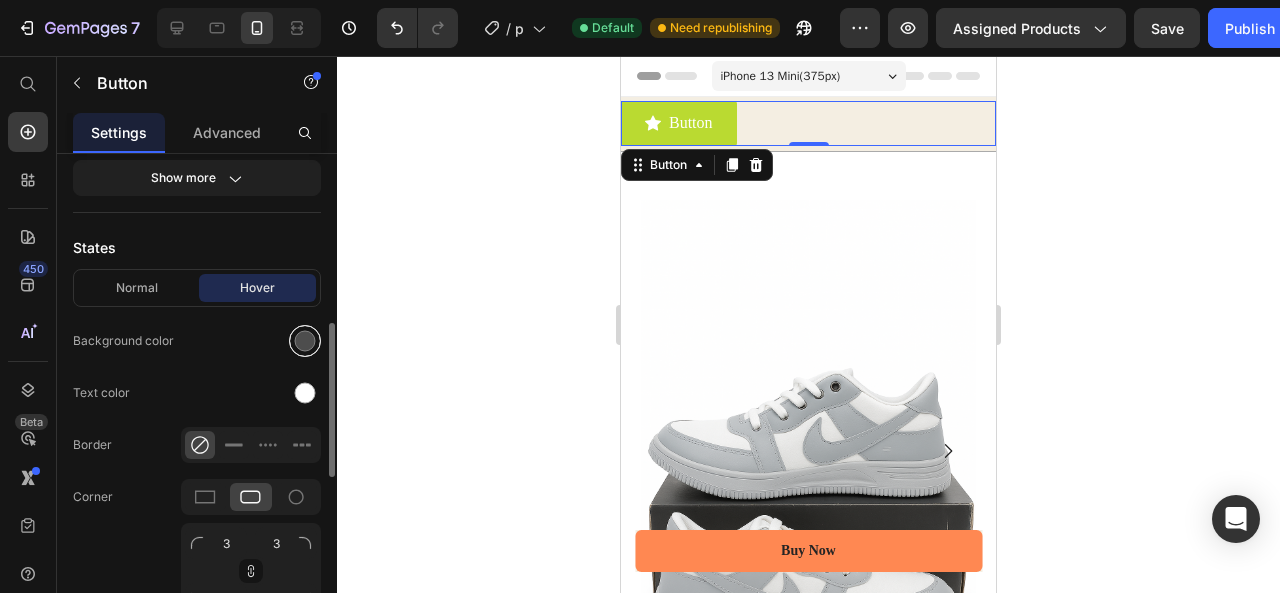 click at bounding box center (305, 341) 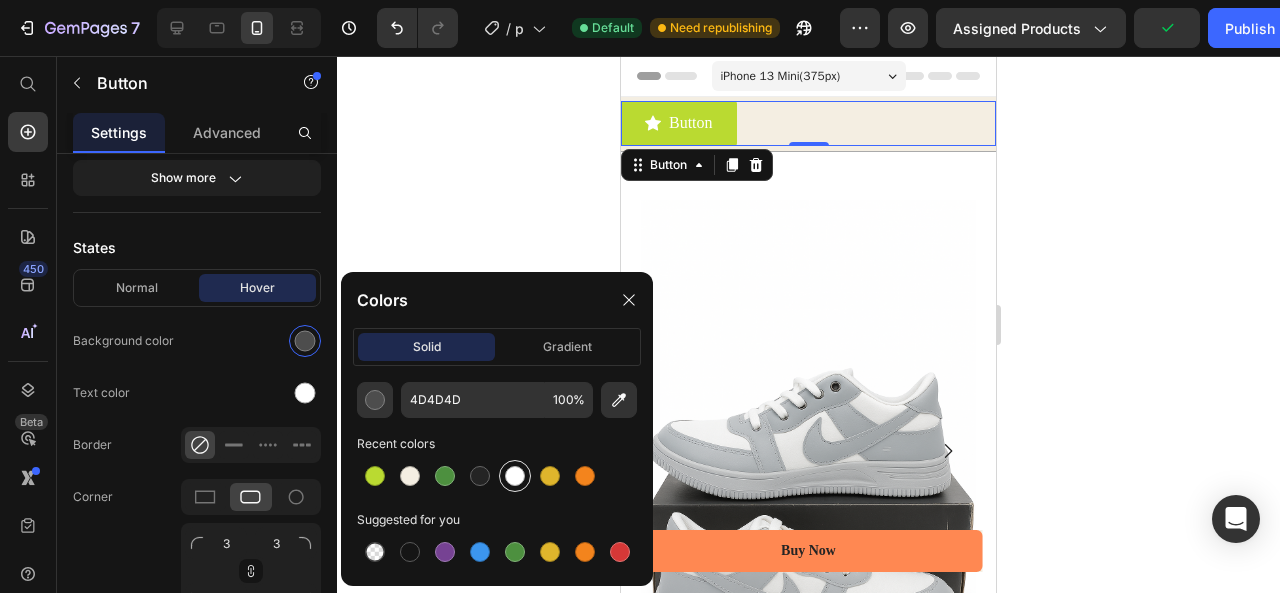 click at bounding box center (515, 476) 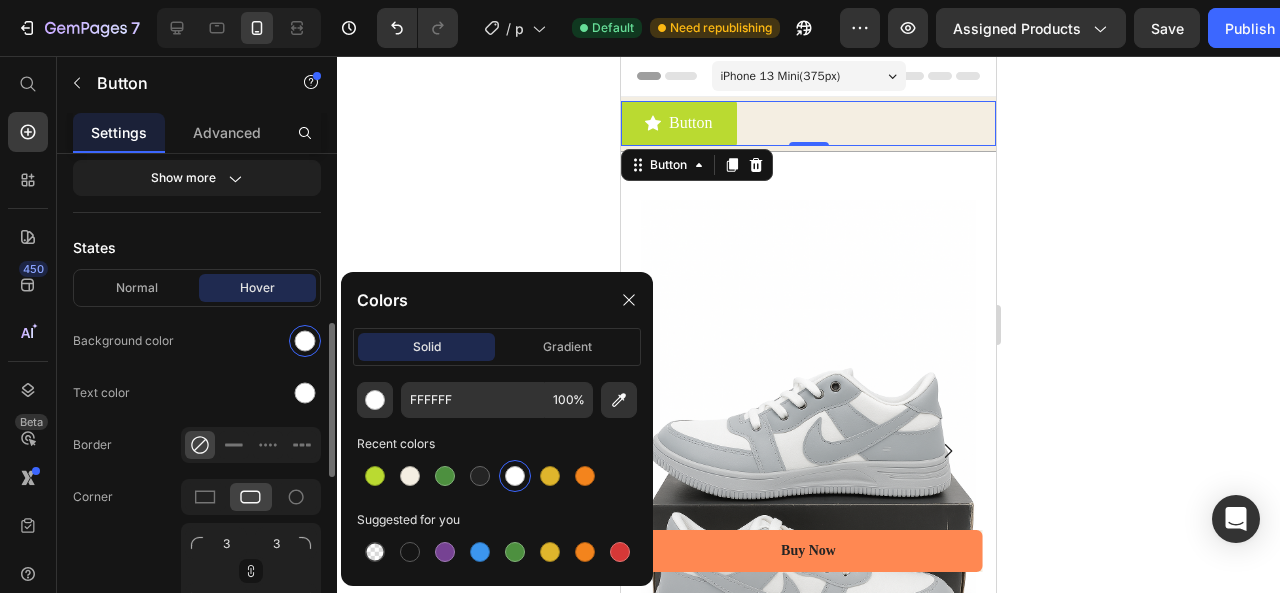 click at bounding box center [251, 341] 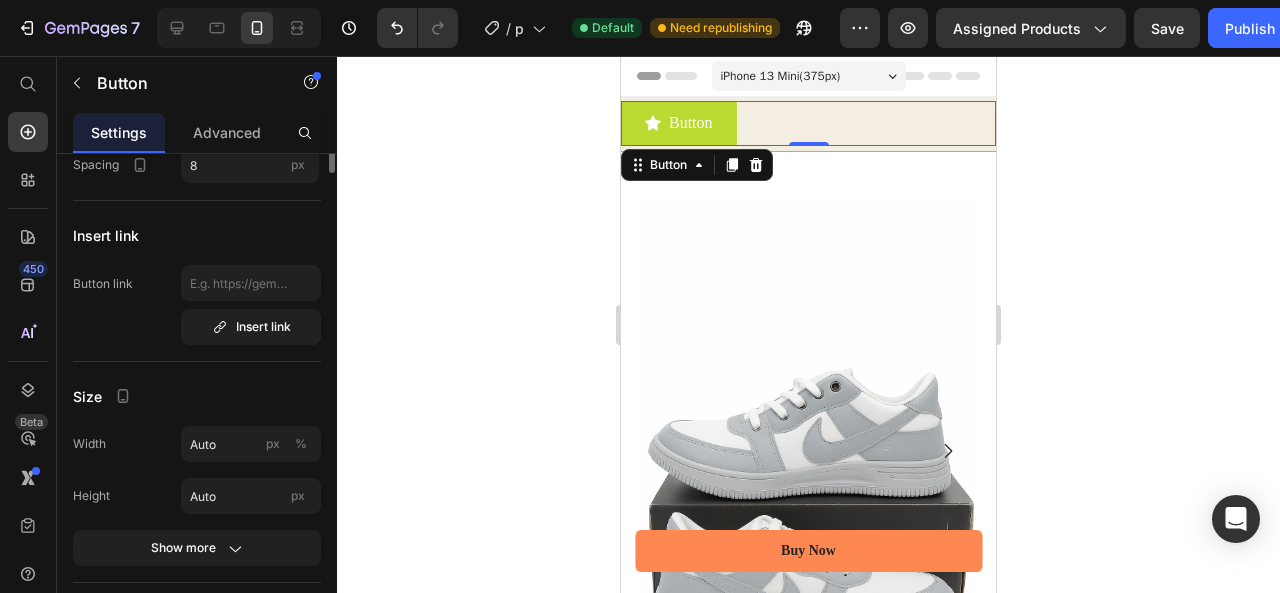 scroll, scrollTop: 0, scrollLeft: 0, axis: both 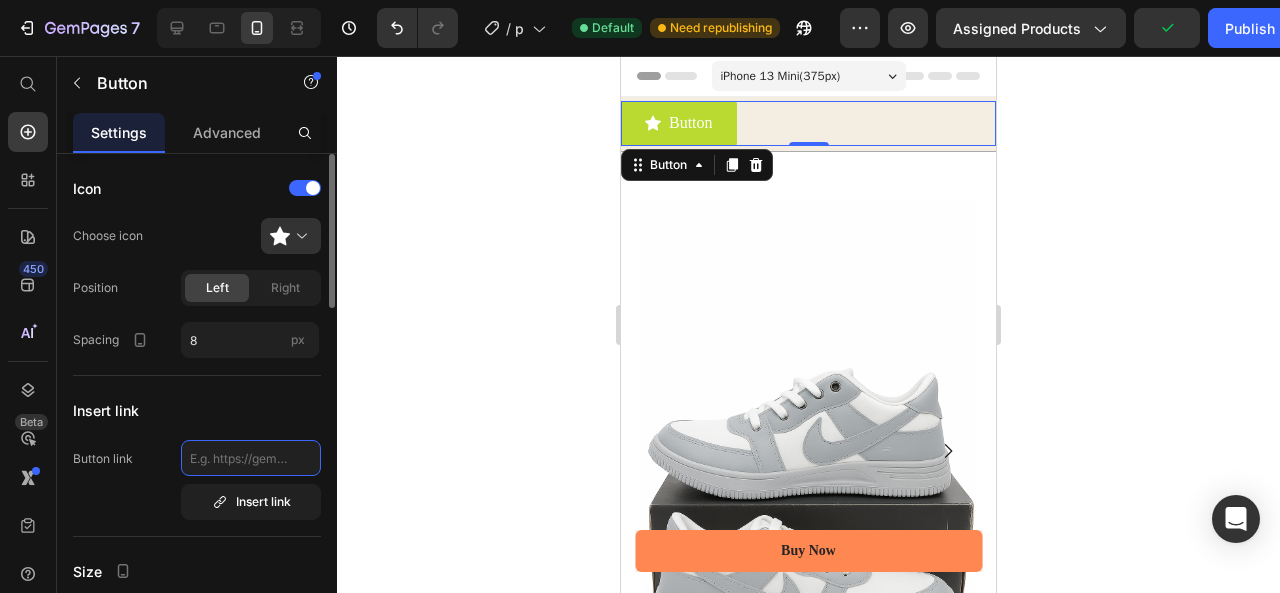 click 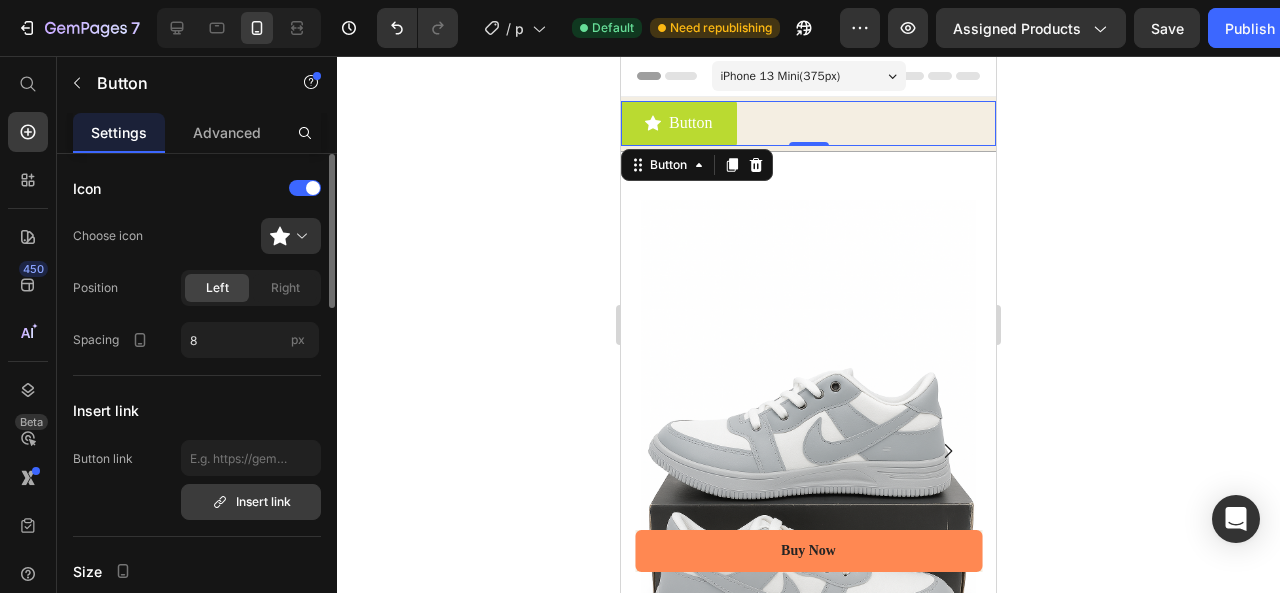 click on "Insert link" at bounding box center (251, 502) 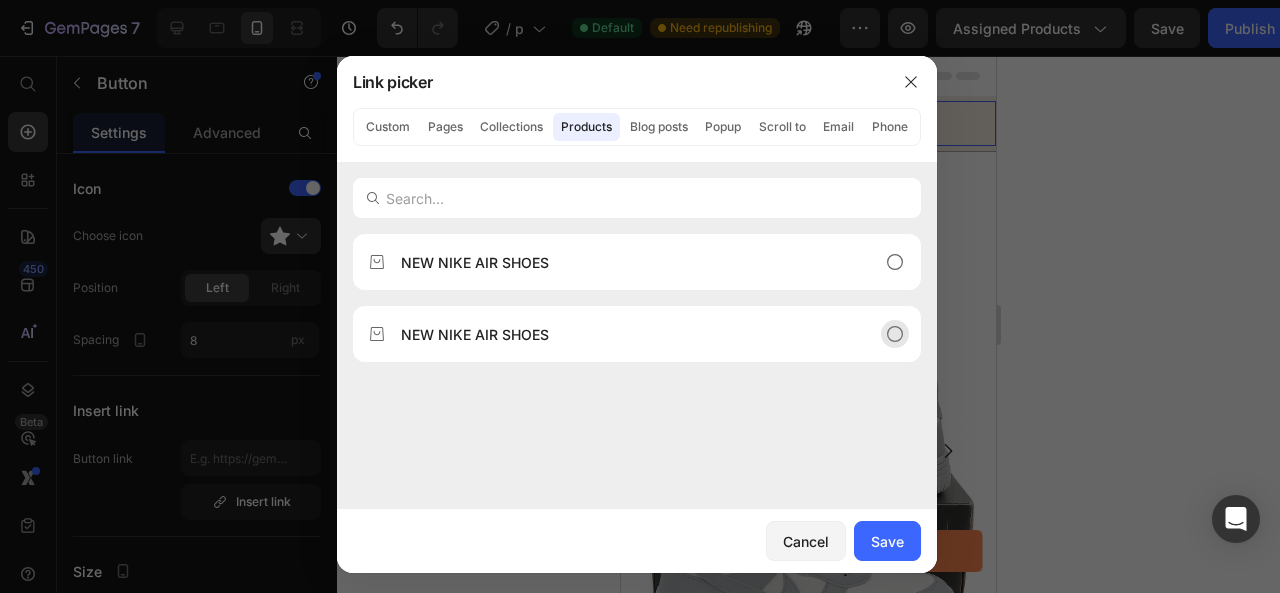 click on "NEW NIKE AIR SHOES" 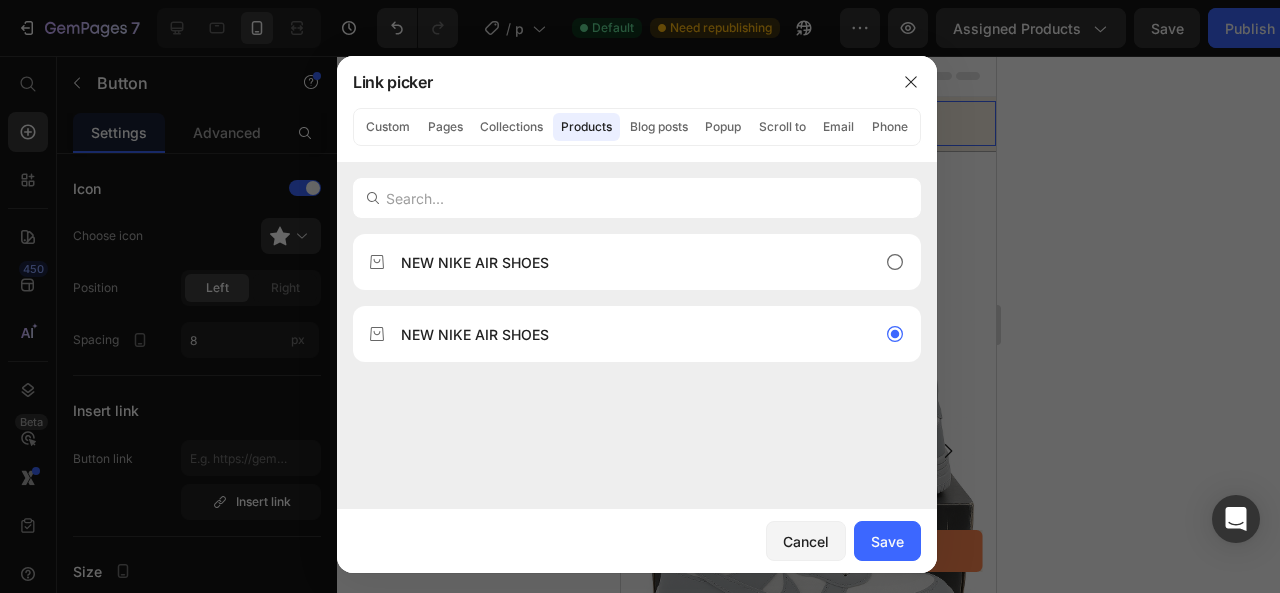 click on "NEW NIKE AIR SHOES NEW NIKE AIR SHOES" at bounding box center [637, 418] 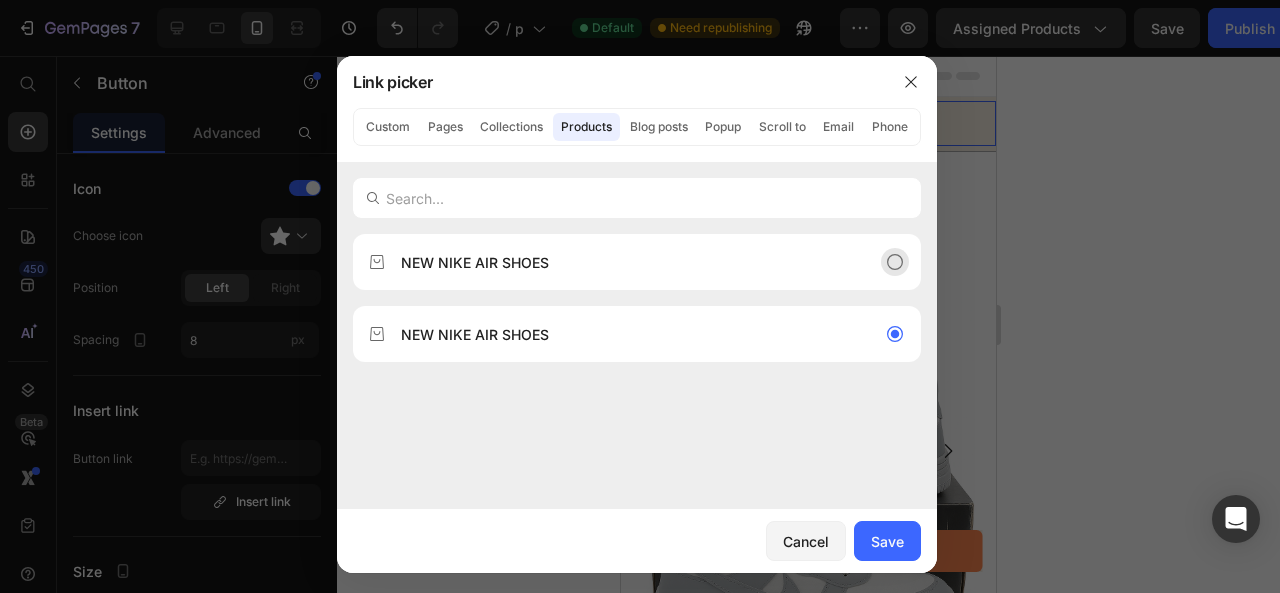 click on "NEW NIKE AIR SHOES" 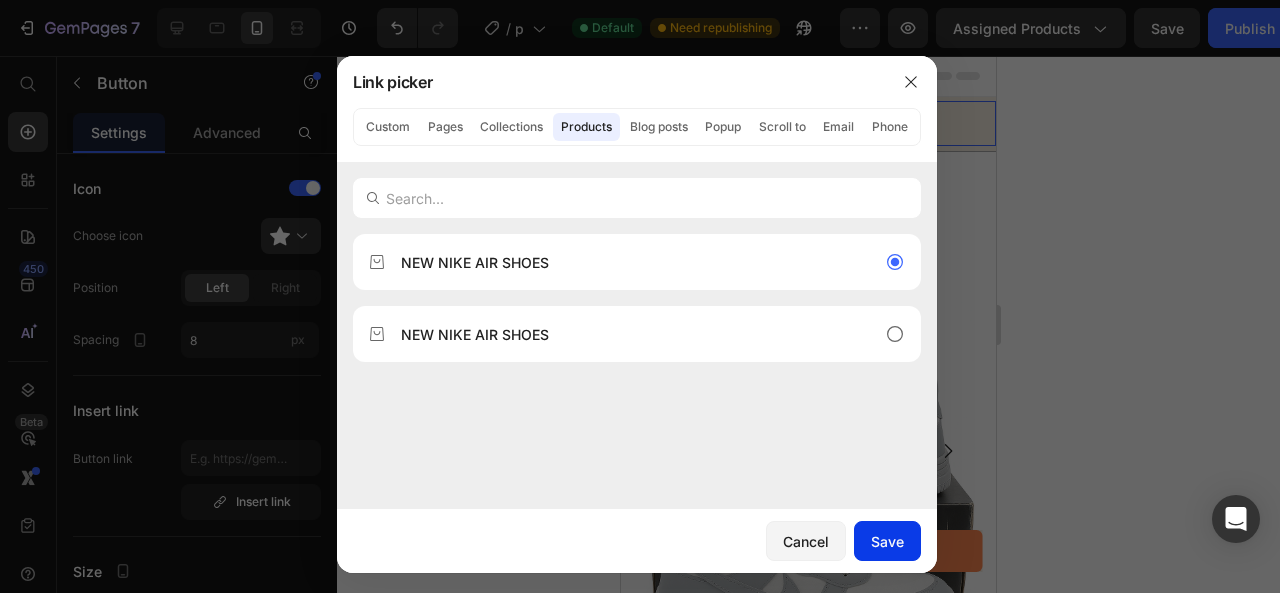 click on "Save" at bounding box center [887, 541] 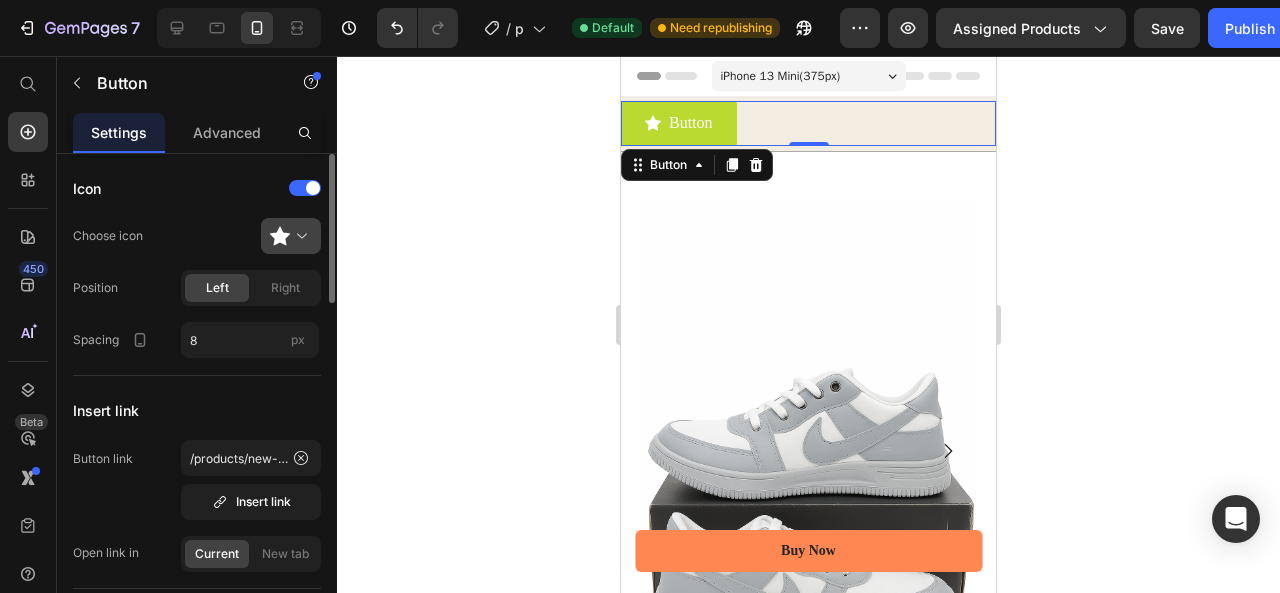 click at bounding box center [299, 236] 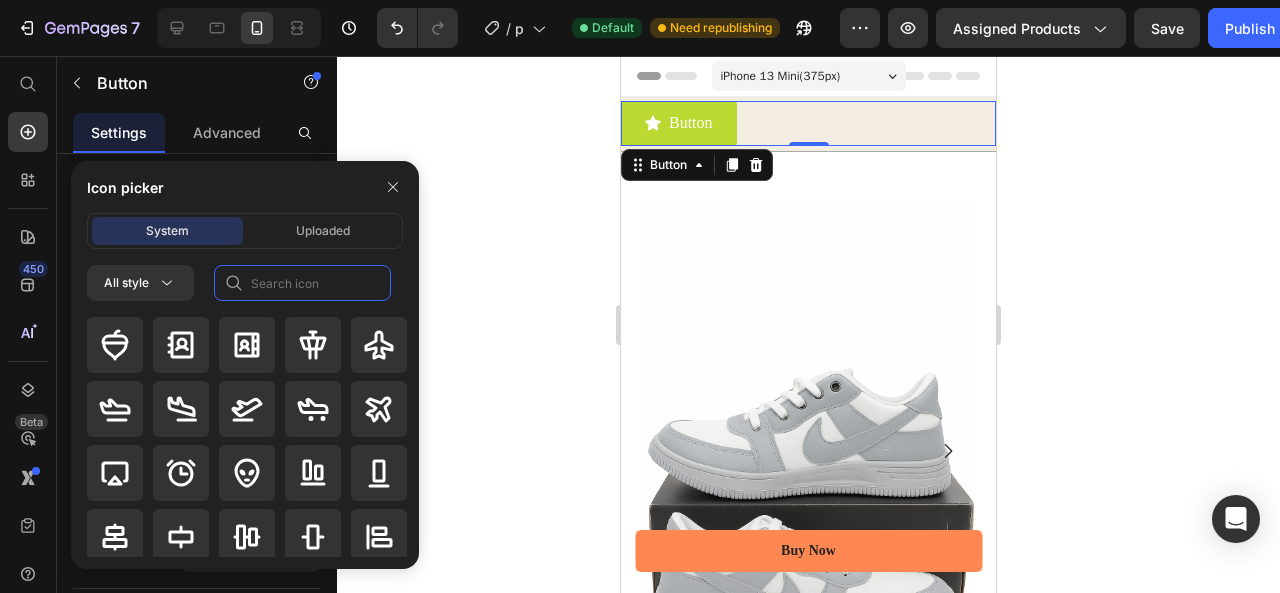 click 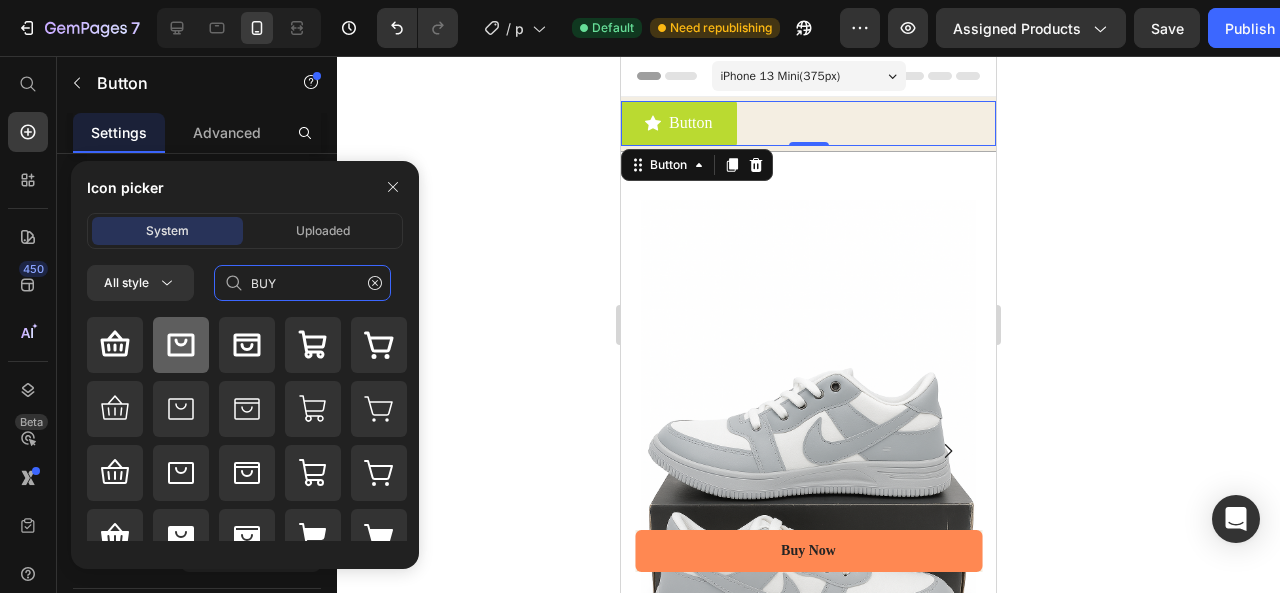 type on "BUY" 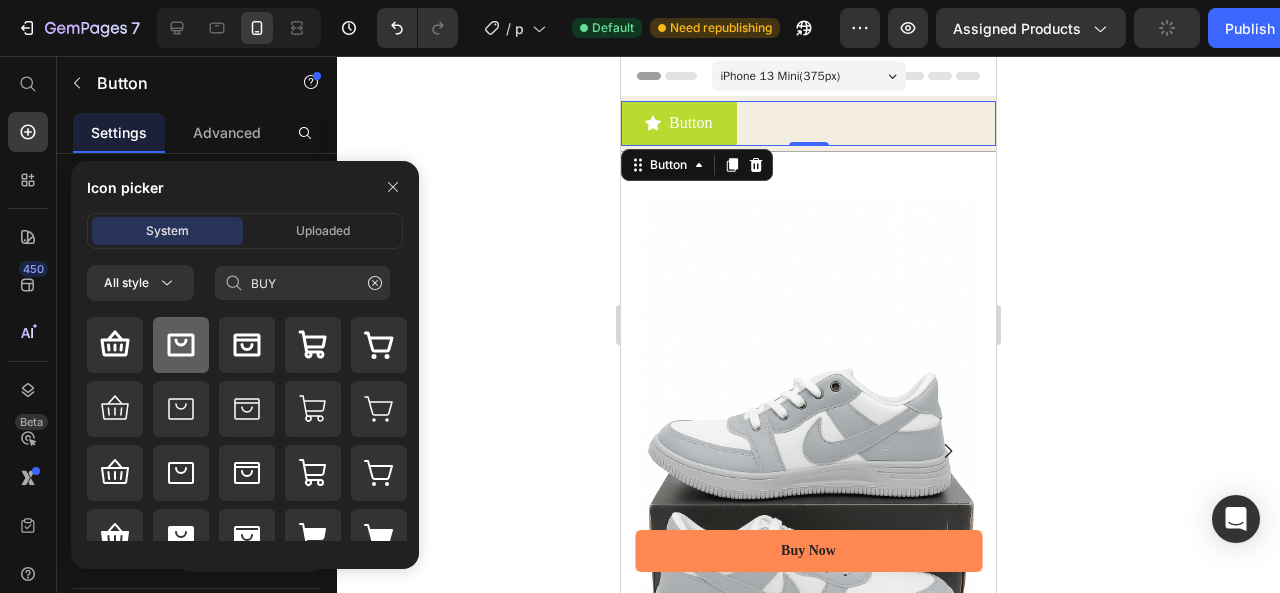 click 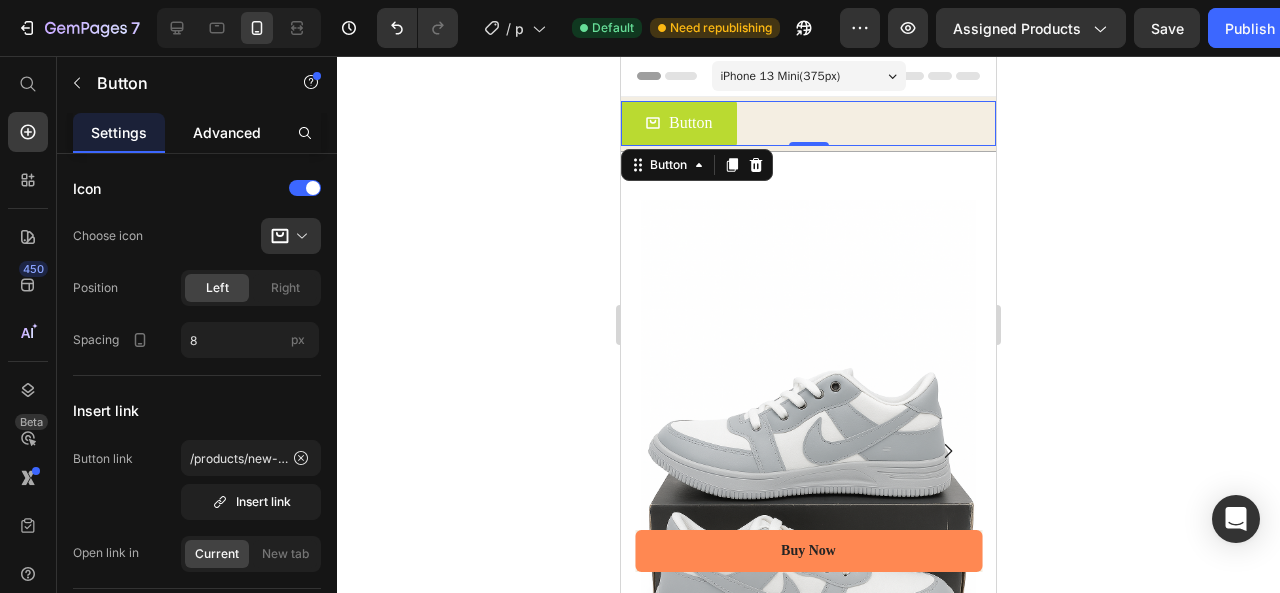click on "Advanced" at bounding box center [227, 132] 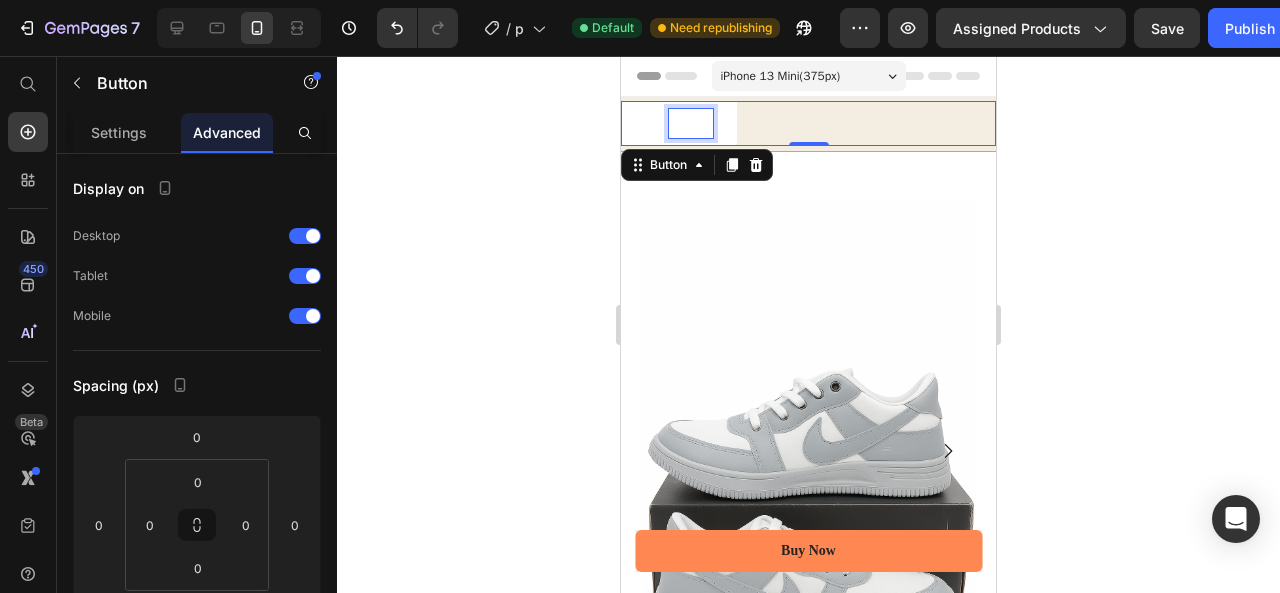 click on "Button" at bounding box center [691, 123] 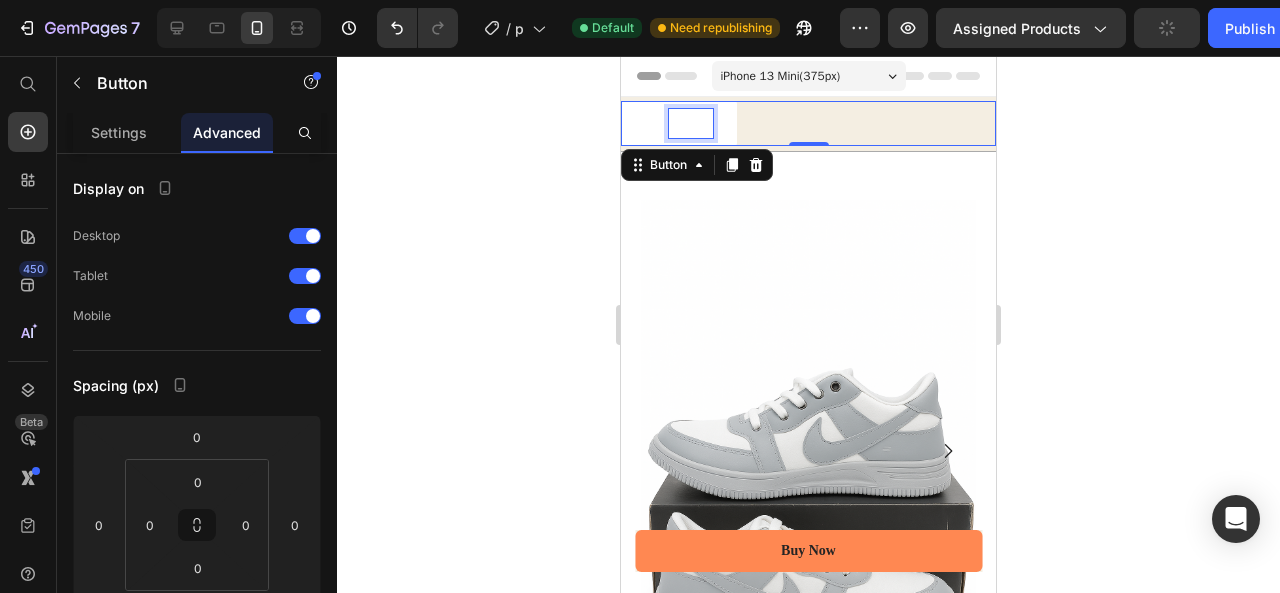 click on "Button" at bounding box center [691, 123] 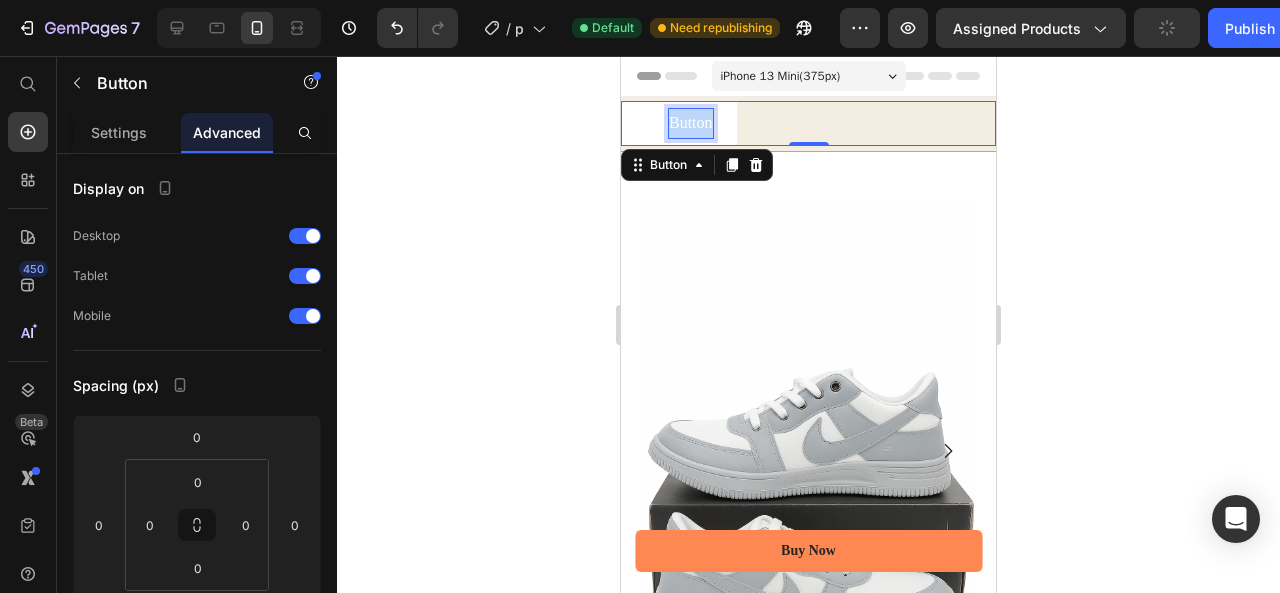 click on "Button" at bounding box center [691, 123] 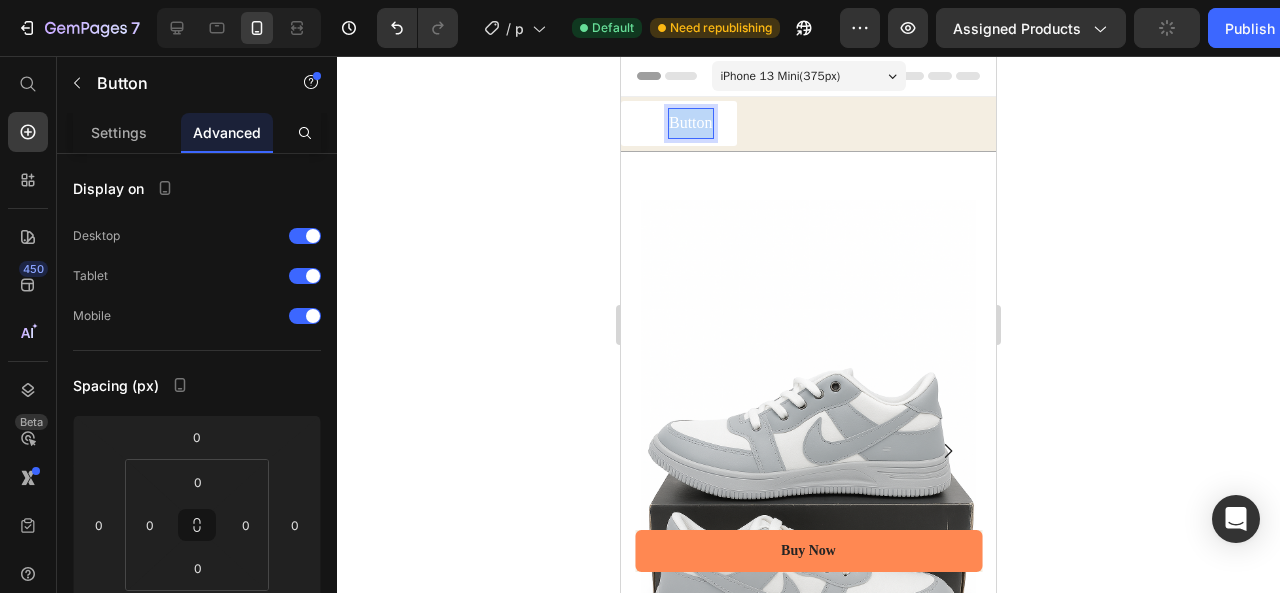 click on "Button" at bounding box center (691, 123) 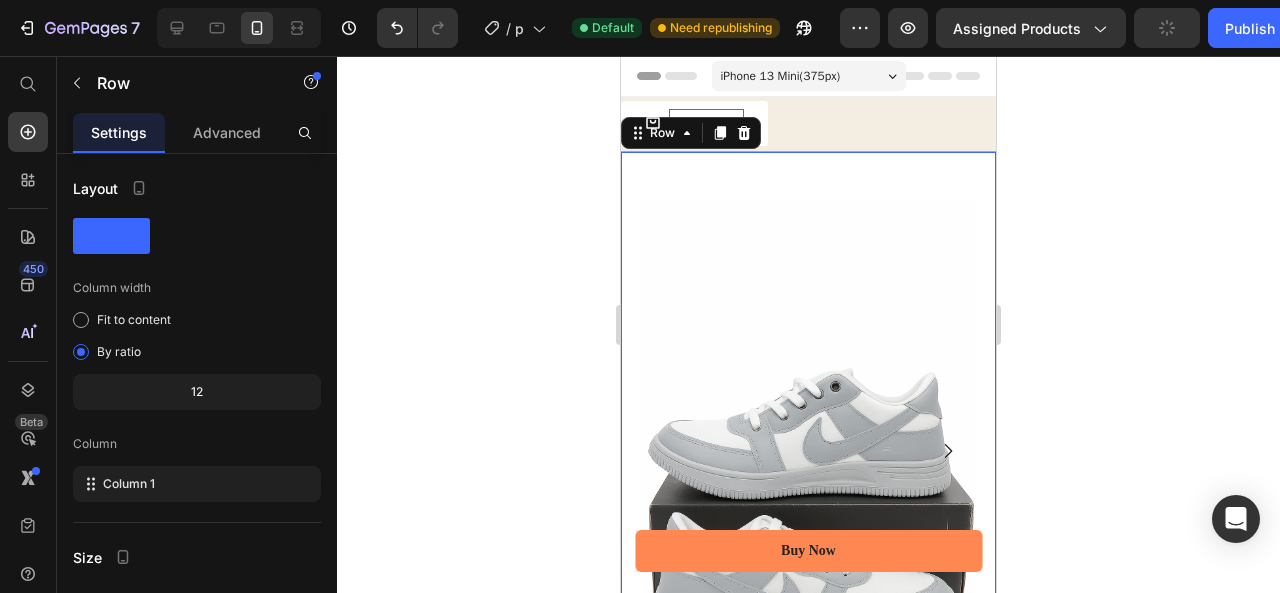 click 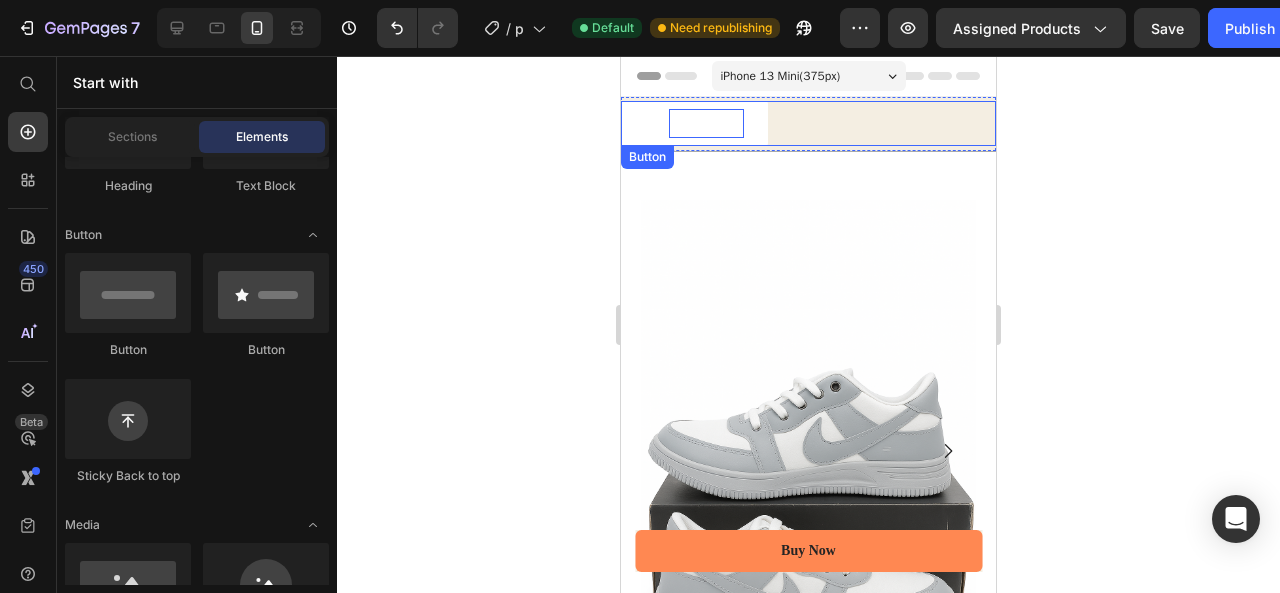 click on "BUY NOW" at bounding box center [694, 123] 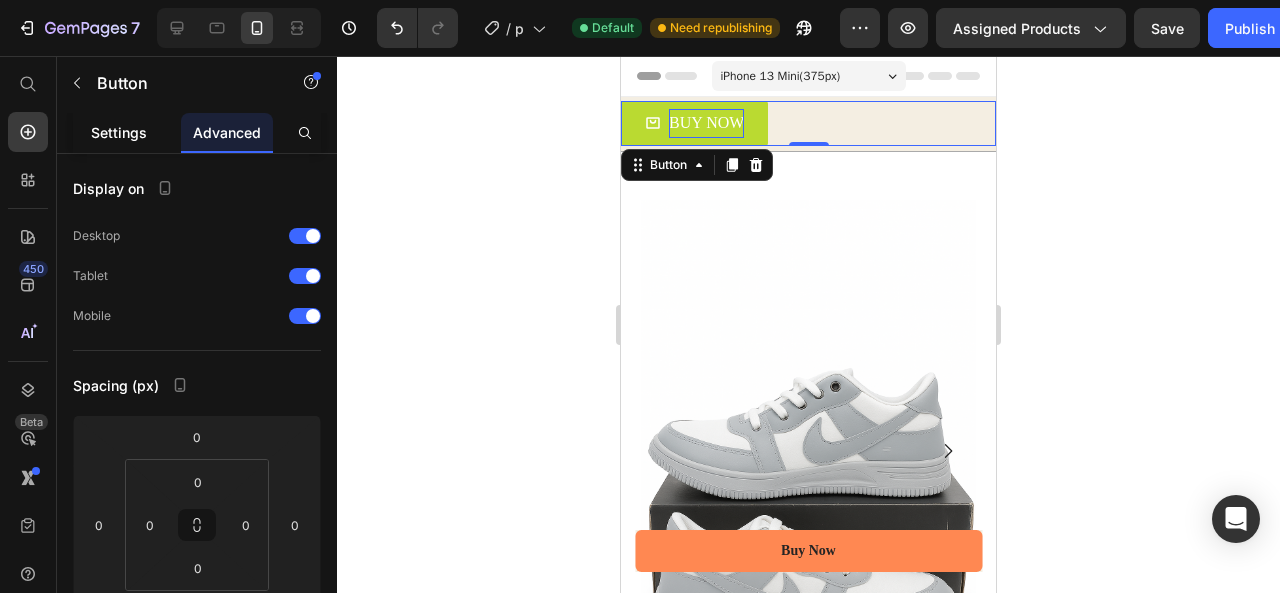 click on "Settings" 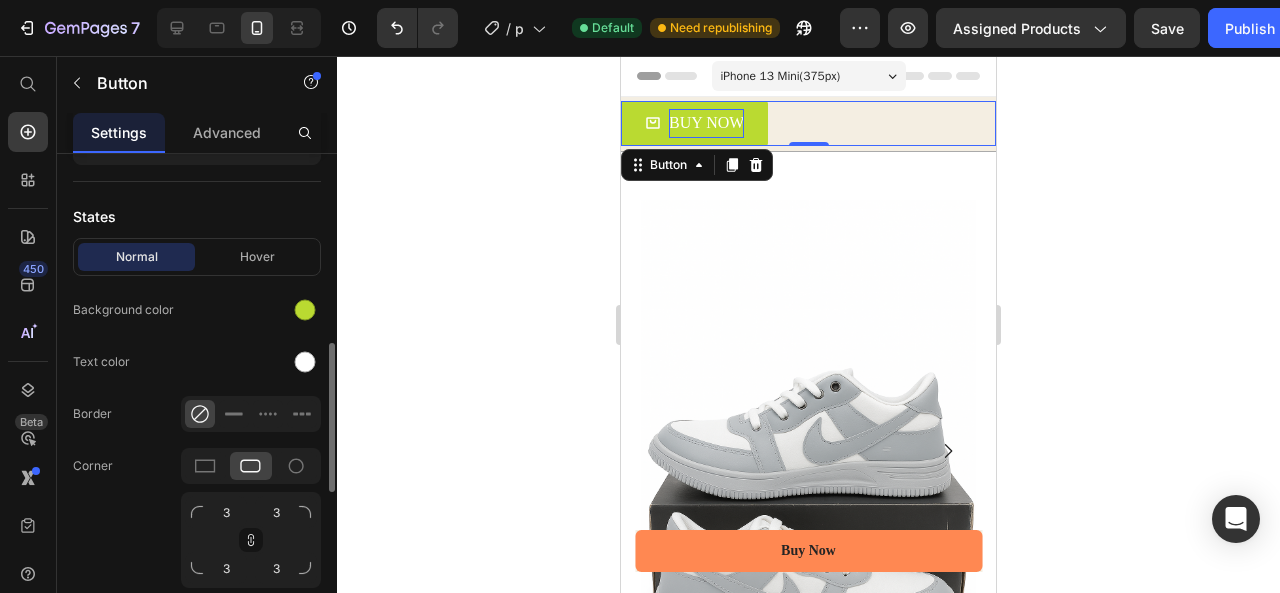 scroll, scrollTop: 630, scrollLeft: 0, axis: vertical 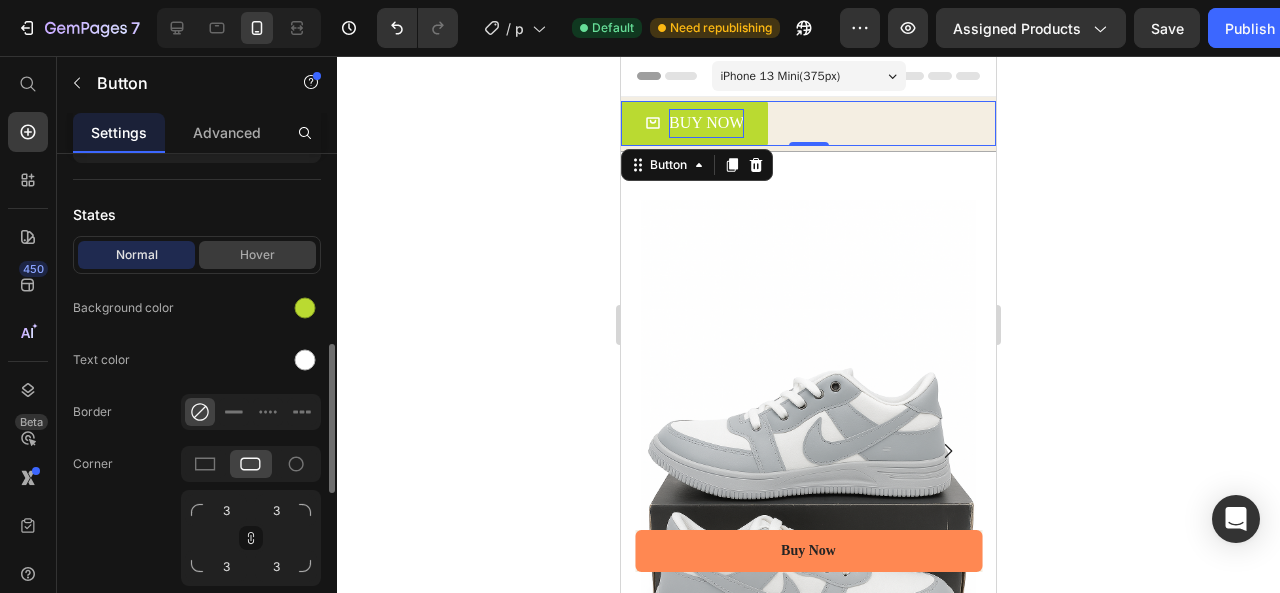 click on "Hover" at bounding box center [257, 255] 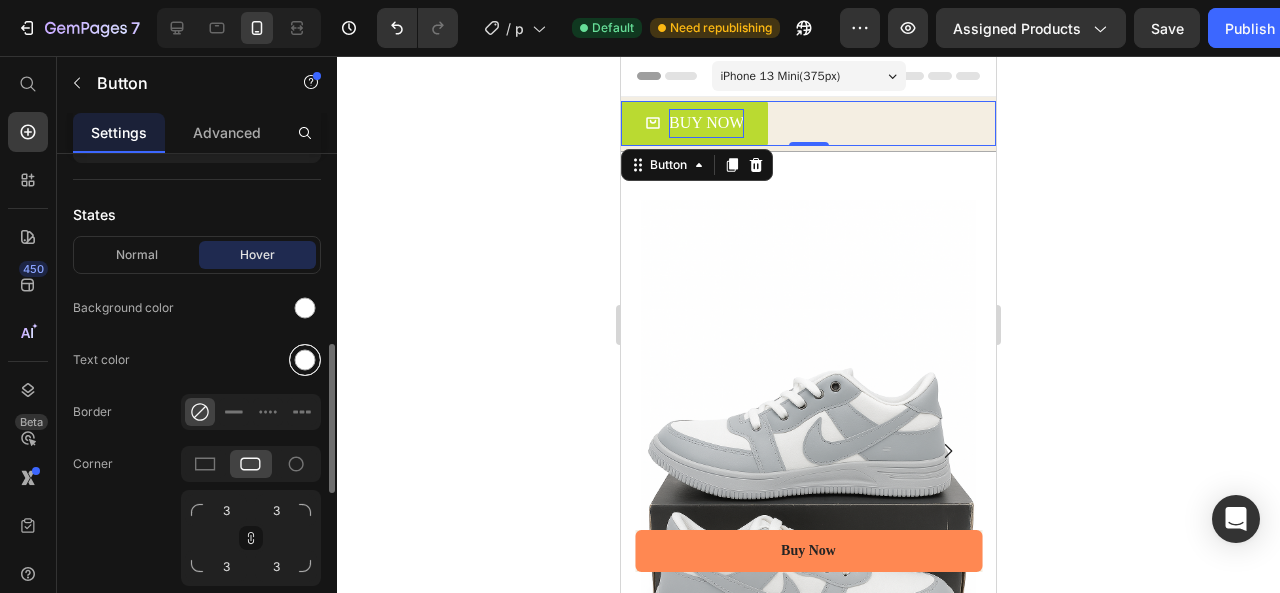 click at bounding box center (305, 360) 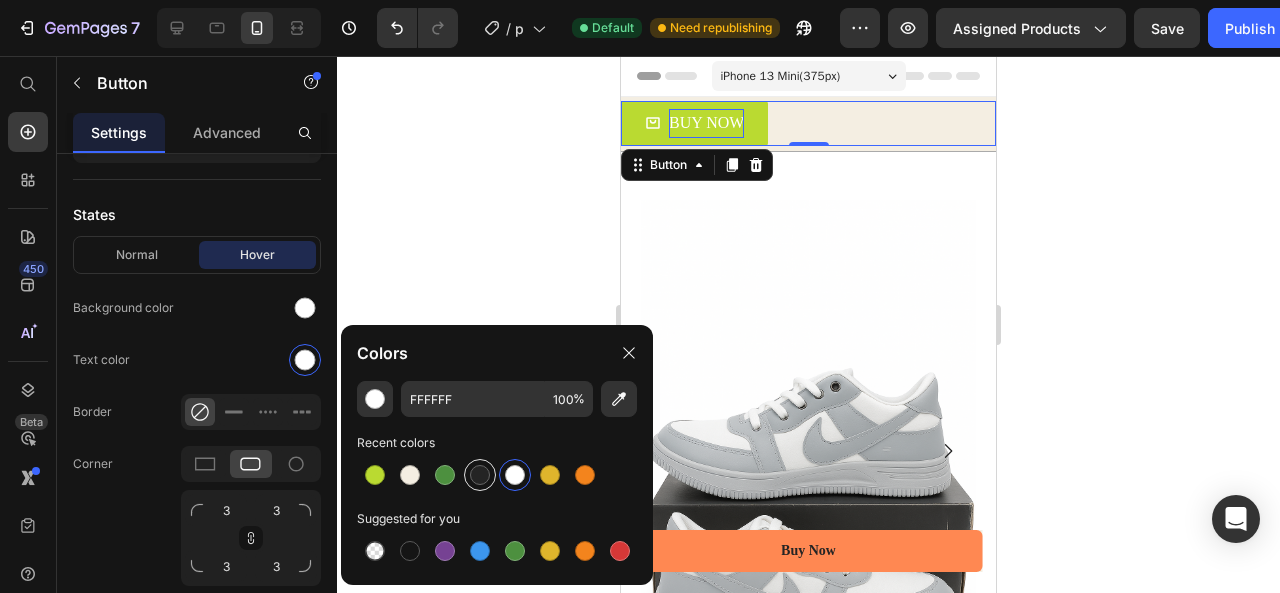 click at bounding box center [480, 475] 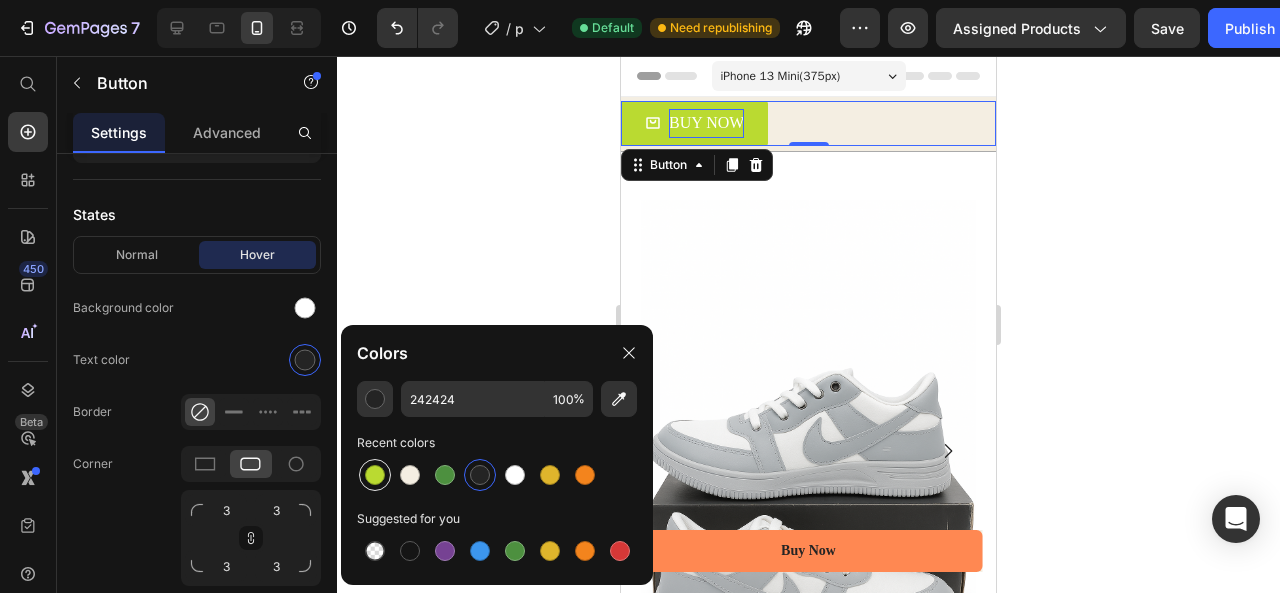 click at bounding box center [375, 475] 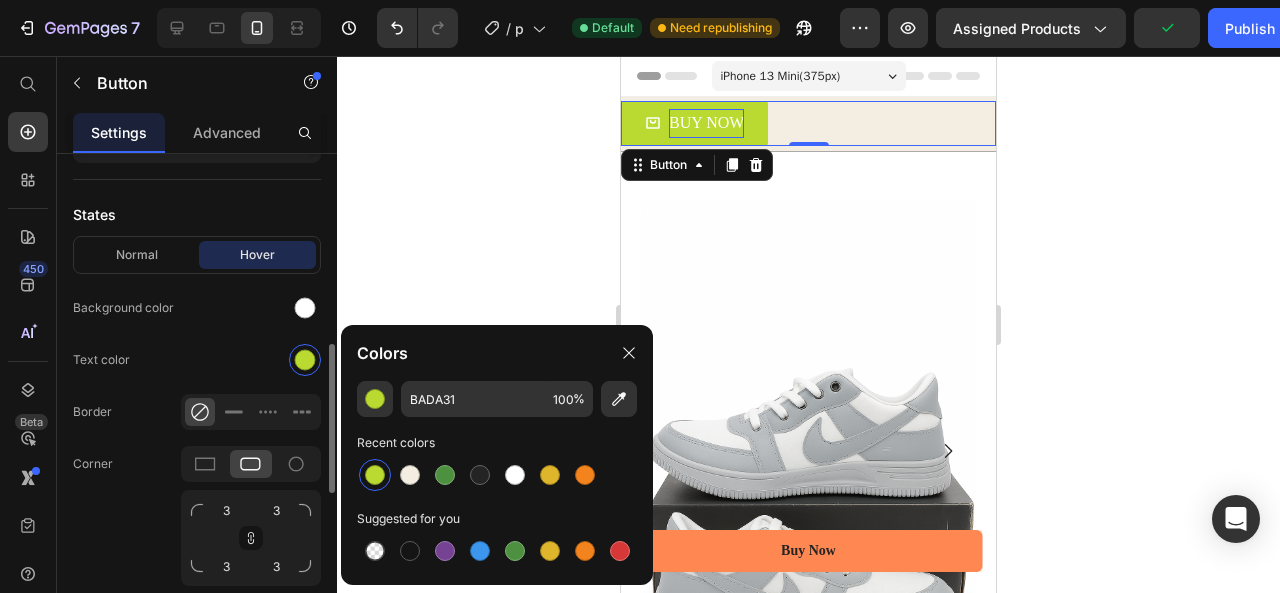 click on "States" at bounding box center [197, 214] 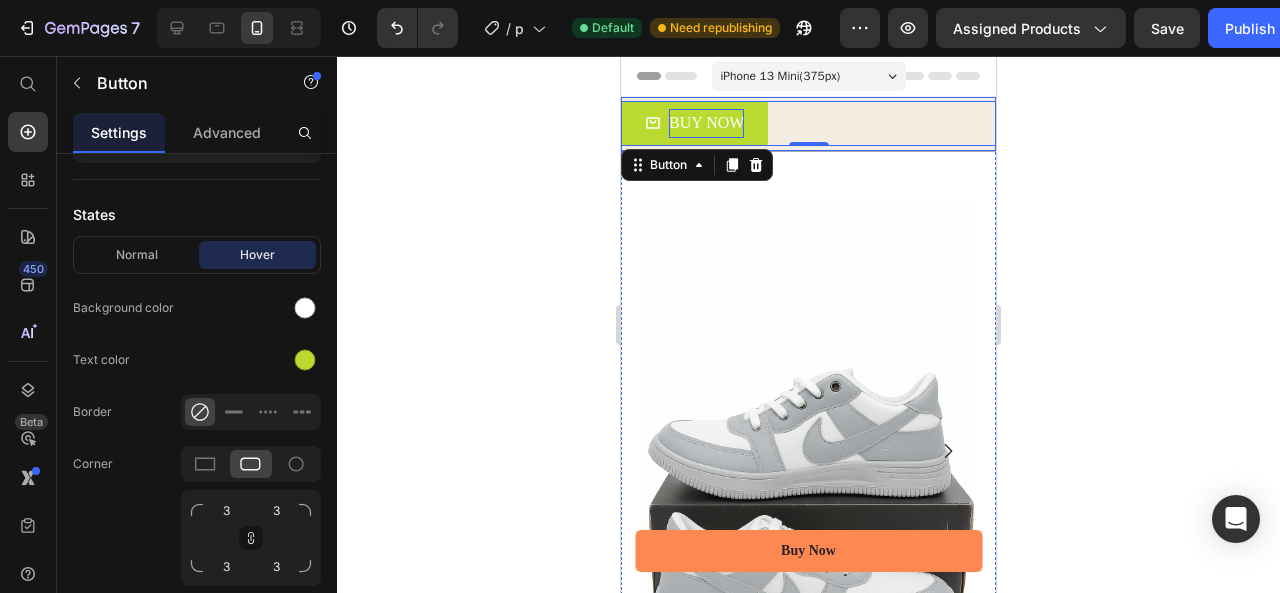 click on "BUY NOW Button   0 Row" at bounding box center (808, 124) 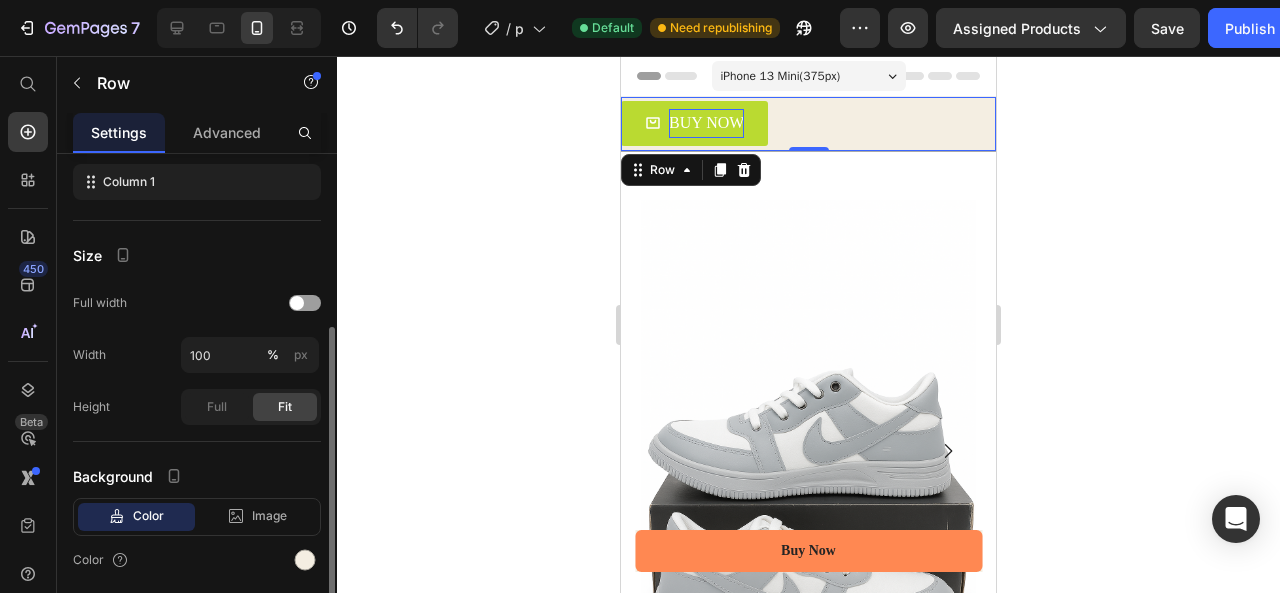 scroll, scrollTop: 370, scrollLeft: 0, axis: vertical 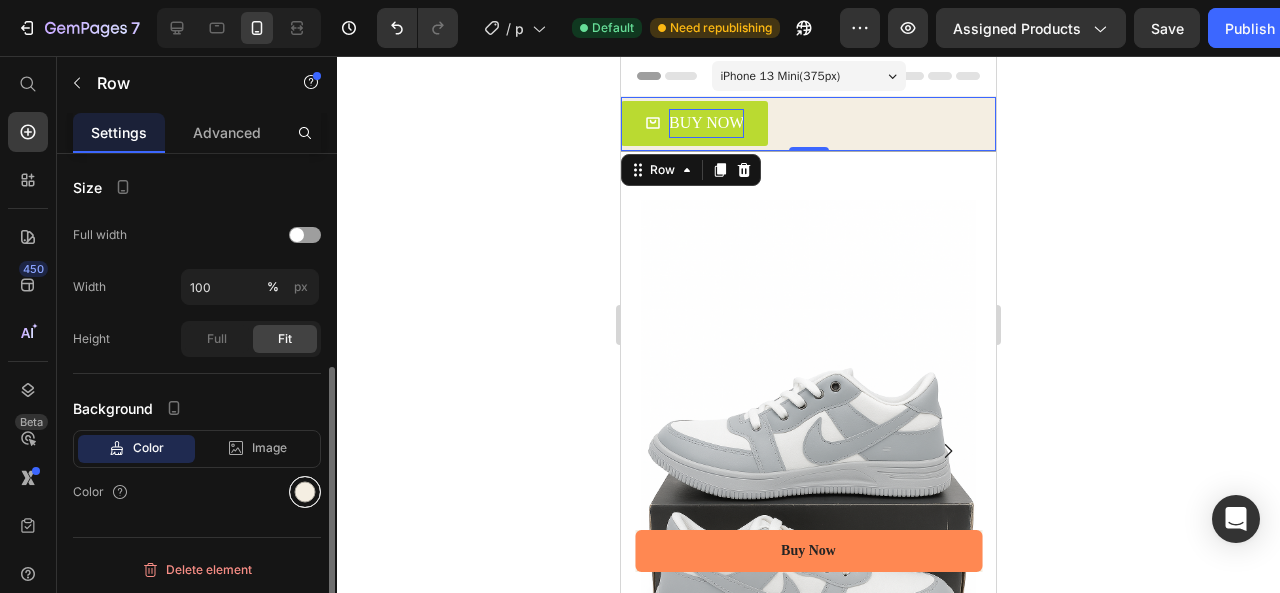 click at bounding box center (305, 492) 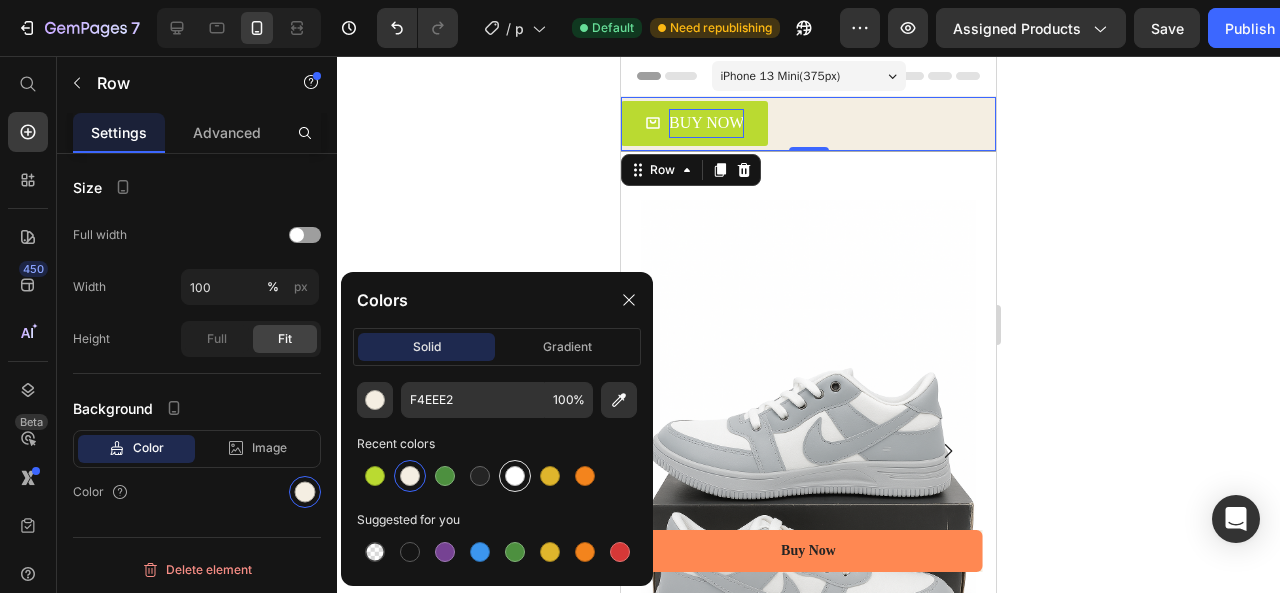 click at bounding box center (515, 476) 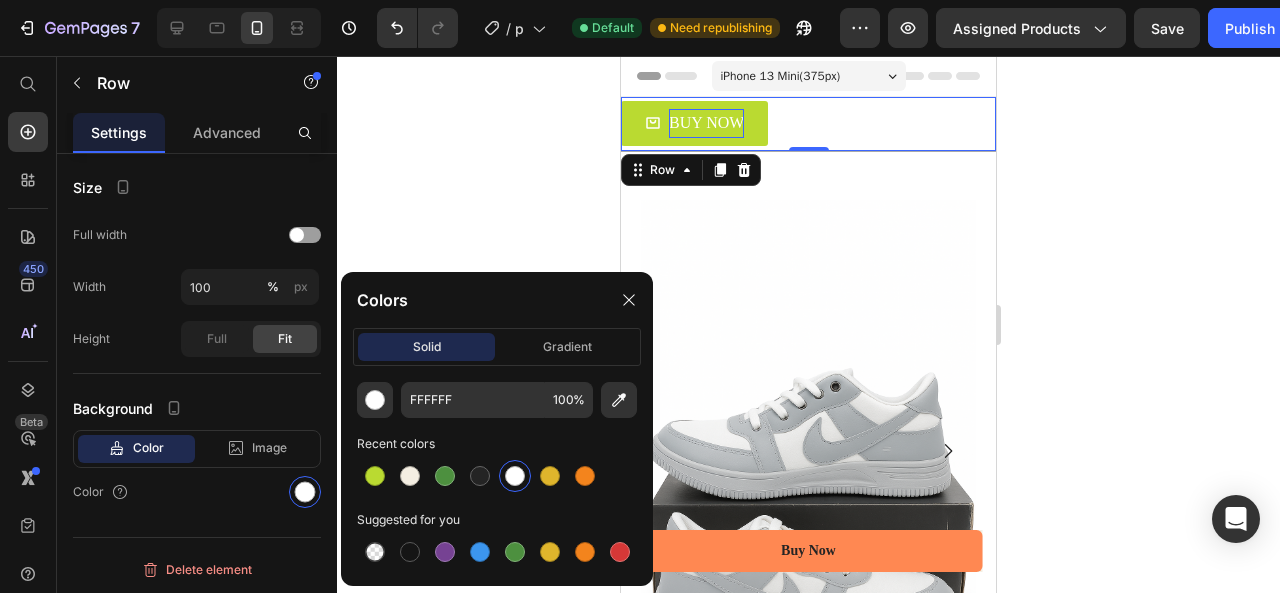 scroll, scrollTop: 370, scrollLeft: 0, axis: vertical 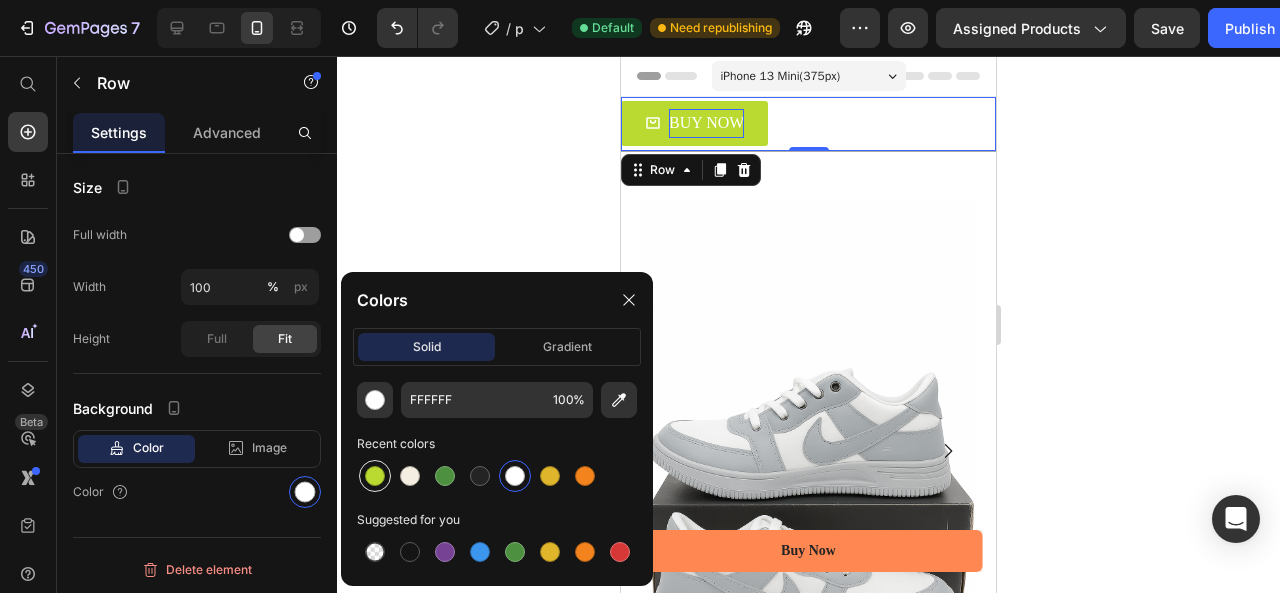 click at bounding box center [375, 476] 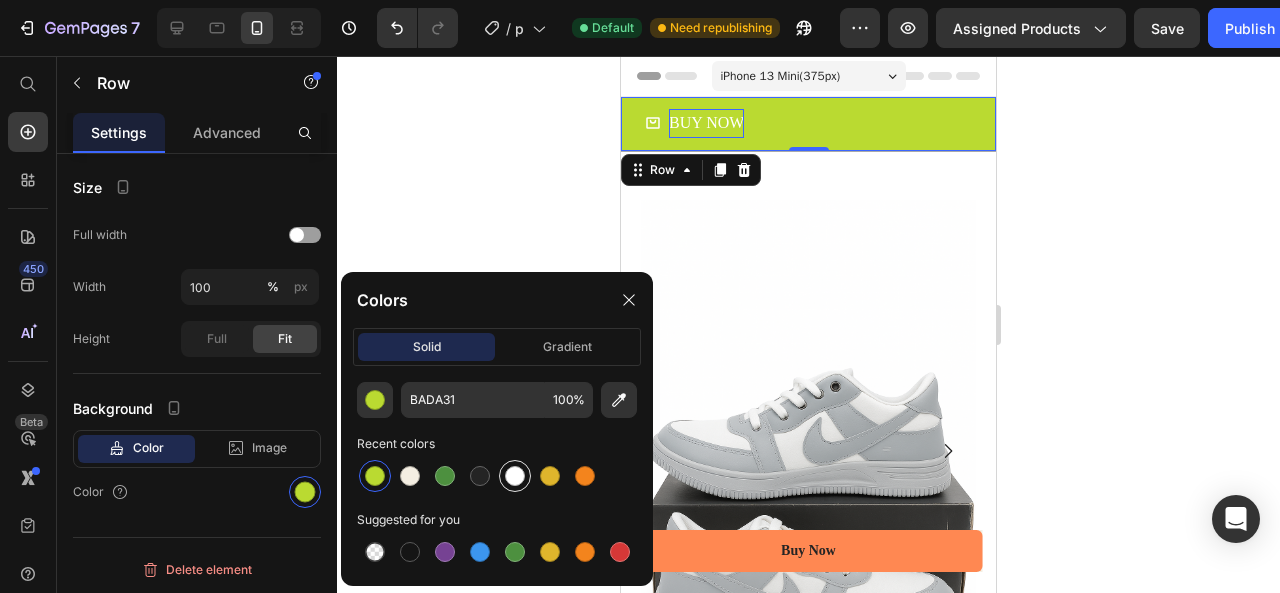 click at bounding box center [515, 476] 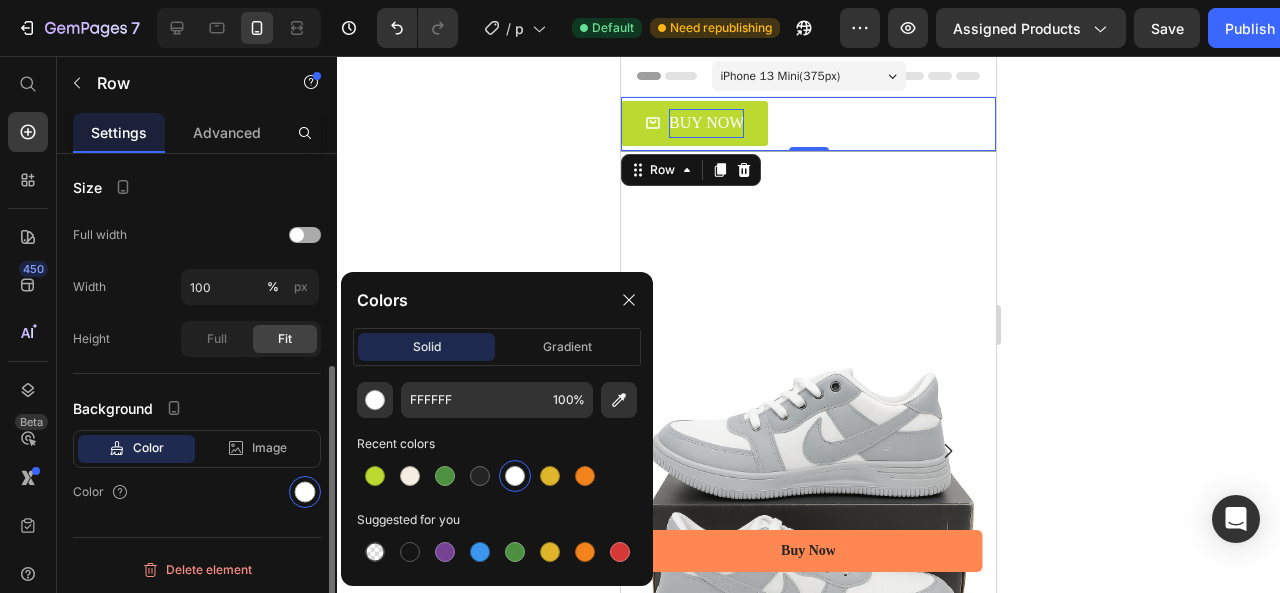 click on "Full width" 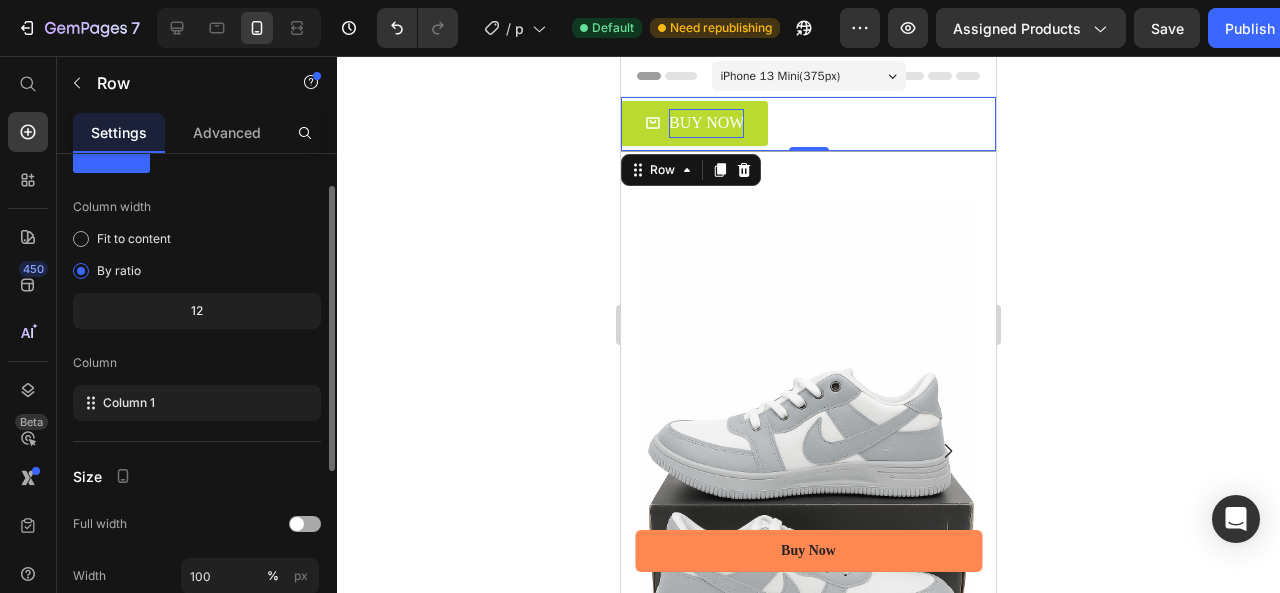 scroll, scrollTop: 0, scrollLeft: 0, axis: both 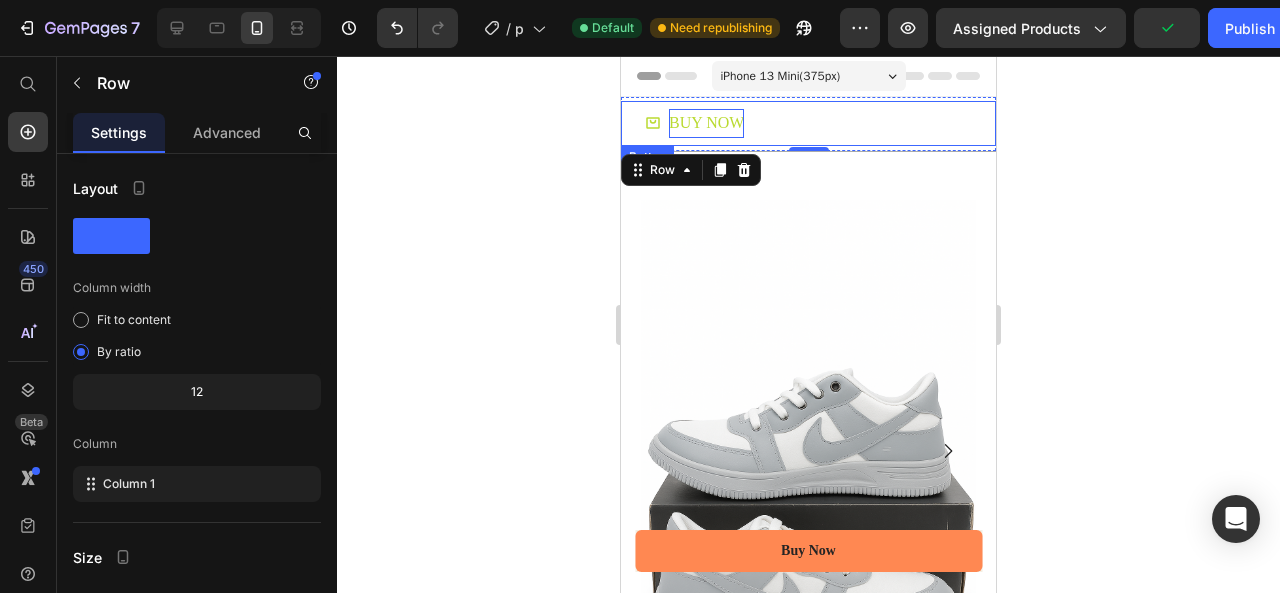 click on "BUY NOW" at bounding box center [694, 123] 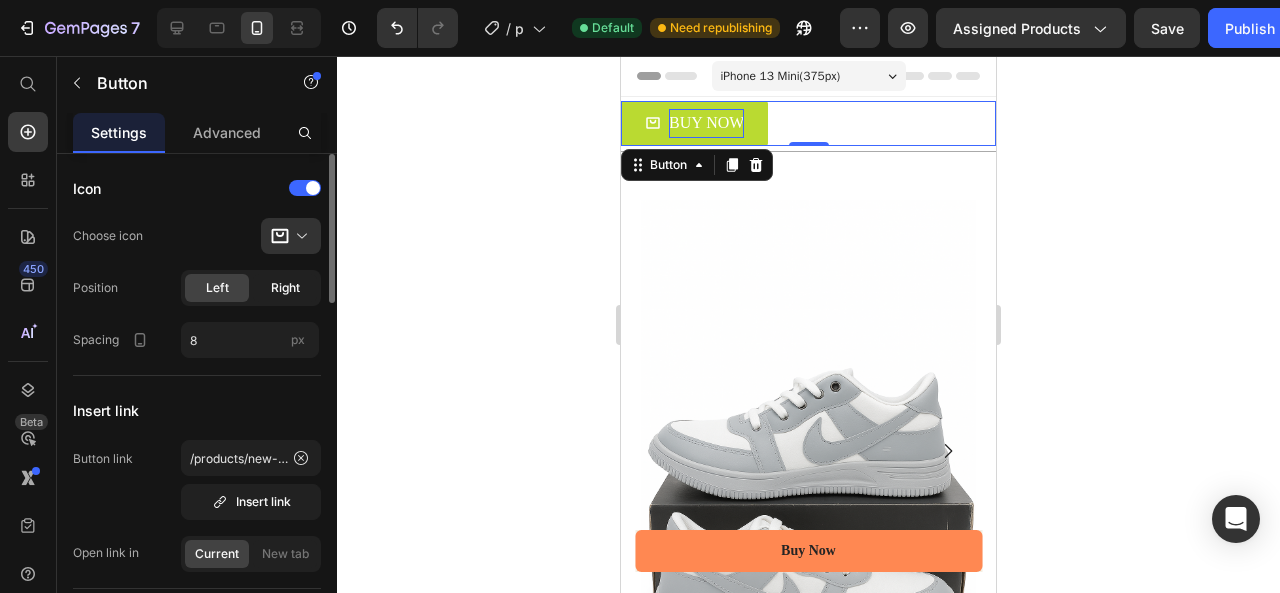 click on "Right" 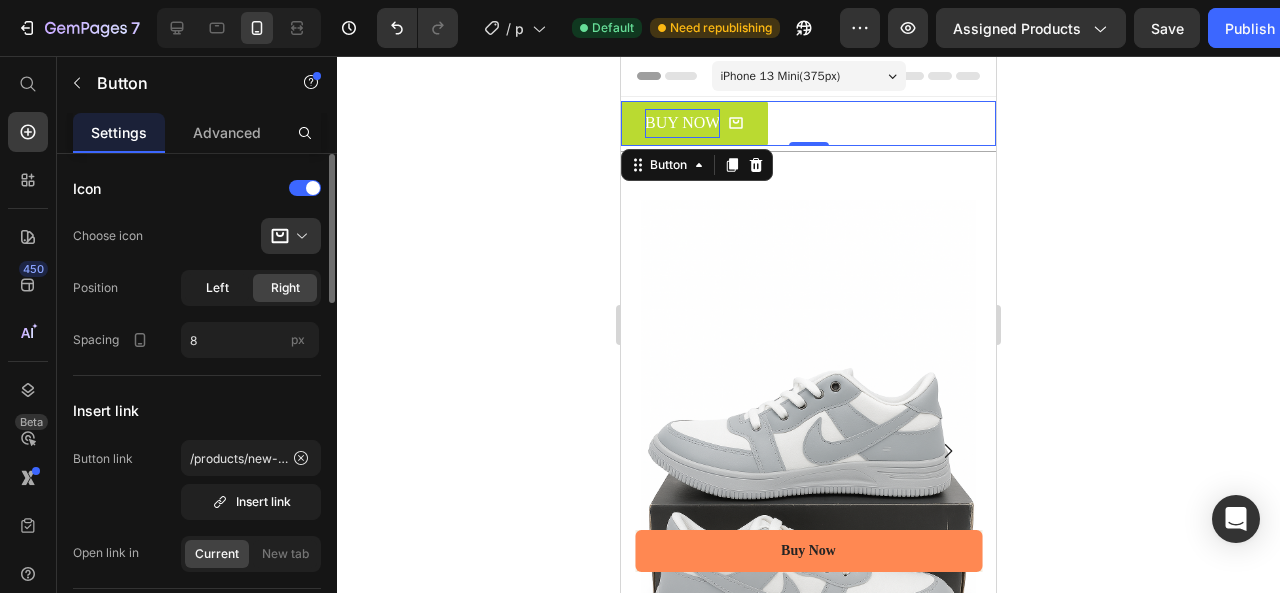 click on "Left" 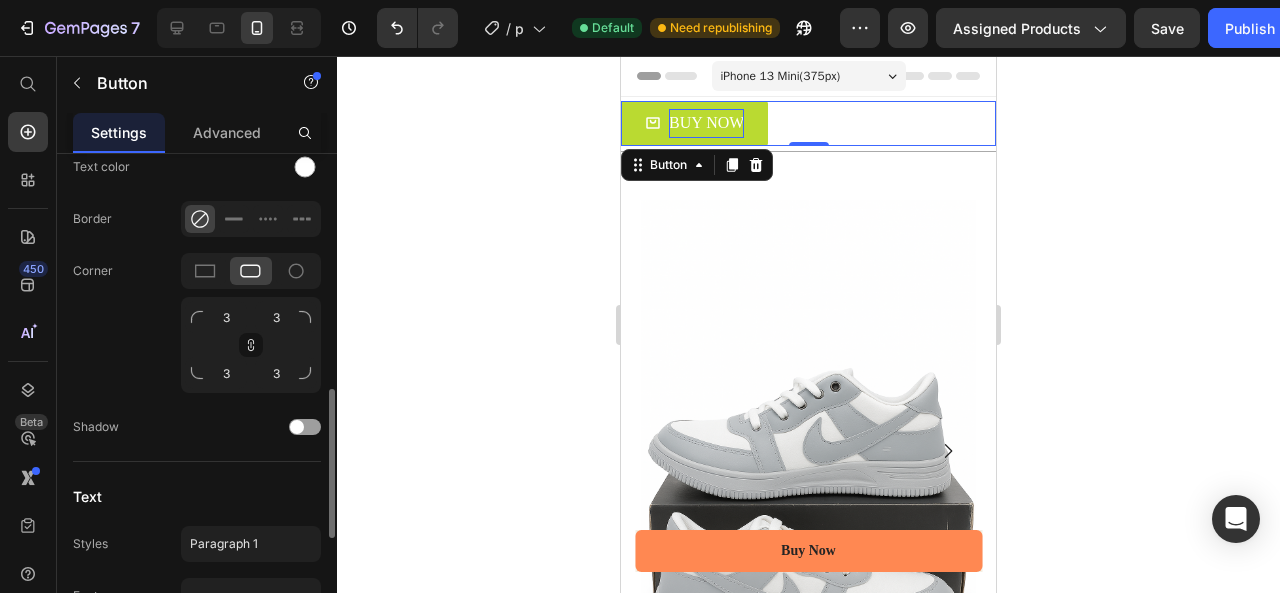 scroll, scrollTop: 838, scrollLeft: 0, axis: vertical 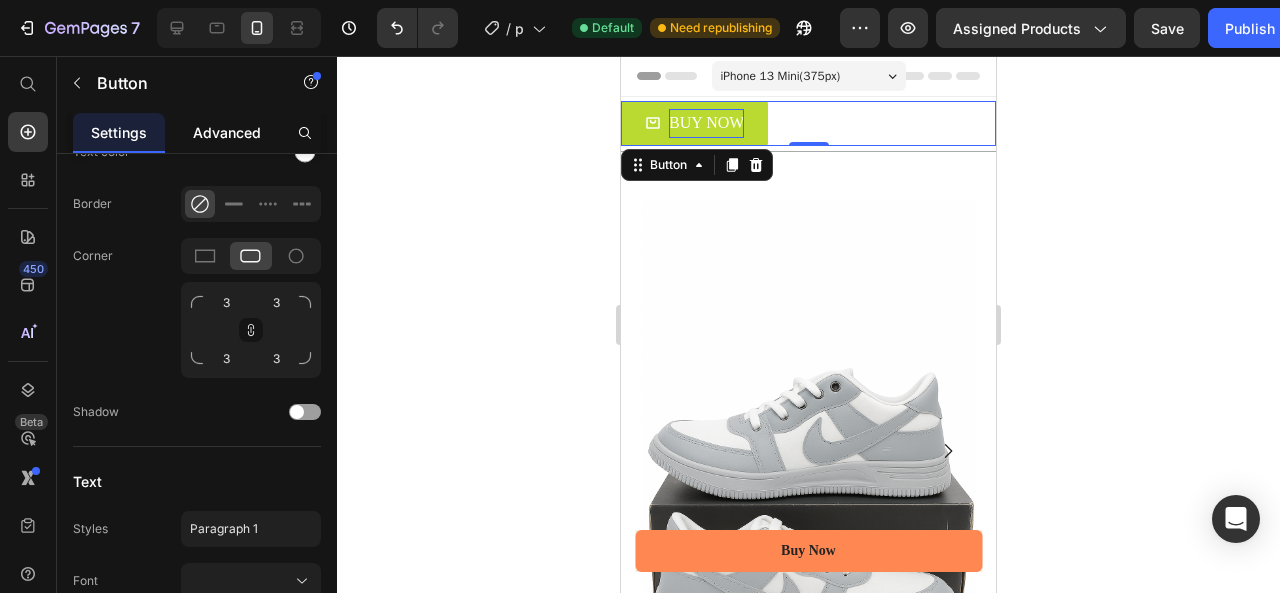 click on "Advanced" at bounding box center [227, 132] 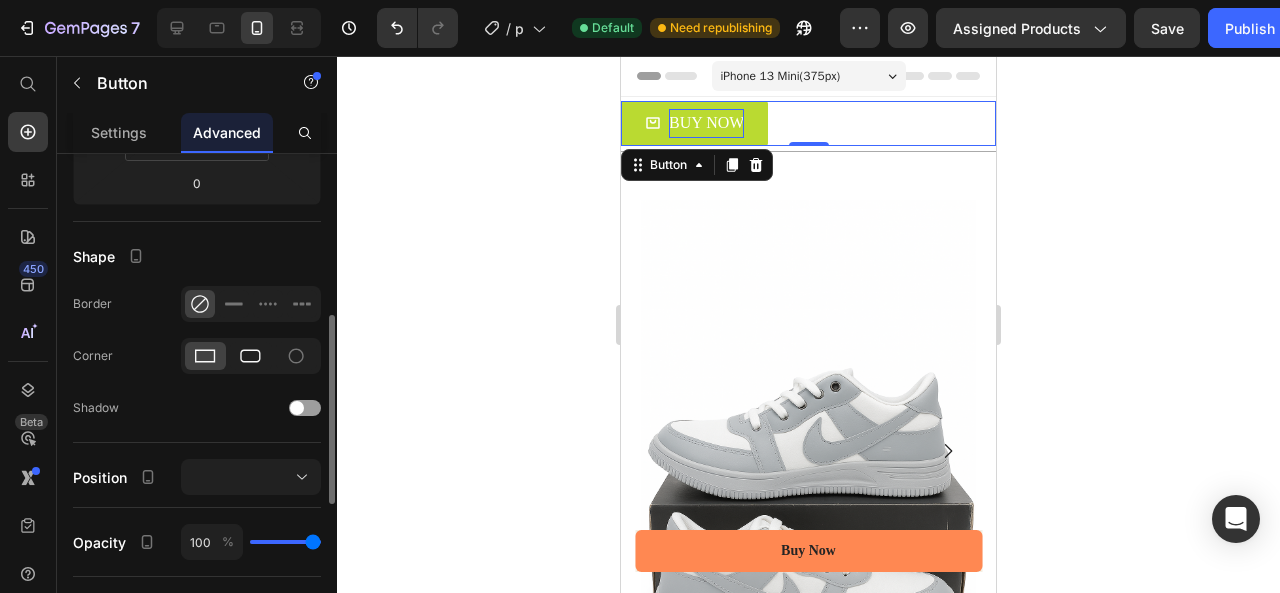 scroll, scrollTop: 428, scrollLeft: 0, axis: vertical 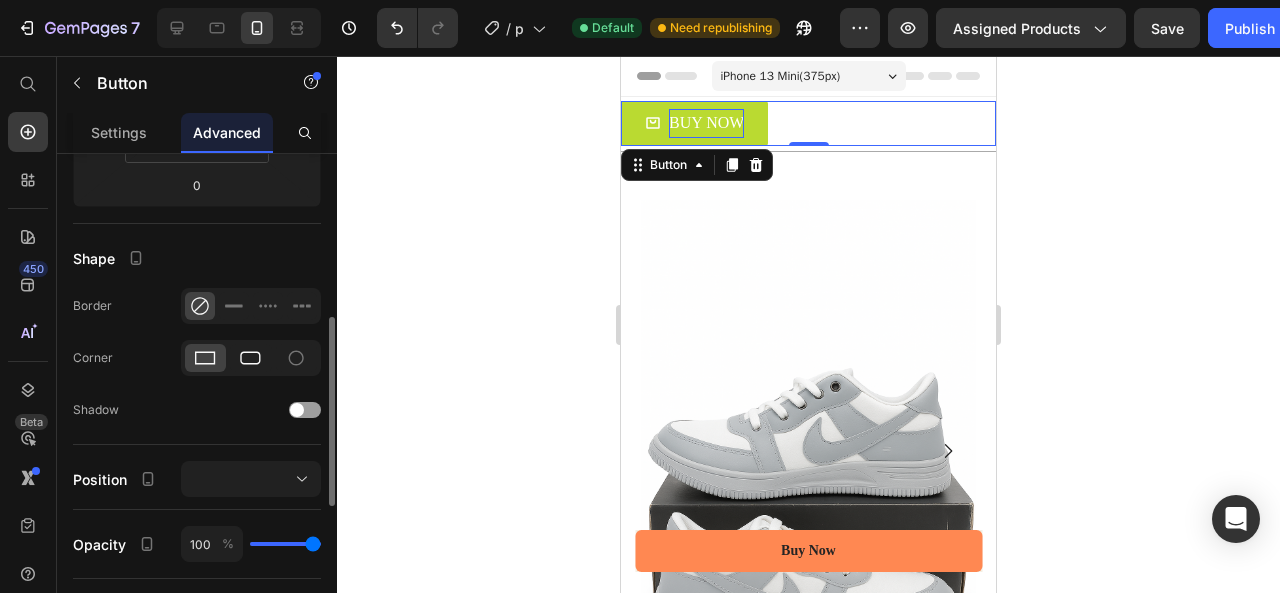 click 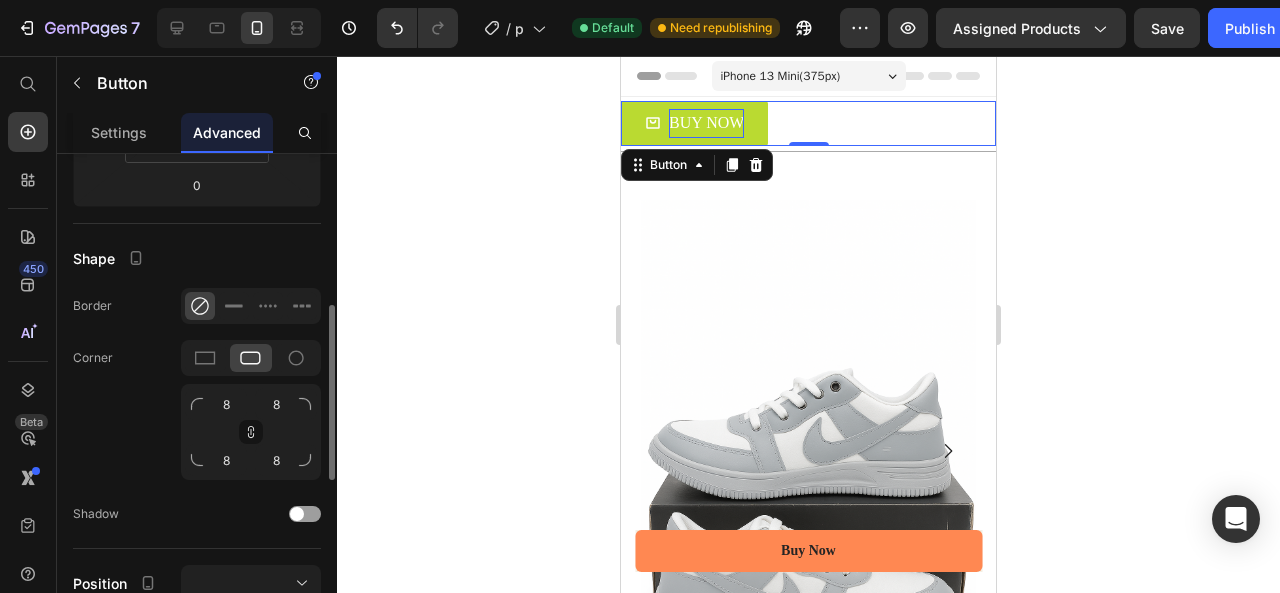 click on "Shape" at bounding box center [197, 258] 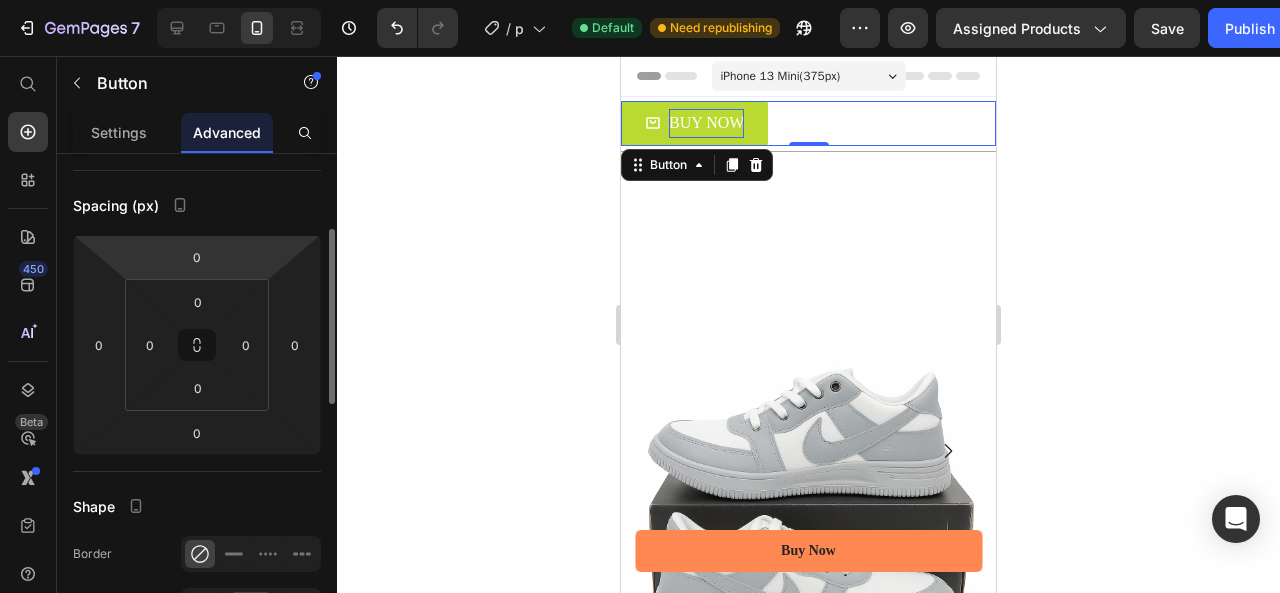 scroll, scrollTop: 0, scrollLeft: 0, axis: both 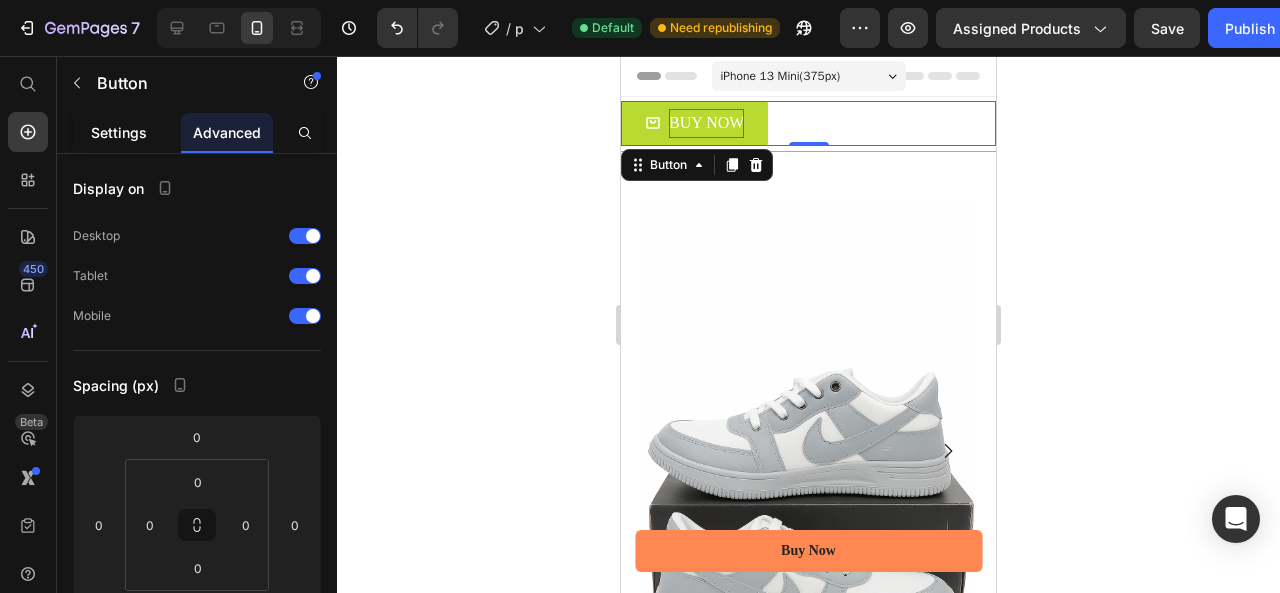 click on "Settings" at bounding box center [119, 132] 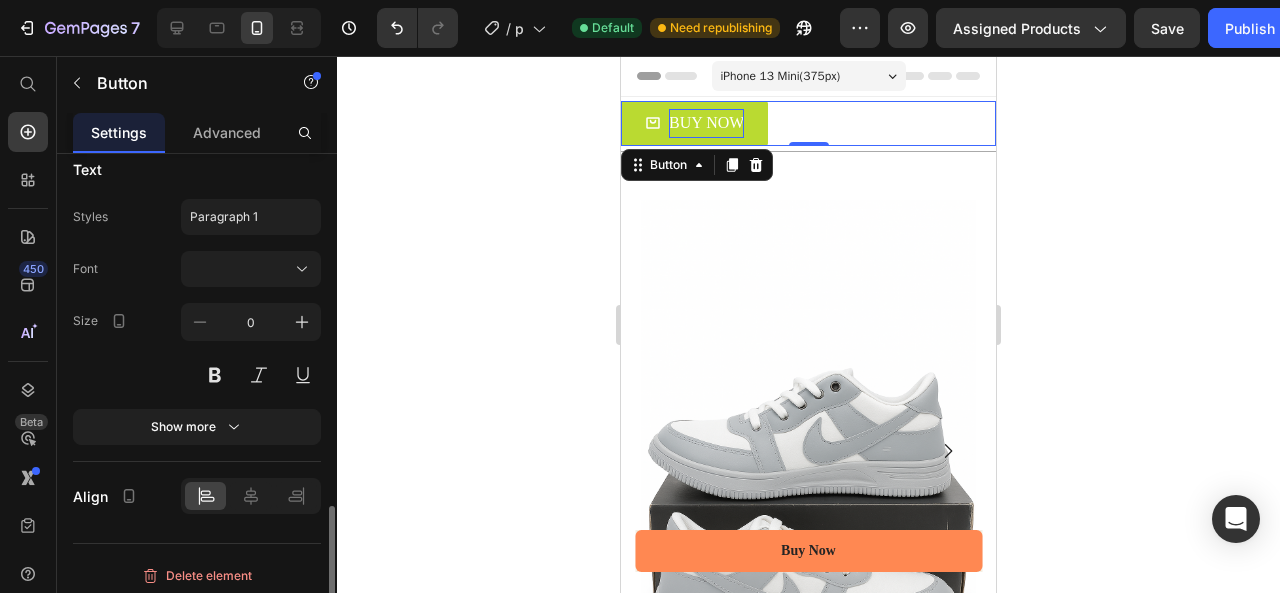scroll, scrollTop: 1154, scrollLeft: 0, axis: vertical 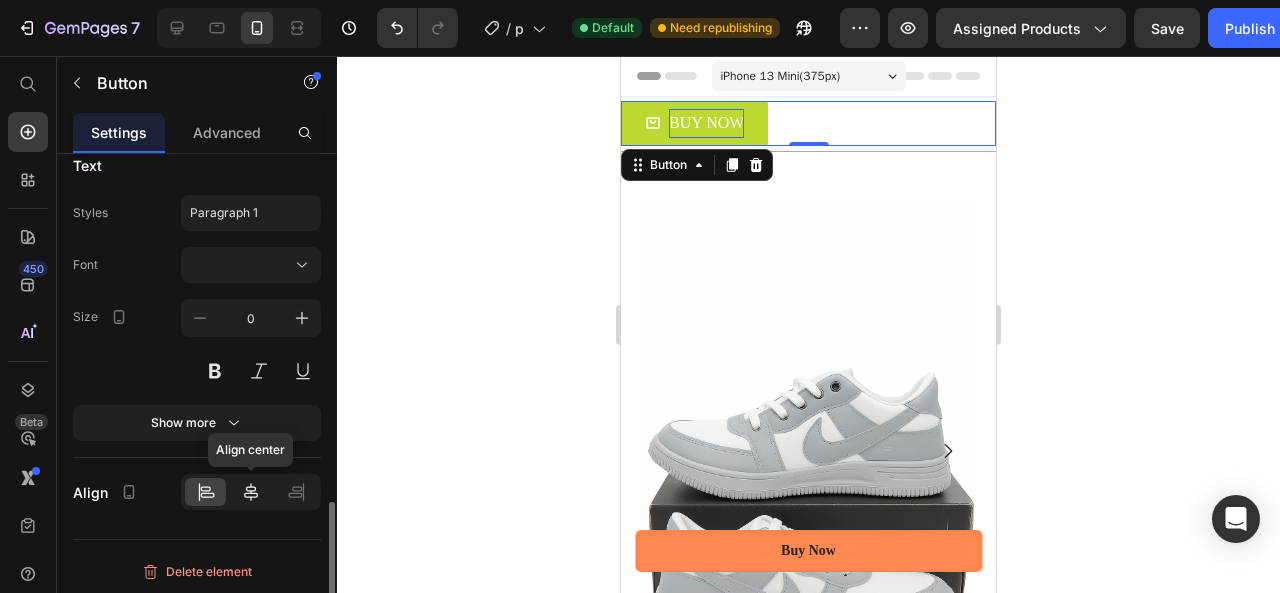 click 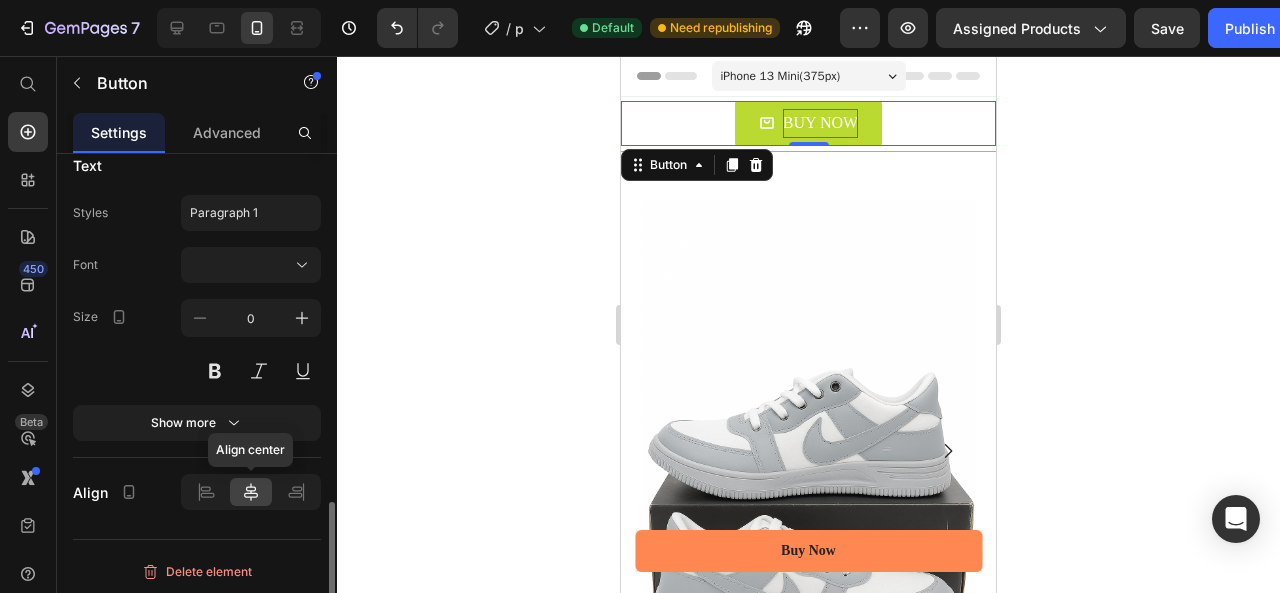 scroll, scrollTop: 1154, scrollLeft: 0, axis: vertical 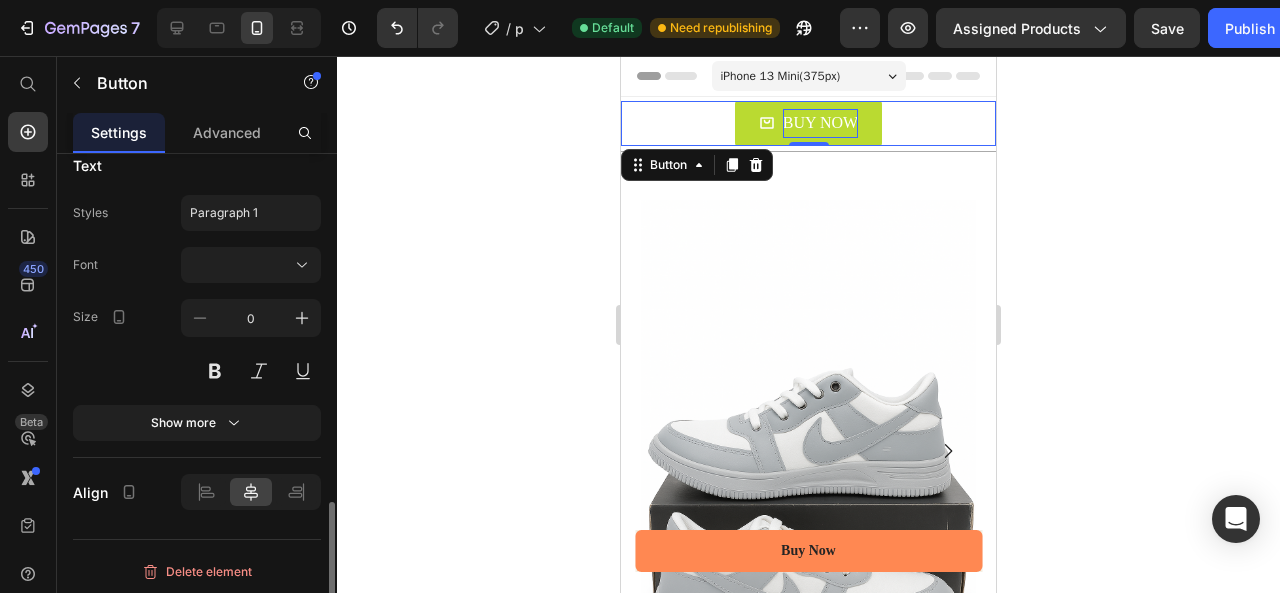 click on "Text" at bounding box center [197, 165] 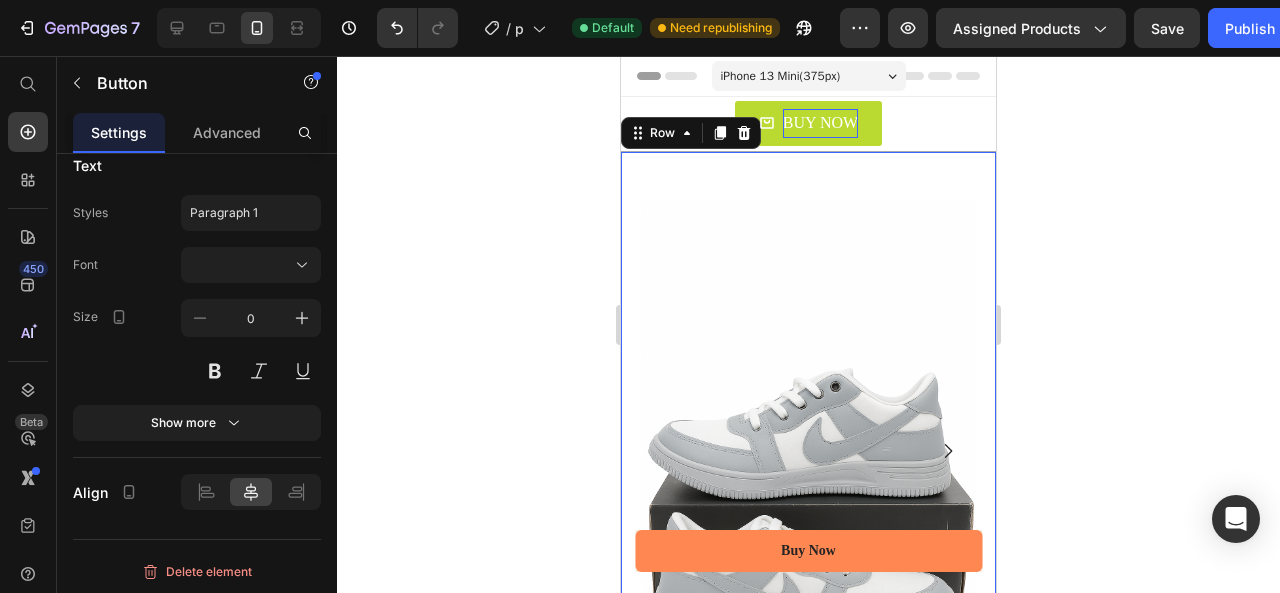 scroll, scrollTop: 0, scrollLeft: 0, axis: both 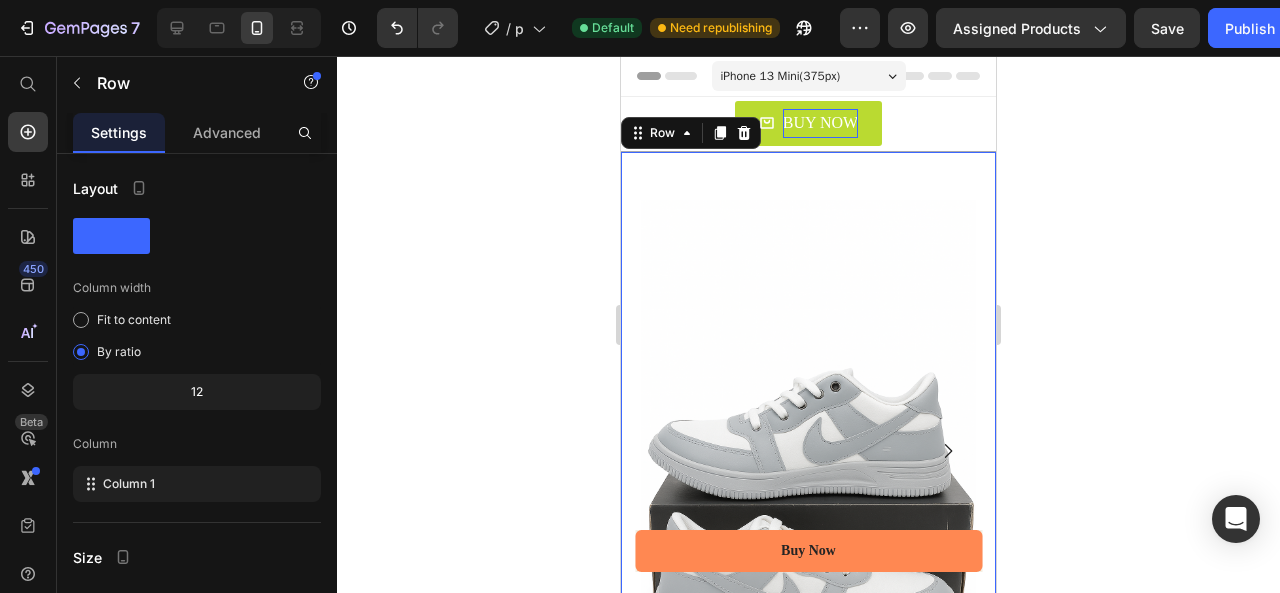 click 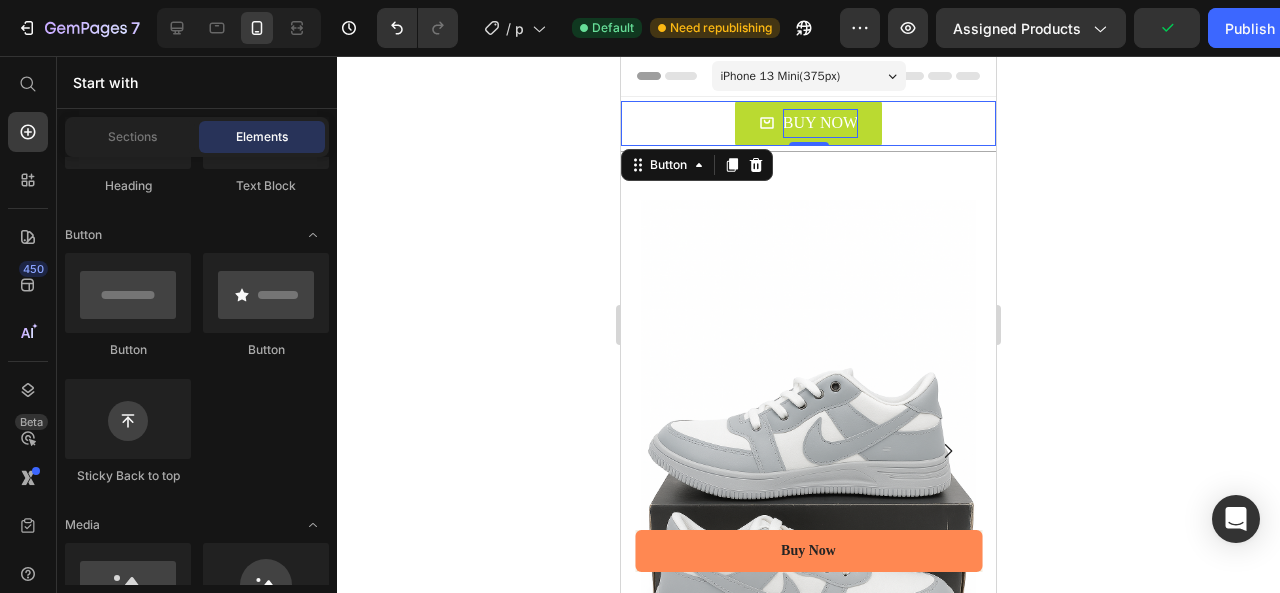 click on "BUY NOW Button   0" at bounding box center (808, 123) 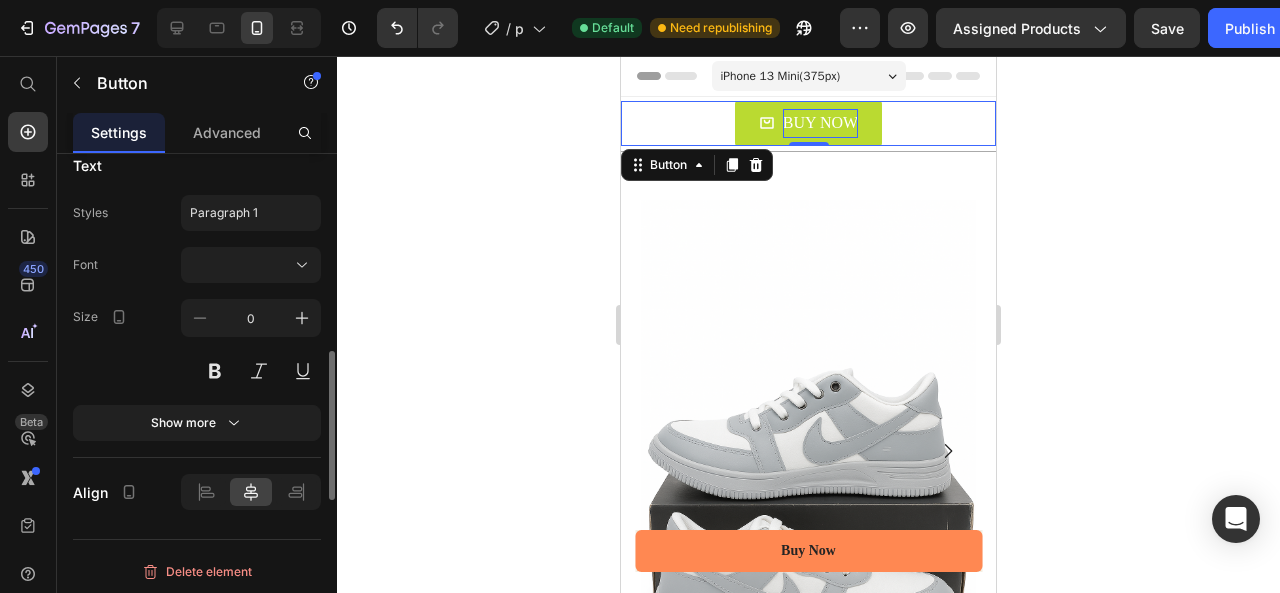 scroll, scrollTop: 1154, scrollLeft: 0, axis: vertical 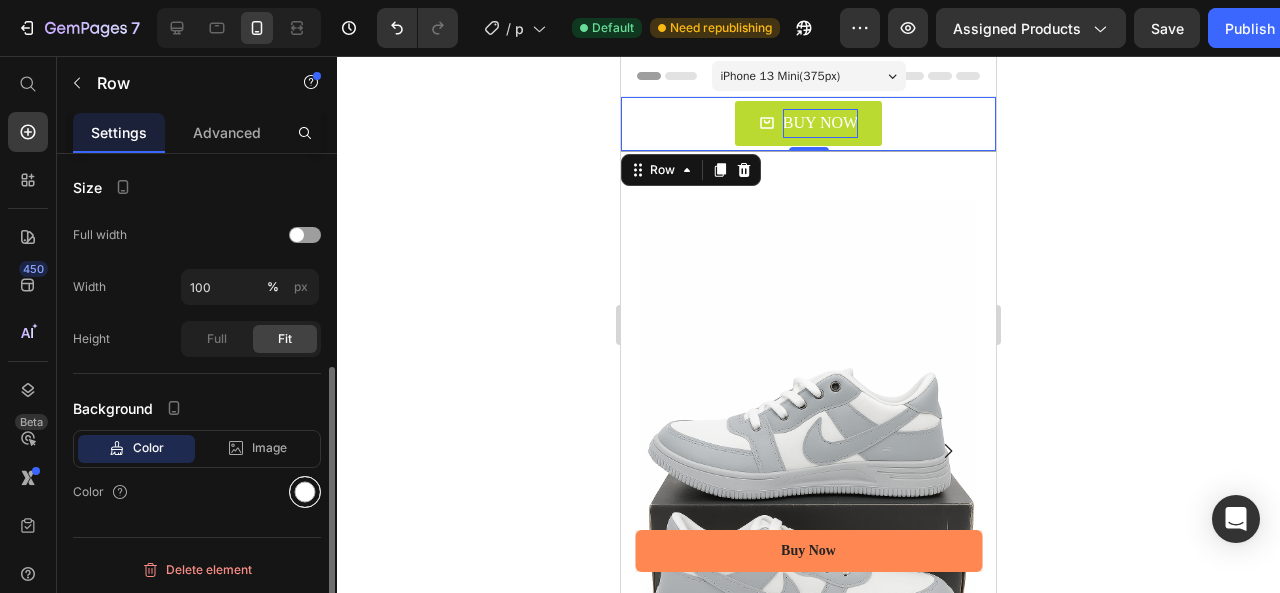 click at bounding box center (305, 492) 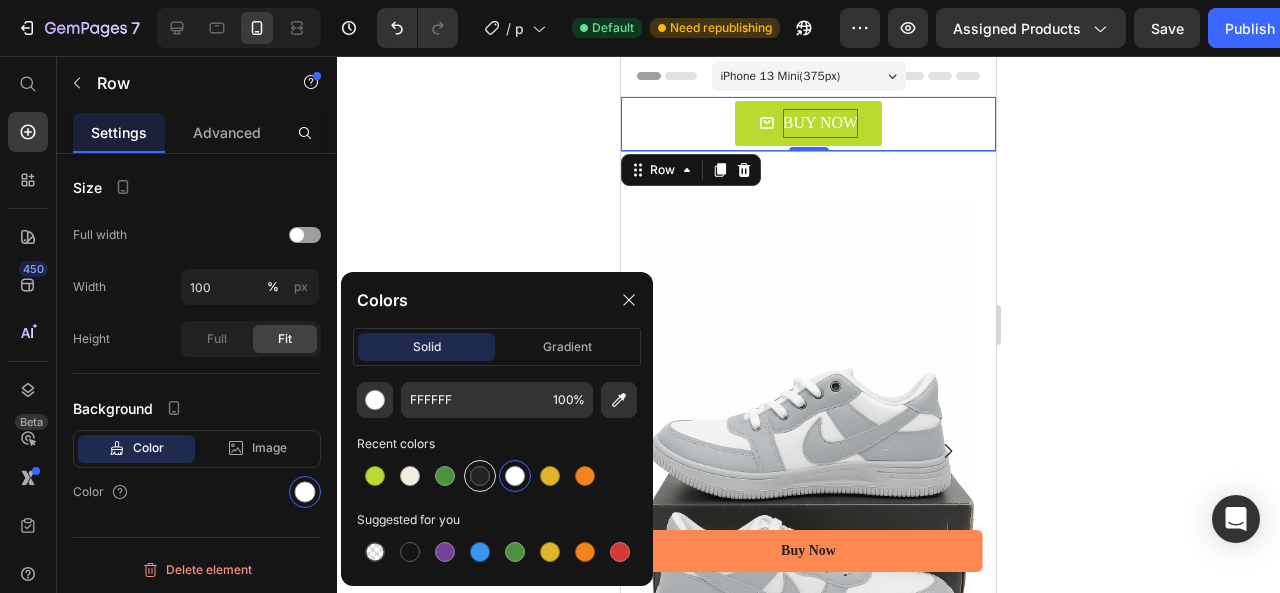 click at bounding box center (480, 476) 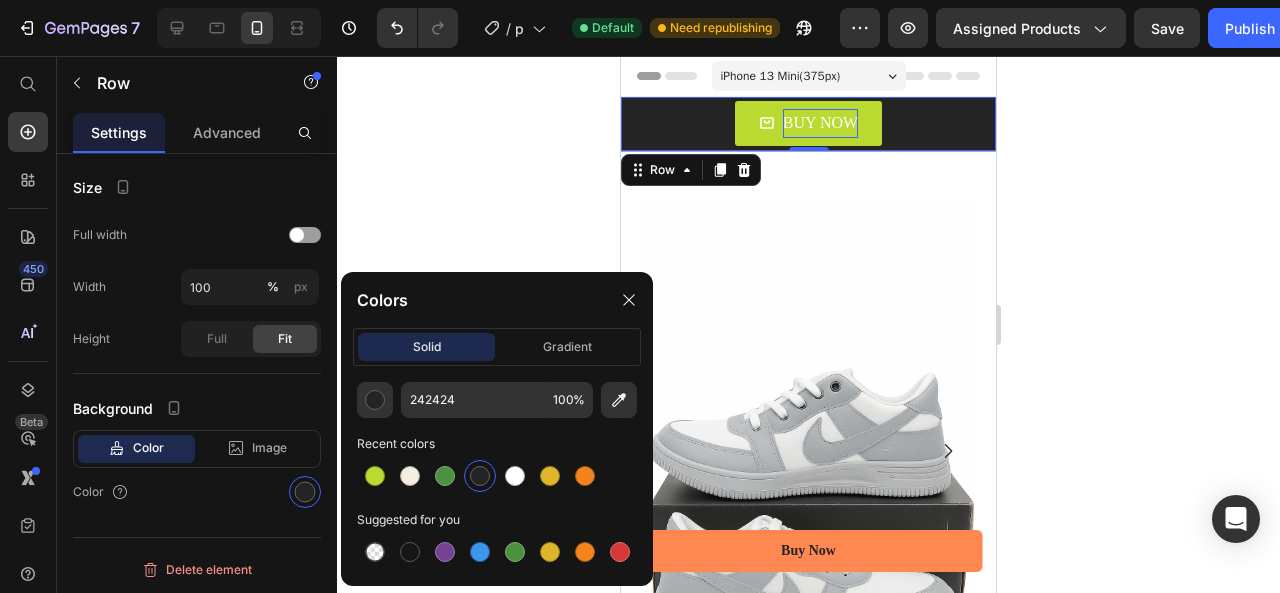 scroll, scrollTop: 370, scrollLeft: 0, axis: vertical 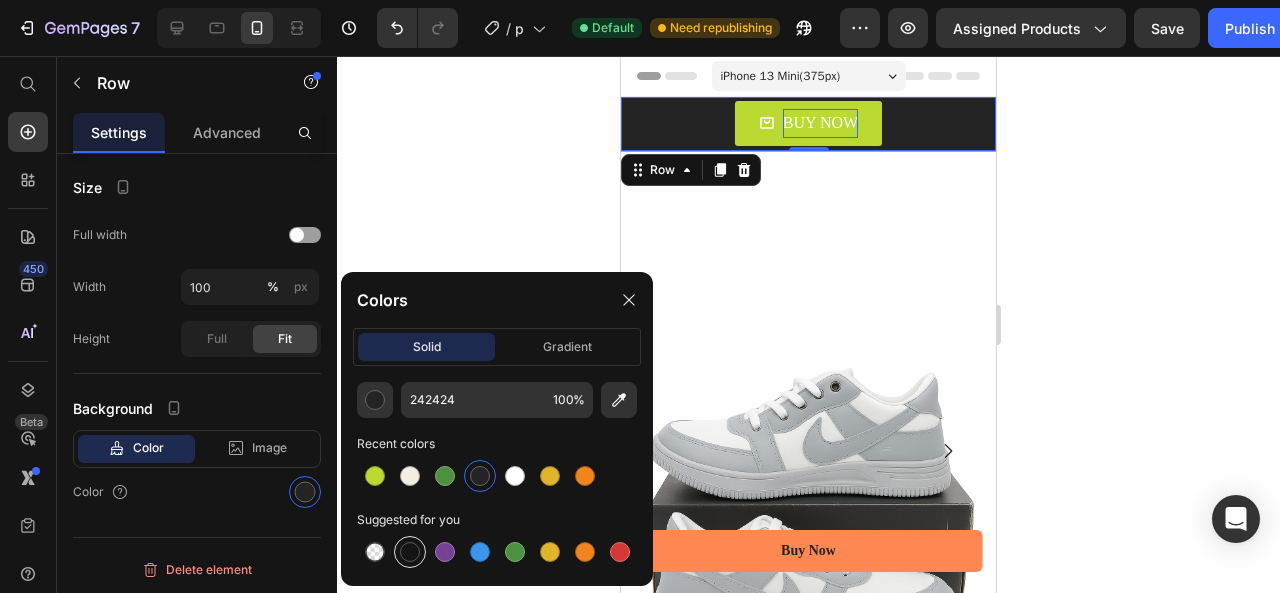 click at bounding box center (410, 552) 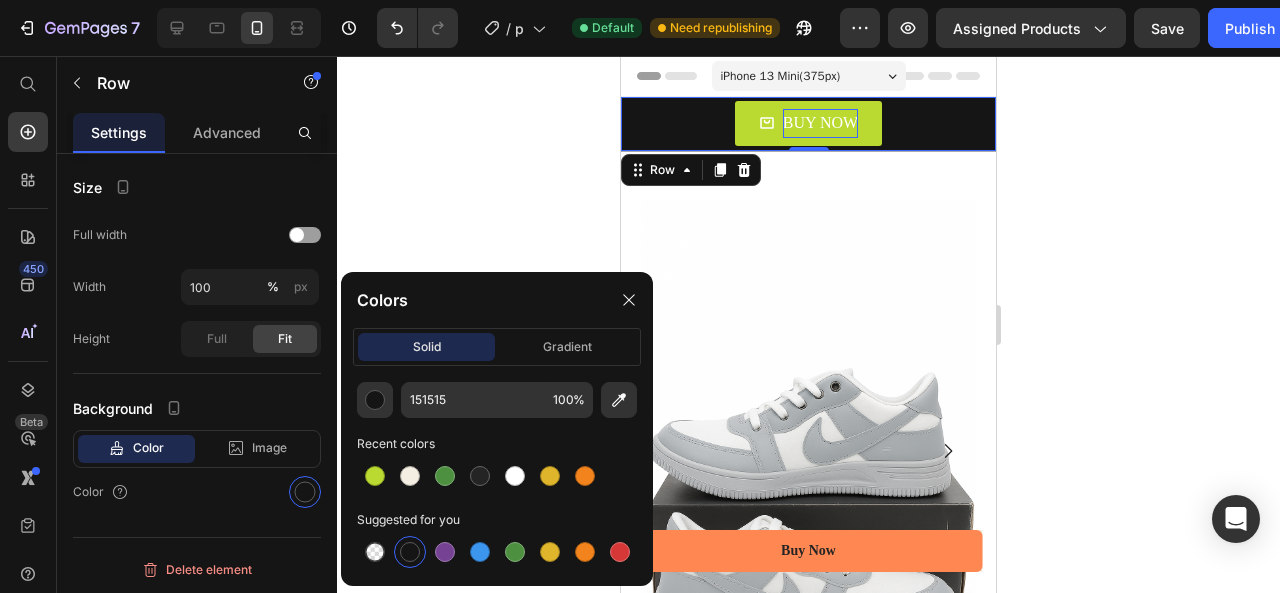 click 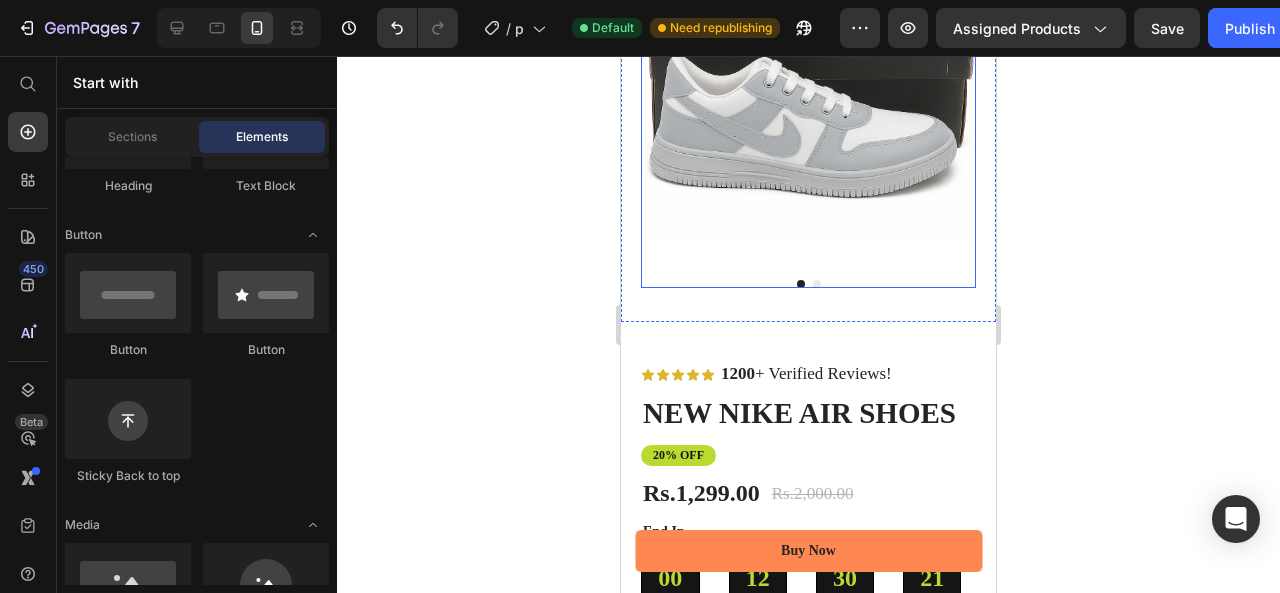 scroll, scrollTop: 0, scrollLeft: 0, axis: both 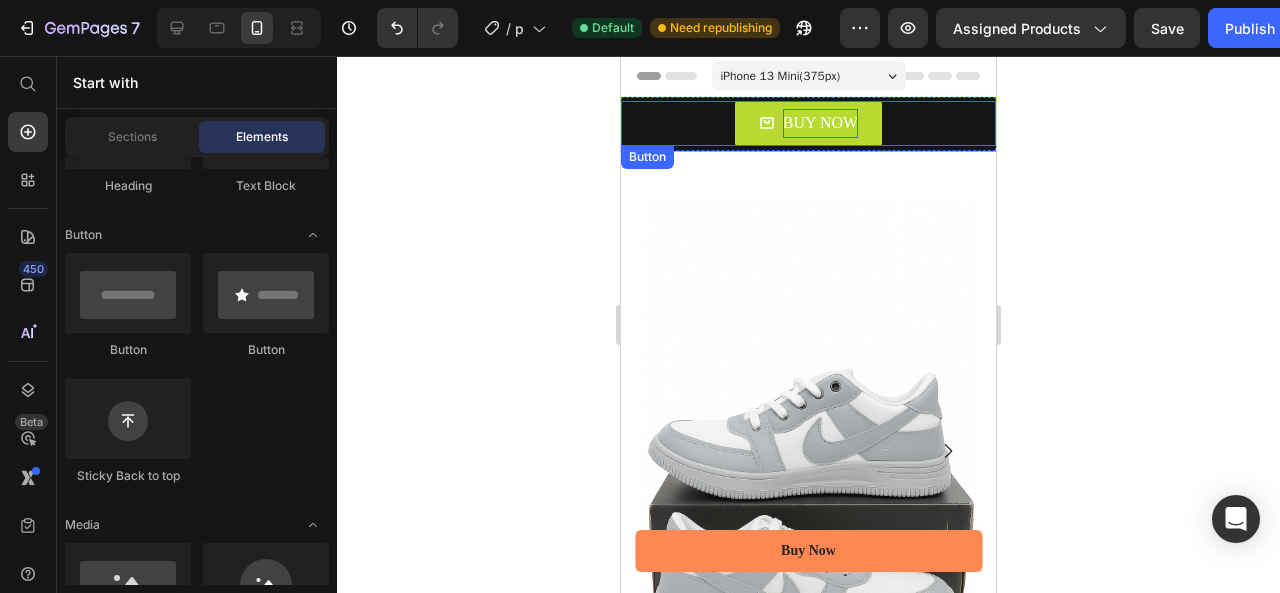 click on "BUY NOW Button" at bounding box center [808, 123] 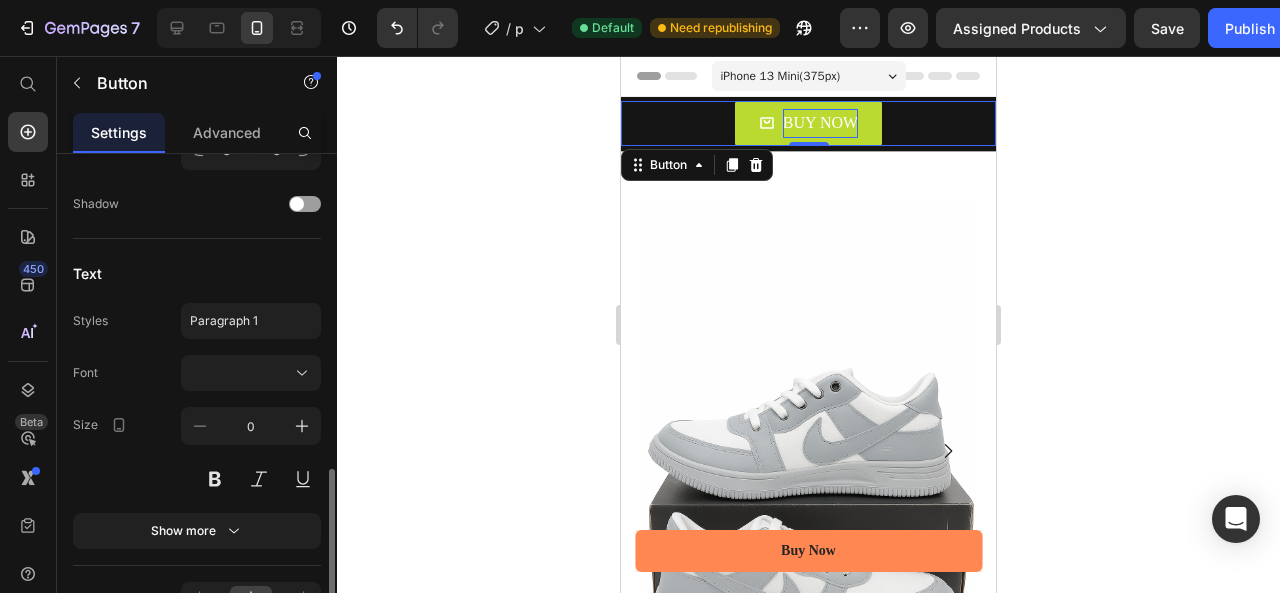 scroll, scrollTop: 1062, scrollLeft: 0, axis: vertical 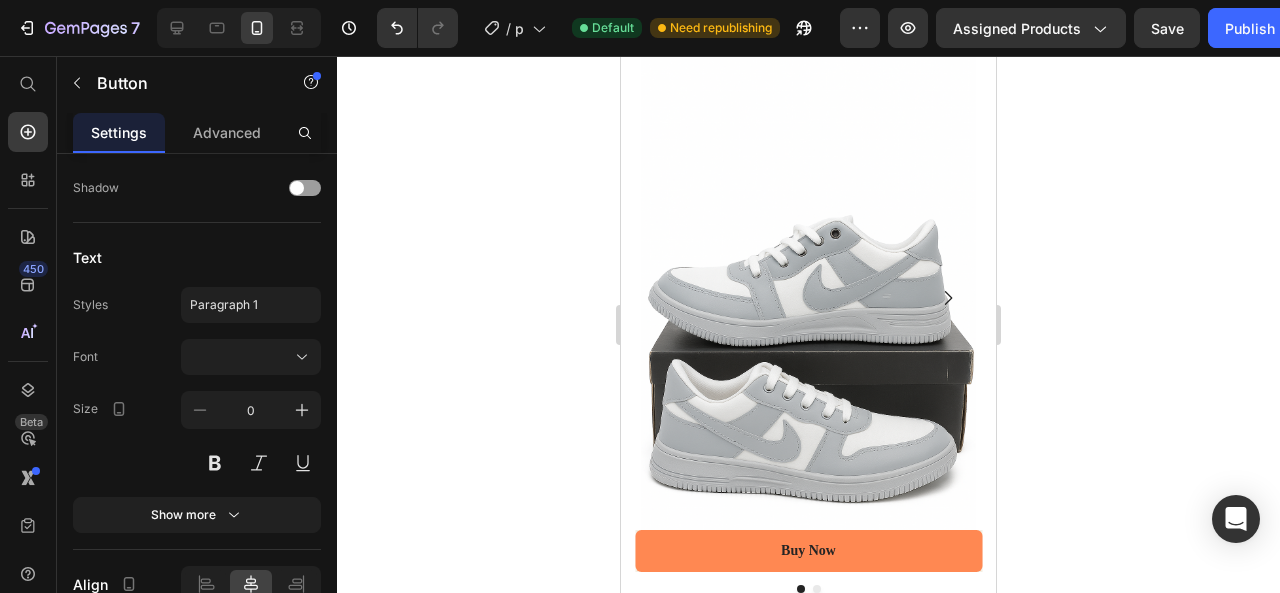 click 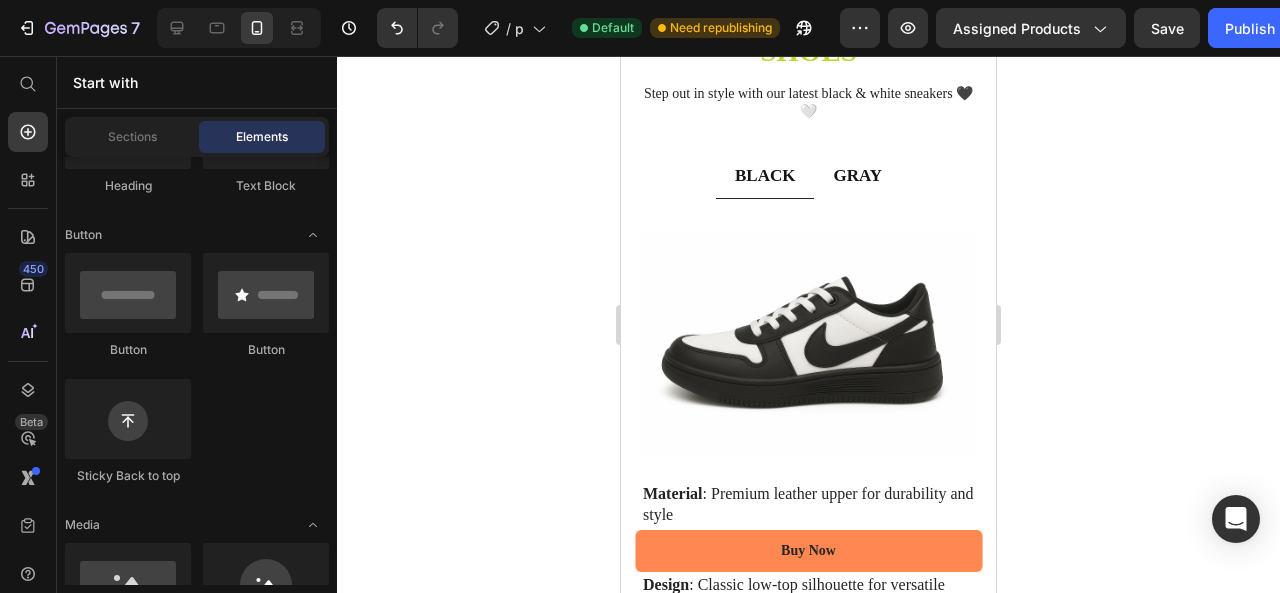 scroll, scrollTop: 2036, scrollLeft: 0, axis: vertical 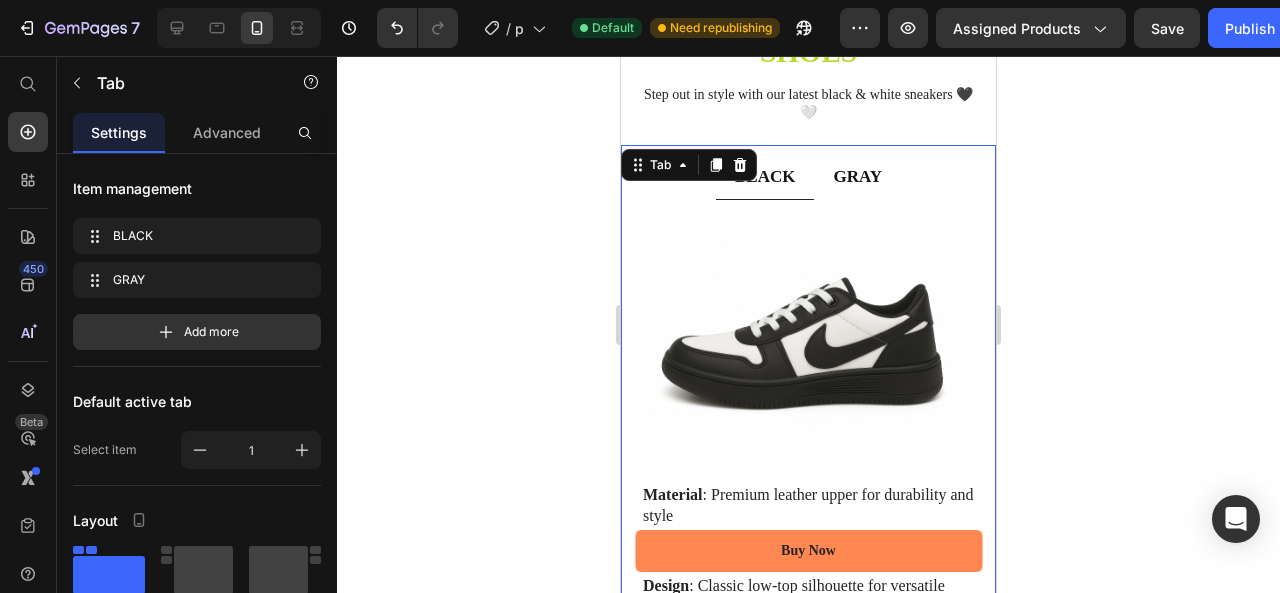 click 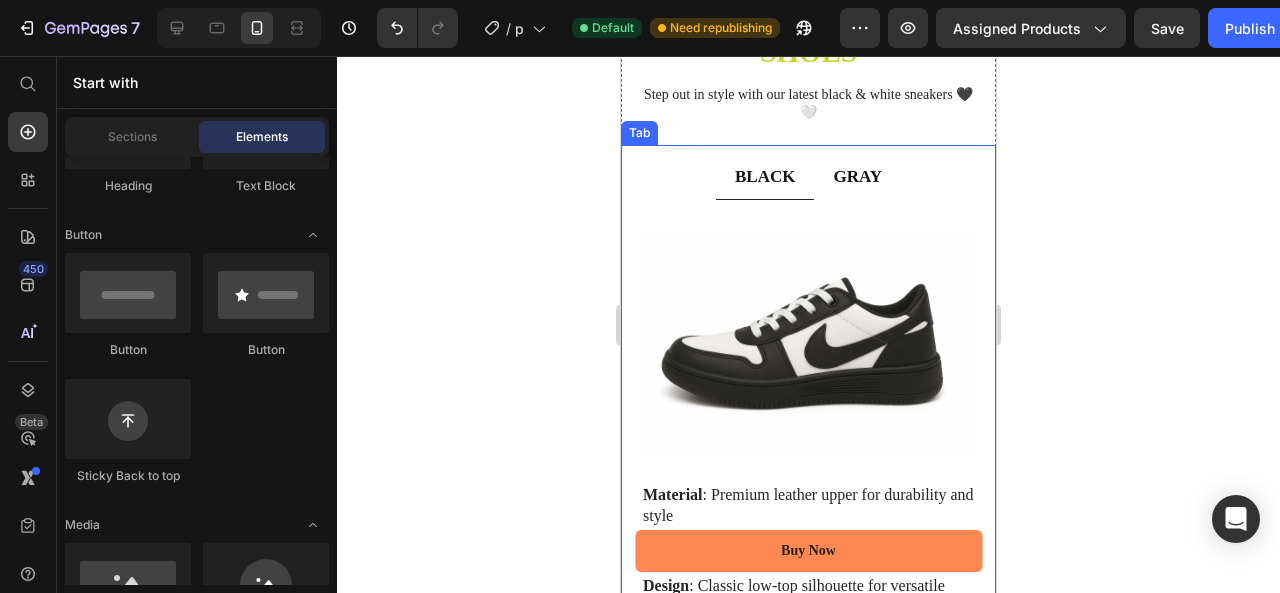 click on "BLACK" at bounding box center [765, 177] 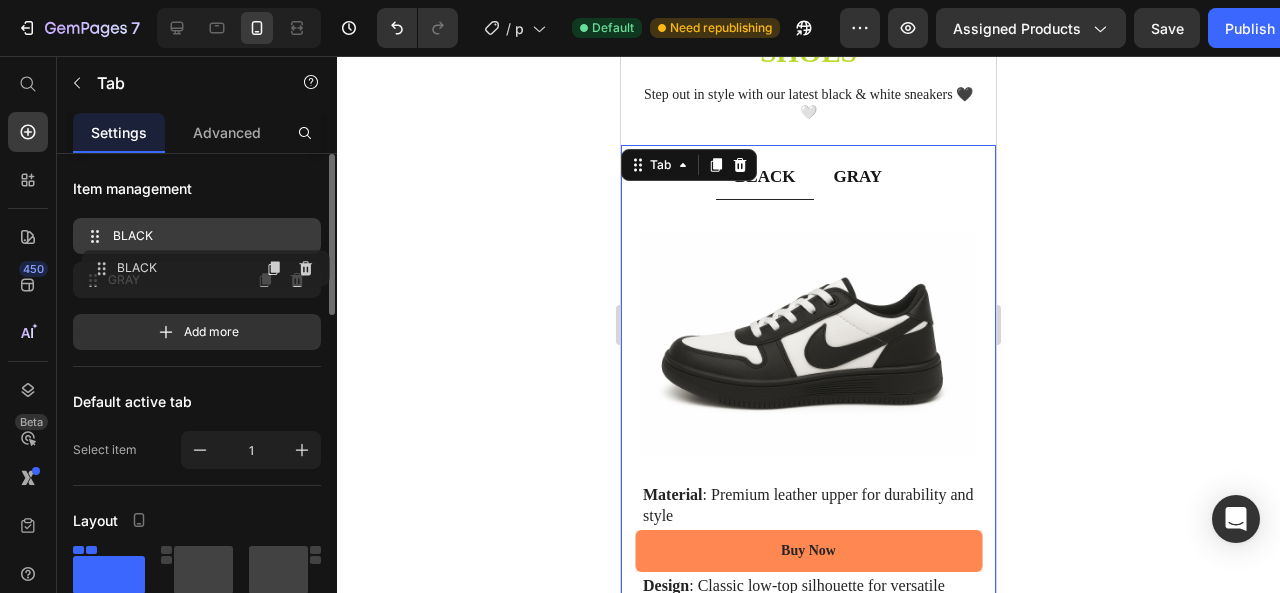 type 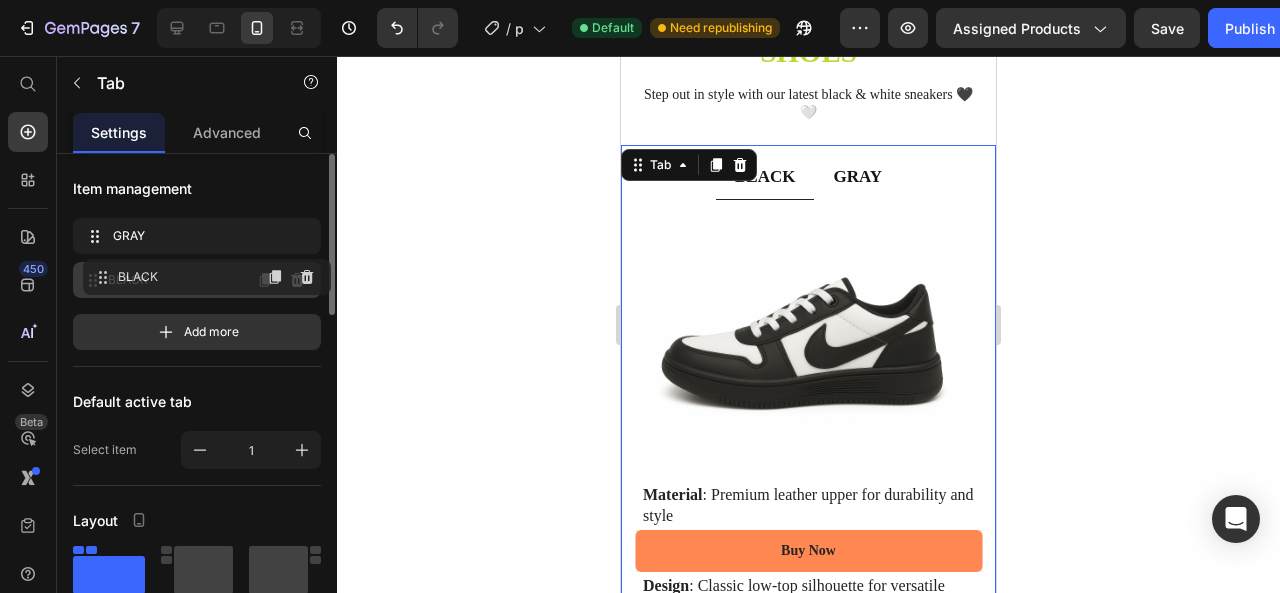 drag, startPoint x: 91, startPoint y: 230, endPoint x: 99, endPoint y: 265, distance: 35.902645 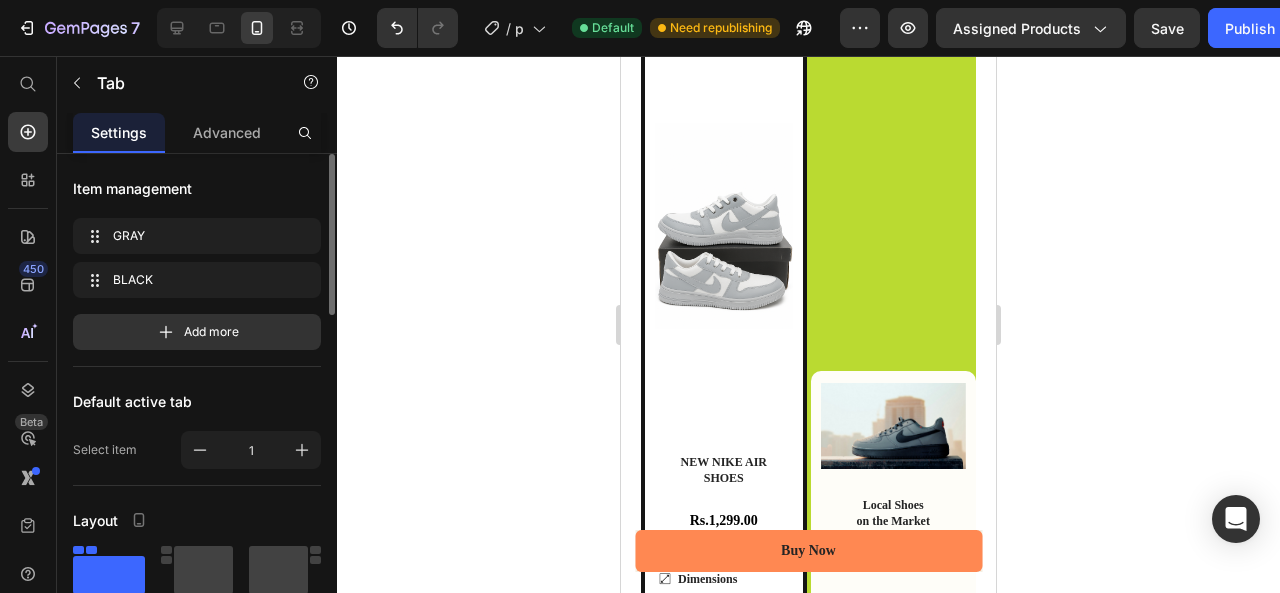 scroll, scrollTop: 2807, scrollLeft: 0, axis: vertical 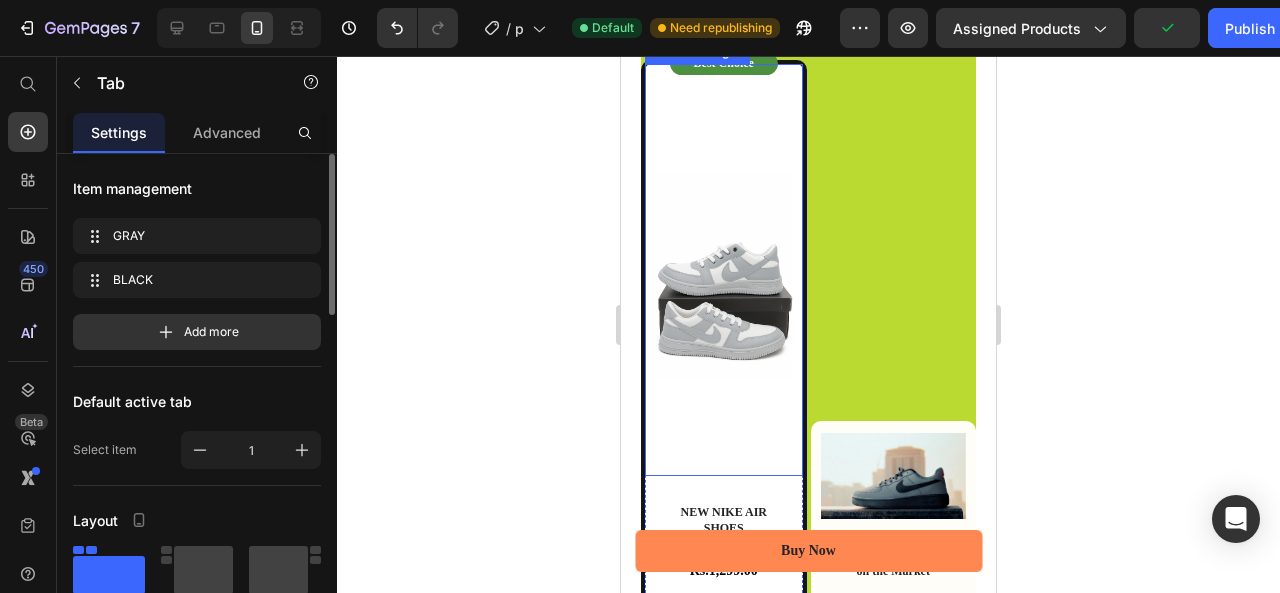 click at bounding box center (724, 276) 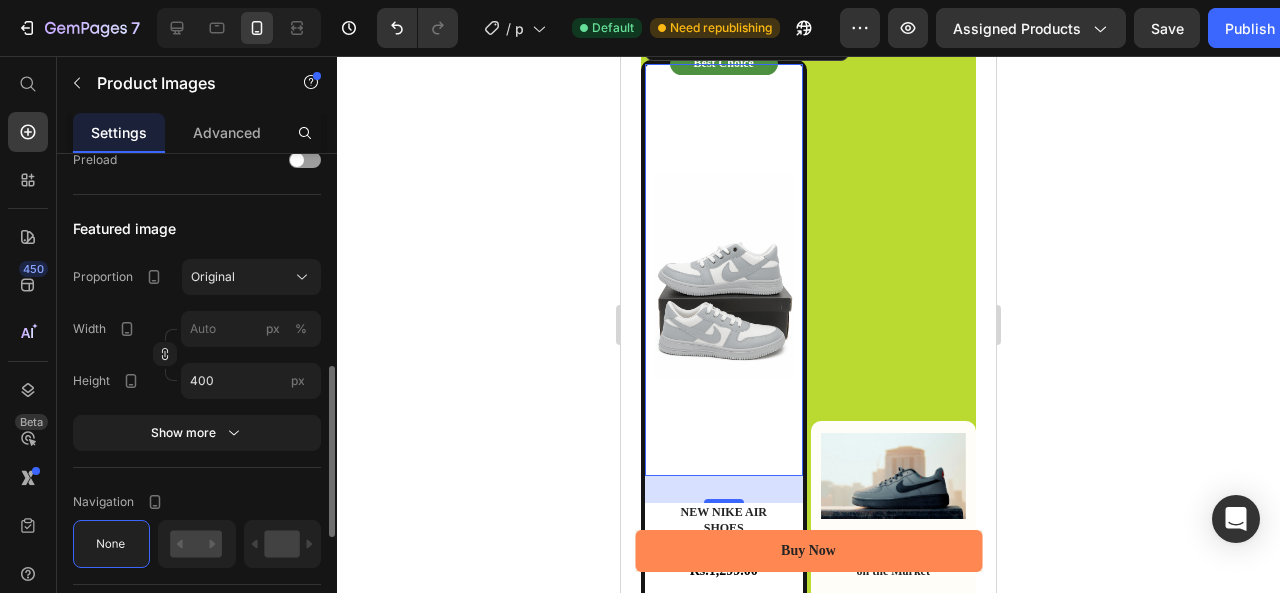 scroll, scrollTop: 624, scrollLeft: 0, axis: vertical 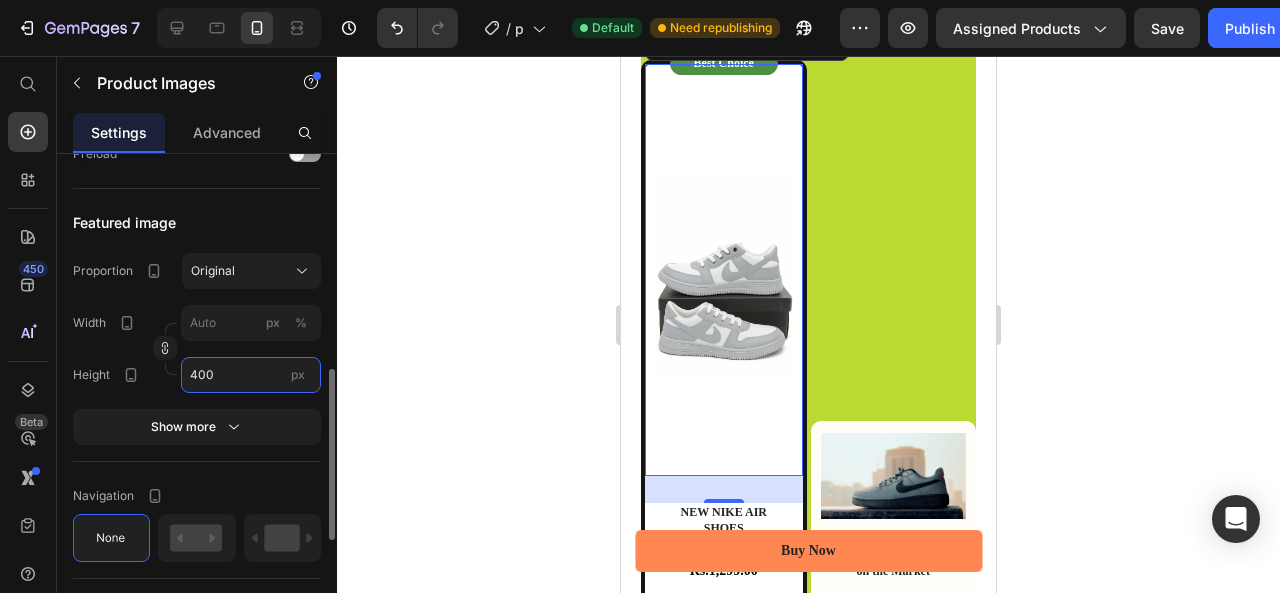 click on "400" at bounding box center (251, 375) 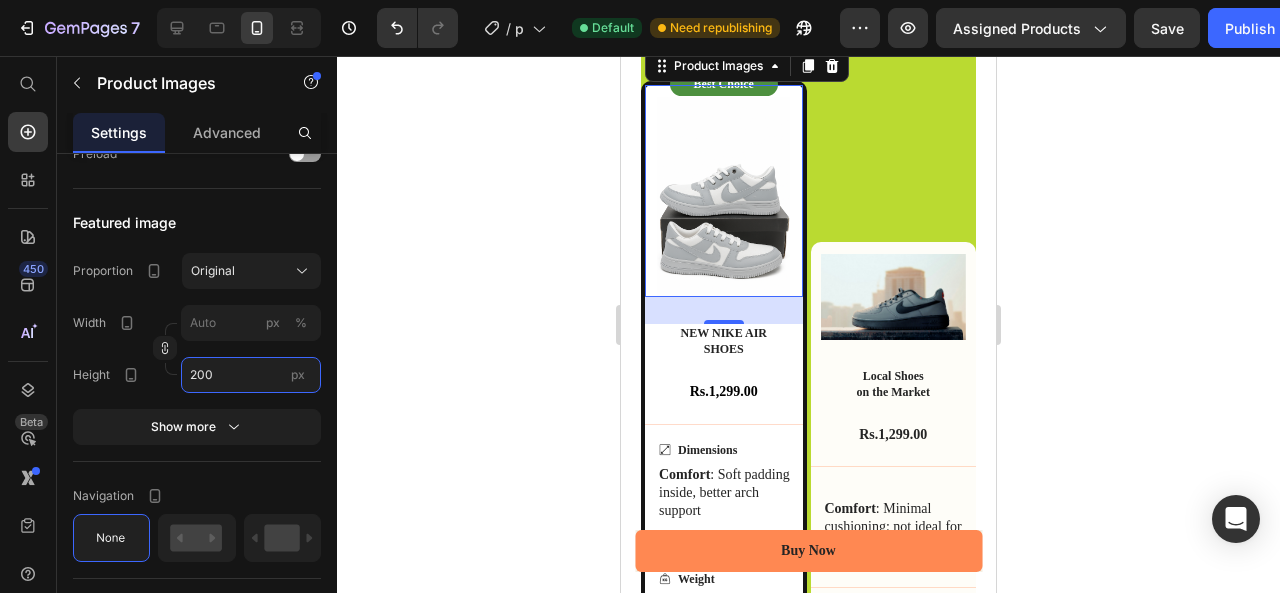 scroll, scrollTop: 2785, scrollLeft: 0, axis: vertical 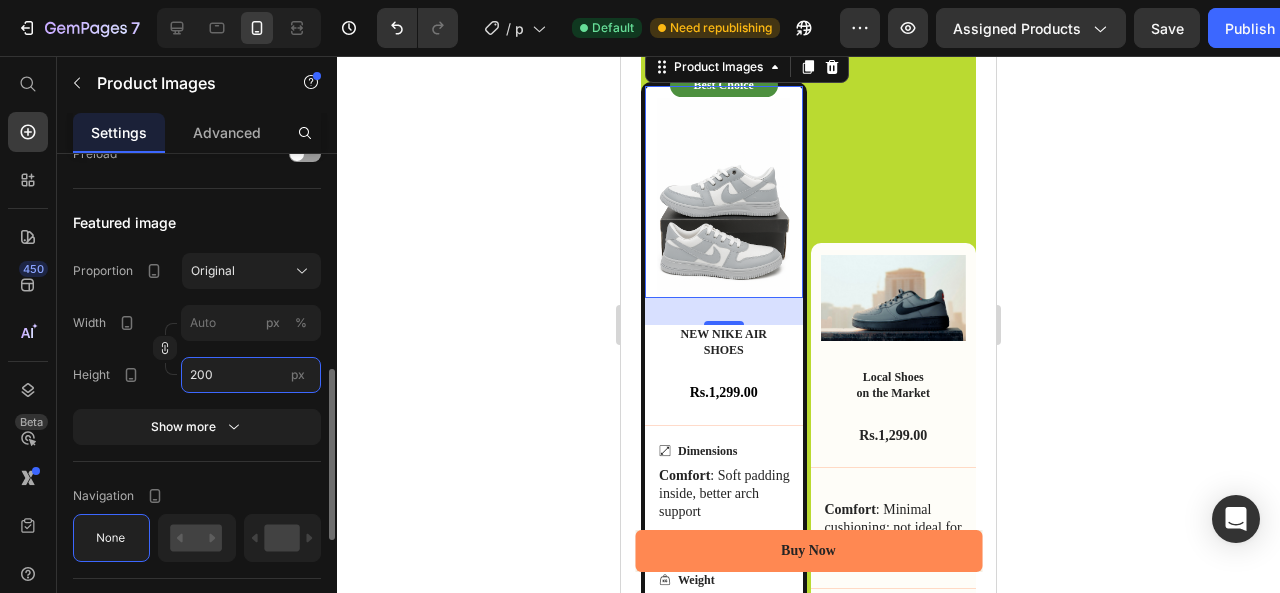 click on "200" at bounding box center [251, 375] 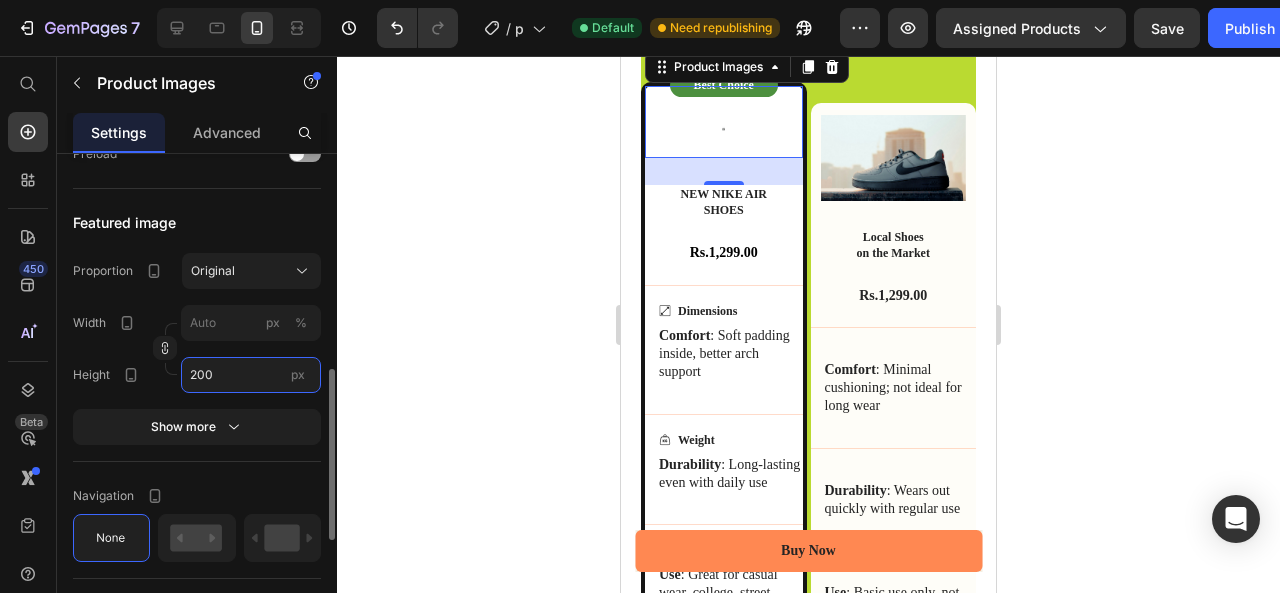 type on "5" 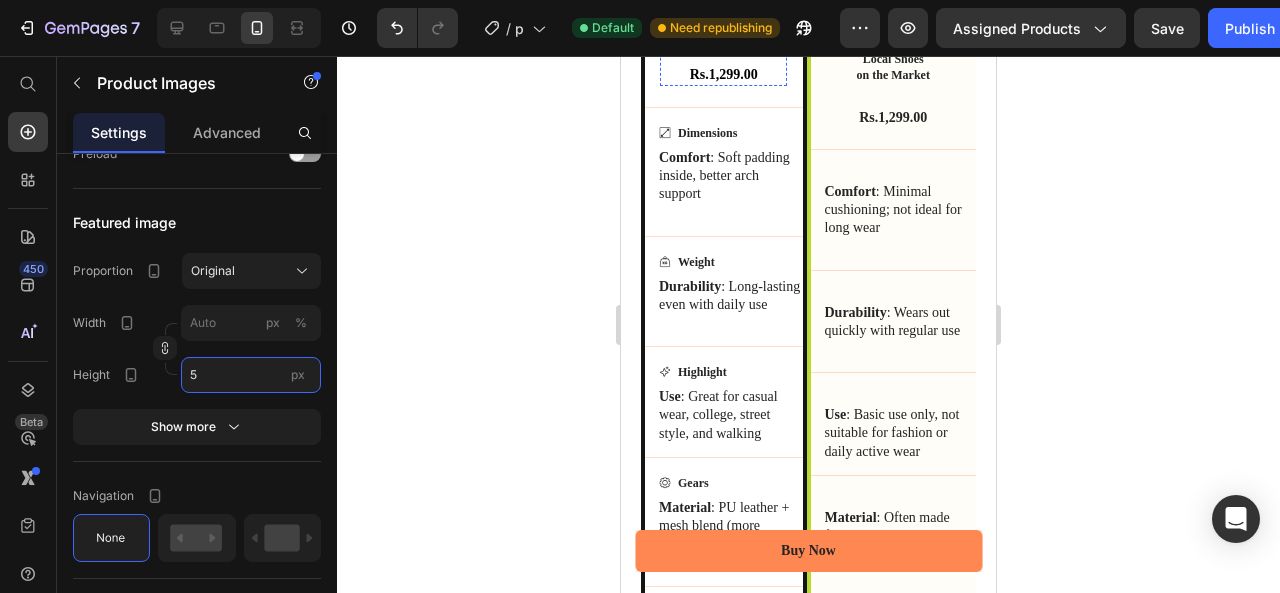 scroll, scrollTop: 2960, scrollLeft: 0, axis: vertical 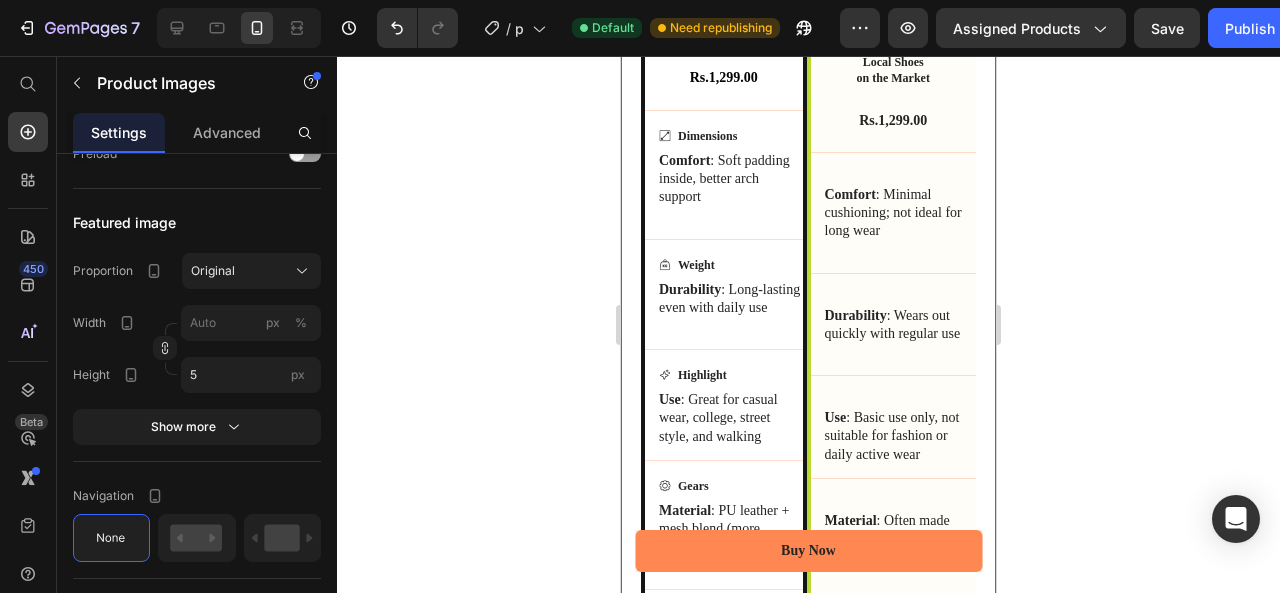 click 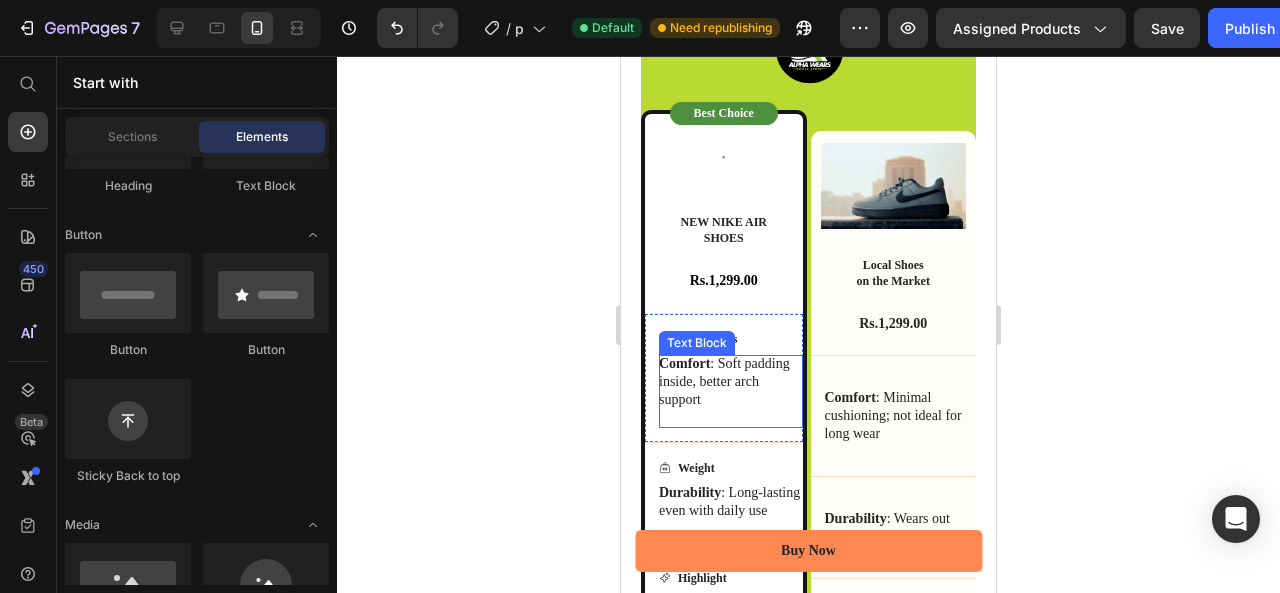 scroll, scrollTop: 2681, scrollLeft: 0, axis: vertical 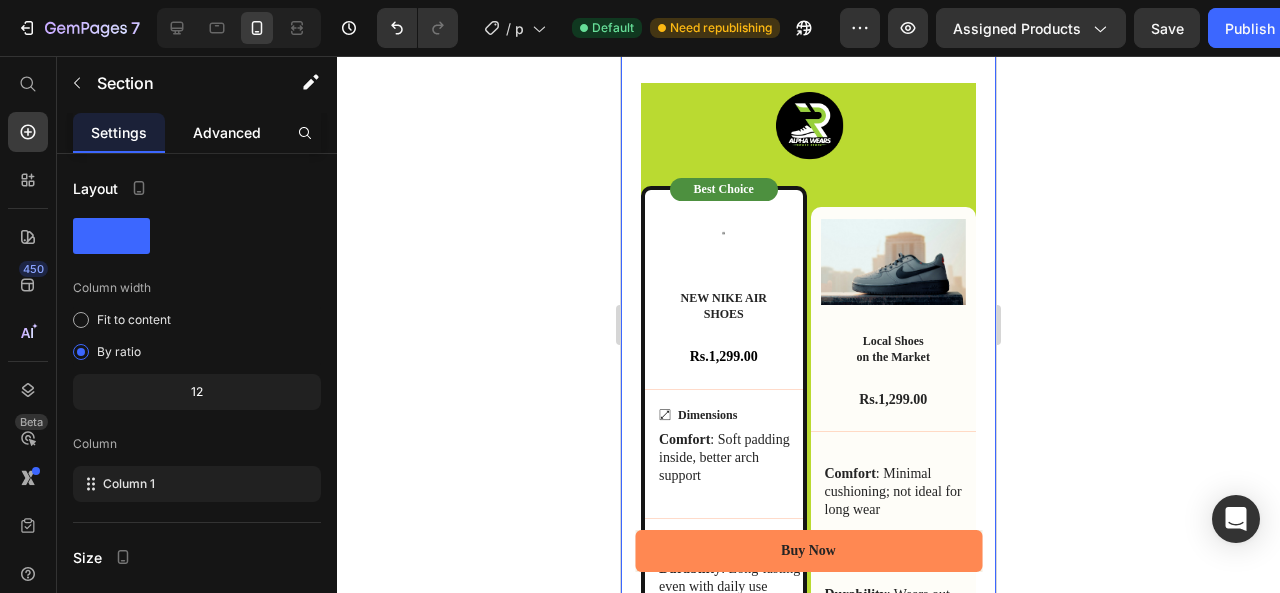 click on "Advanced" at bounding box center [227, 132] 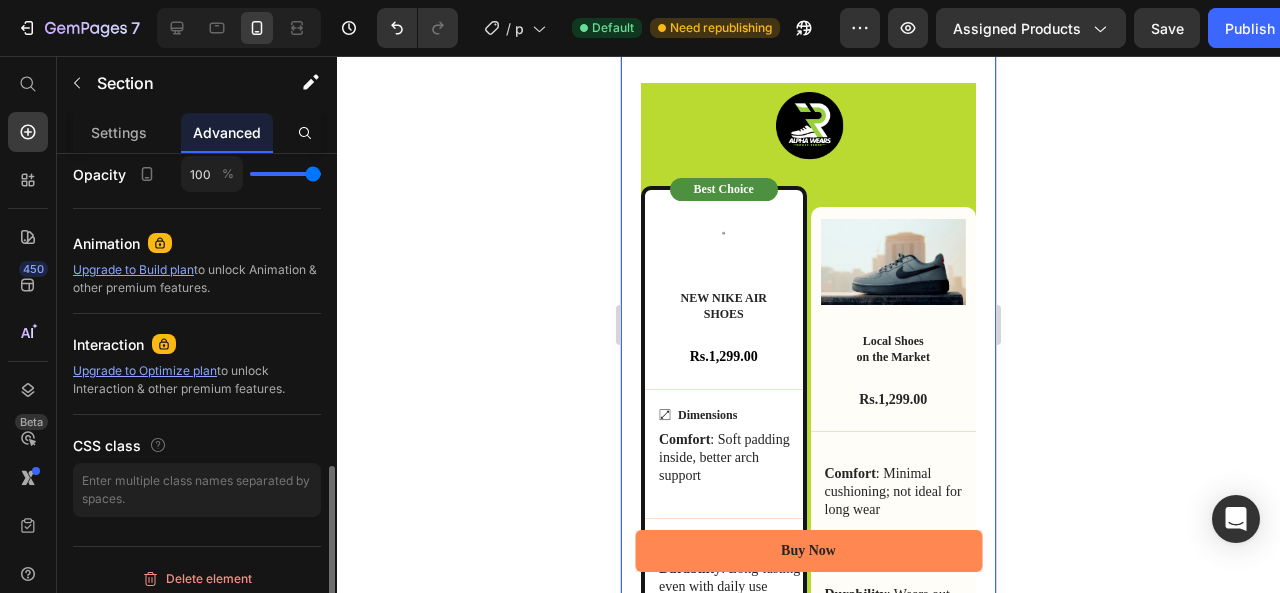 scroll, scrollTop: 805, scrollLeft: 0, axis: vertical 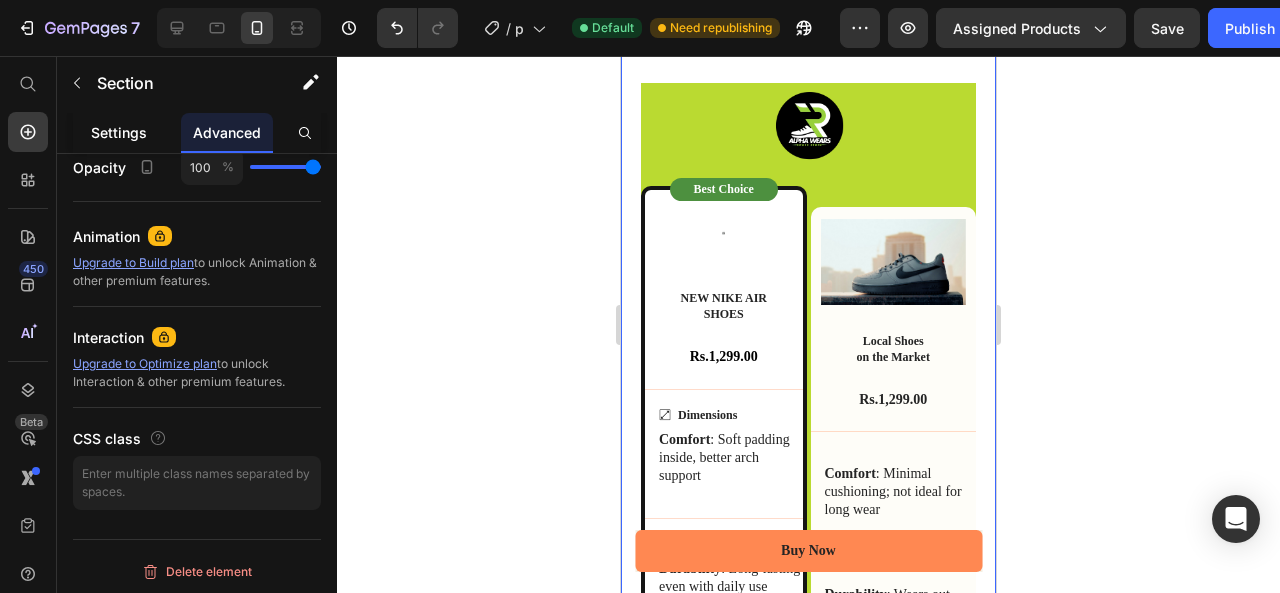 click on "Settings" at bounding box center (119, 132) 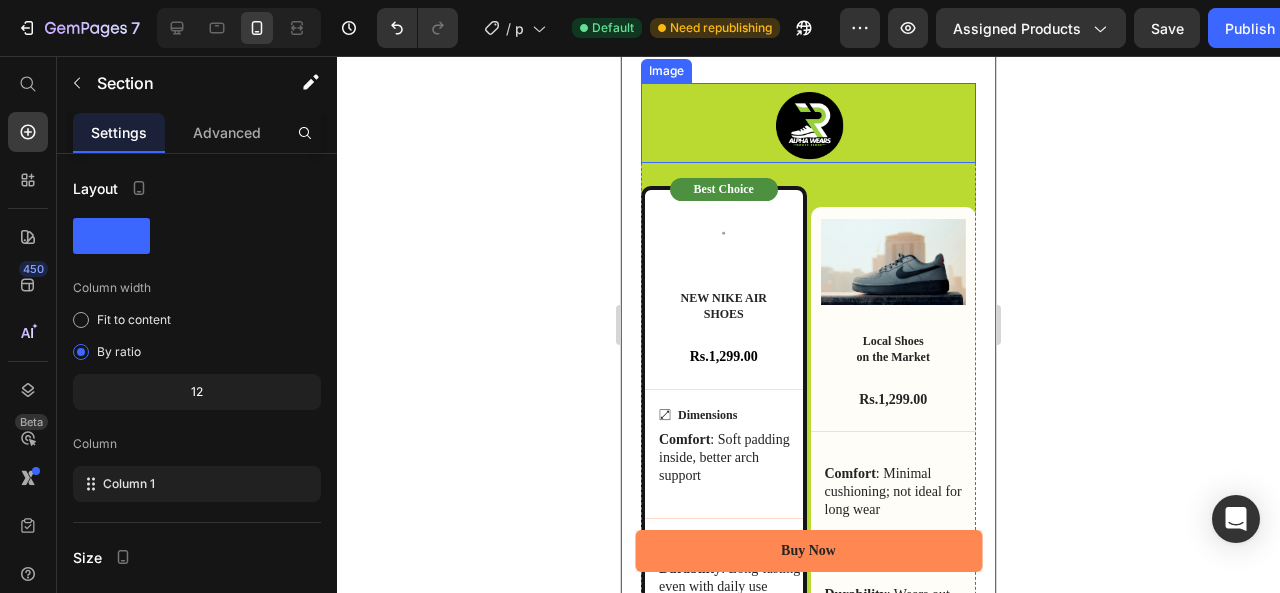 click at bounding box center [808, 123] 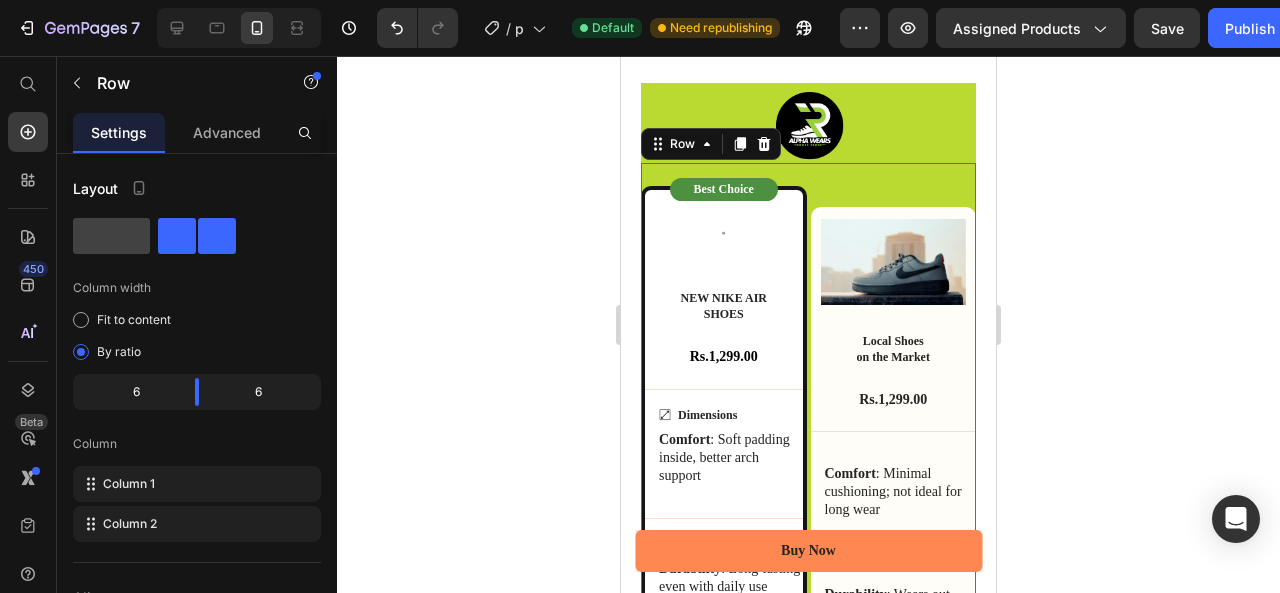 click on "Best Choice Text Block Product Images NEW NIKE AIR SHOES Product Title Rs.1,299.00 Product Price Row Product
Dimensions Item List Comfort : Soft padding inside, better arch support   Text Block Row
Weight Item List Durability : Long-lasting even with daily use   Text Block Row
Highlight Item List Use : Great for casual wear, college, street style, and walking Text Block Row
Gears Item List Material : PU leather + mesh blend (more premium look)   Text Block Row
Brakes Item List Price:  Cheap price with high quality Text Block Row Row" at bounding box center [724, 563] 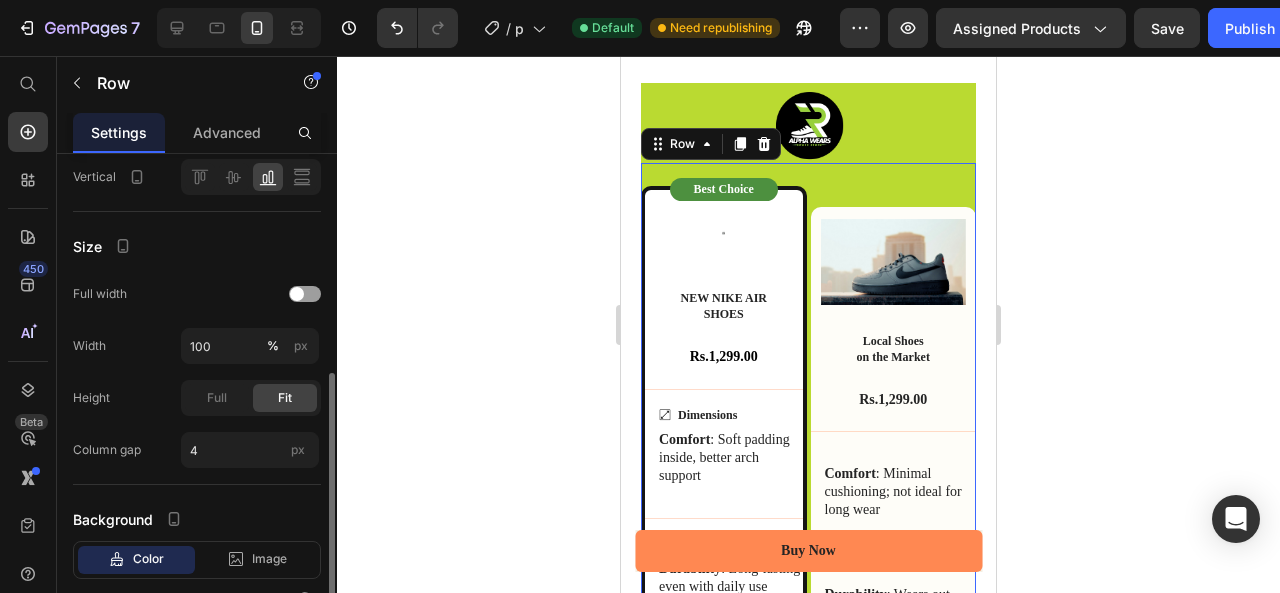 scroll, scrollTop: 470, scrollLeft: 0, axis: vertical 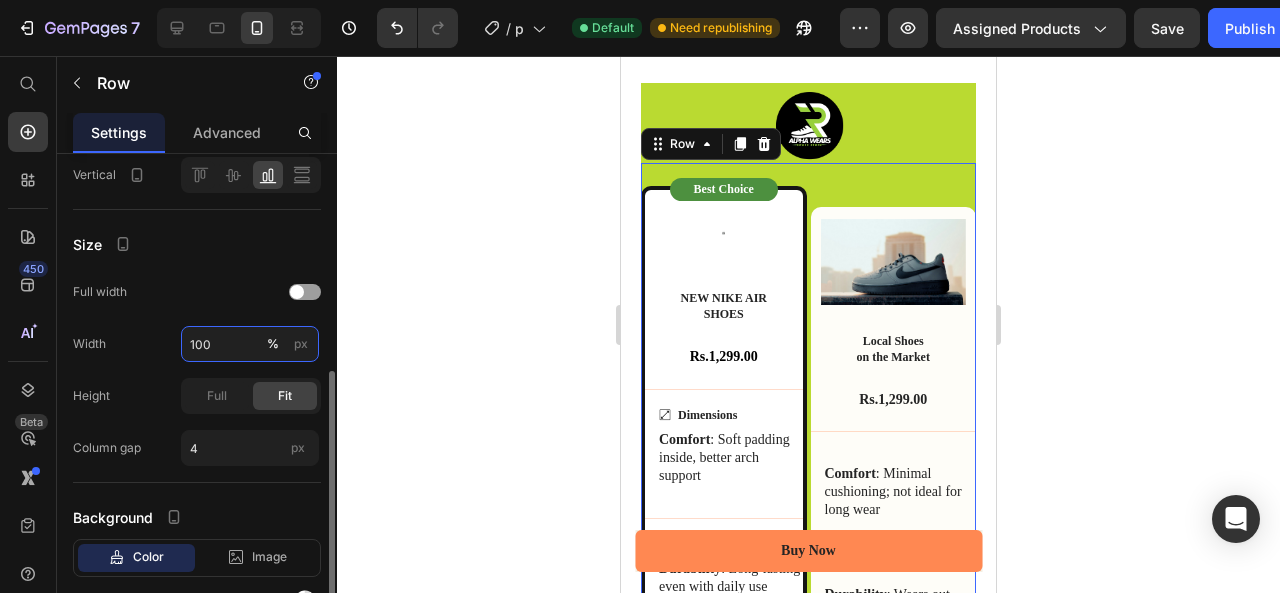 click on "100" at bounding box center [250, 344] 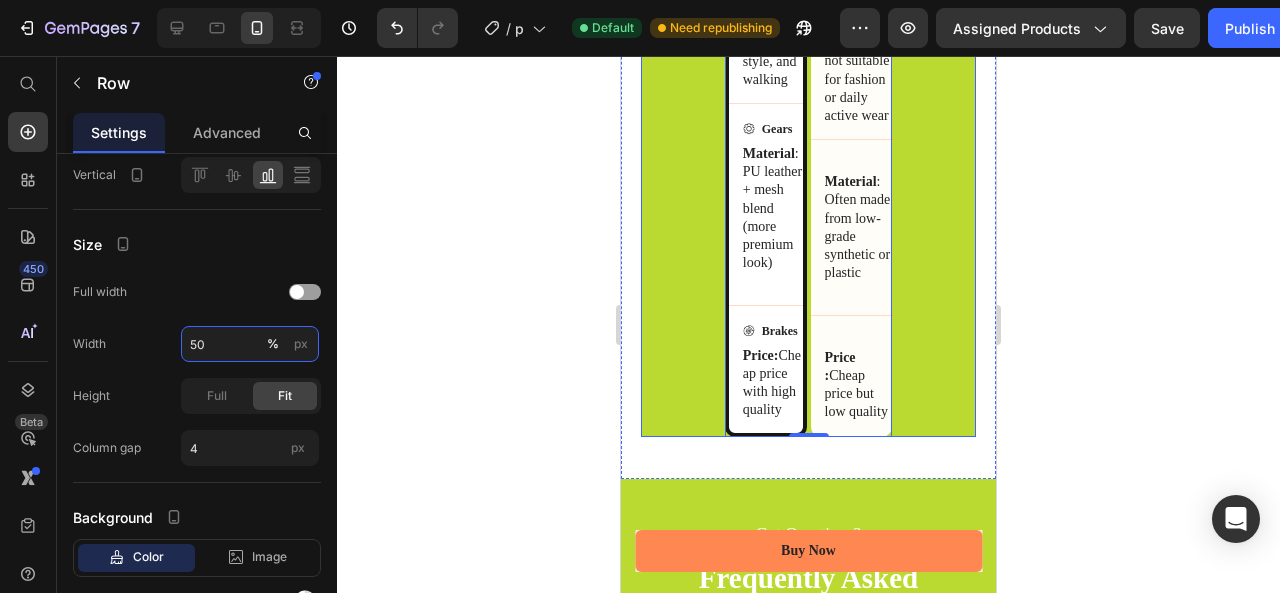 scroll, scrollTop: 3884, scrollLeft: 0, axis: vertical 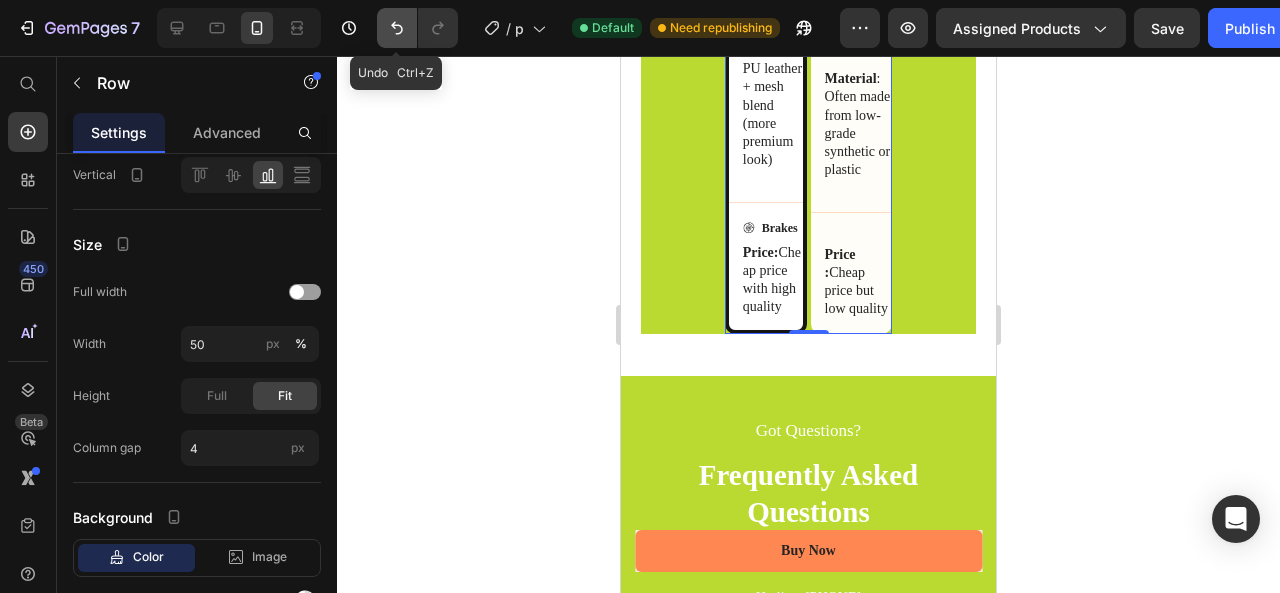 click 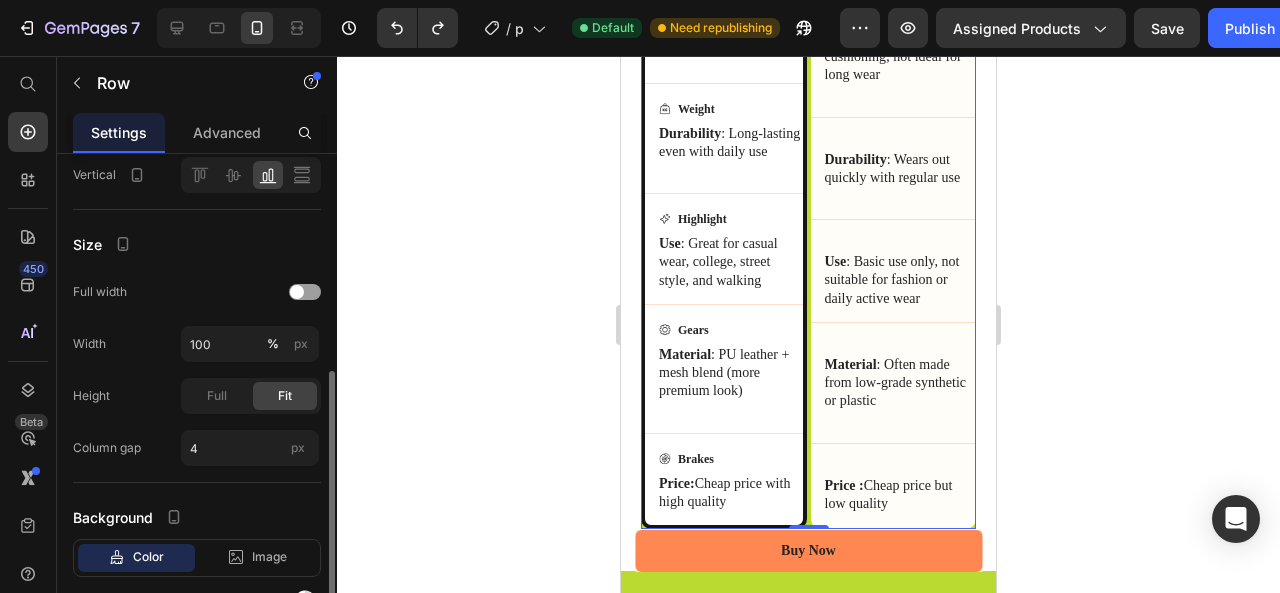 scroll, scrollTop: 3104, scrollLeft: 0, axis: vertical 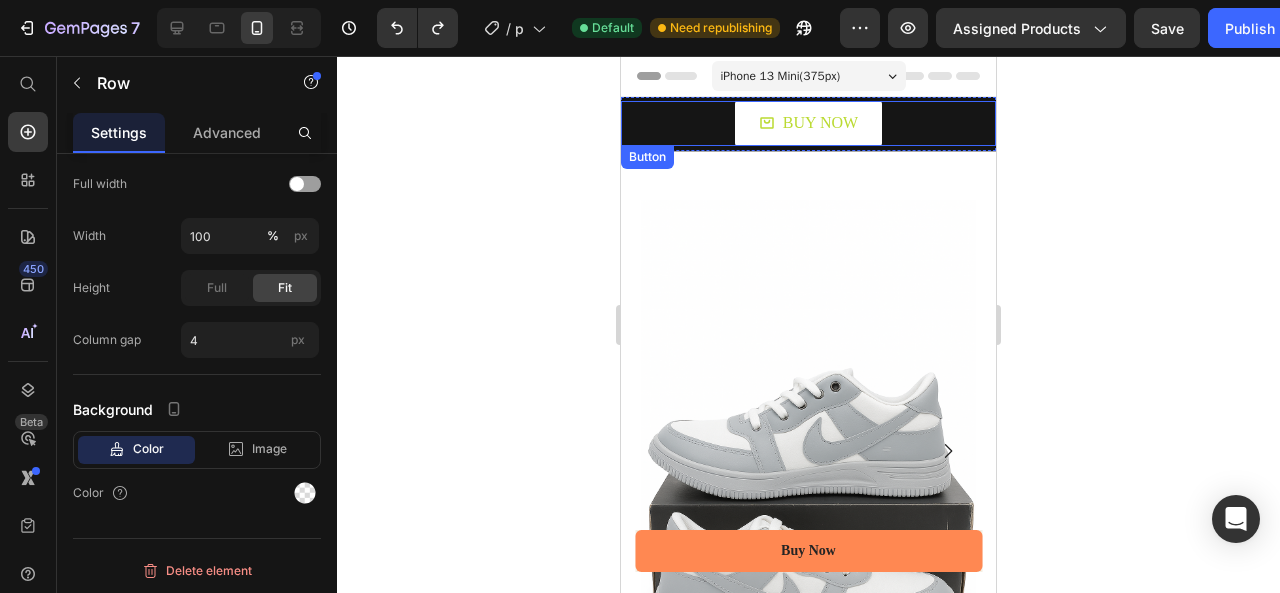 click on "BUY NOW" at bounding box center [808, 123] 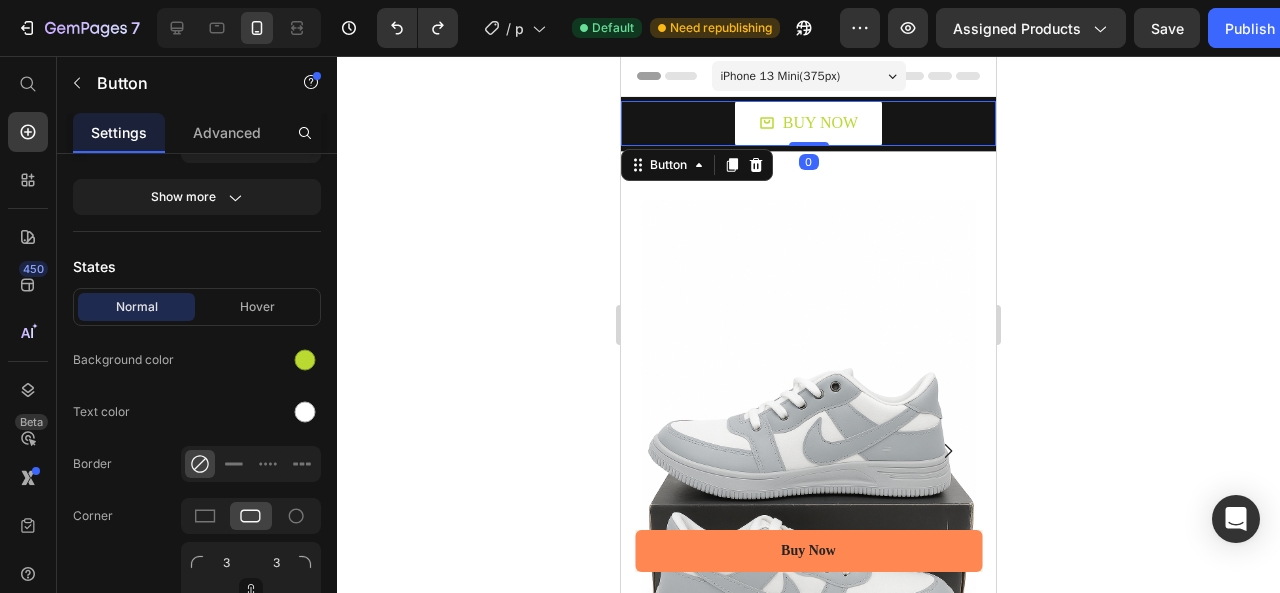 scroll, scrollTop: 0, scrollLeft: 0, axis: both 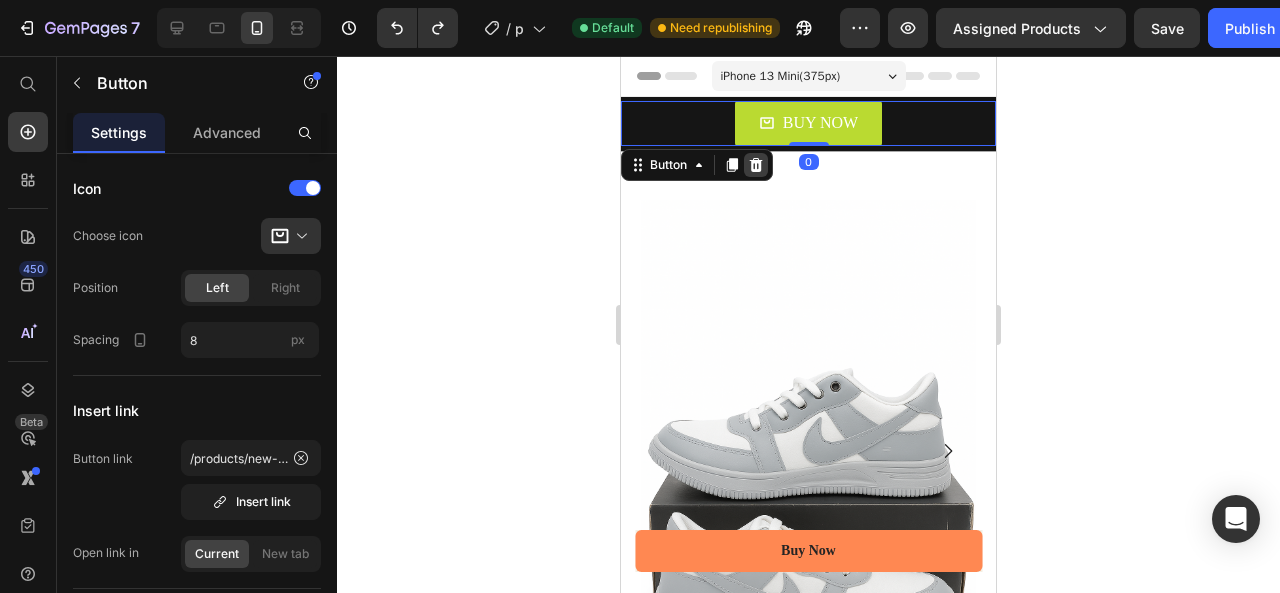 click 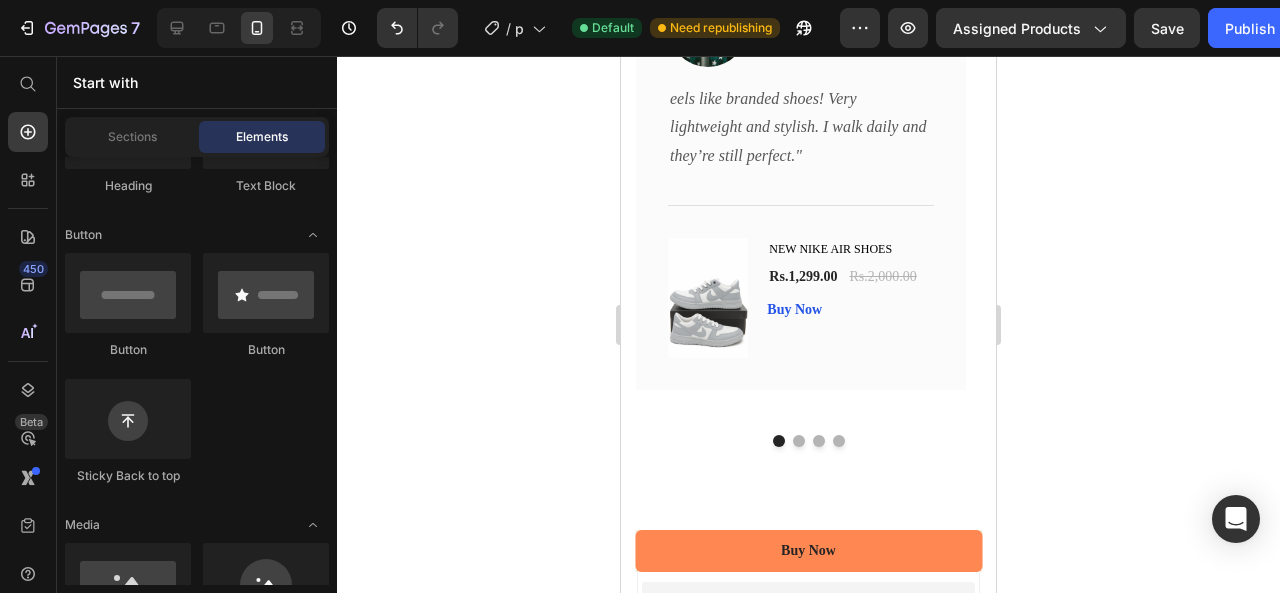scroll, scrollTop: 5400, scrollLeft: 0, axis: vertical 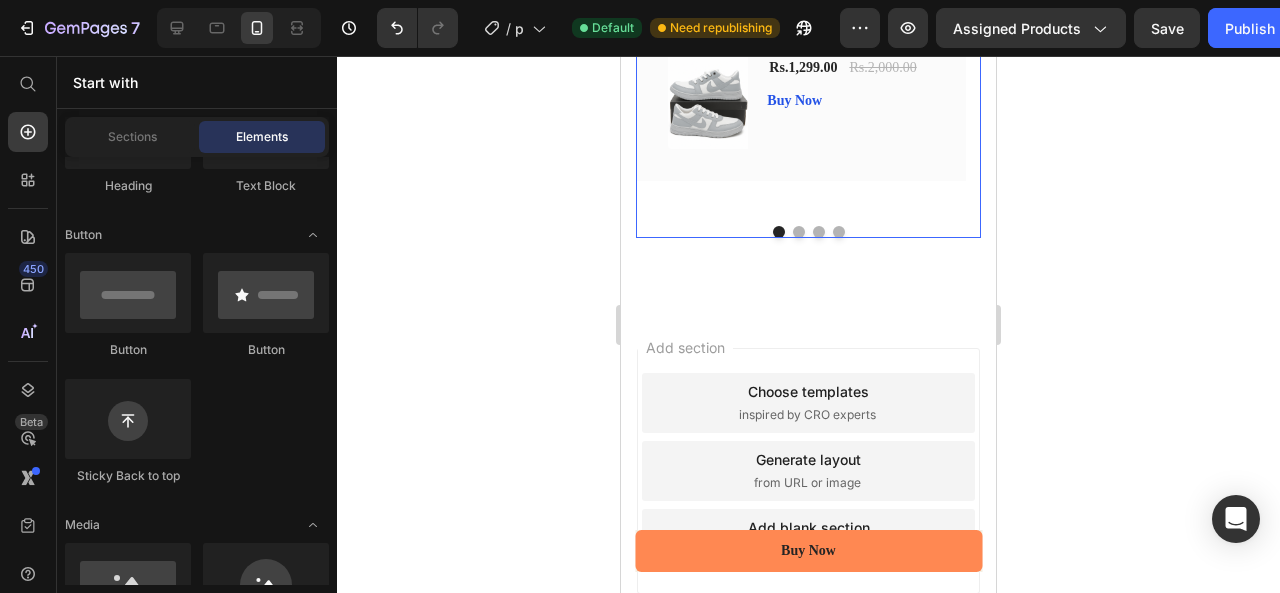 click at bounding box center (799, 232) 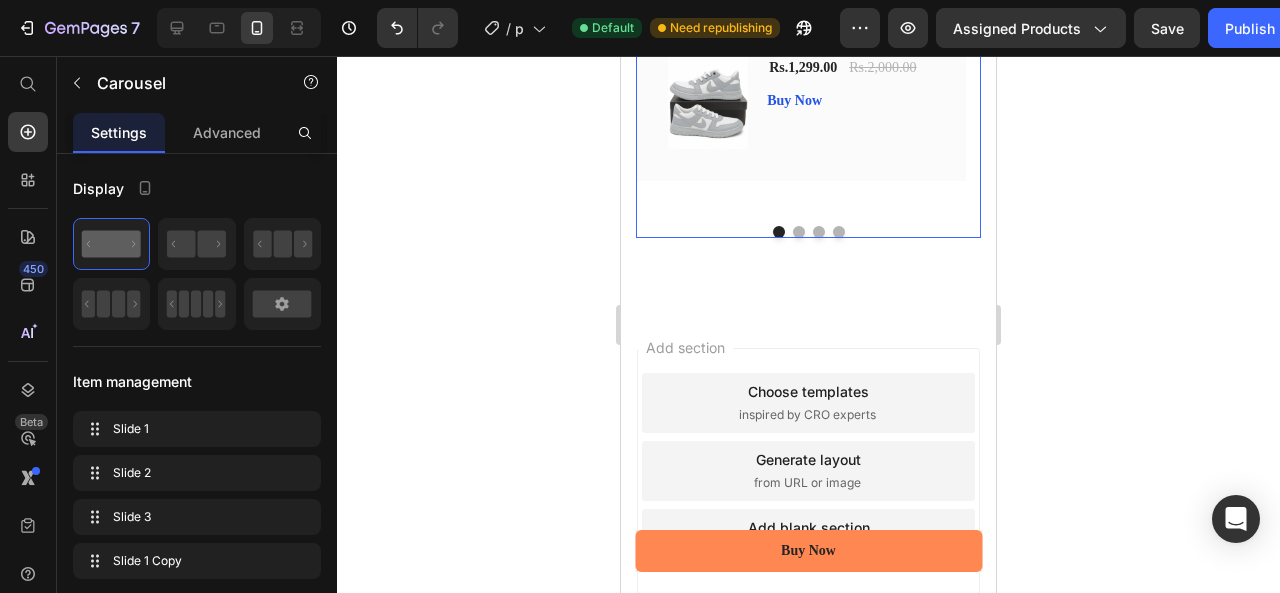 click at bounding box center (799, 232) 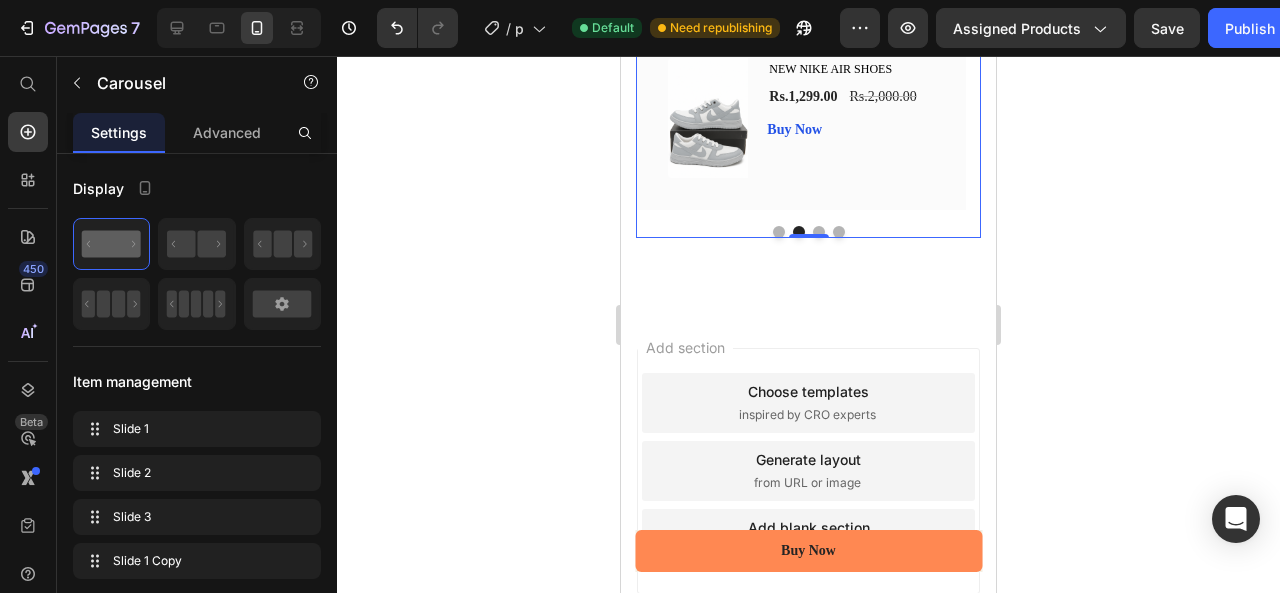 click at bounding box center (779, 232) 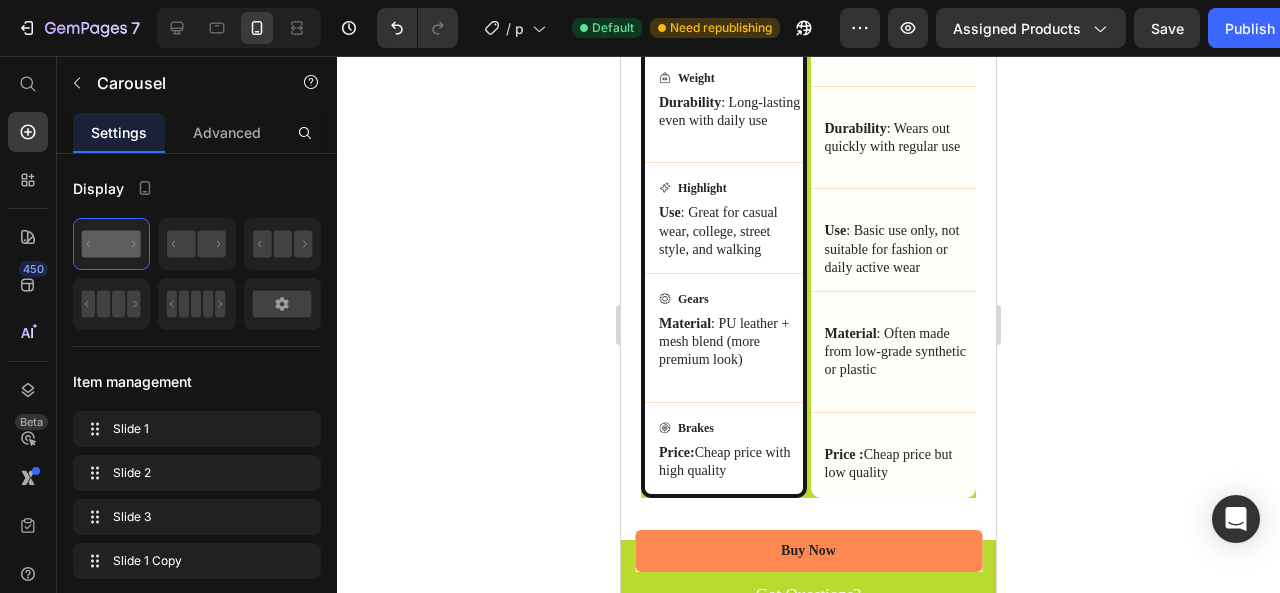 scroll, scrollTop: 2980, scrollLeft: 0, axis: vertical 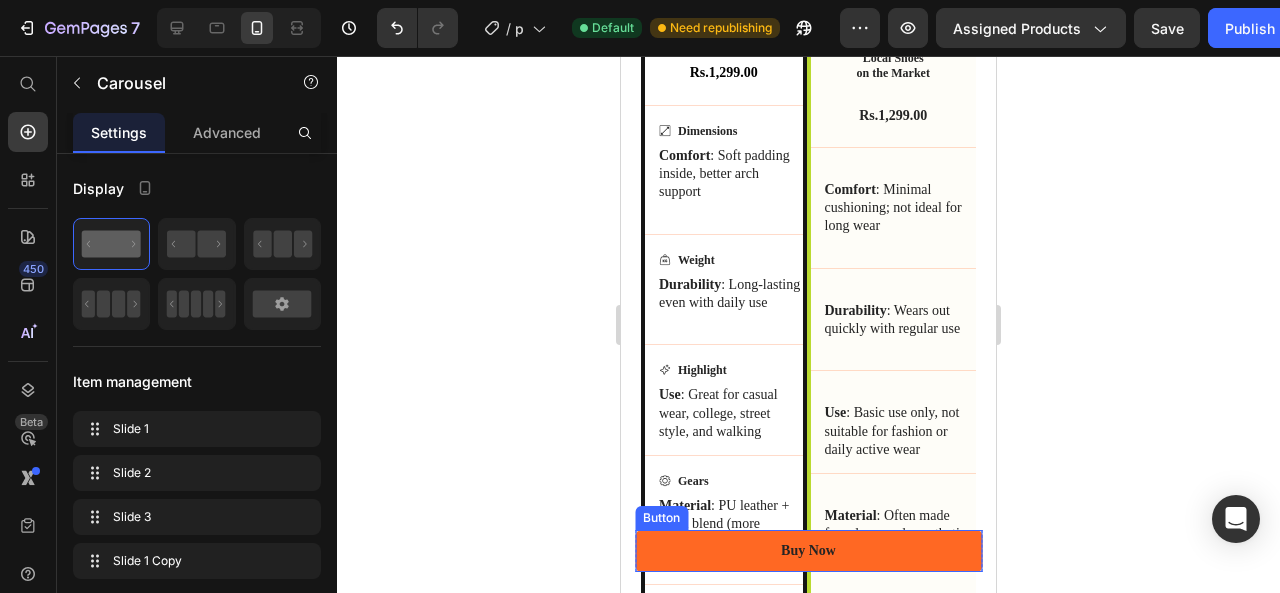 click on "Buy Now" at bounding box center (808, 551) 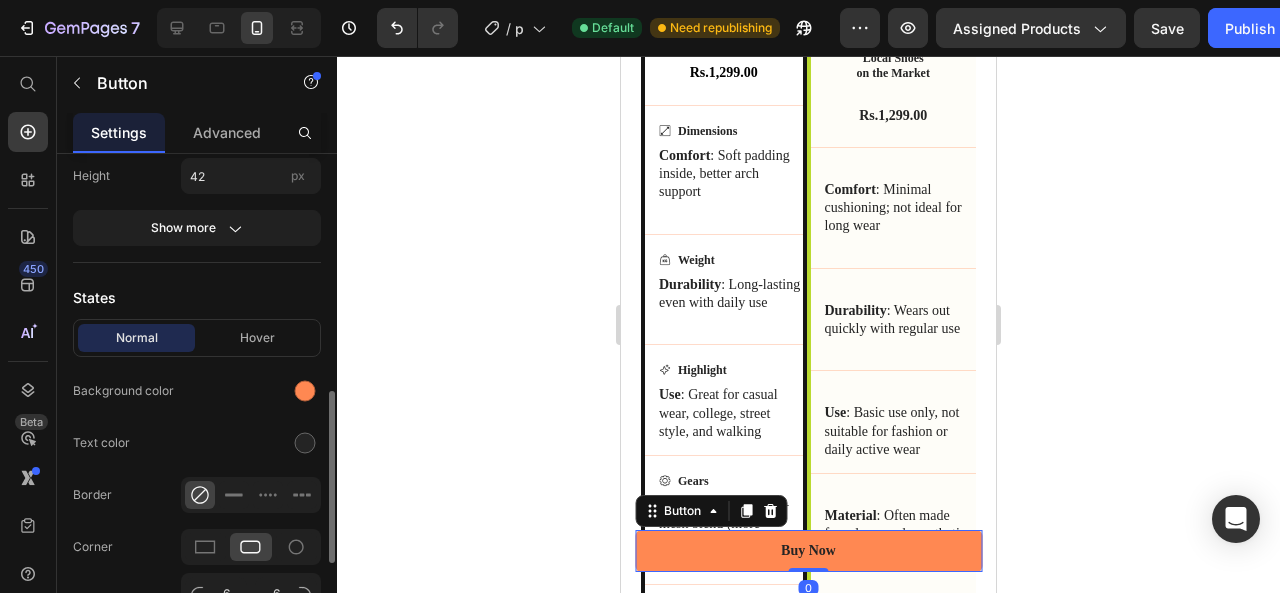 scroll, scrollTop: 524, scrollLeft: 0, axis: vertical 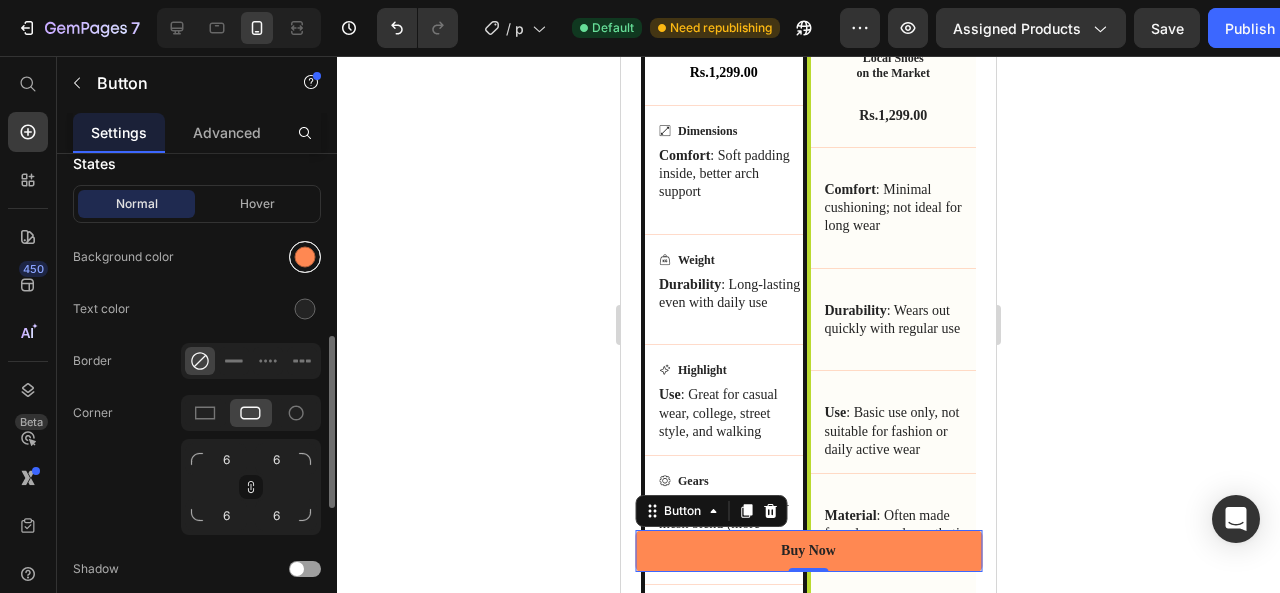click at bounding box center [305, 257] 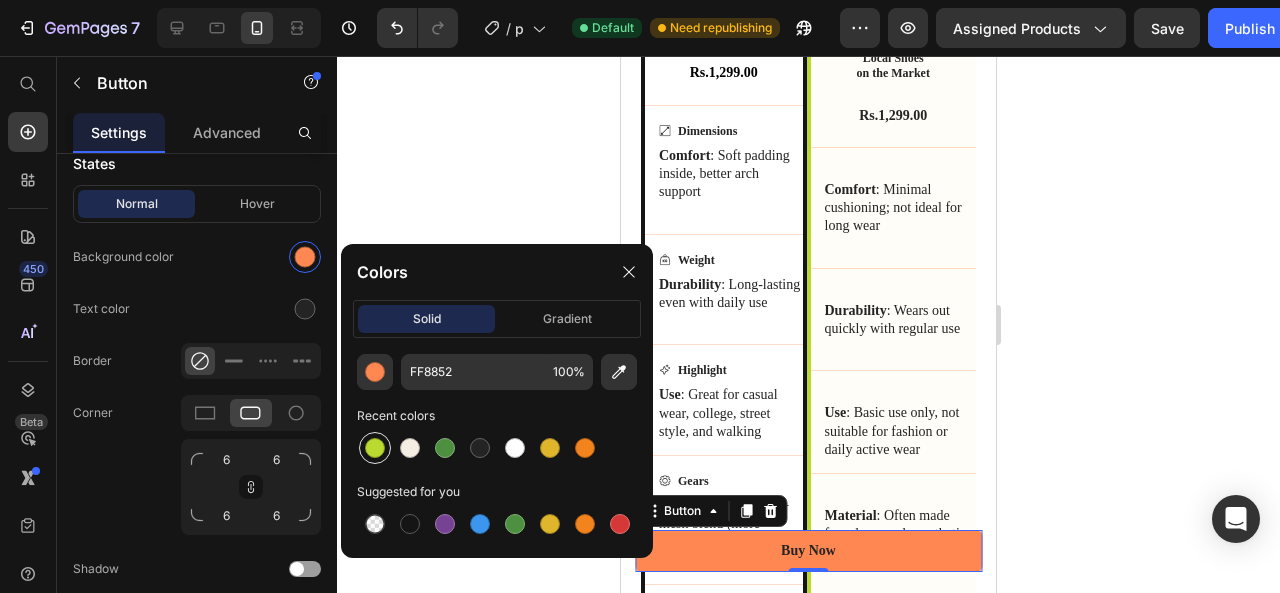click at bounding box center (375, 448) 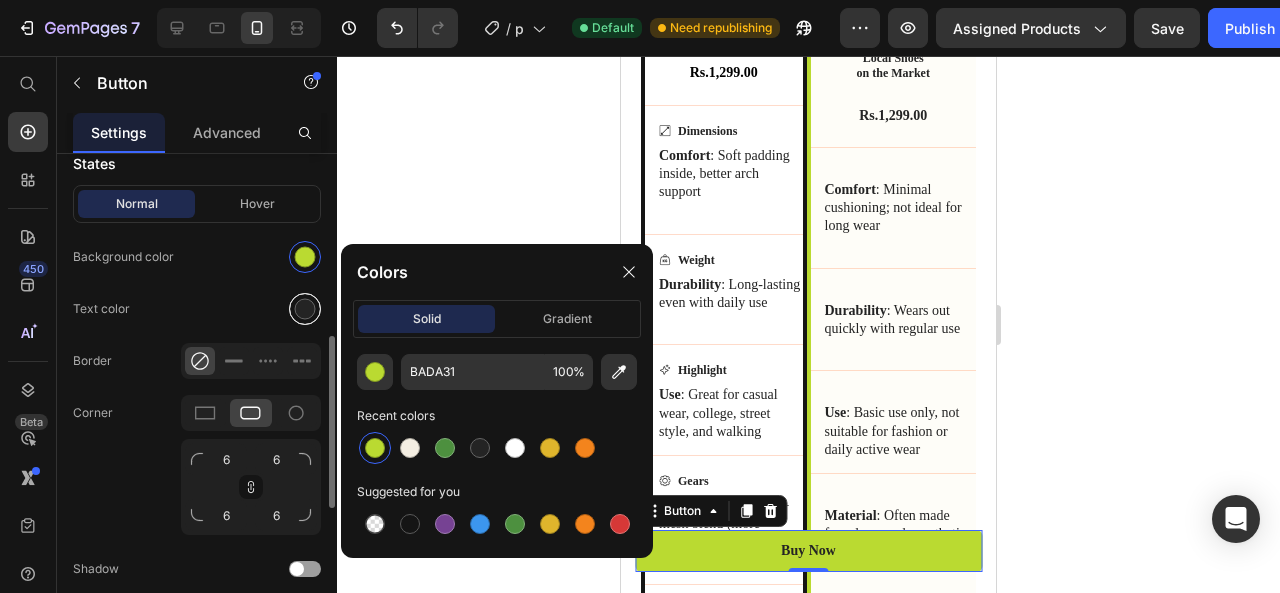 click at bounding box center (305, 309) 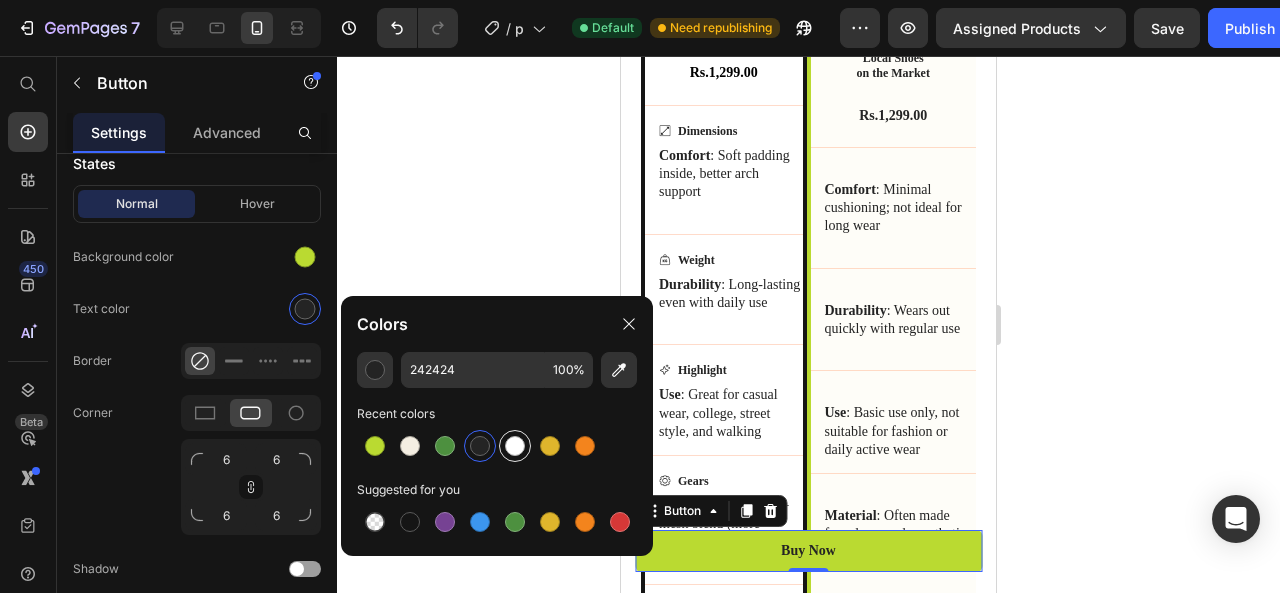 click at bounding box center [515, 446] 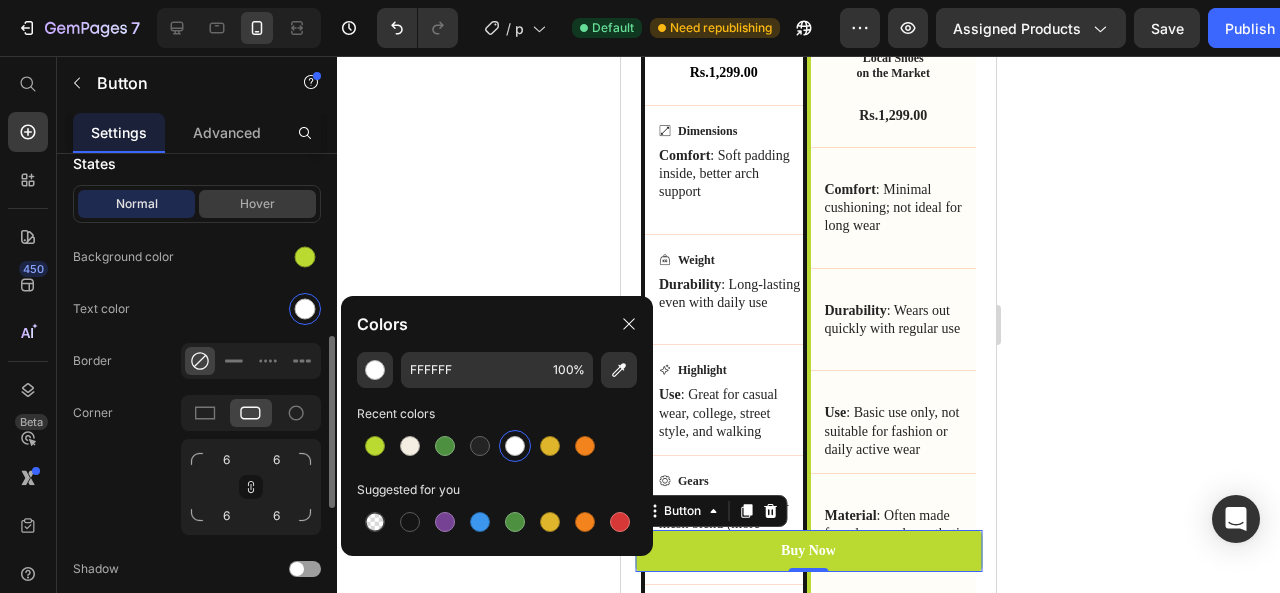 click on "Hover" at bounding box center (257, 204) 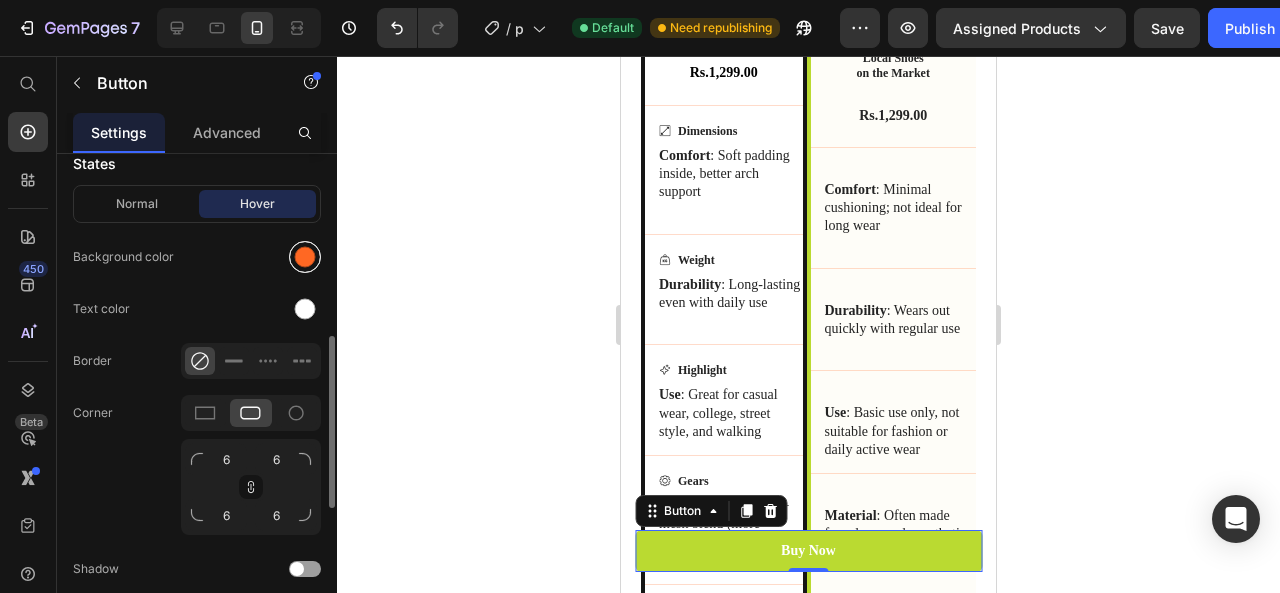 click at bounding box center (305, 257) 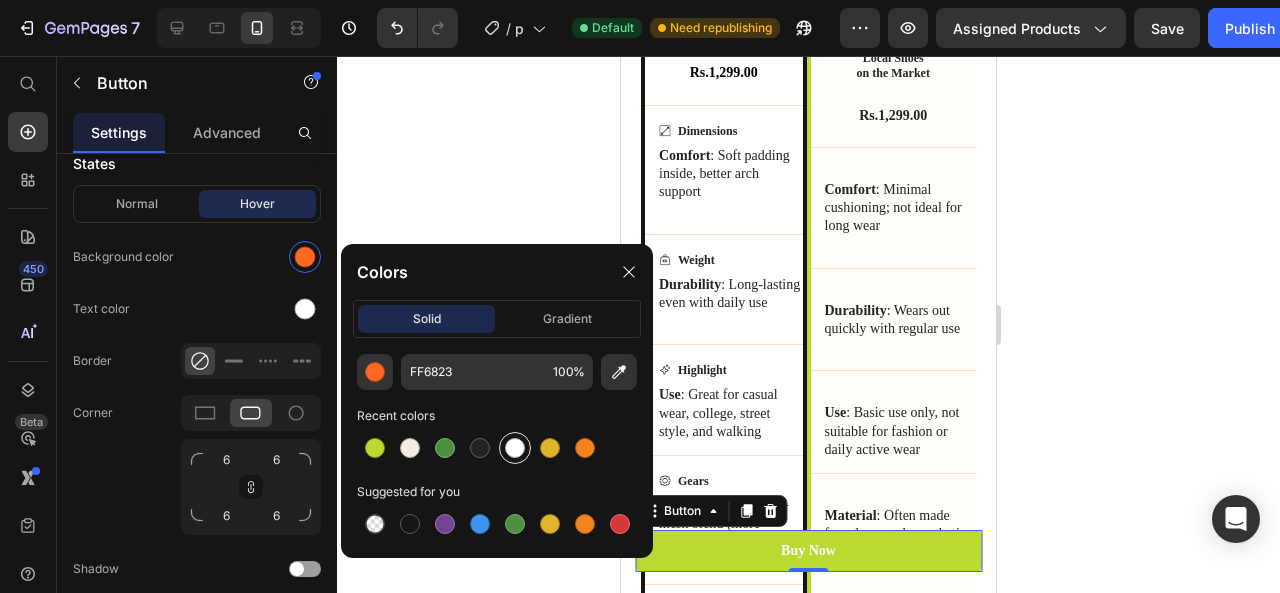 click at bounding box center (515, 448) 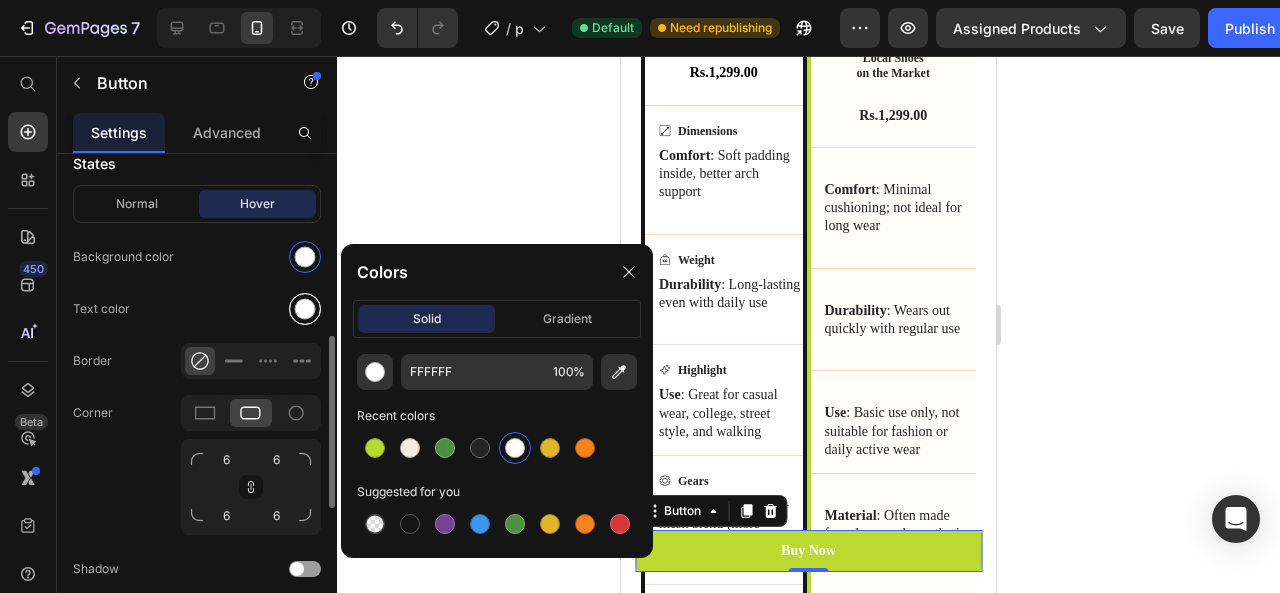 click at bounding box center [305, 309] 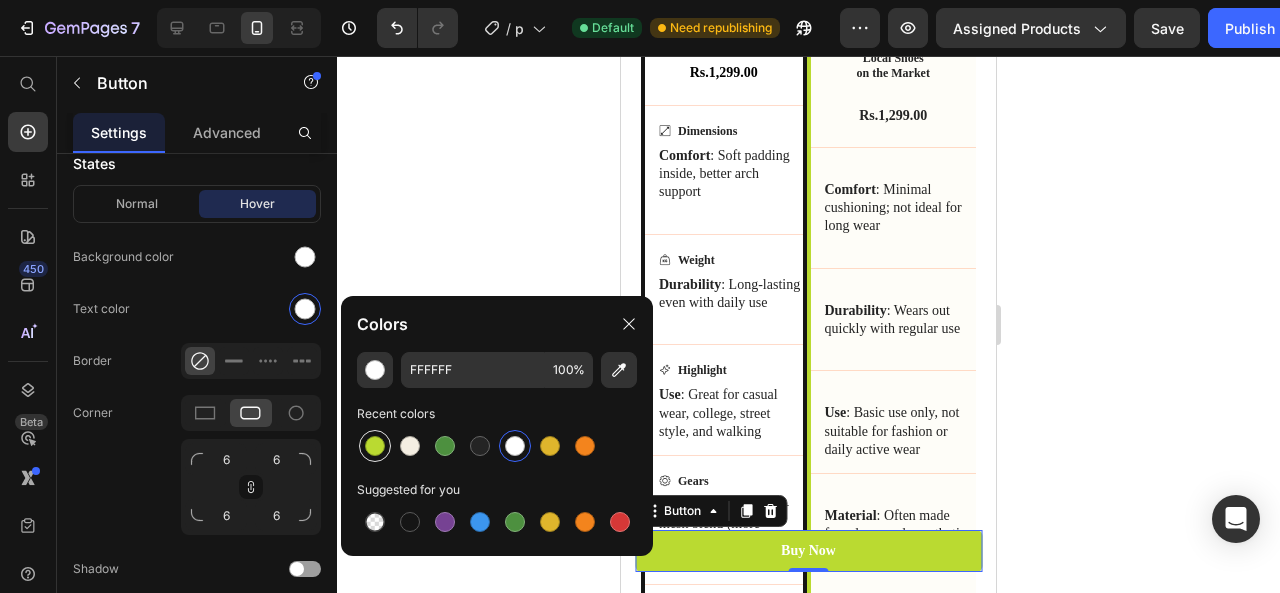 click at bounding box center (375, 446) 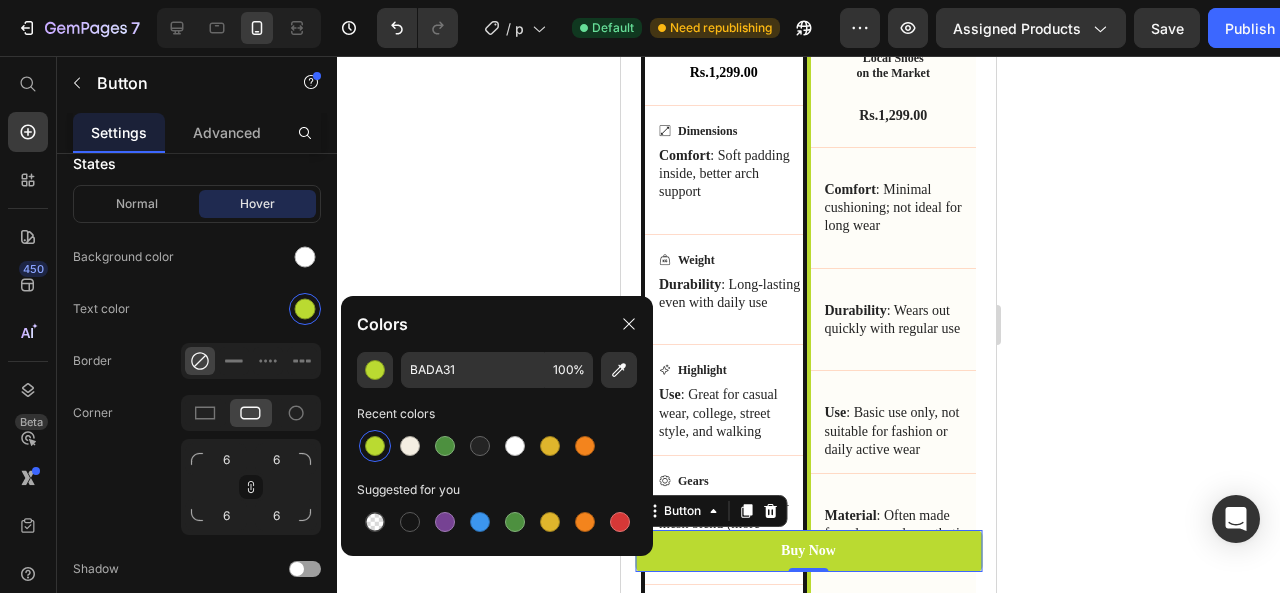 click 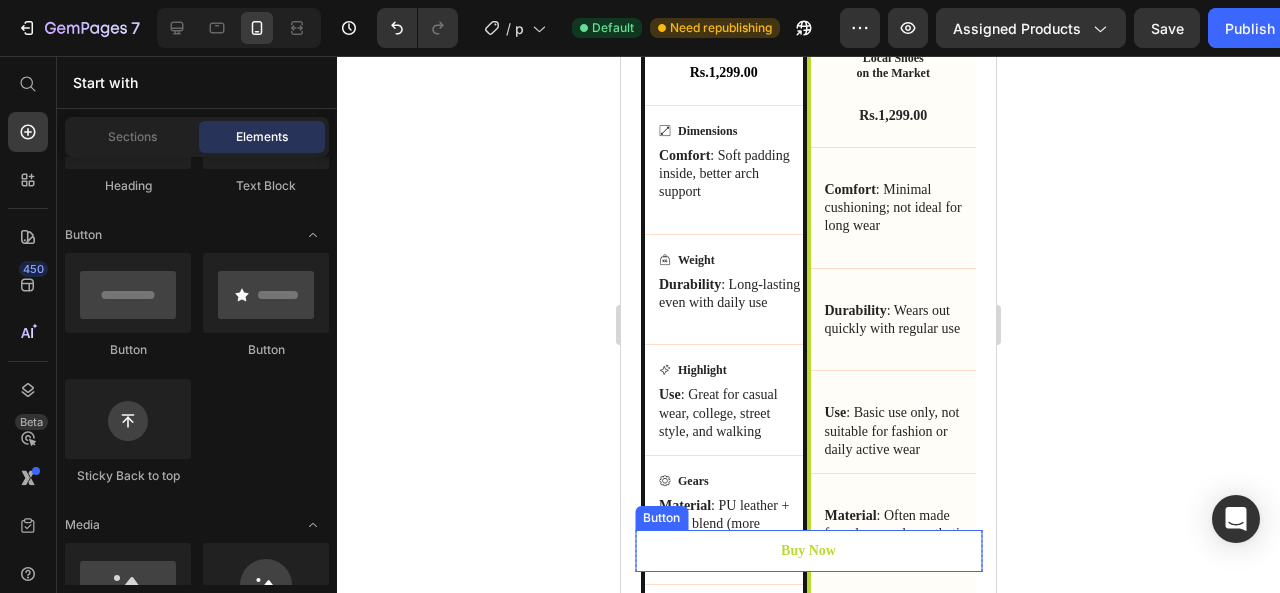 click on "Buy Now" at bounding box center [808, 551] 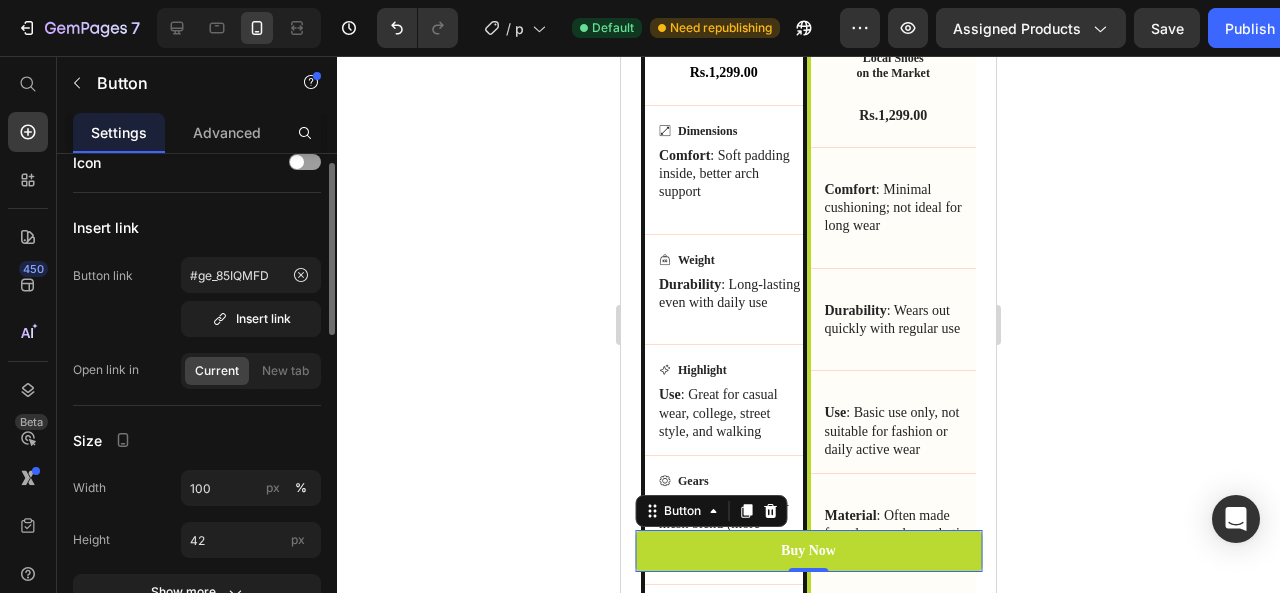 scroll, scrollTop: 18, scrollLeft: 0, axis: vertical 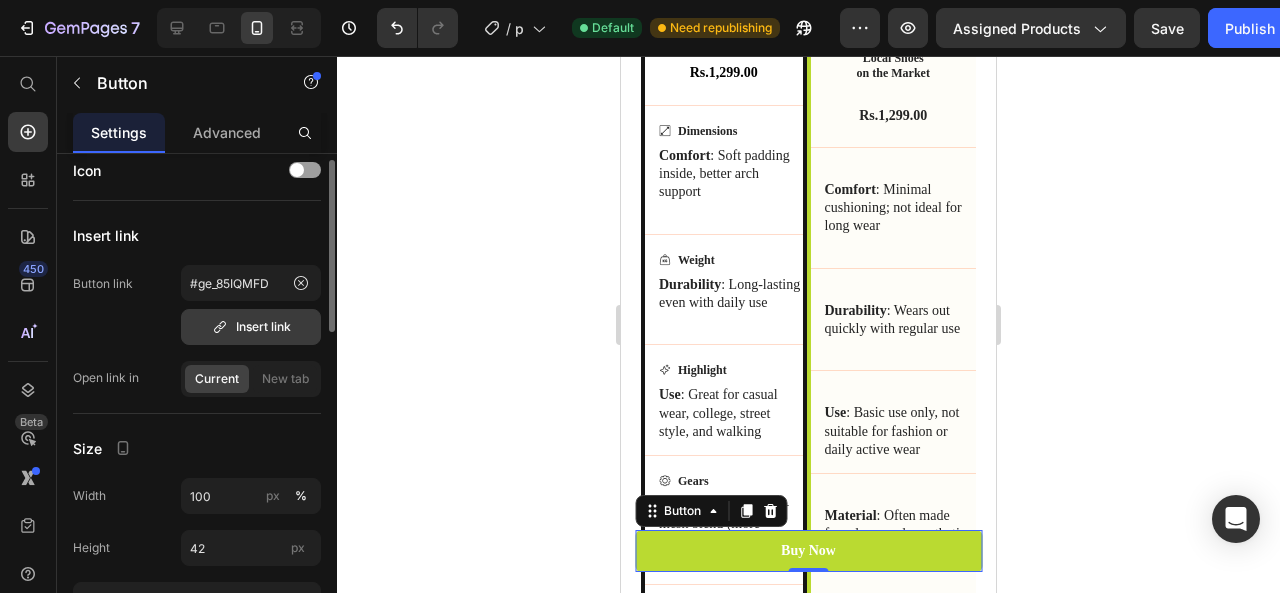 click on "Insert link" at bounding box center [251, 327] 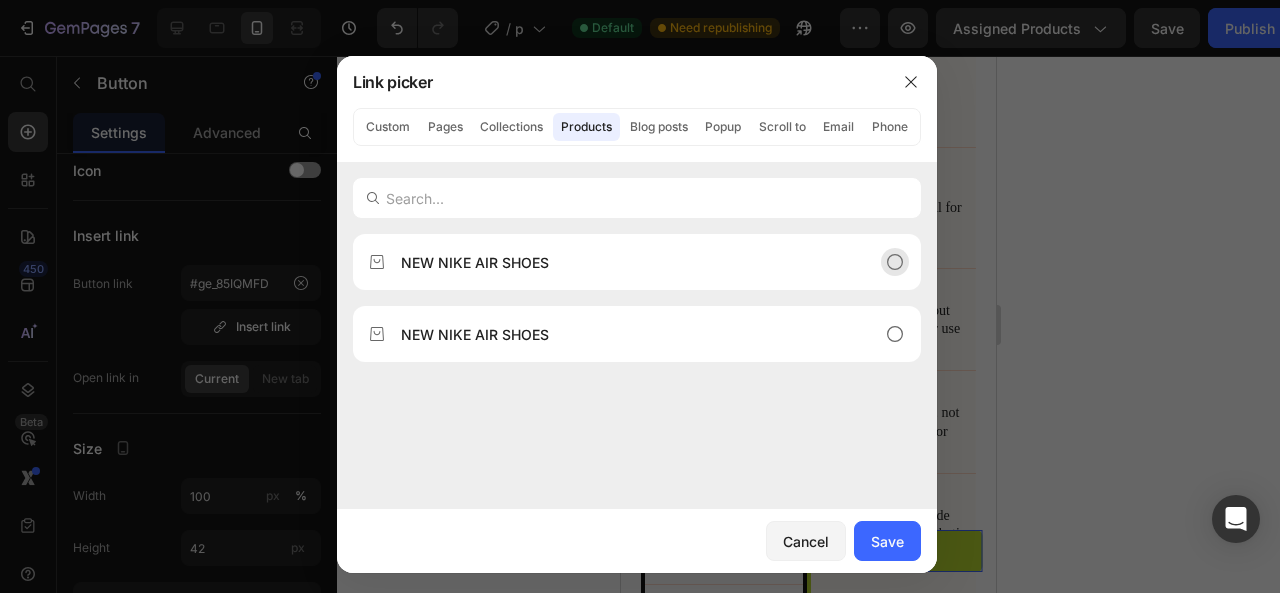 click on "NEW NIKE AIR SHOES" 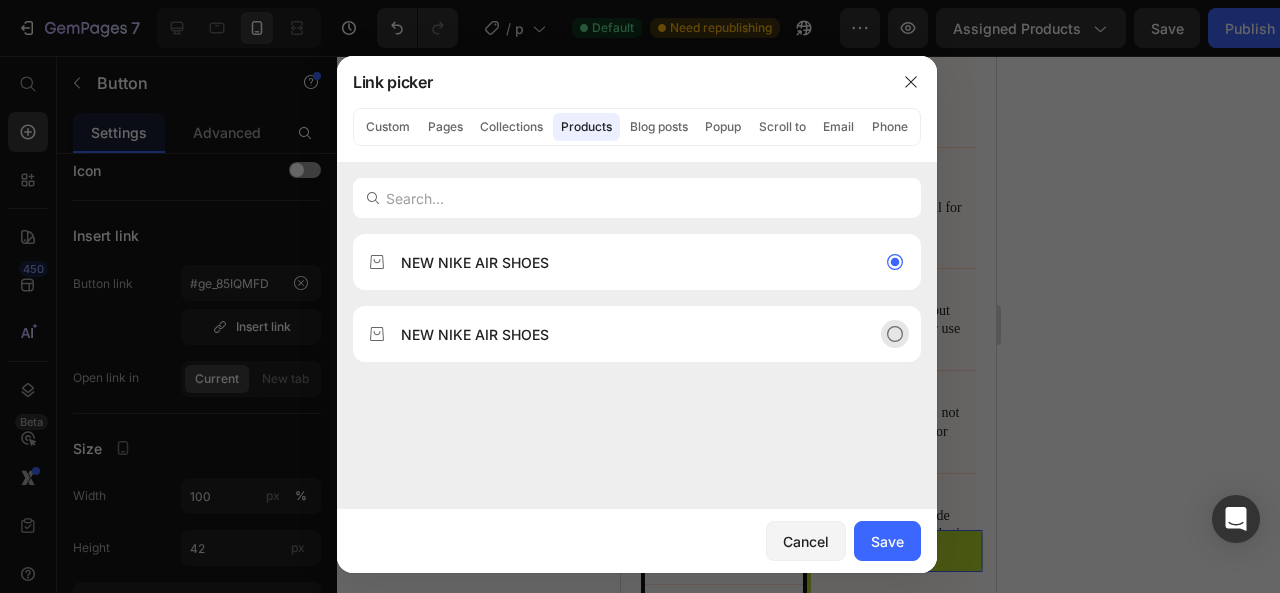 click on "NEW NIKE AIR SHOES" at bounding box center [621, 334] 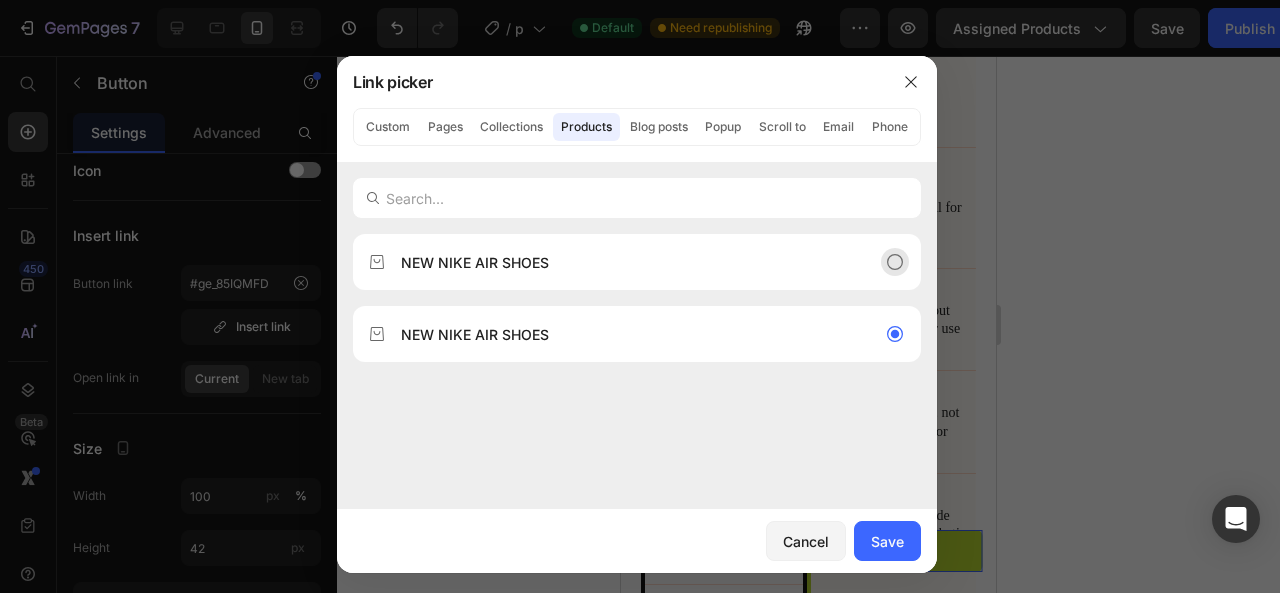 click on "NEW NIKE AIR SHOES" 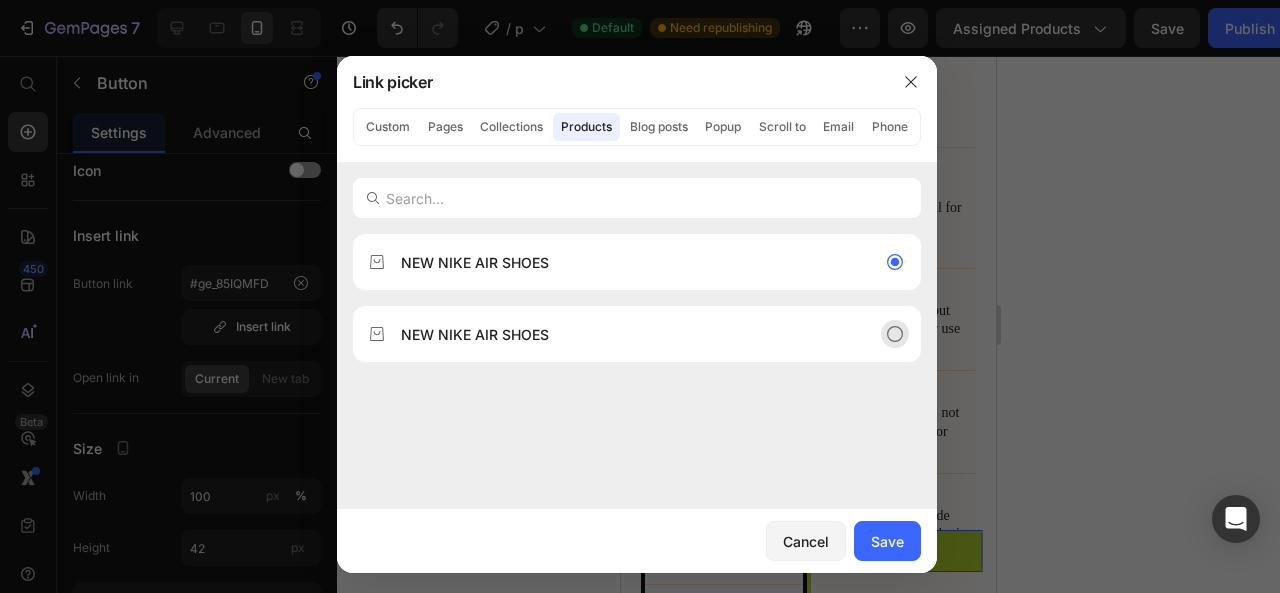 click on "NEW NIKE AIR SHOES" at bounding box center (621, 334) 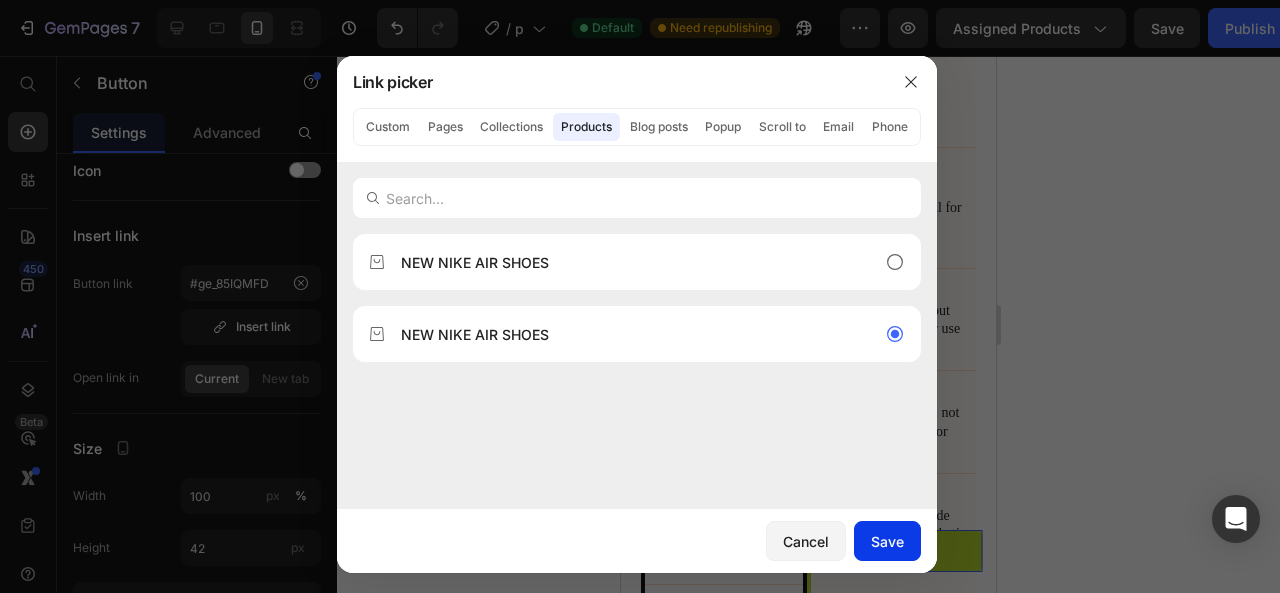 click on "Save" at bounding box center [887, 541] 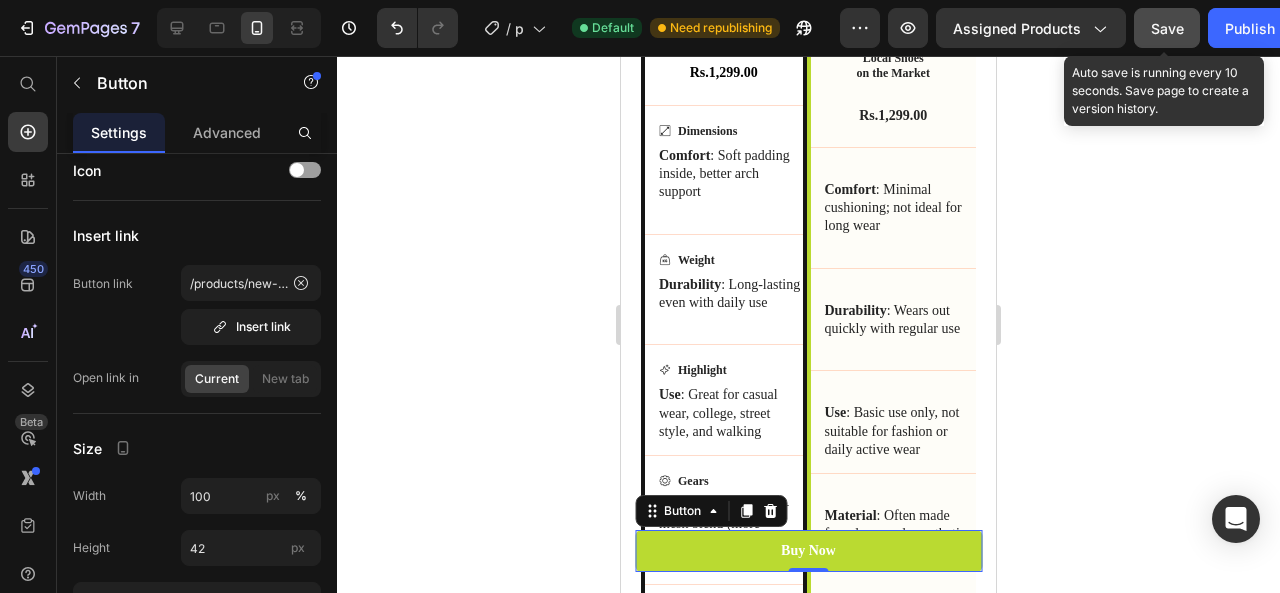click on "Save" at bounding box center (1167, 28) 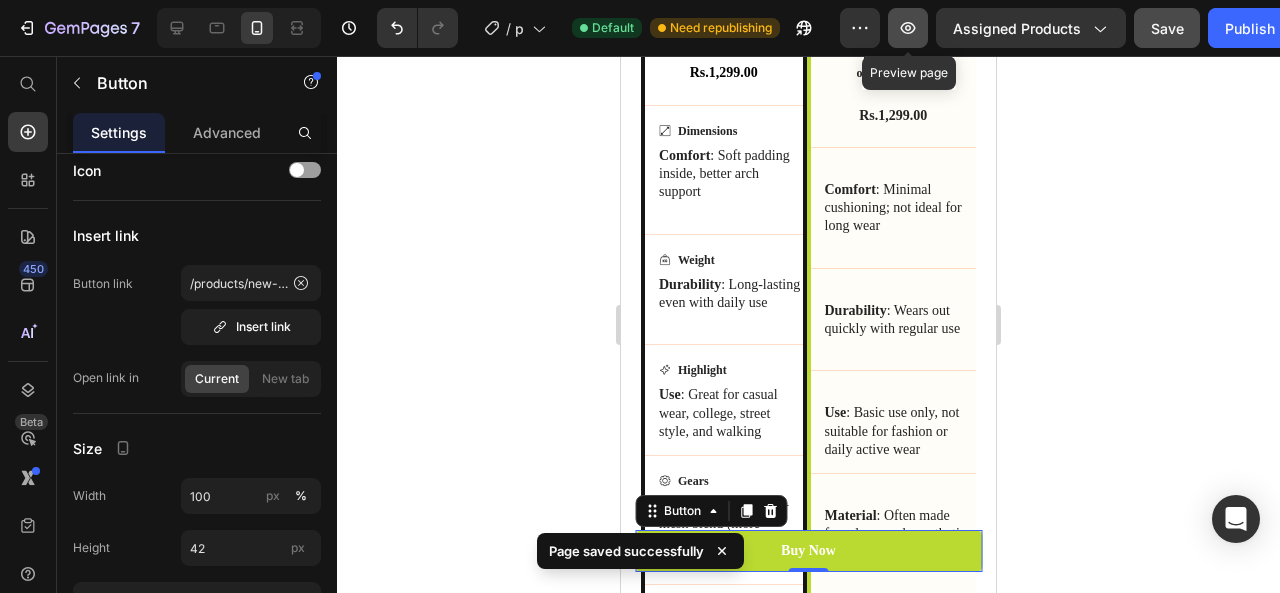 click 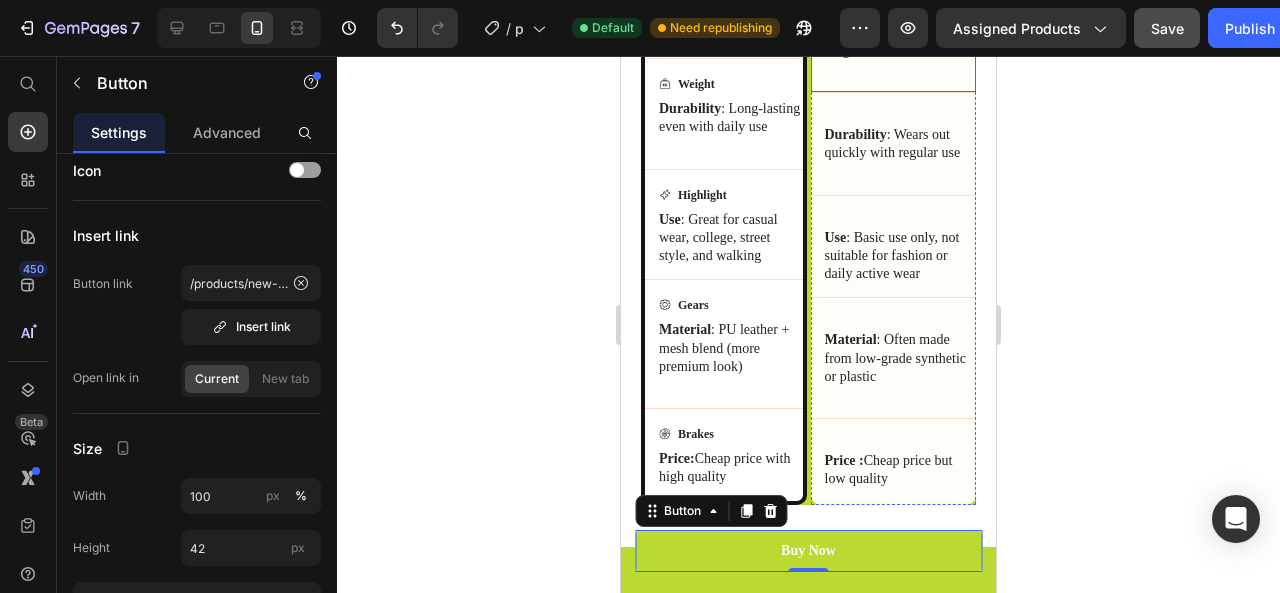 scroll, scrollTop: 3433, scrollLeft: 0, axis: vertical 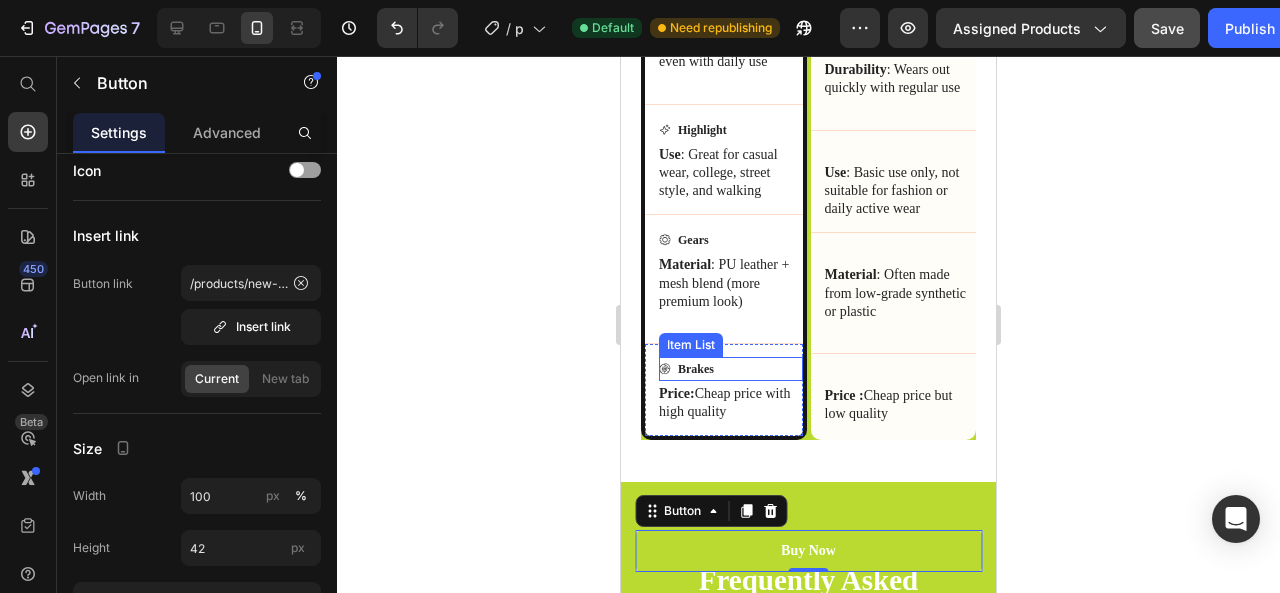 click 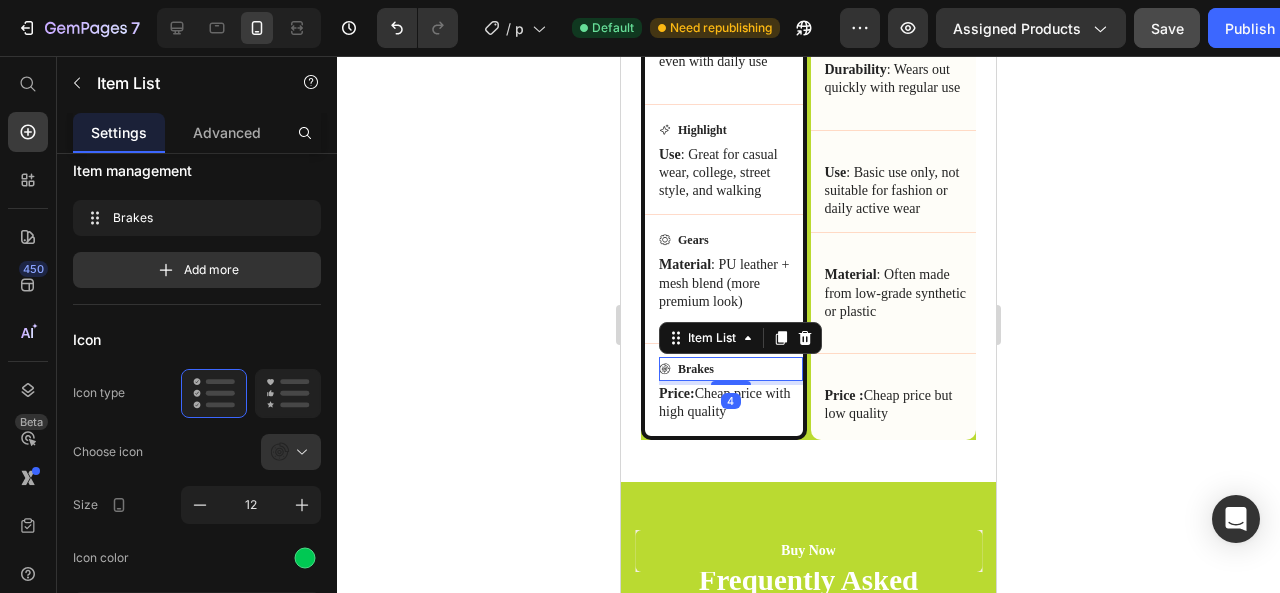 scroll, scrollTop: 0, scrollLeft: 0, axis: both 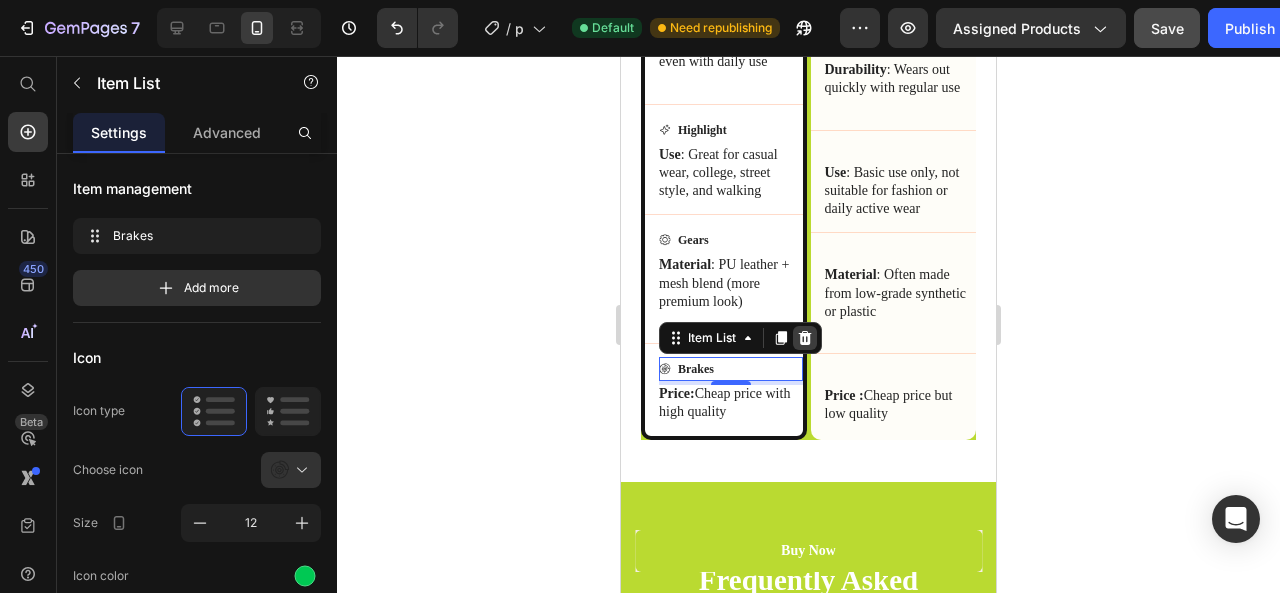 click 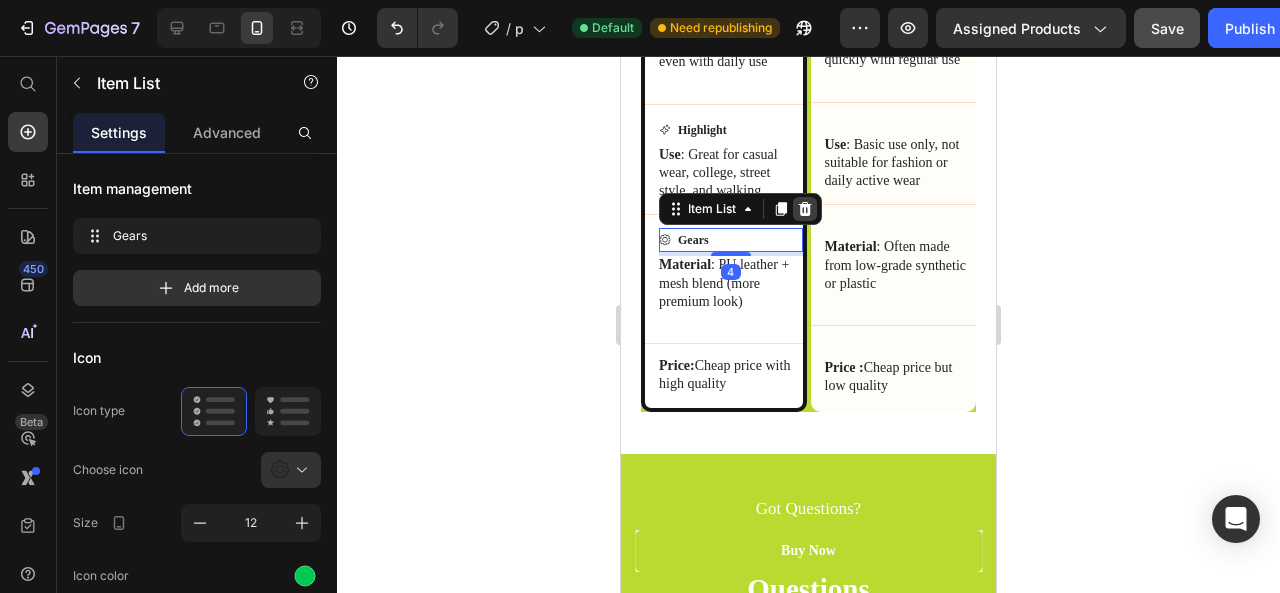 click 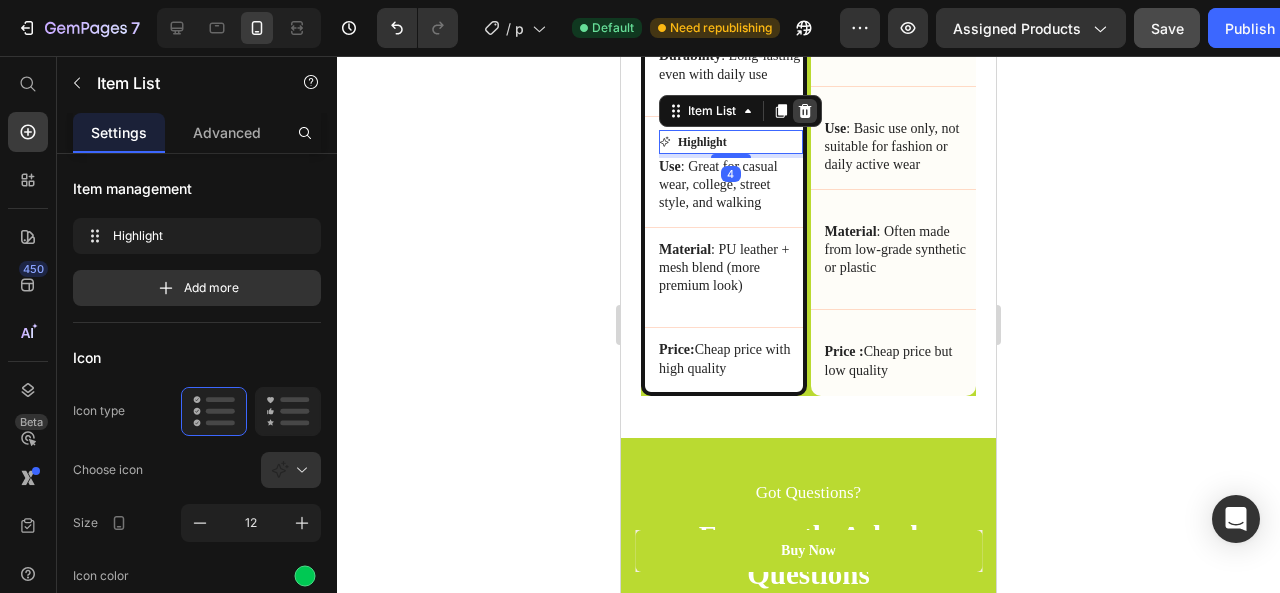 click 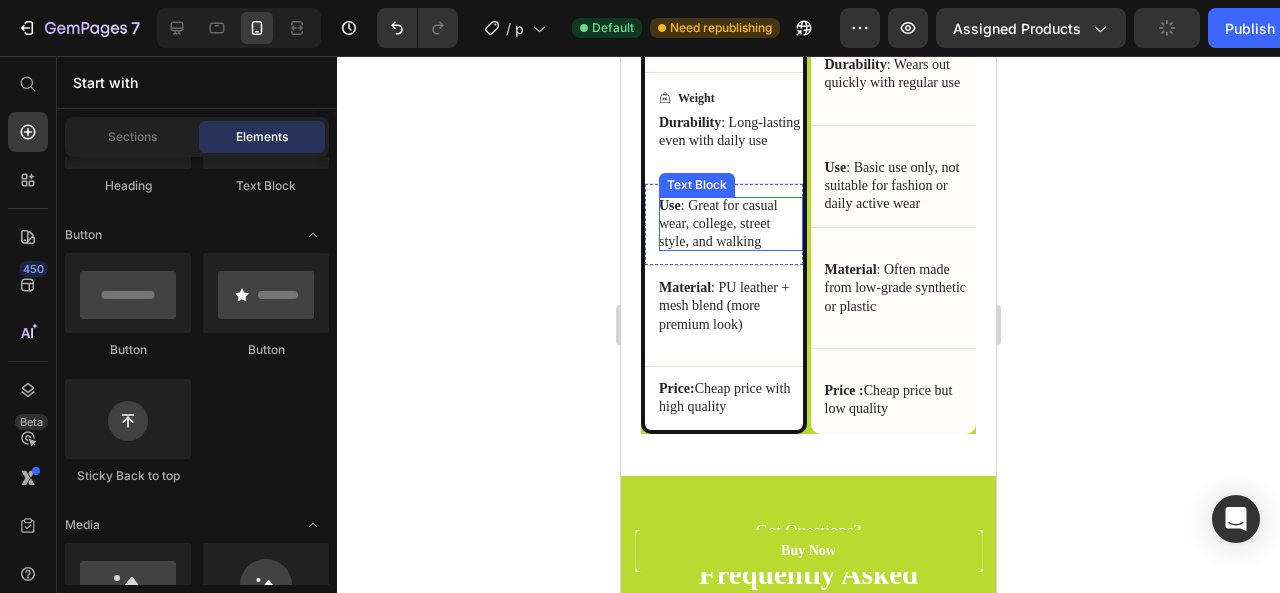 scroll, scrollTop: 3180, scrollLeft: 0, axis: vertical 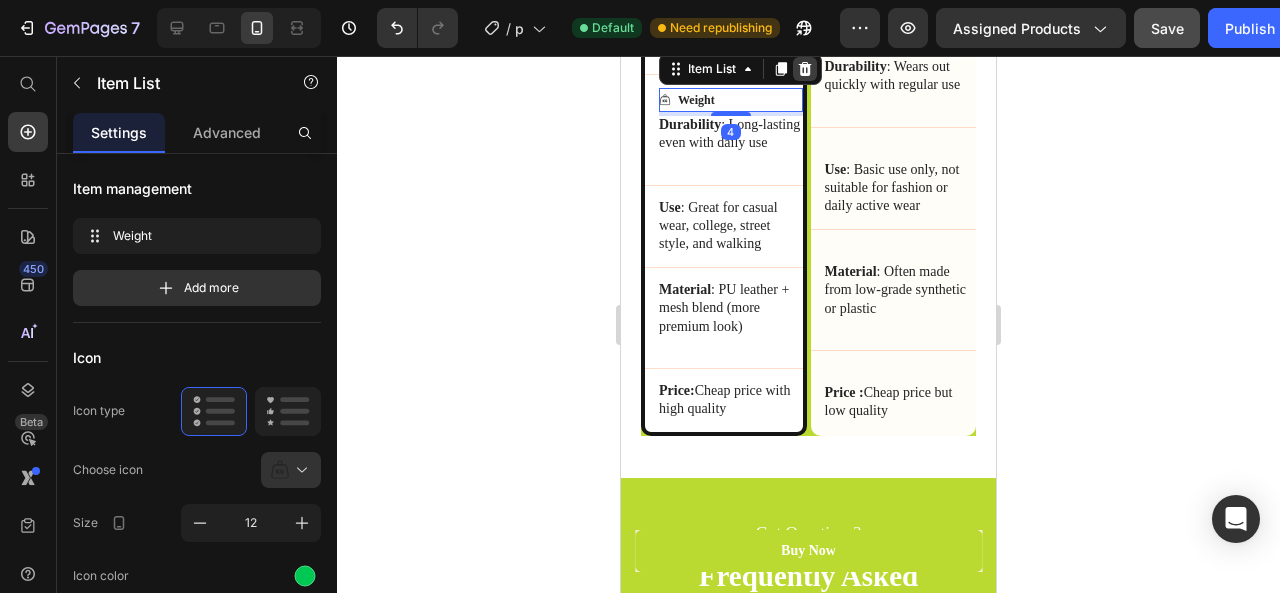 click 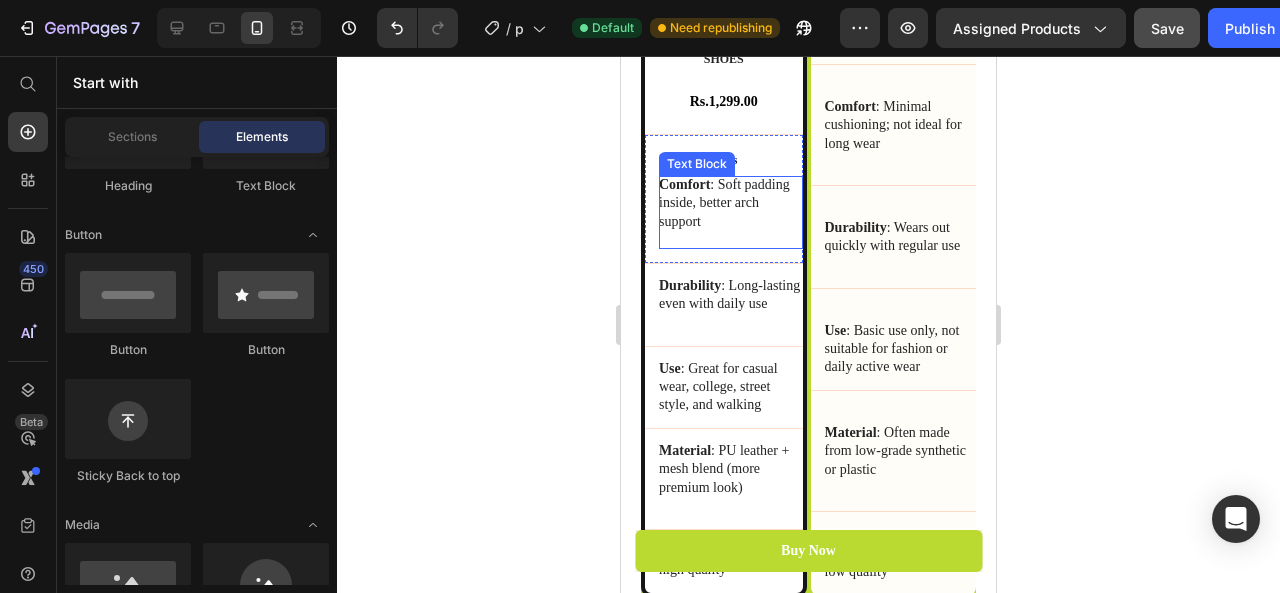 scroll, scrollTop: 3017, scrollLeft: 0, axis: vertical 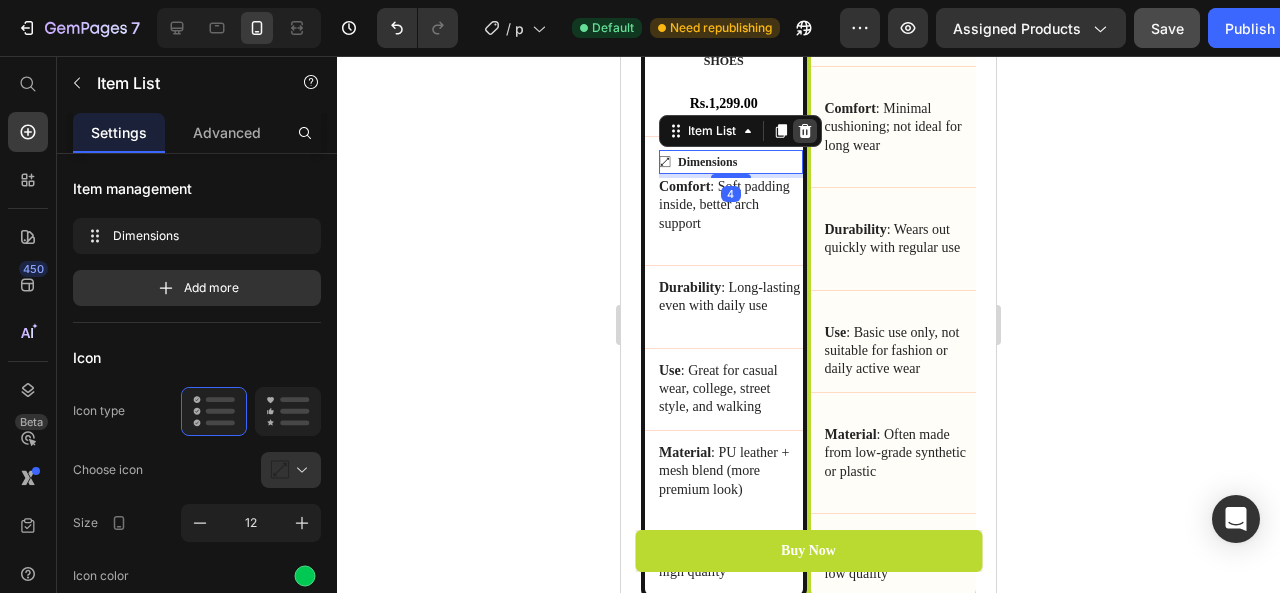 click 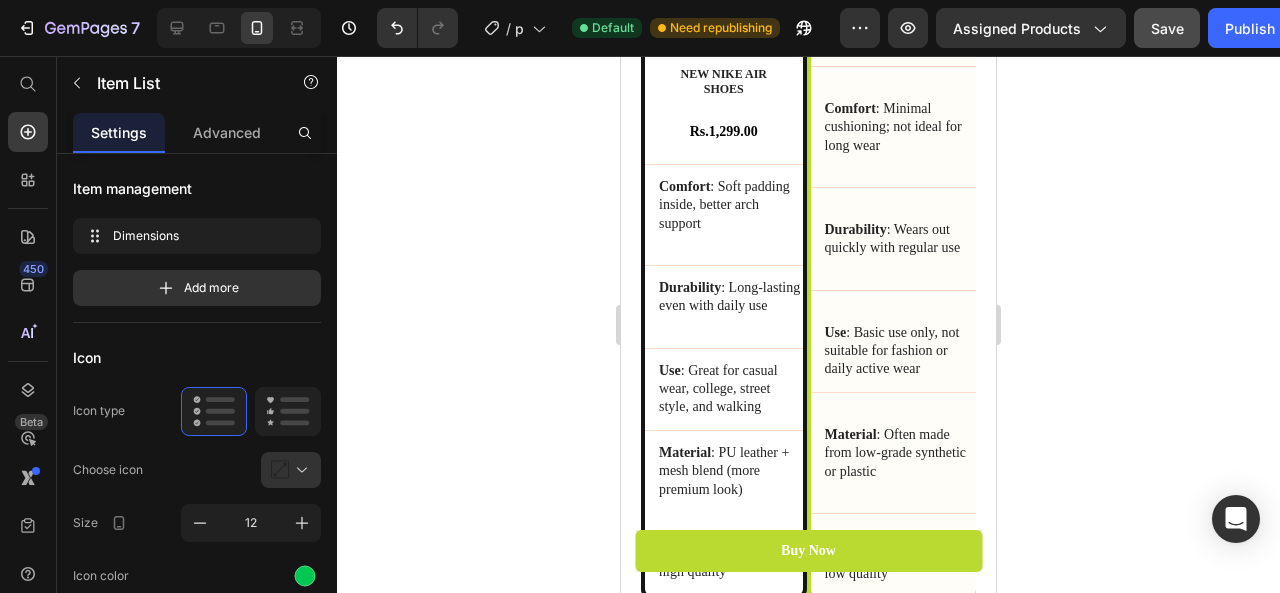 scroll, scrollTop: 3044, scrollLeft: 0, axis: vertical 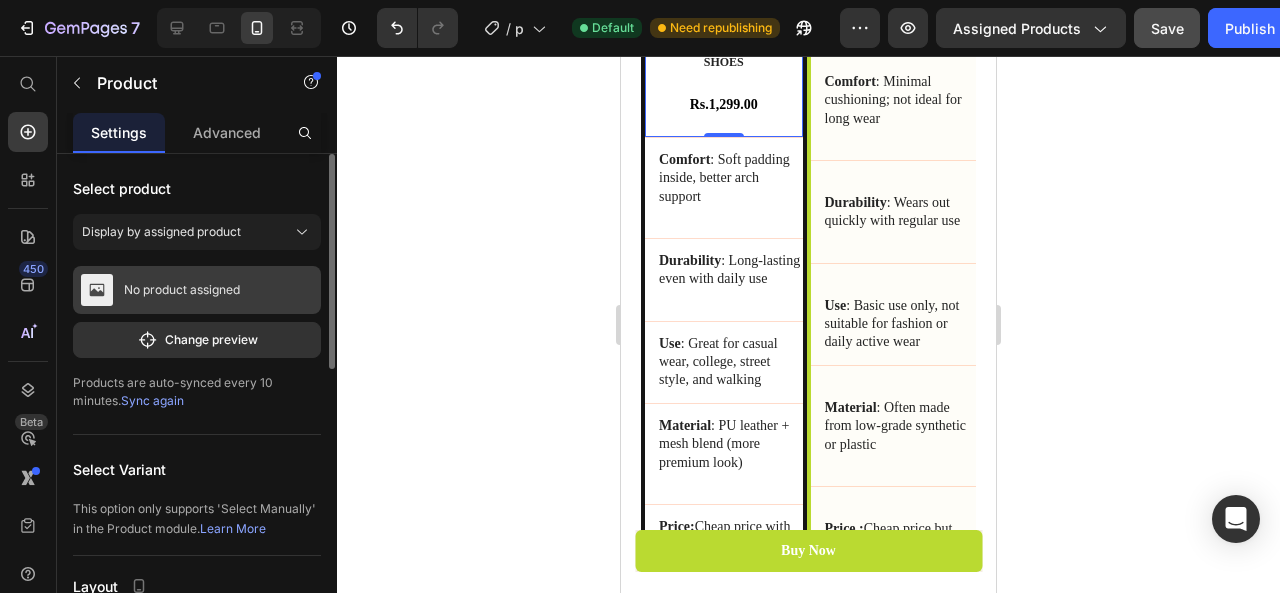 click on "No product assigned" at bounding box center (182, 290) 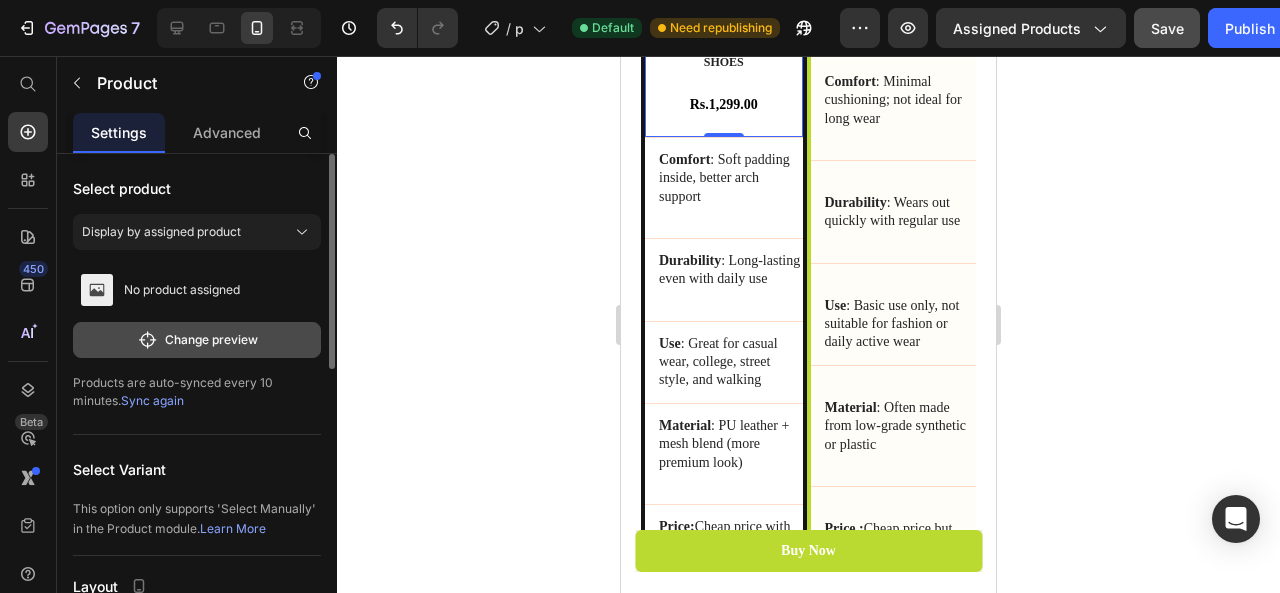 click on "Change preview" at bounding box center [197, 340] 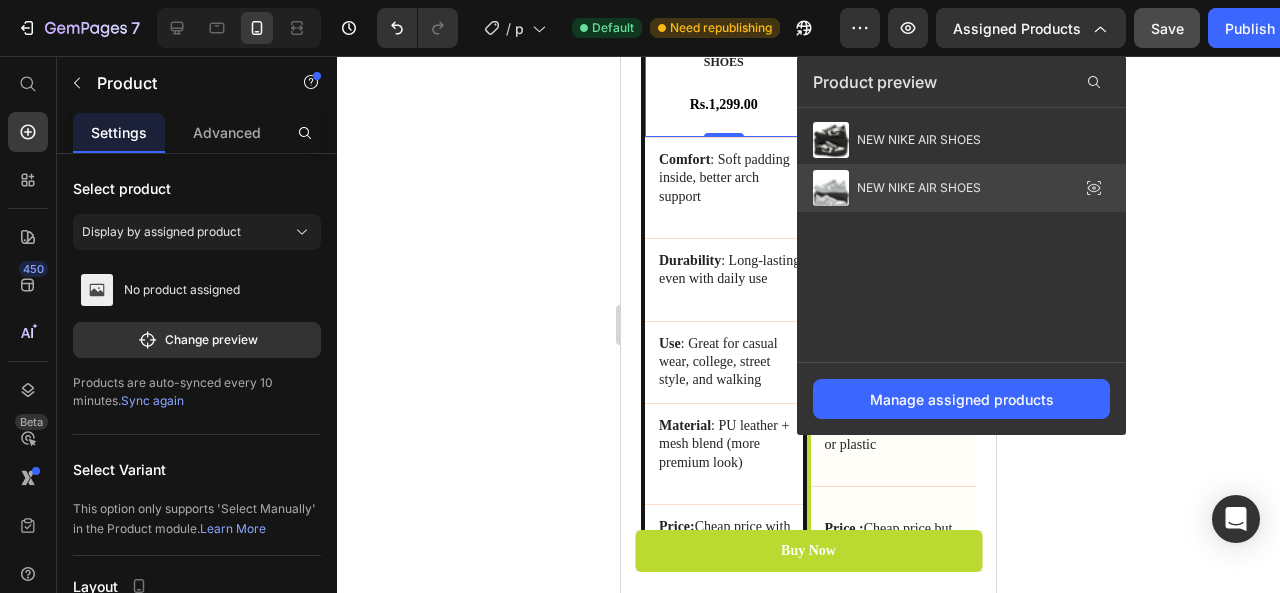 click on "NEW NIKE AIR SHOES" at bounding box center (897, 188) 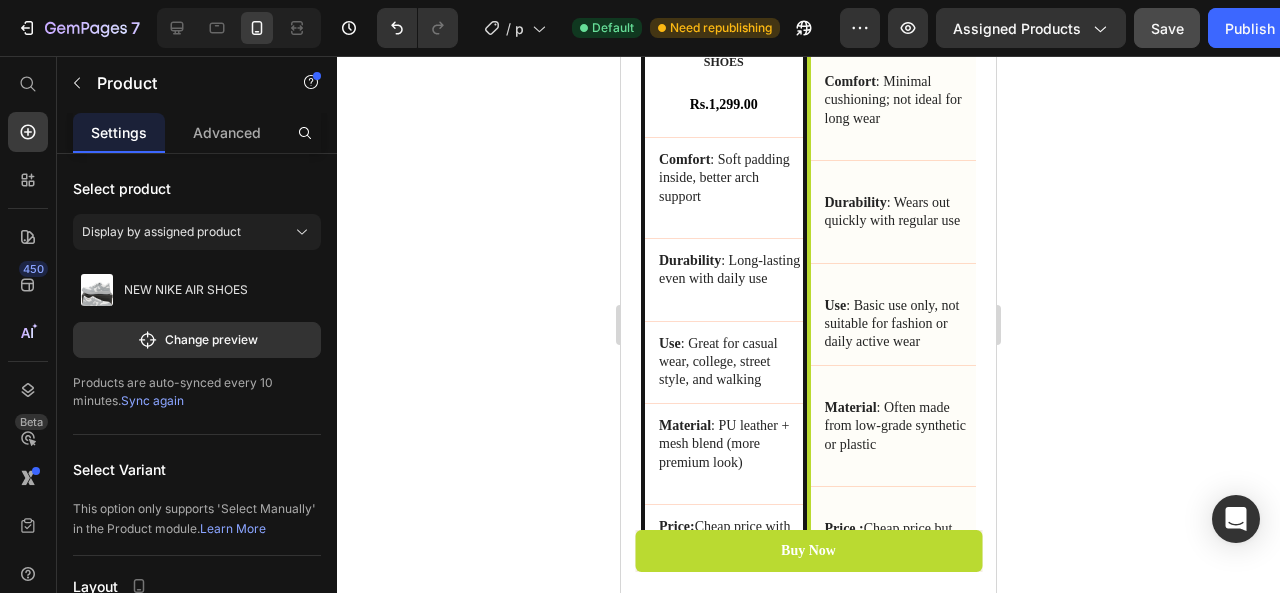 click 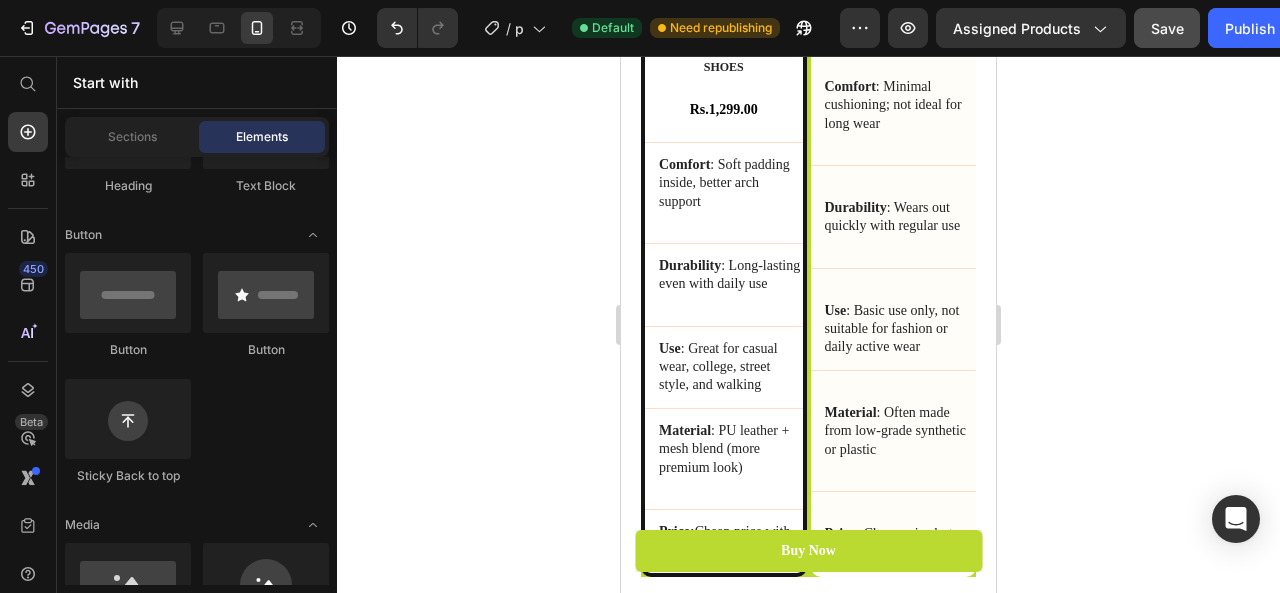 scroll, scrollTop: 3040, scrollLeft: 0, axis: vertical 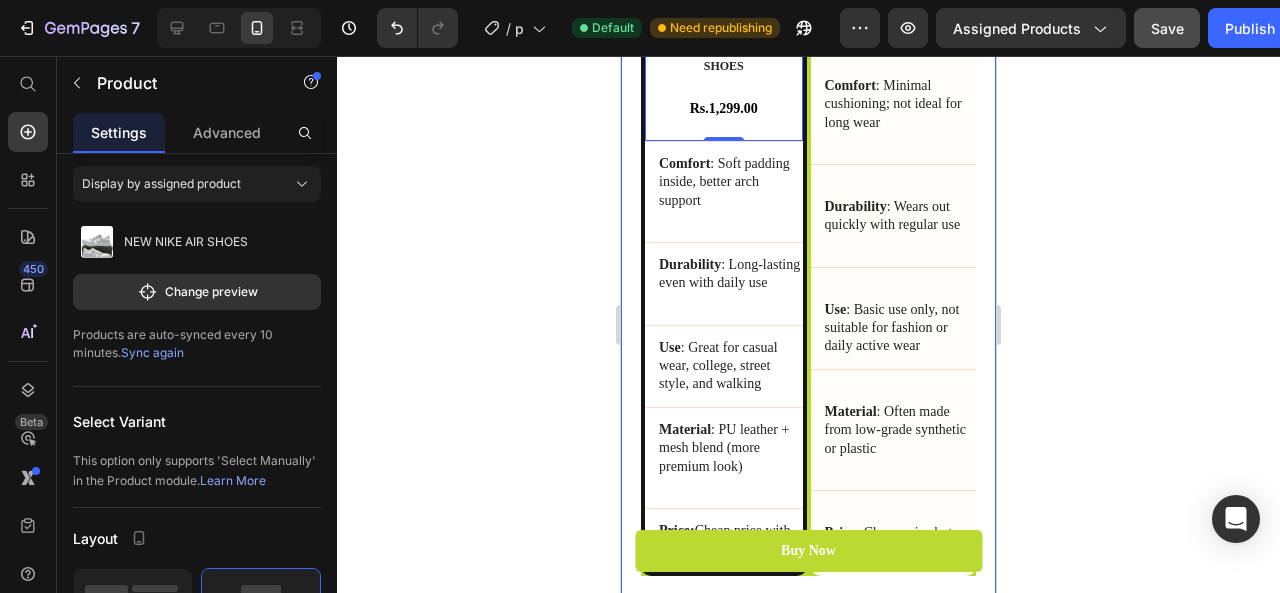click 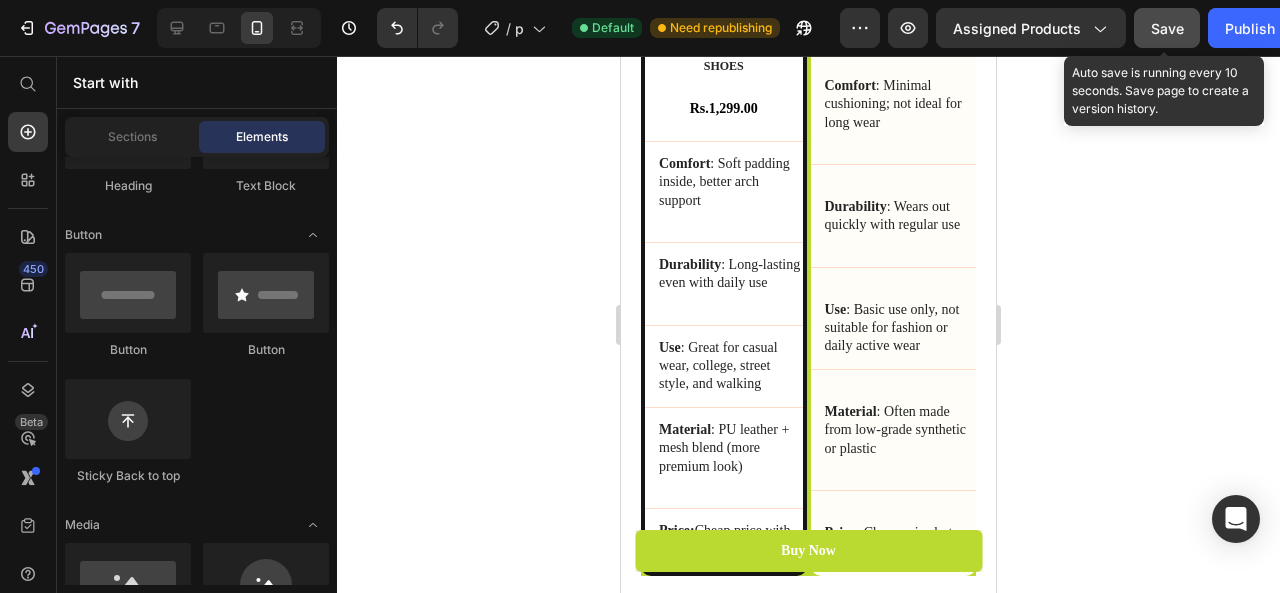 click on "Save" 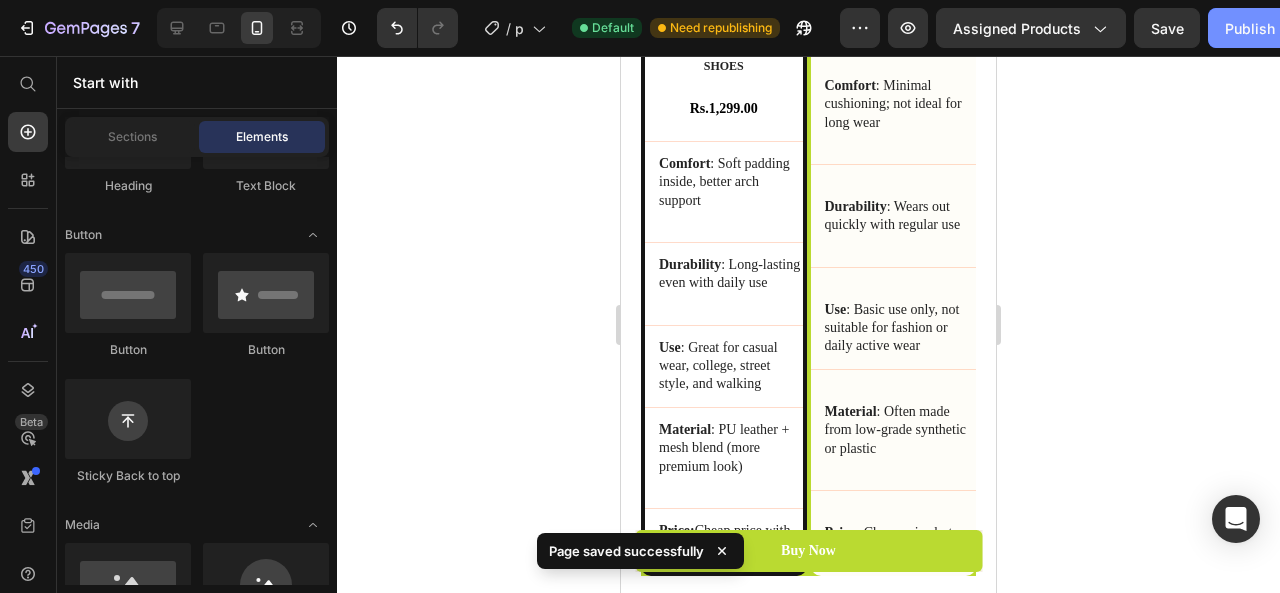 click on "Publish" at bounding box center (1250, 28) 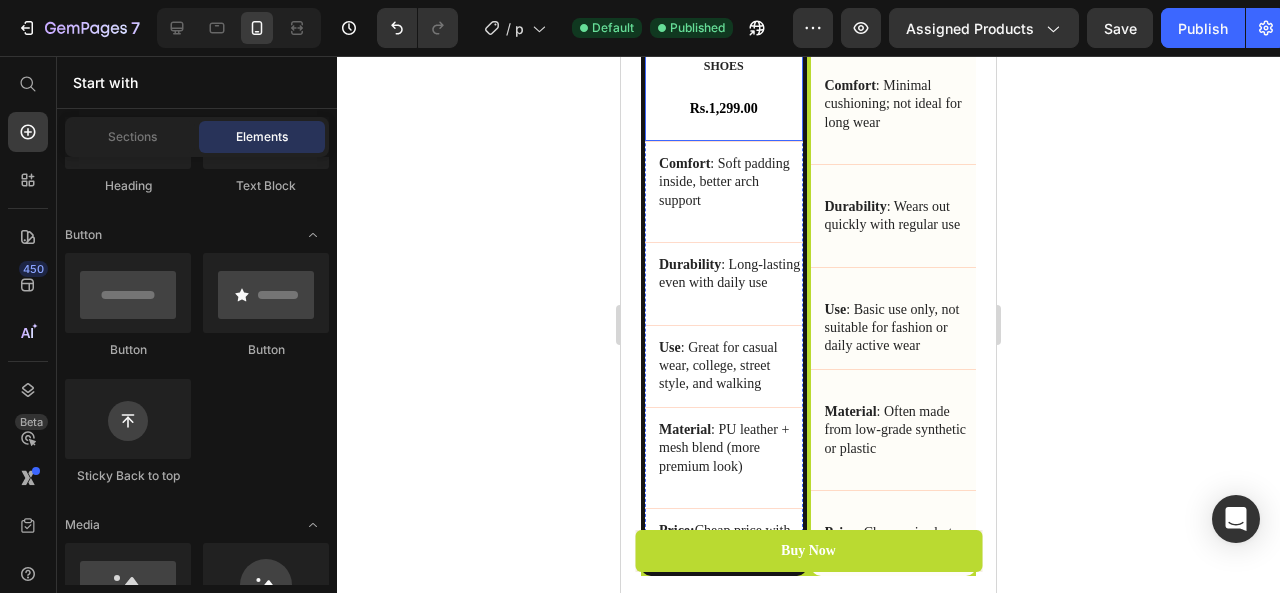 click on "Product Images" at bounding box center [724, -8] 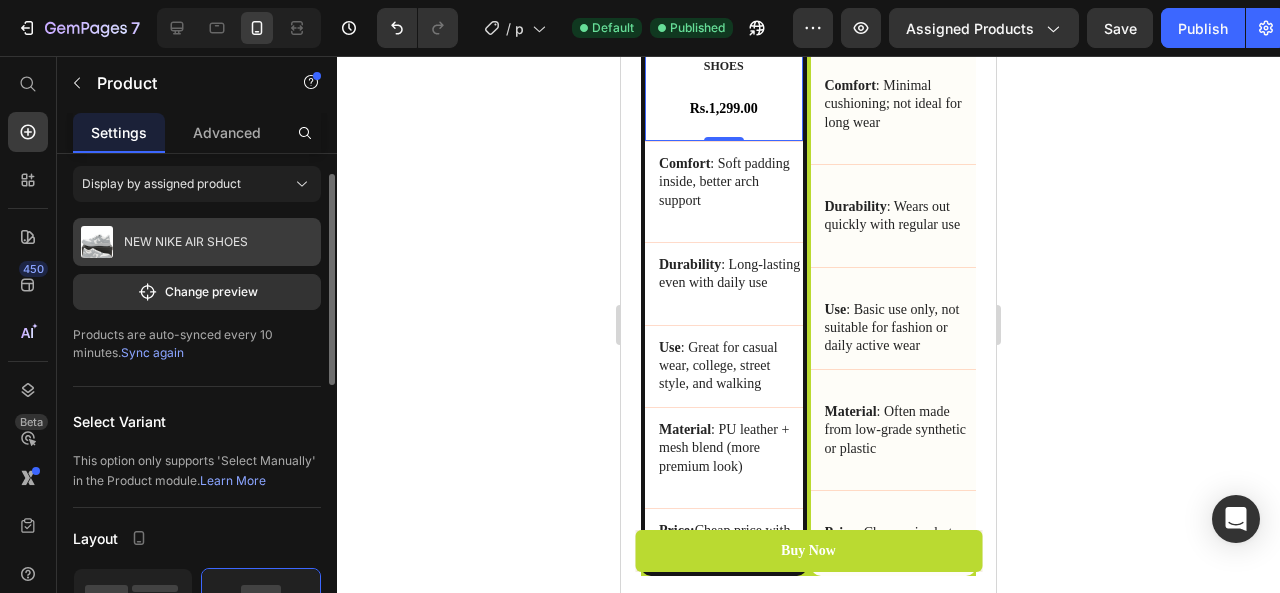 click on "NEW NIKE AIR SHOES" at bounding box center [186, 242] 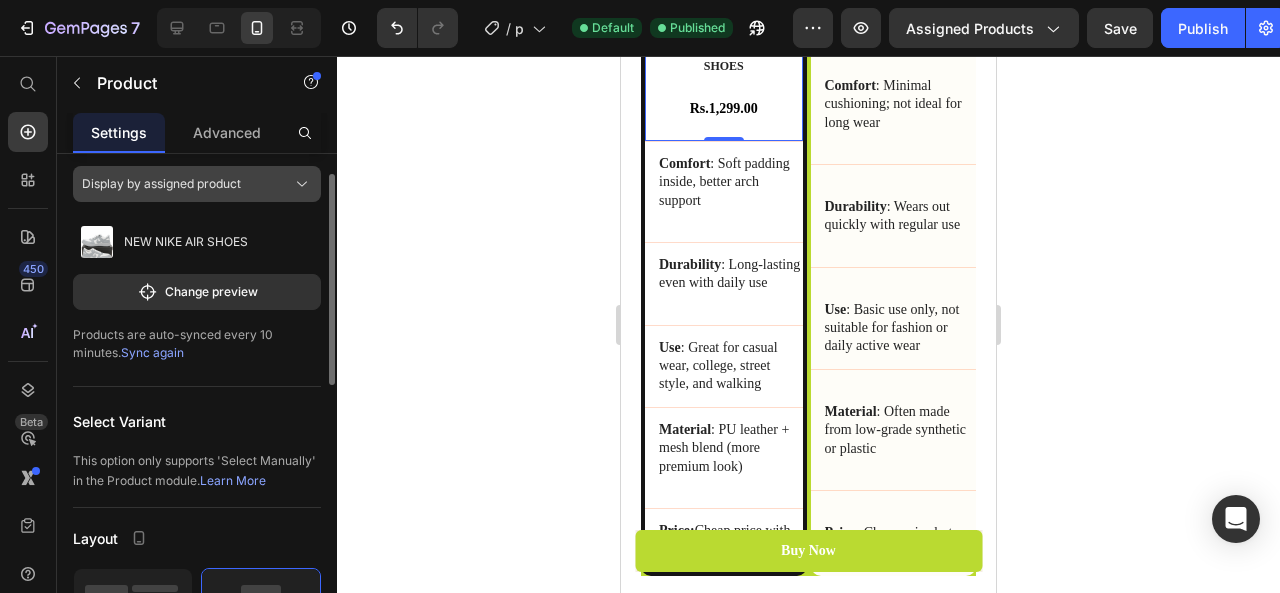 click on "Display by assigned product" 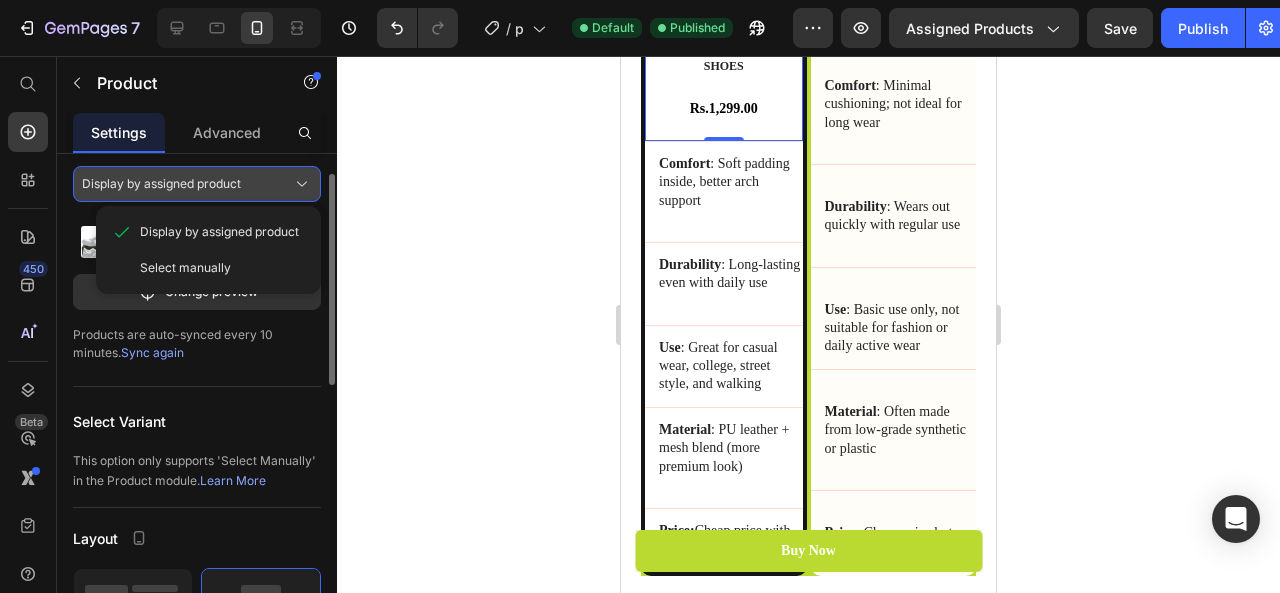 click on "Display by assigned product" 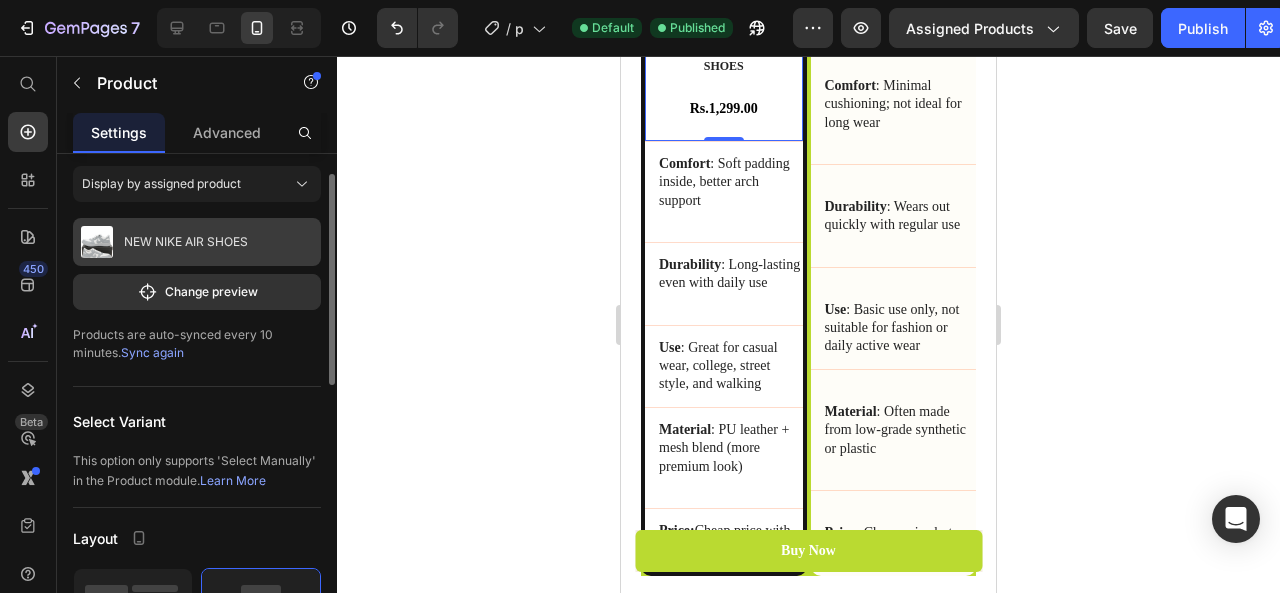 click on "NEW NIKE AIR SHOES" at bounding box center (186, 242) 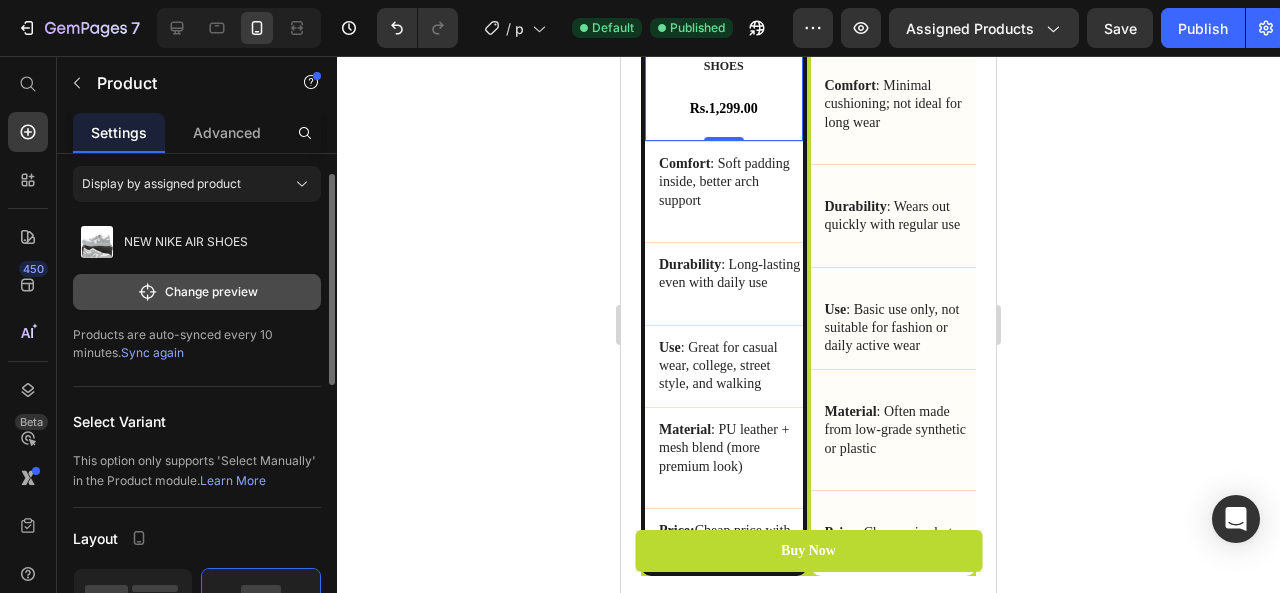 click 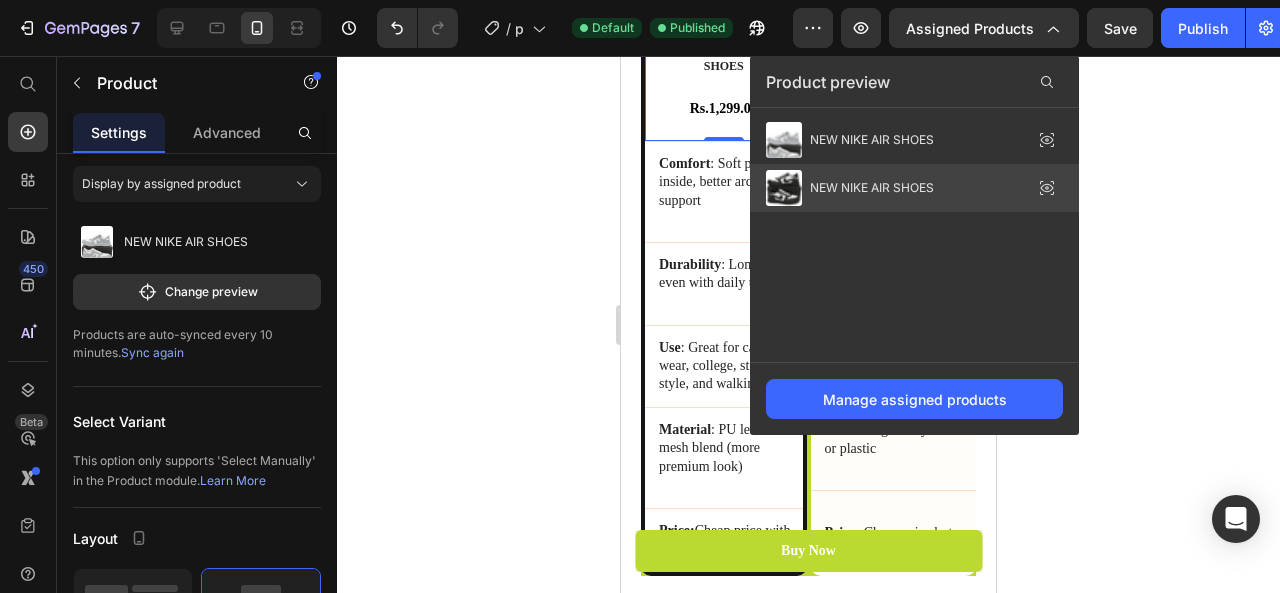 click on "NEW NIKE AIR SHOES" at bounding box center [850, 188] 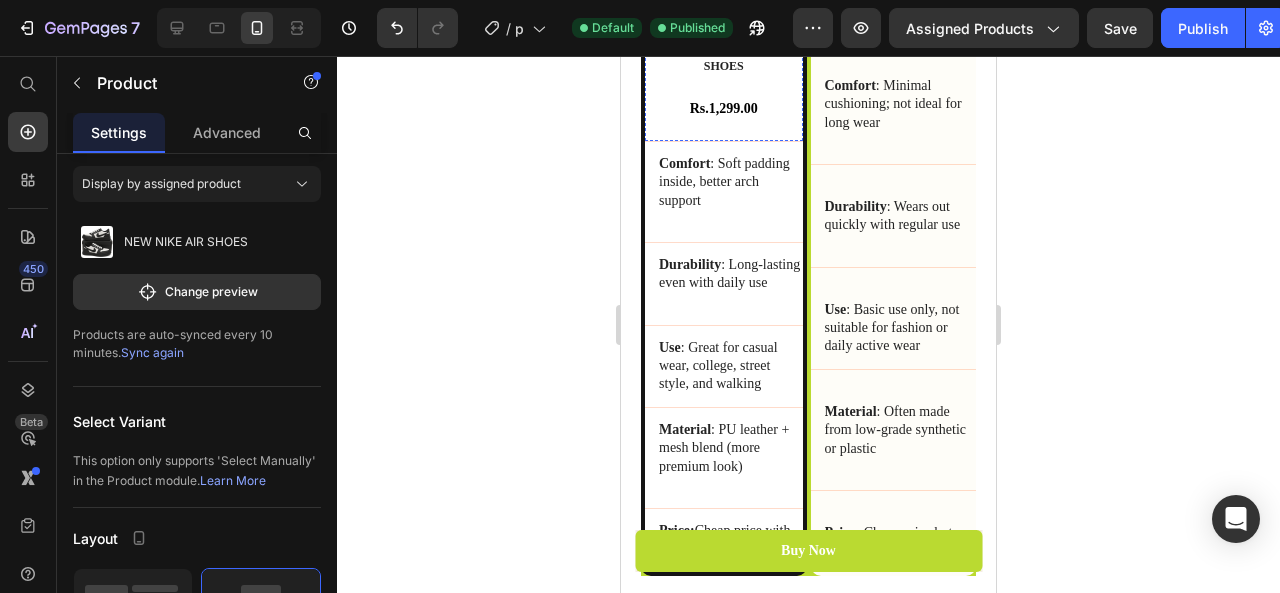 click at bounding box center [724, -16] 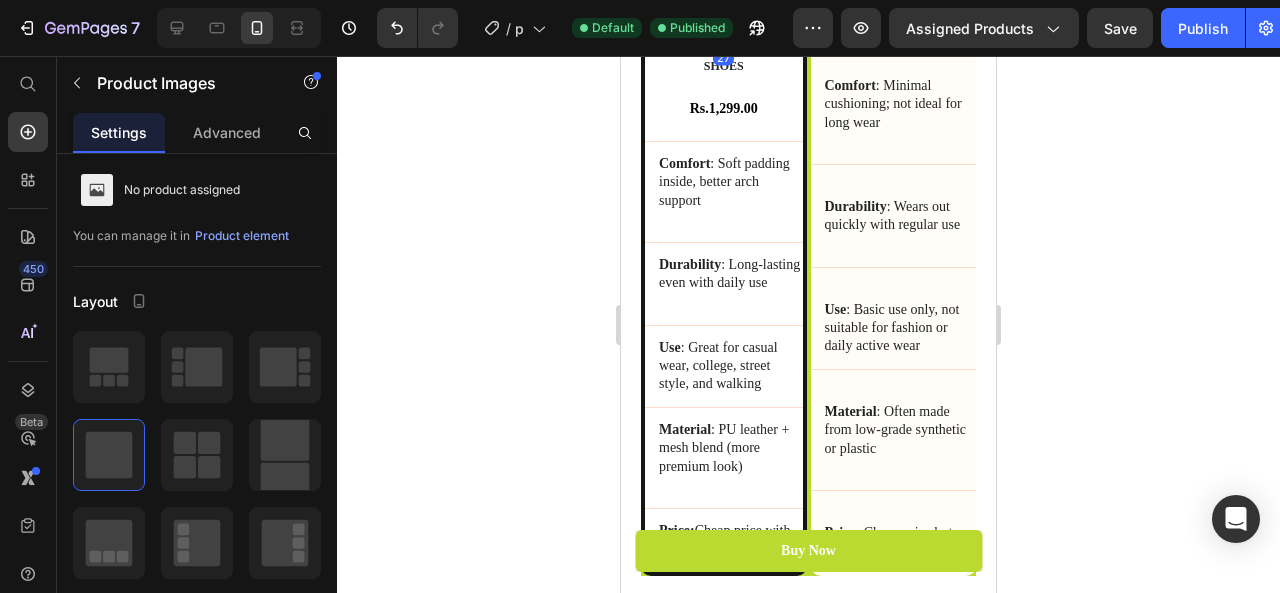 scroll, scrollTop: 0, scrollLeft: 0, axis: both 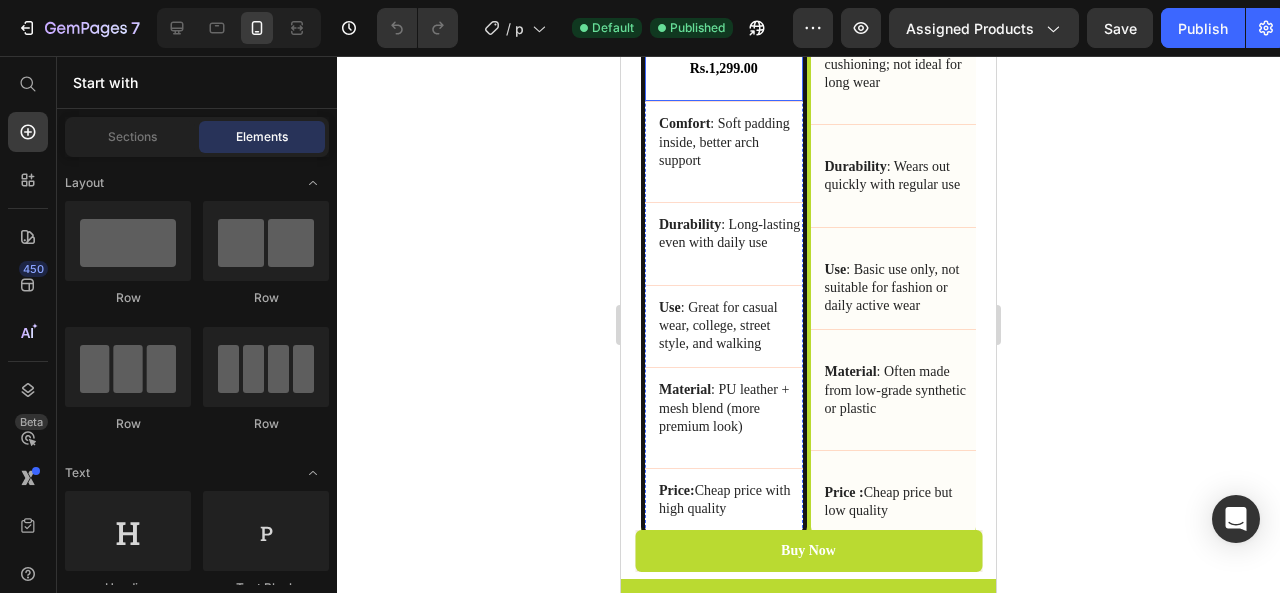 click on "Product Images" at bounding box center (724, -48) 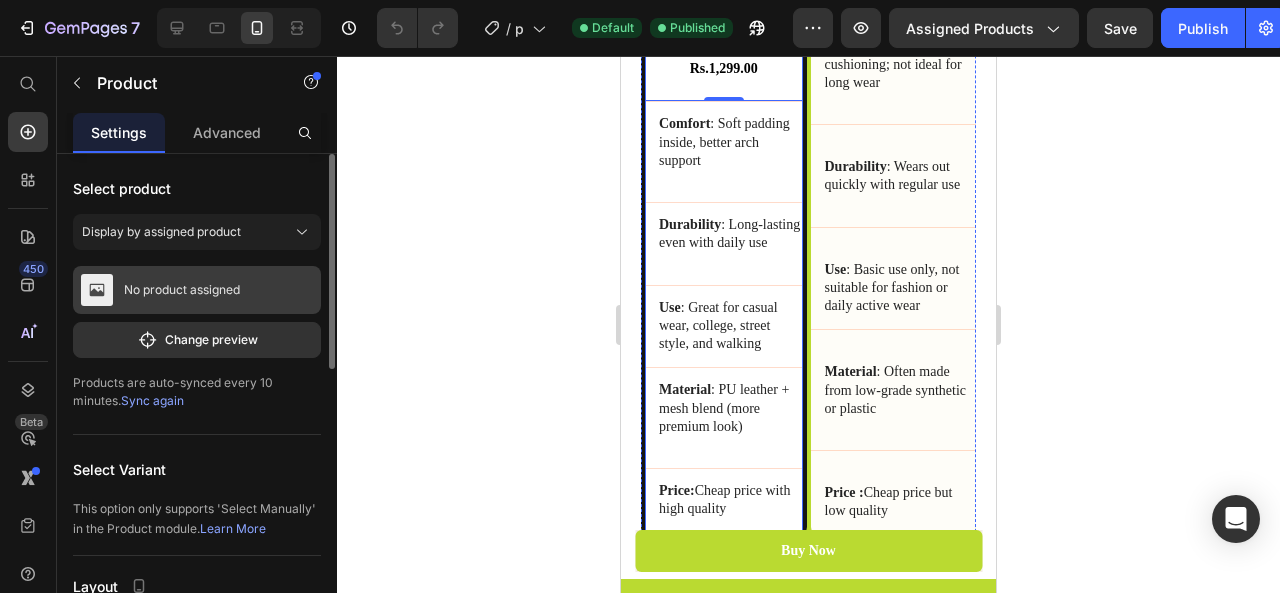 click on "No product assigned" at bounding box center (197, 290) 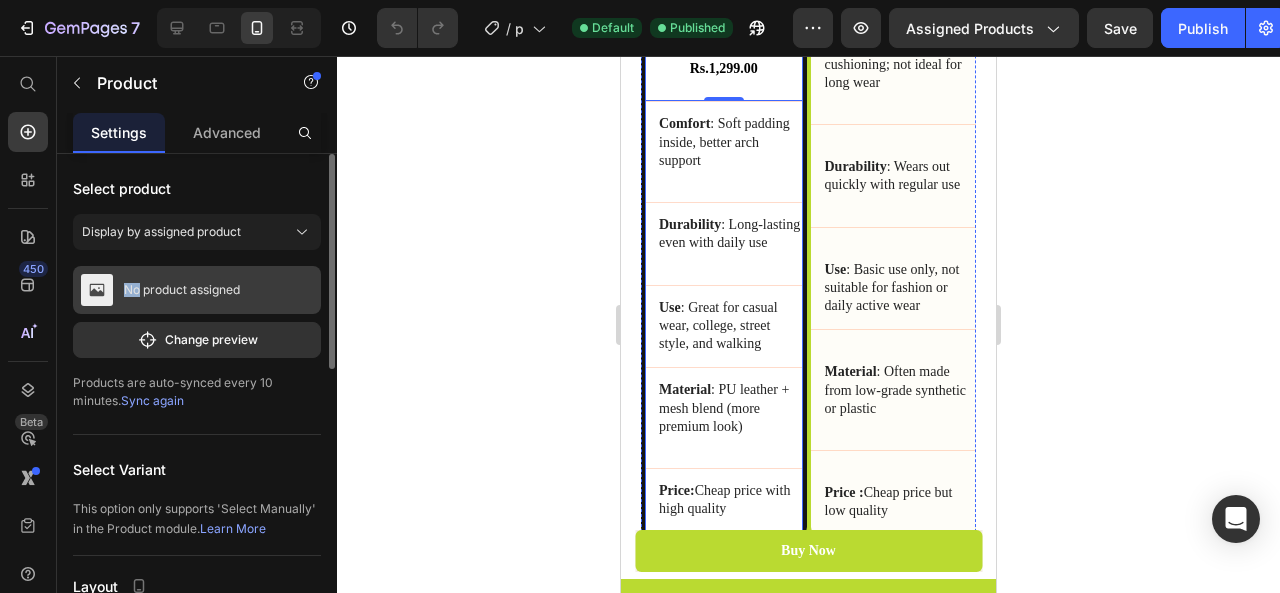 click on "No product assigned" at bounding box center (197, 290) 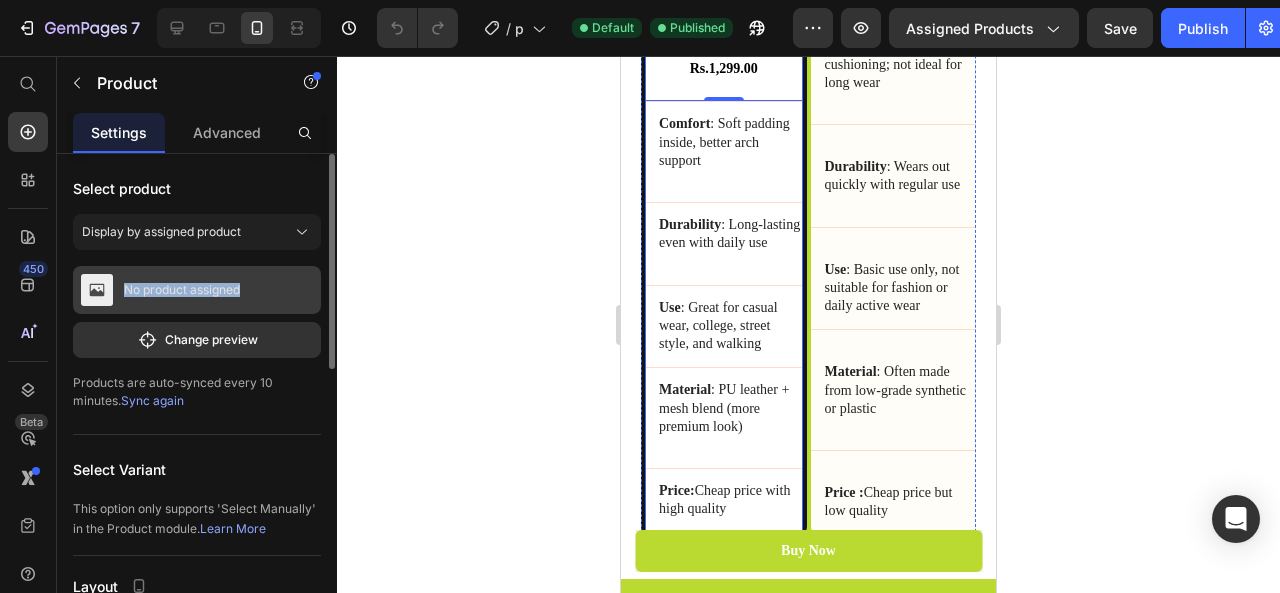 click on "No product assigned" at bounding box center (197, 290) 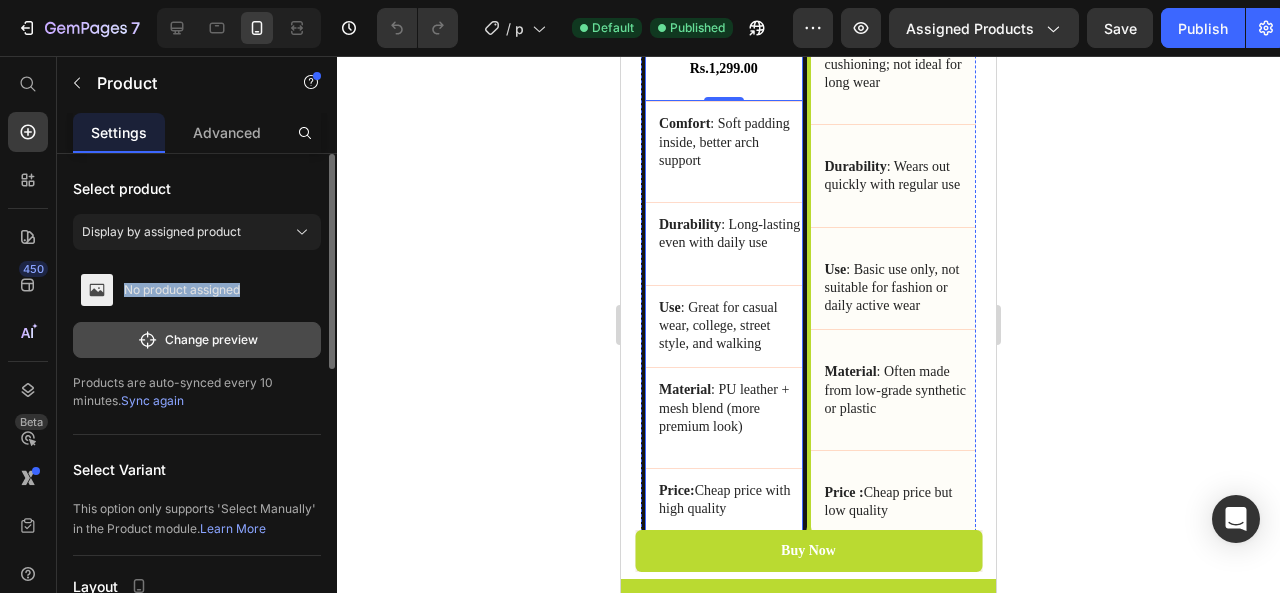 click on "Change preview" at bounding box center (197, 340) 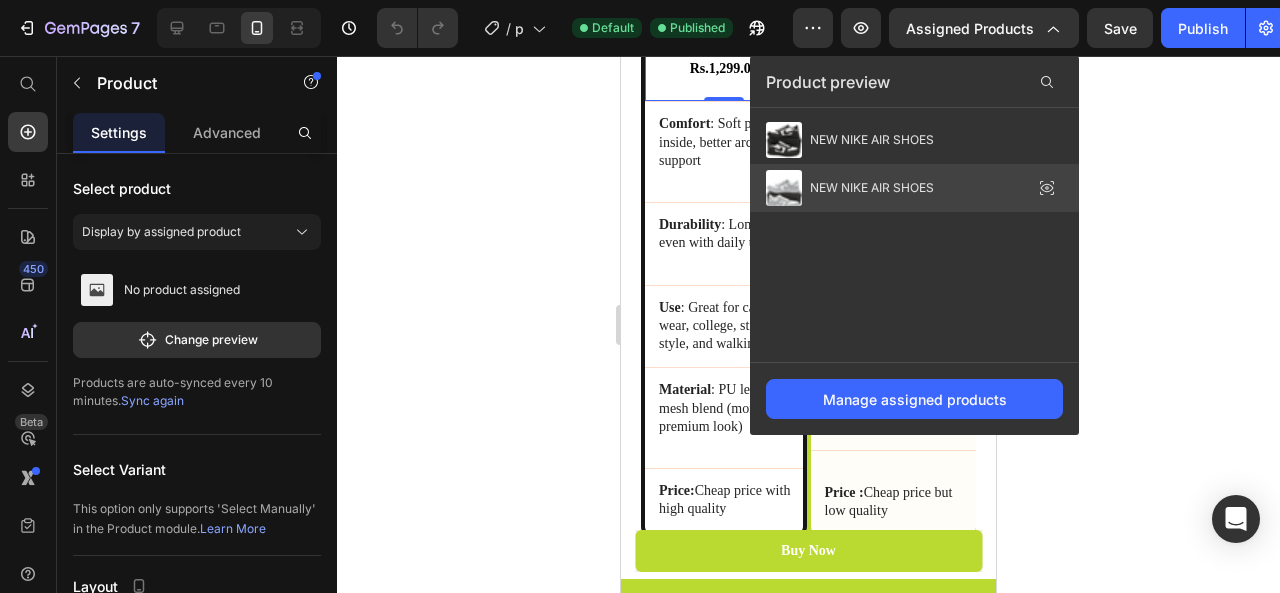 click on "NEW NIKE AIR SHOES" at bounding box center [872, 188] 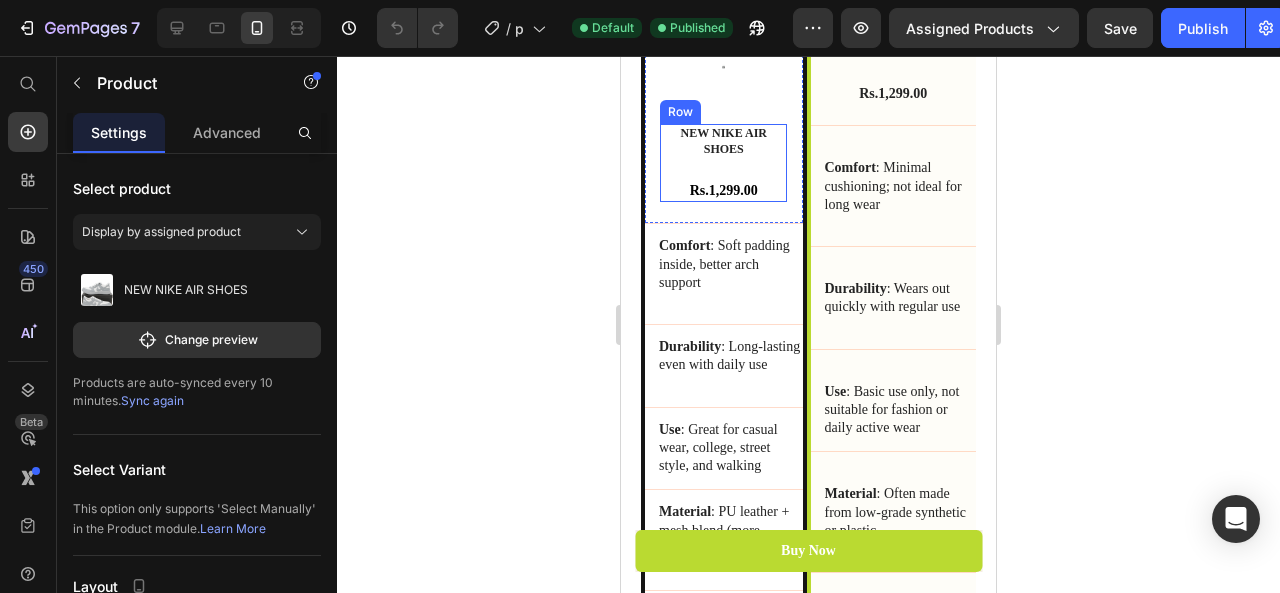 click at bounding box center (724, 67) 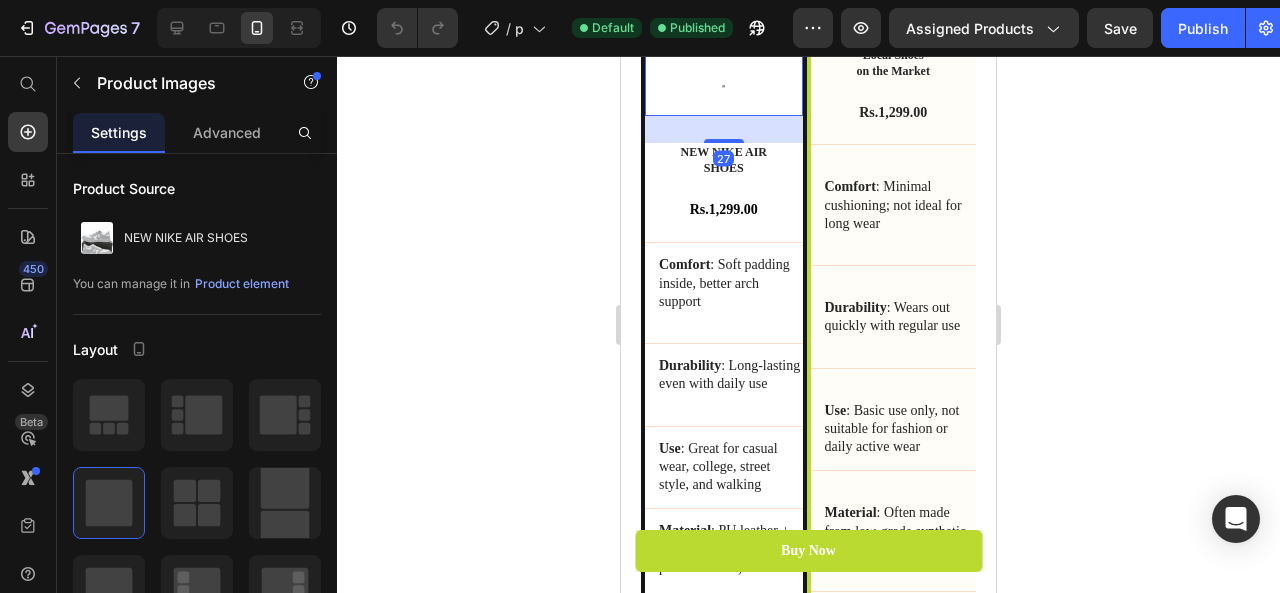 scroll, scrollTop: 2842, scrollLeft: 0, axis: vertical 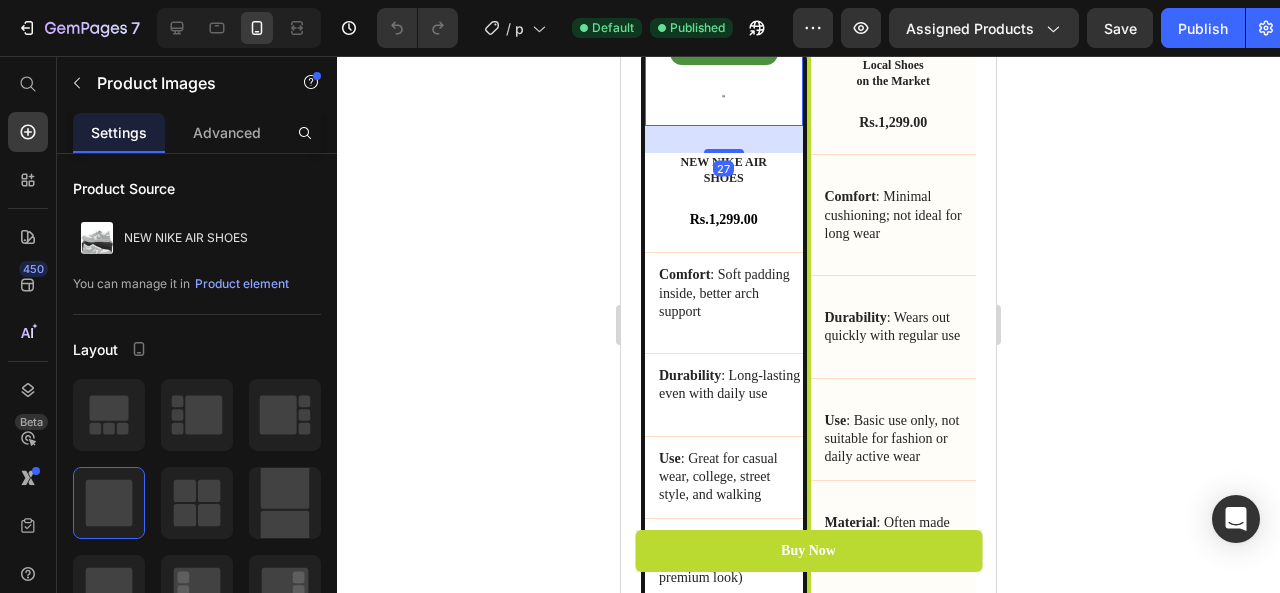 click on "Best Choice Text Block Product Images   27 NEW NIKE AIR SHOES Product Title Rs.1,299.00 Product Price Row Product Comfort : Soft padding inside, better arch support   Text Block Row Durability : Long-lasting even with daily use   Text Block Row Use : Great for casual wear, college, street style, and walking Text Block Row Material : PU leather + mesh blend (more premium look)   Text Block Row Price:  Cheap price with high quality Text Block Row Row" at bounding box center [724, 352] 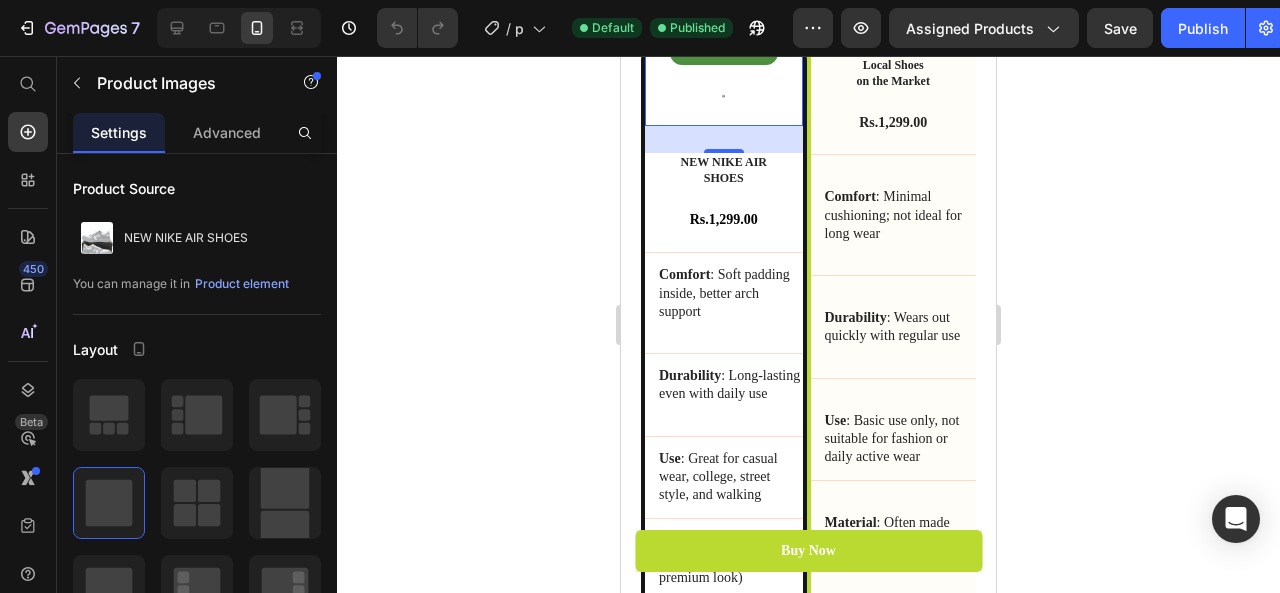 click 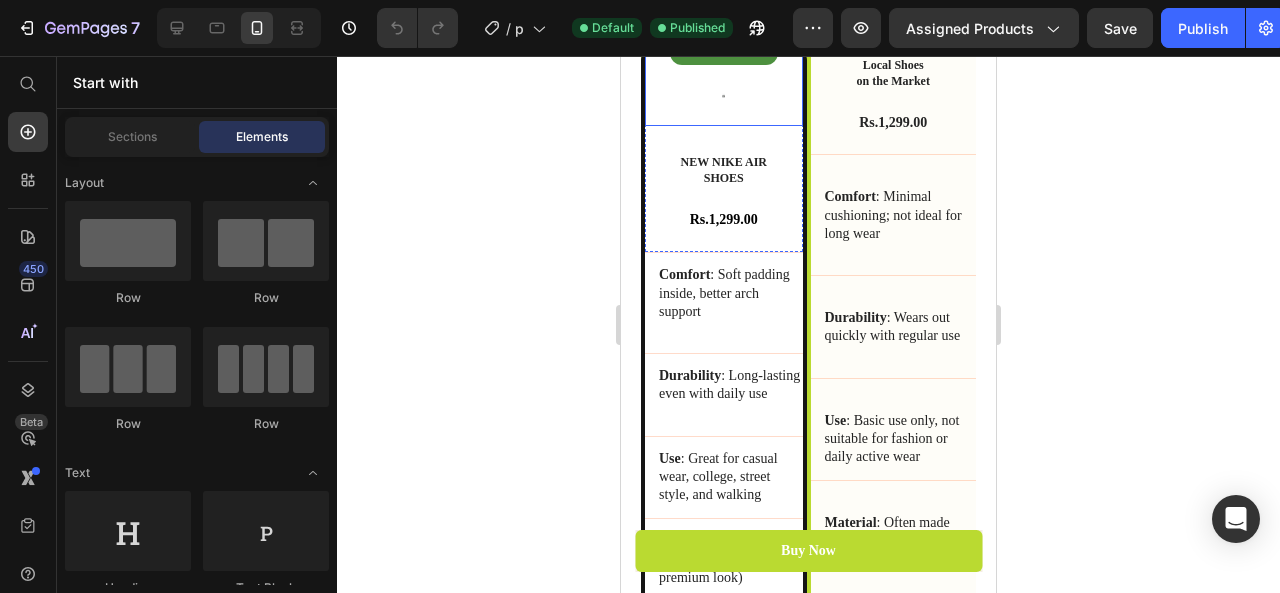 click at bounding box center (724, 95) 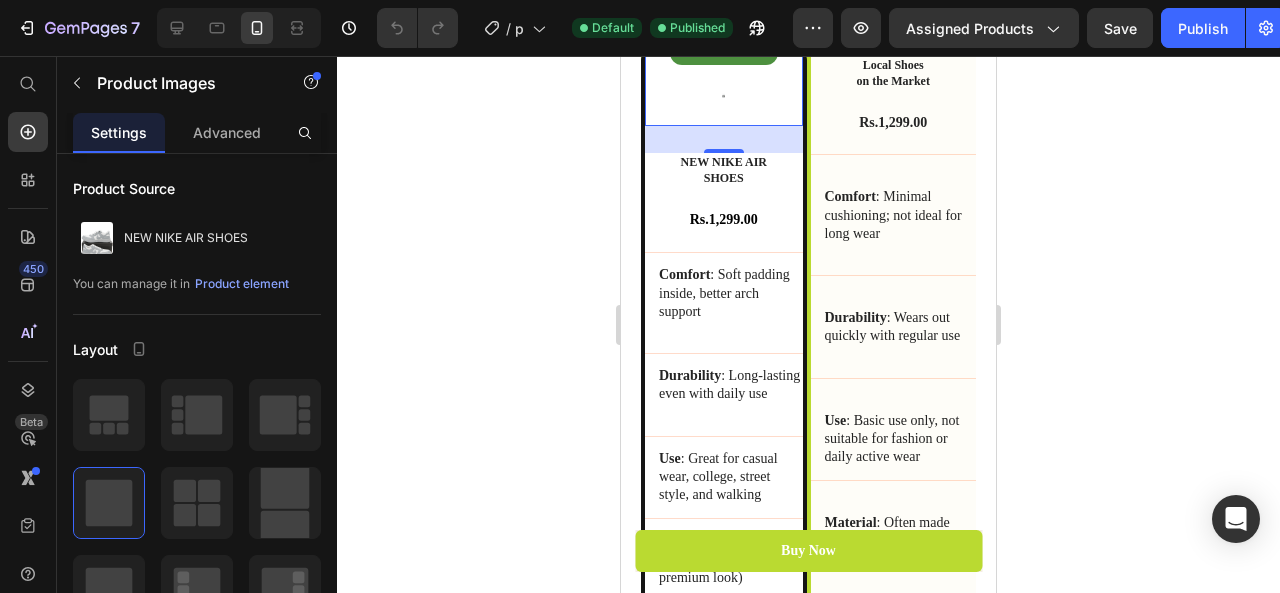 click 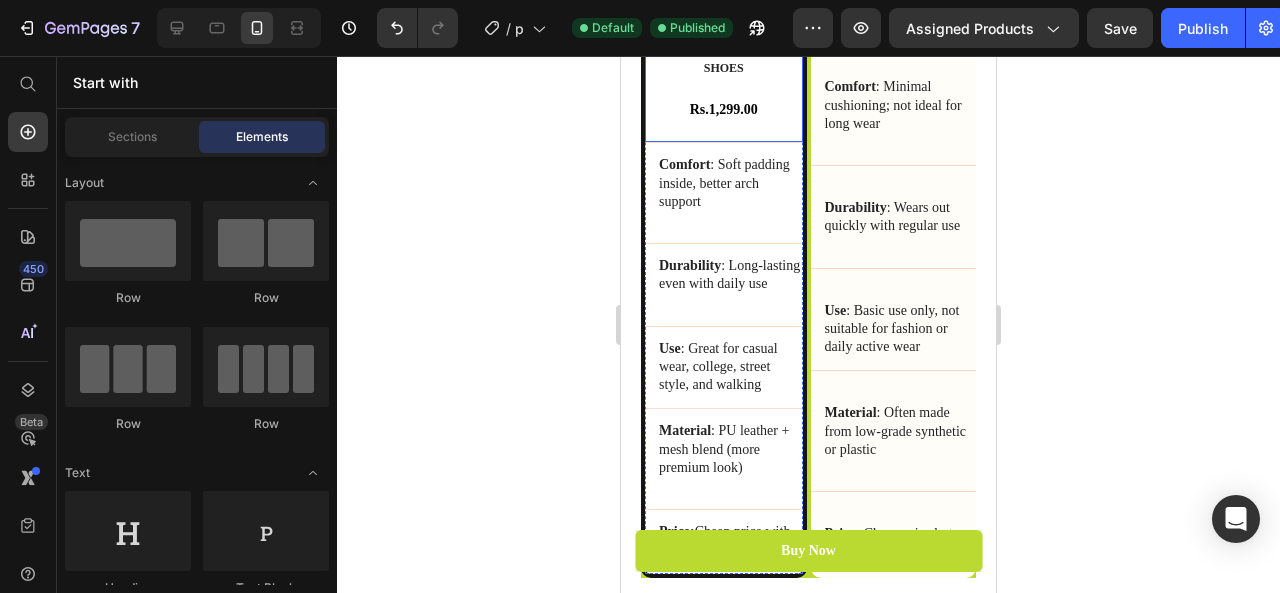 scroll, scrollTop: 3000, scrollLeft: 0, axis: vertical 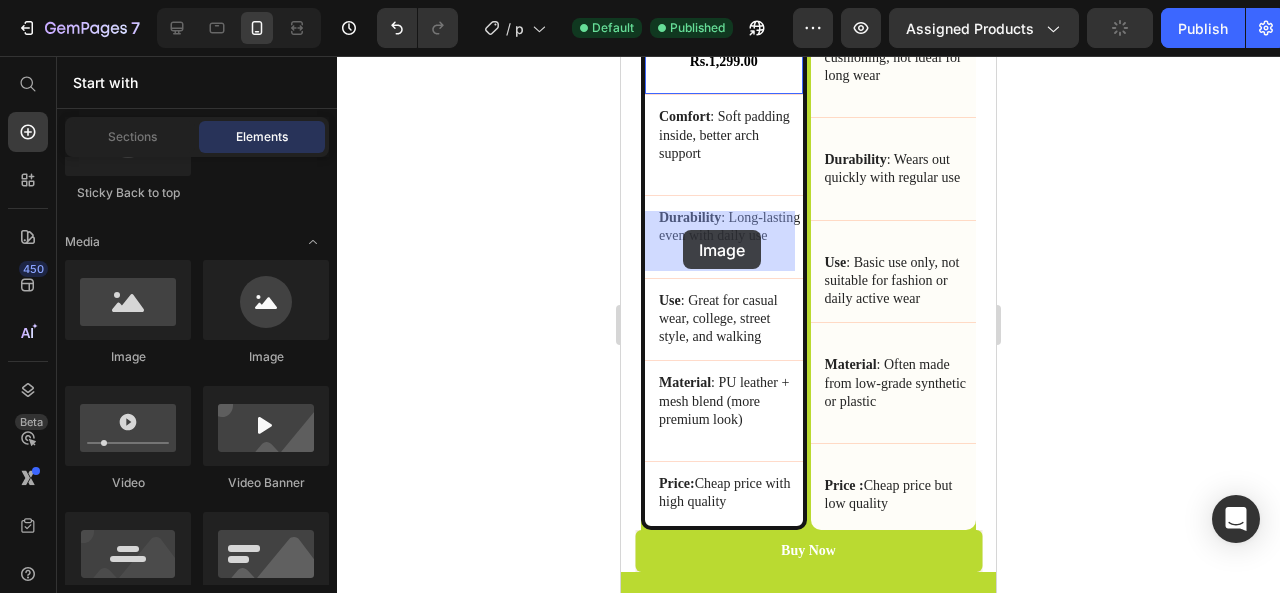 drag, startPoint x: 740, startPoint y: 367, endPoint x: 683, endPoint y: 230, distance: 148.38463 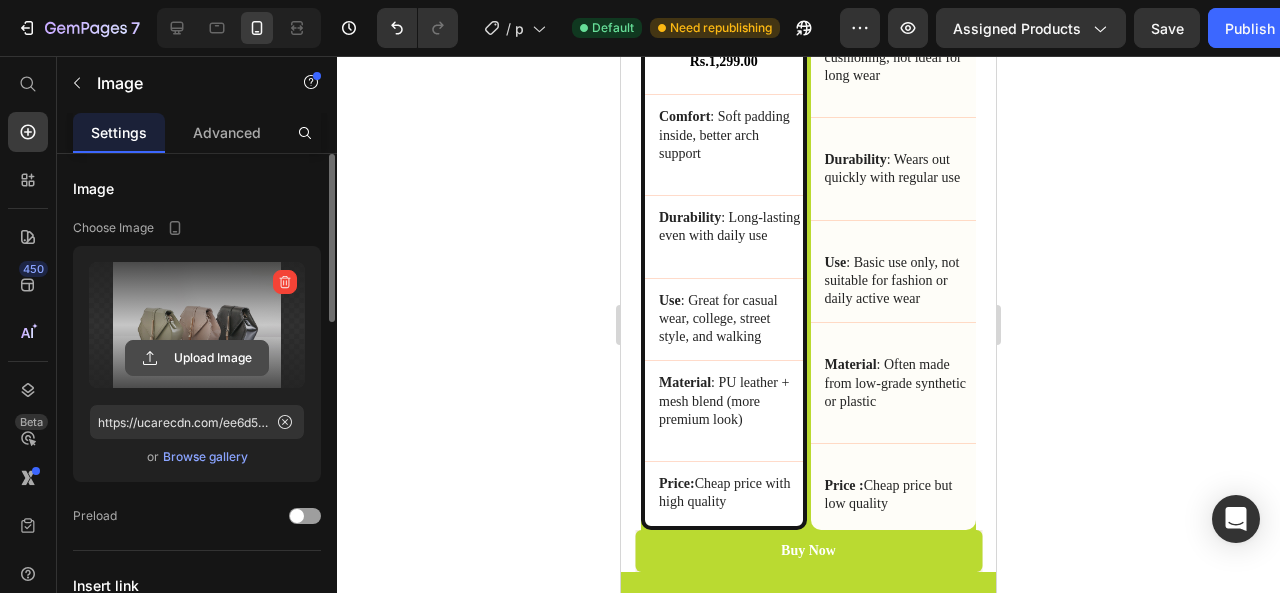 click 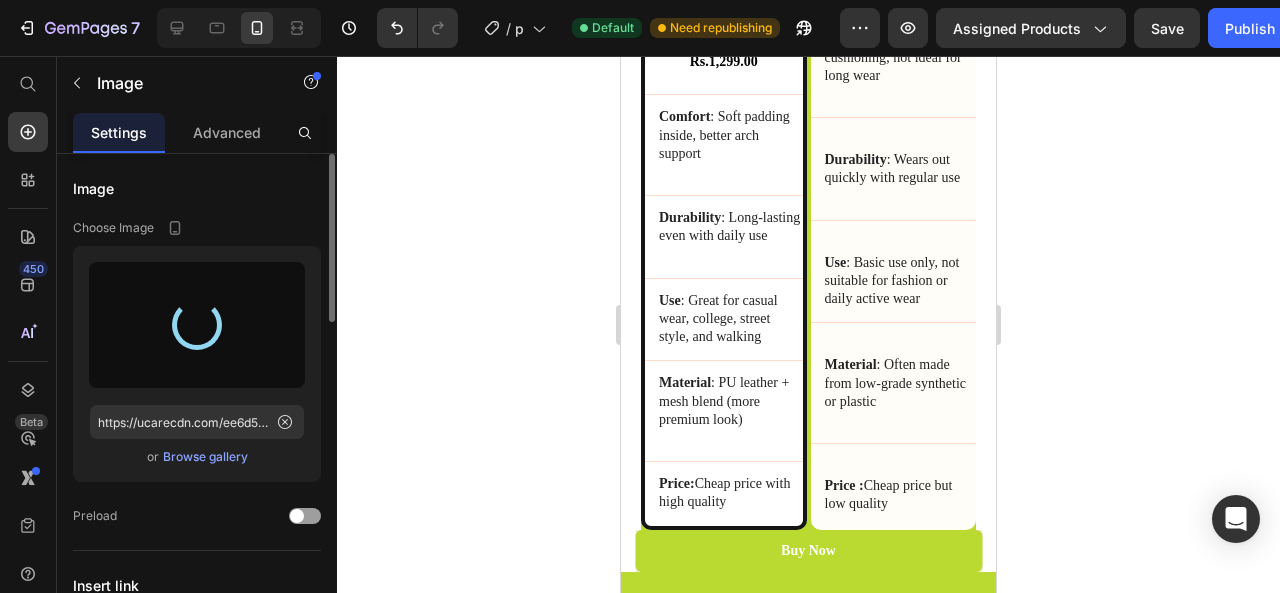 type on "https://cdn.shopify.com/s/files/1/0728/2917/3917/files/gempages_574379778203714689-3f2b2930-e3aa-4eee-bab2-4788d5bad68c.png" 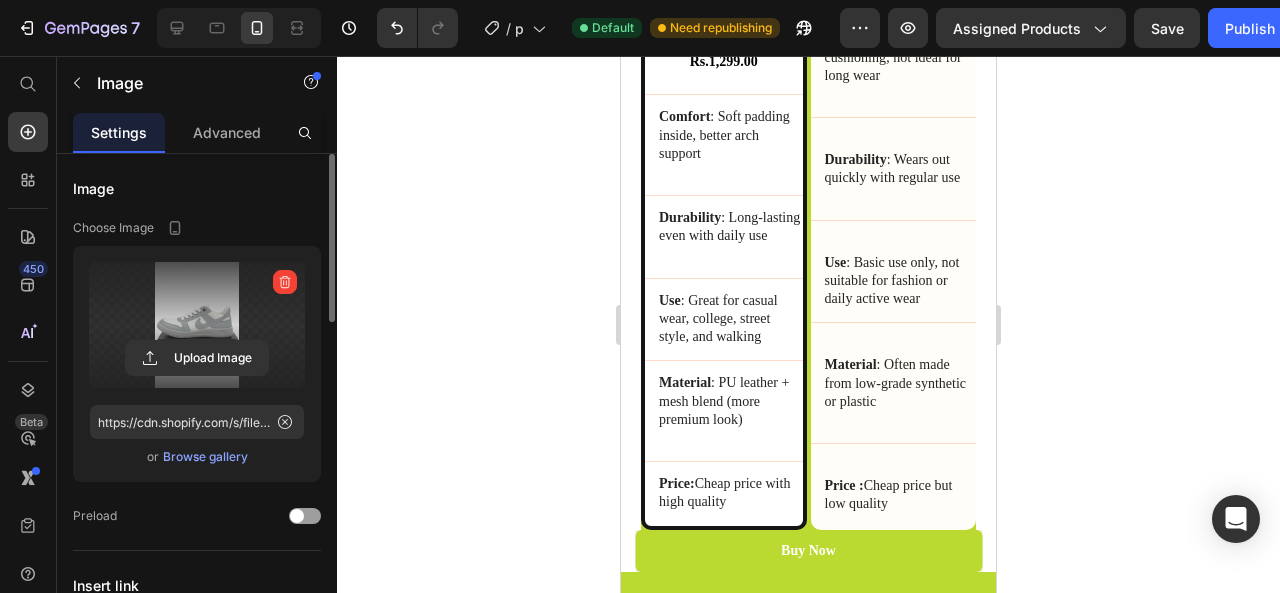 click 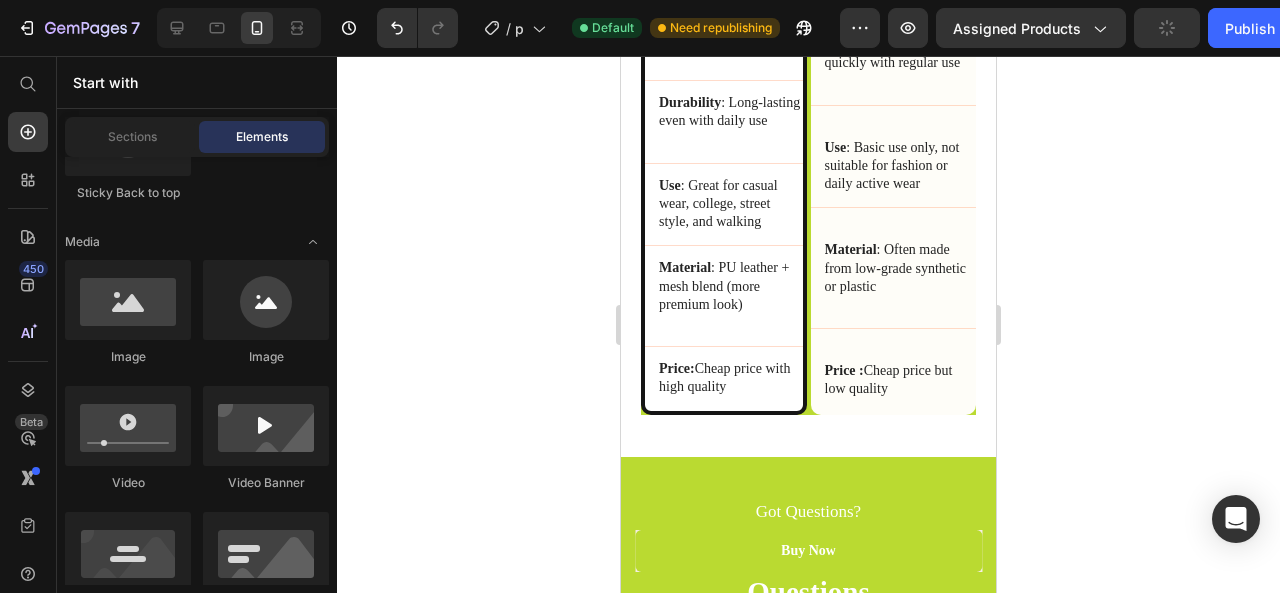 scroll, scrollTop: 3004, scrollLeft: 0, axis: vertical 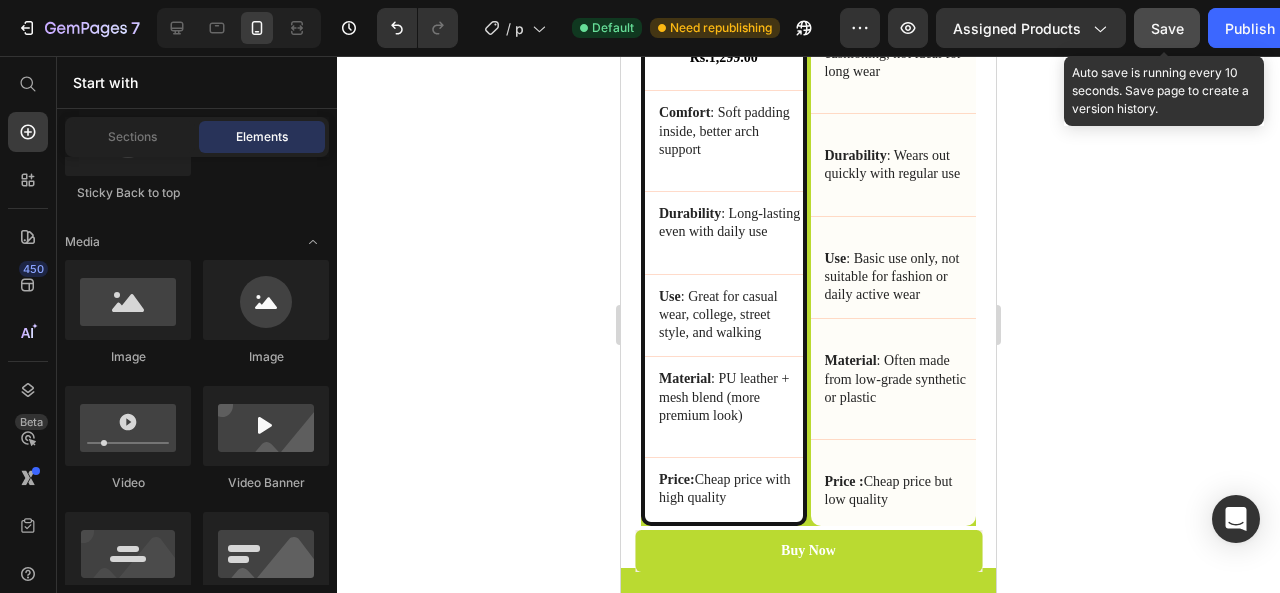 click on "Save" 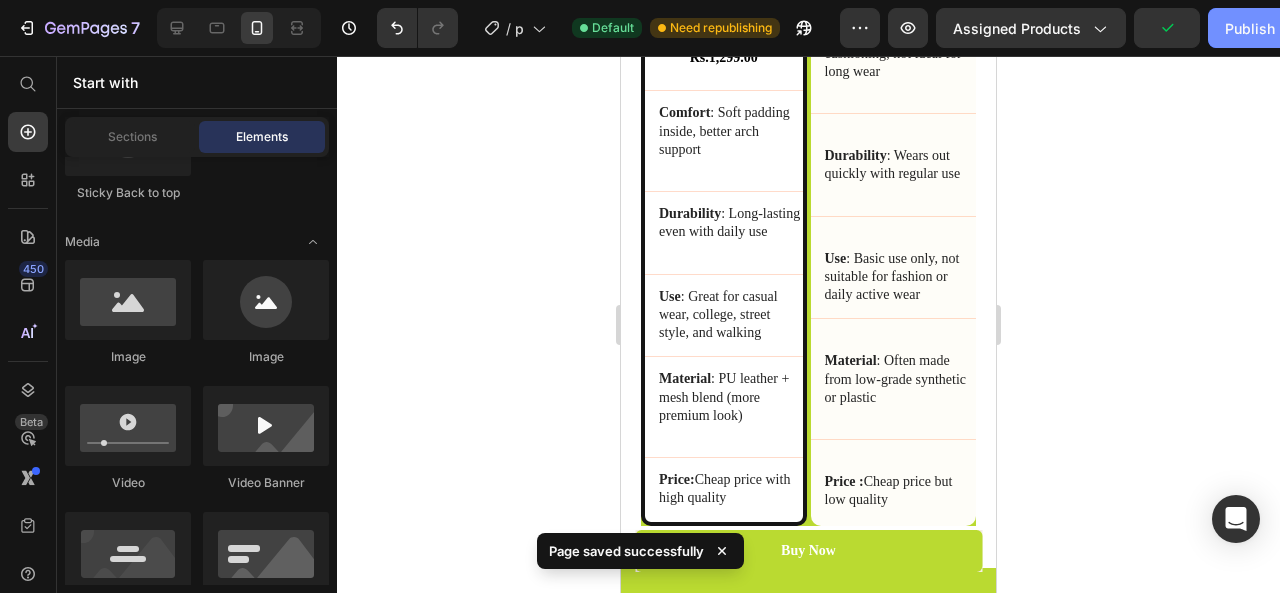 click on "Publish" at bounding box center (1250, 28) 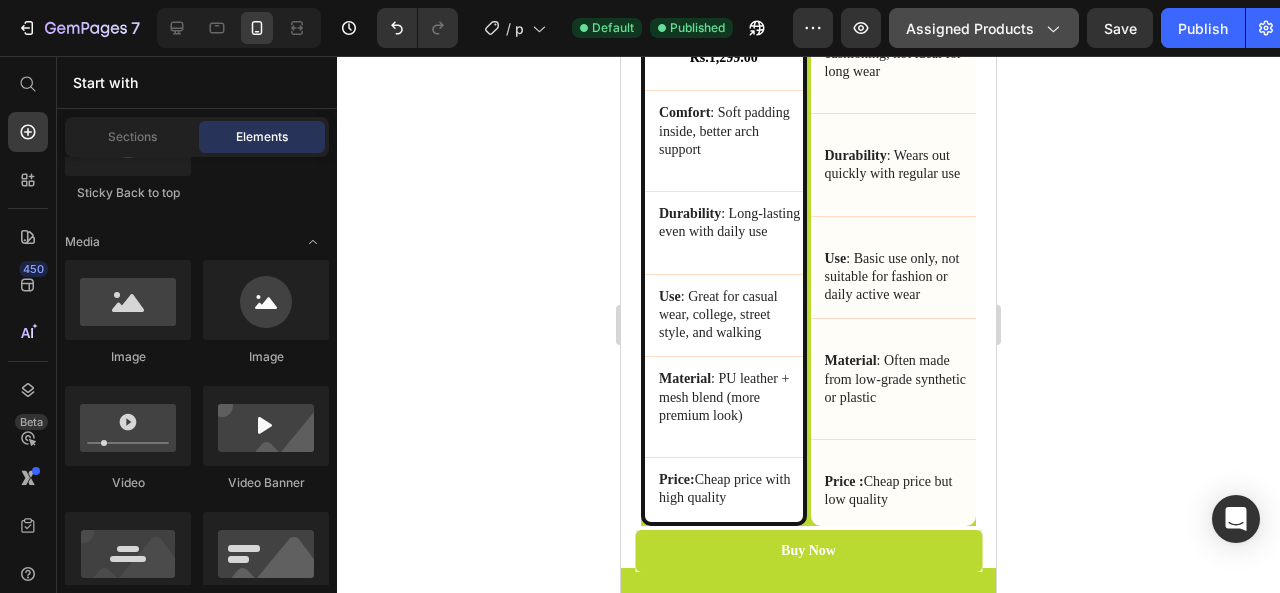 click on "Assigned Products" 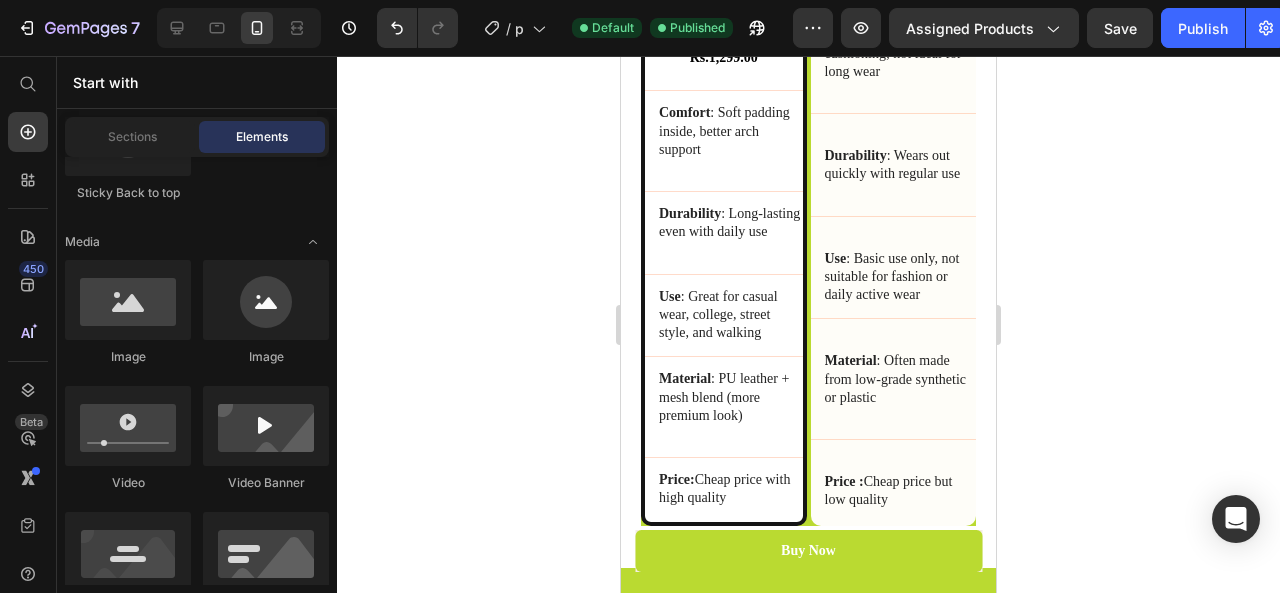 click 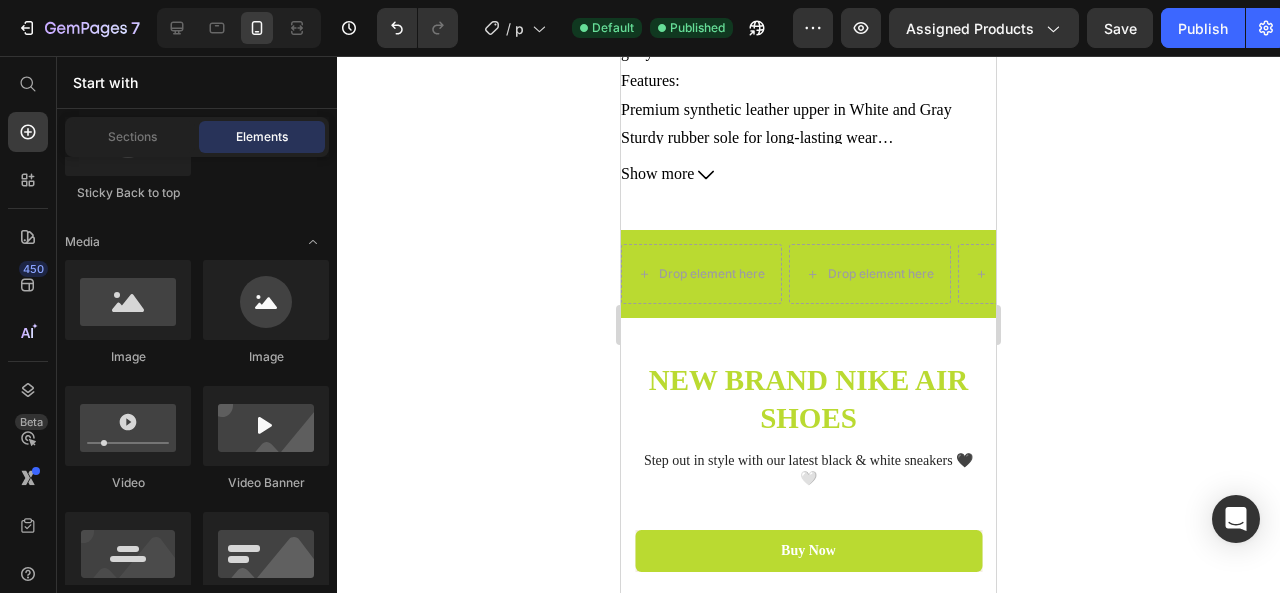 scroll, scrollTop: 1673, scrollLeft: 0, axis: vertical 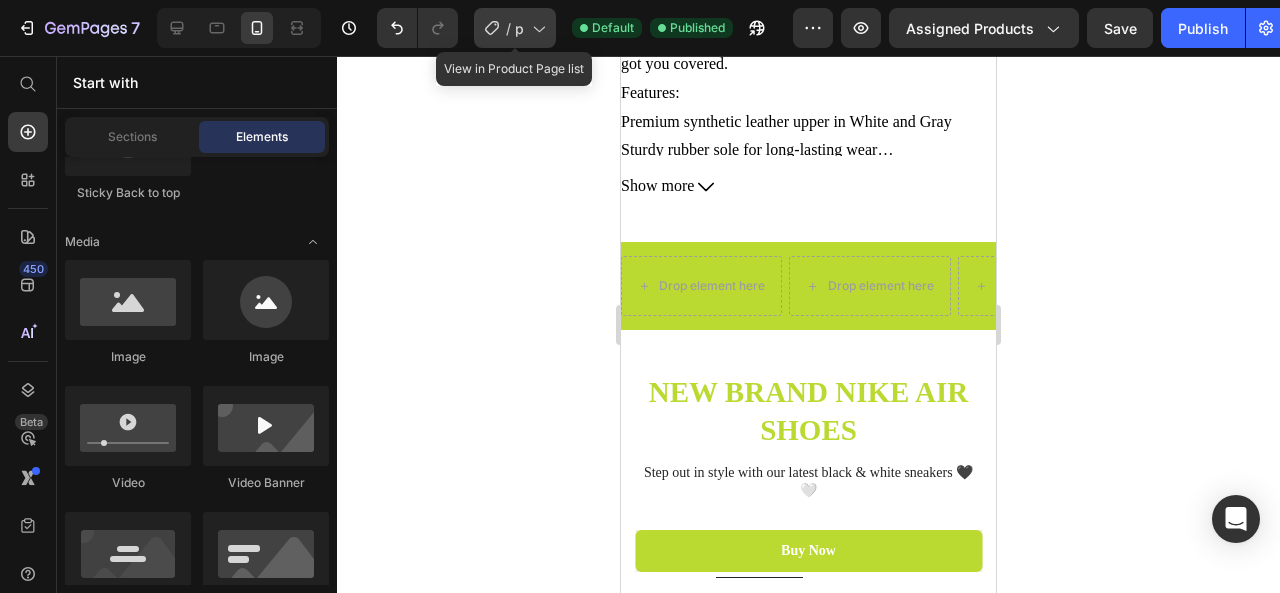 click on "/  product 32" 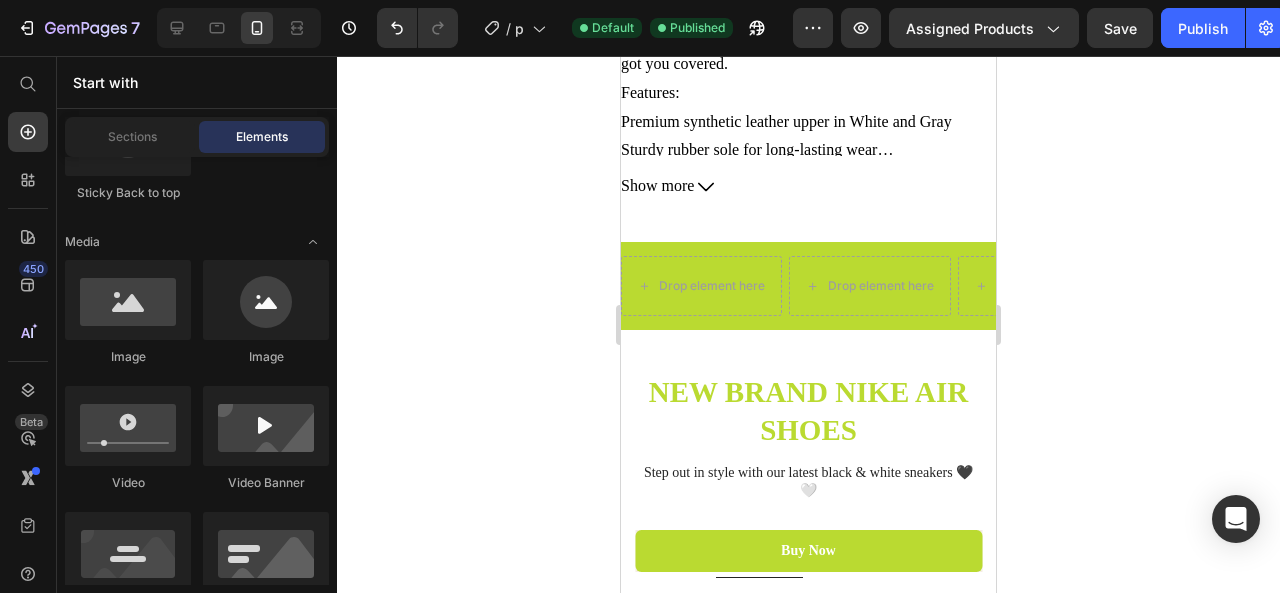click 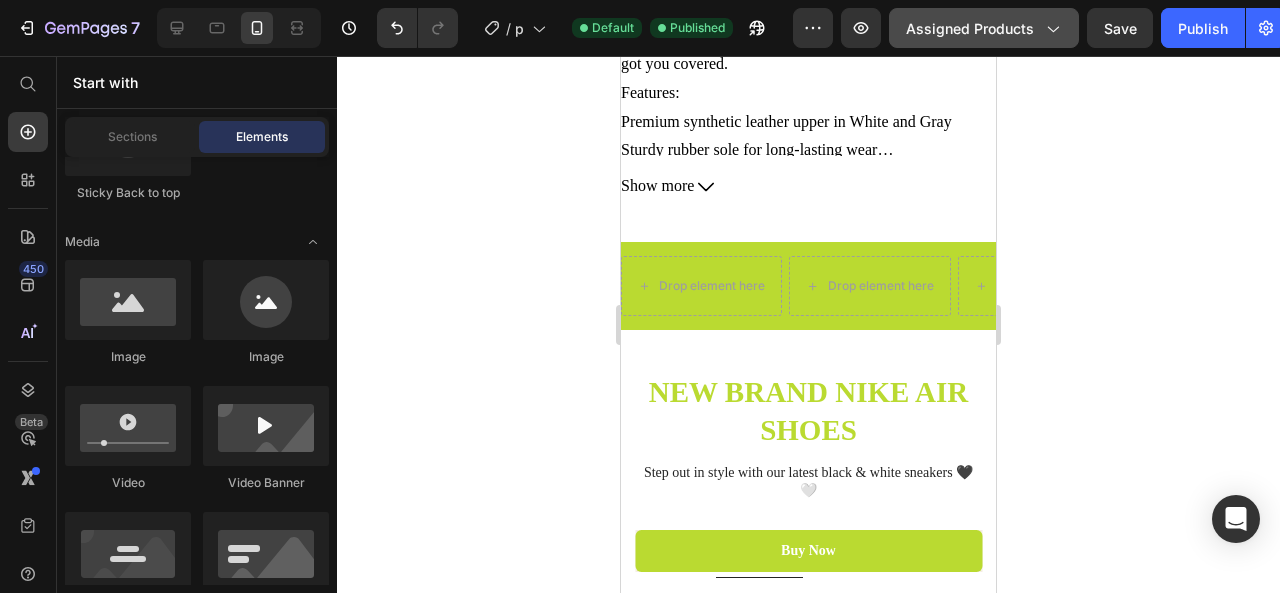 click 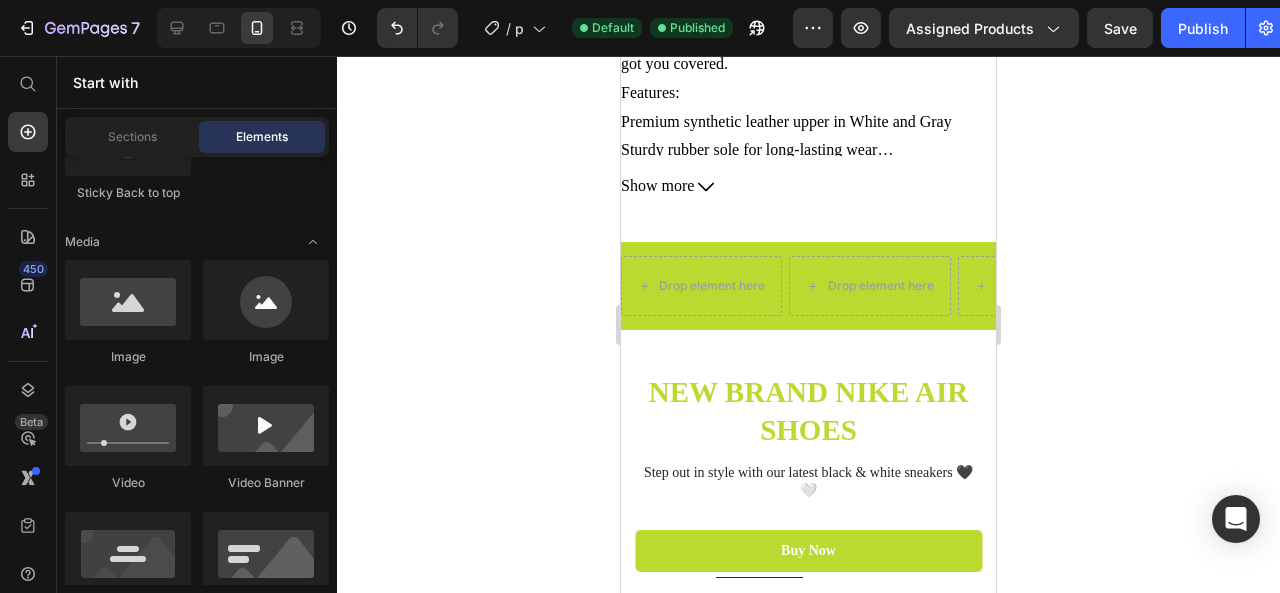 click 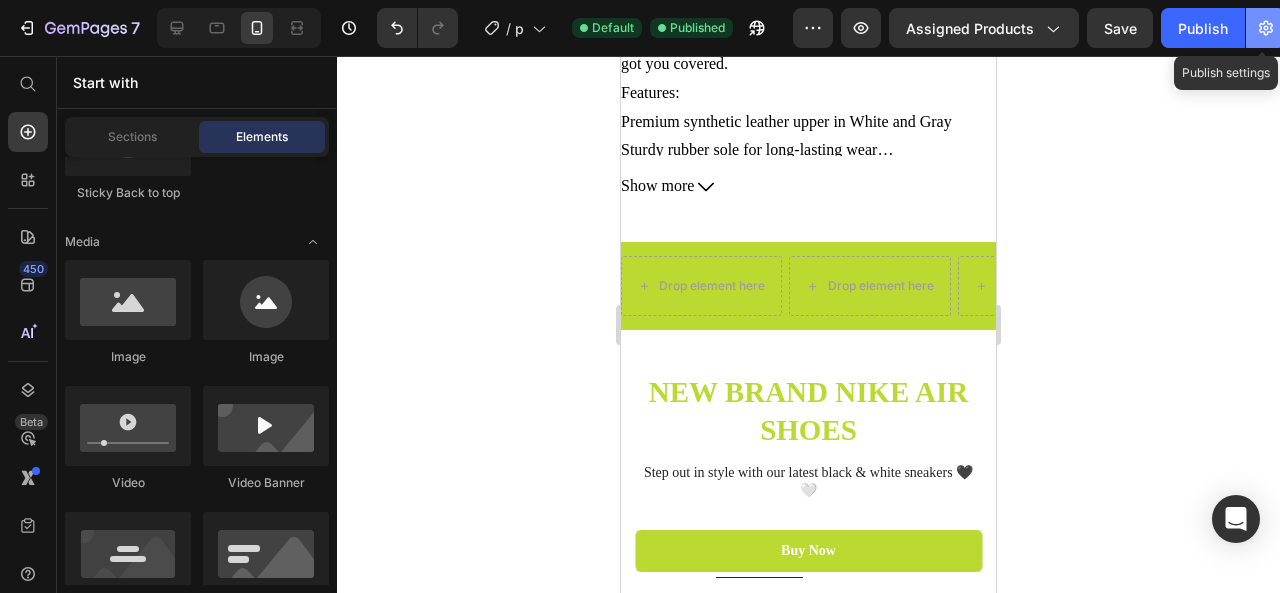 click 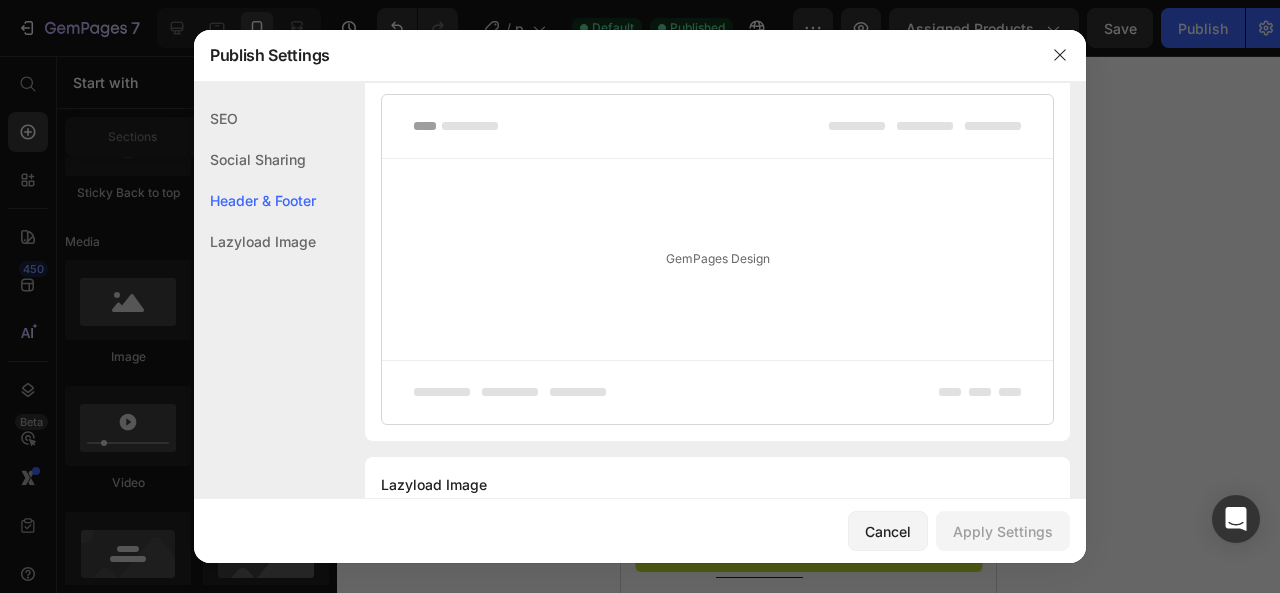 scroll, scrollTop: 522, scrollLeft: 0, axis: vertical 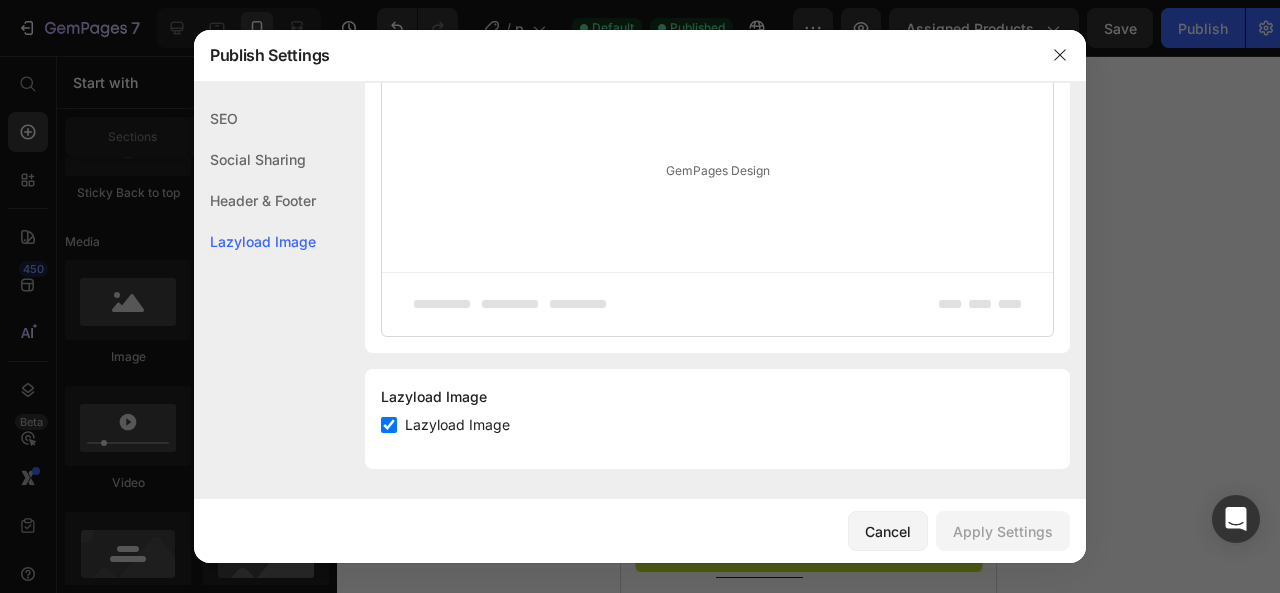 click at bounding box center (389, 425) 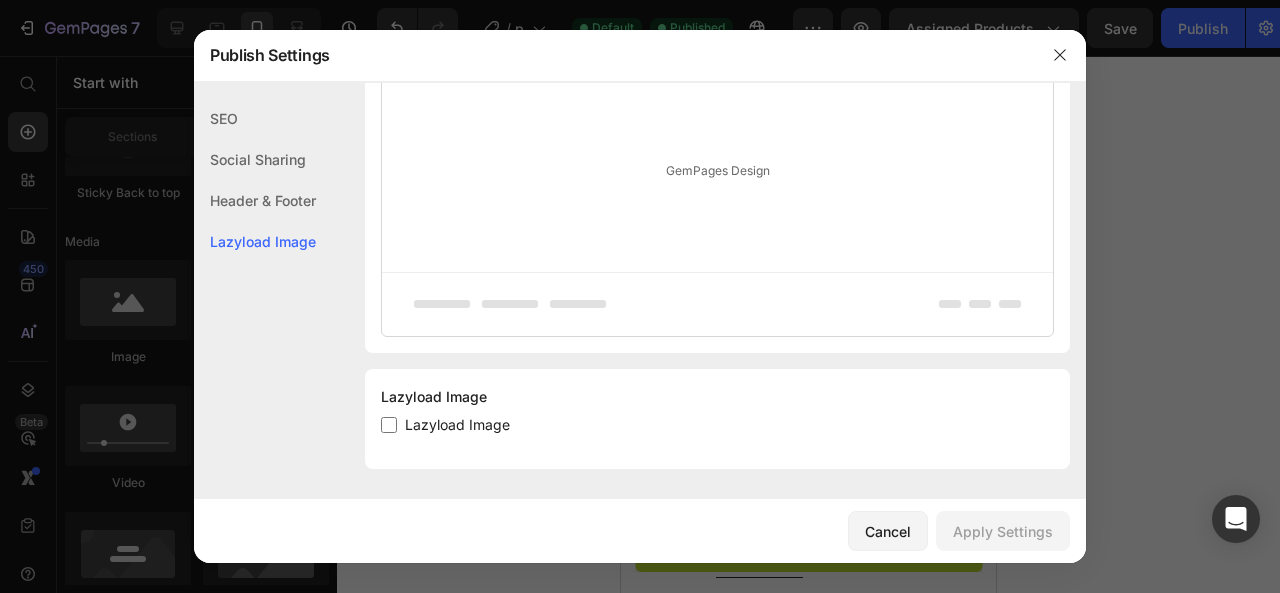 checkbox on "false" 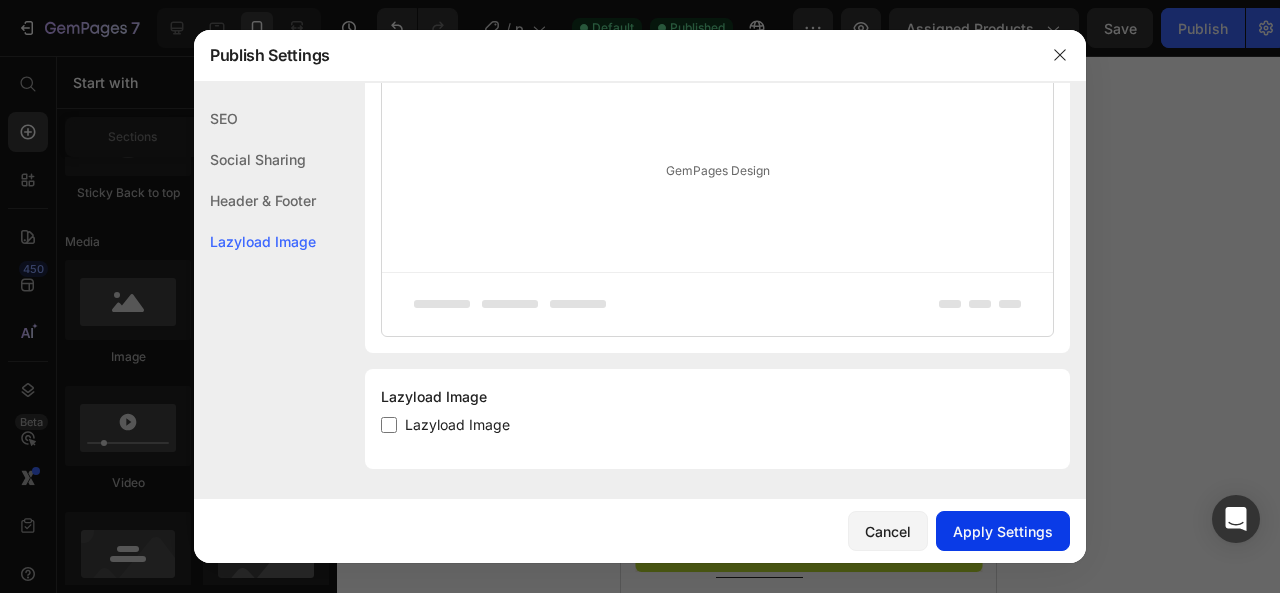 click on "Apply Settings" at bounding box center [1003, 531] 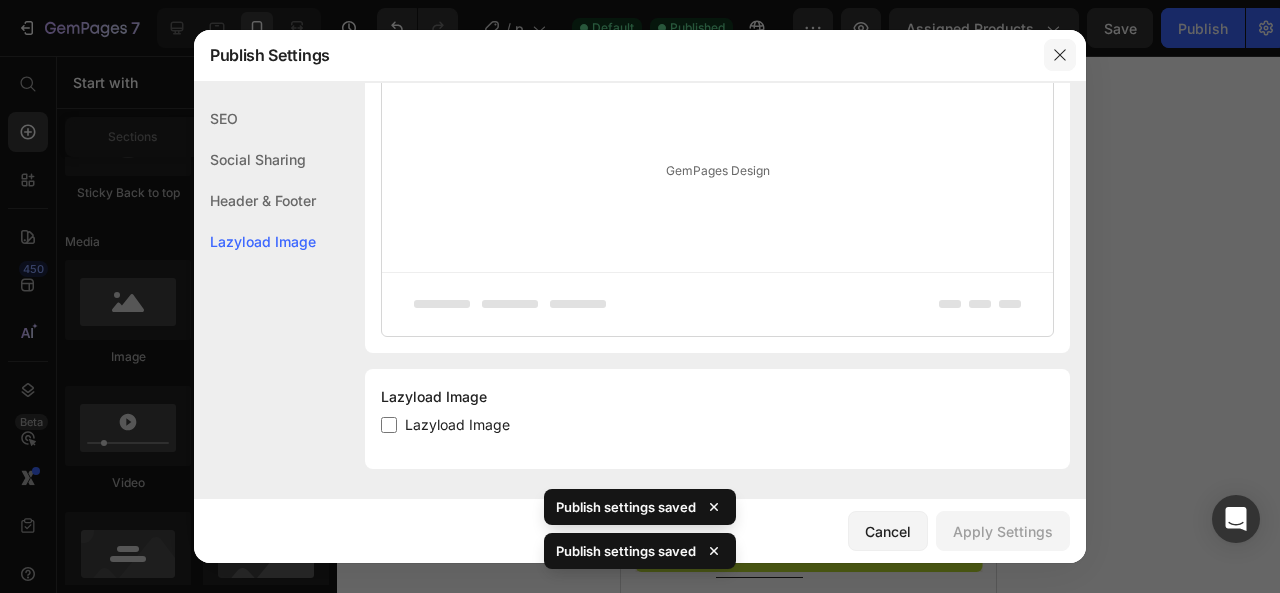 click 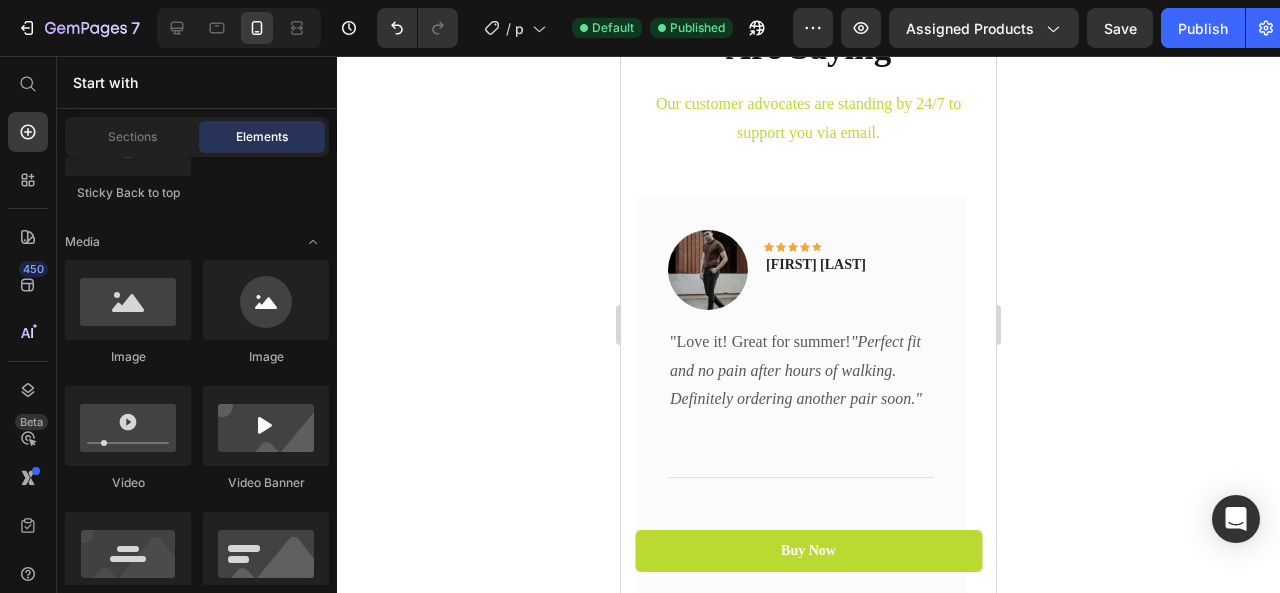 scroll, scrollTop: 4575, scrollLeft: 0, axis: vertical 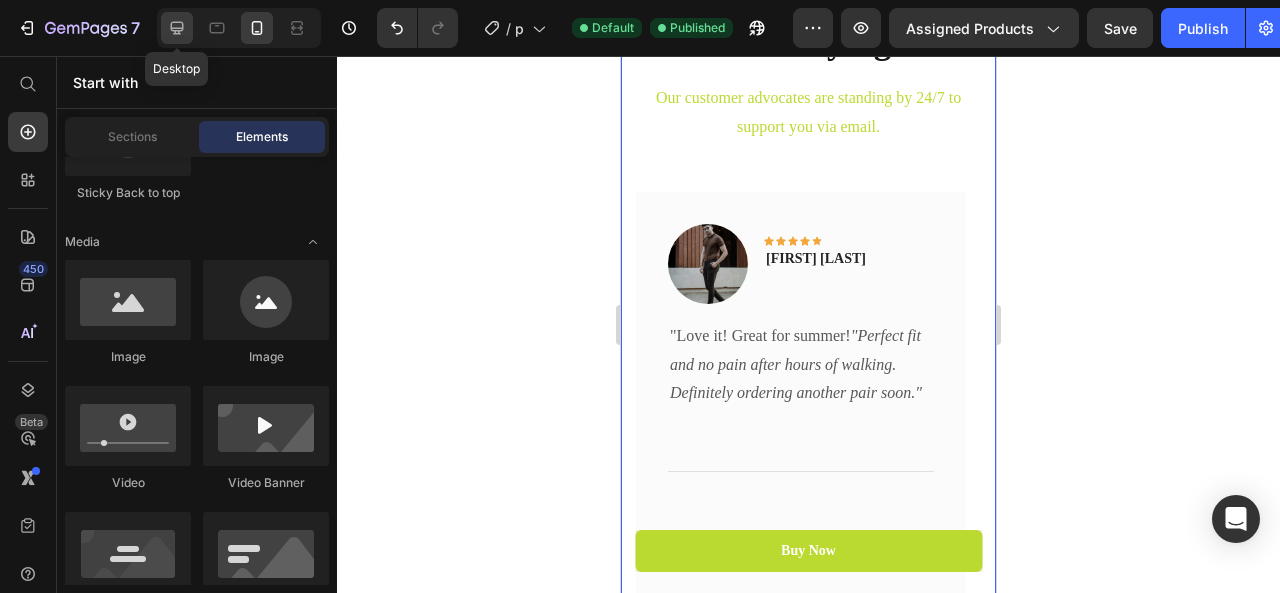 click 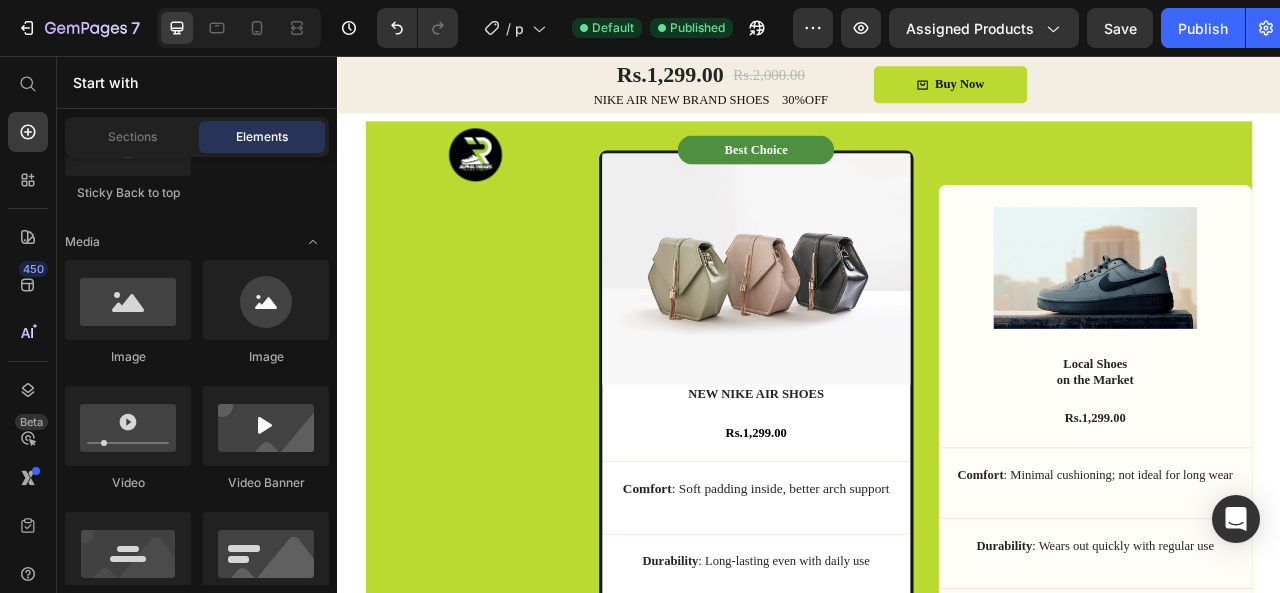 scroll, scrollTop: 2139, scrollLeft: 0, axis: vertical 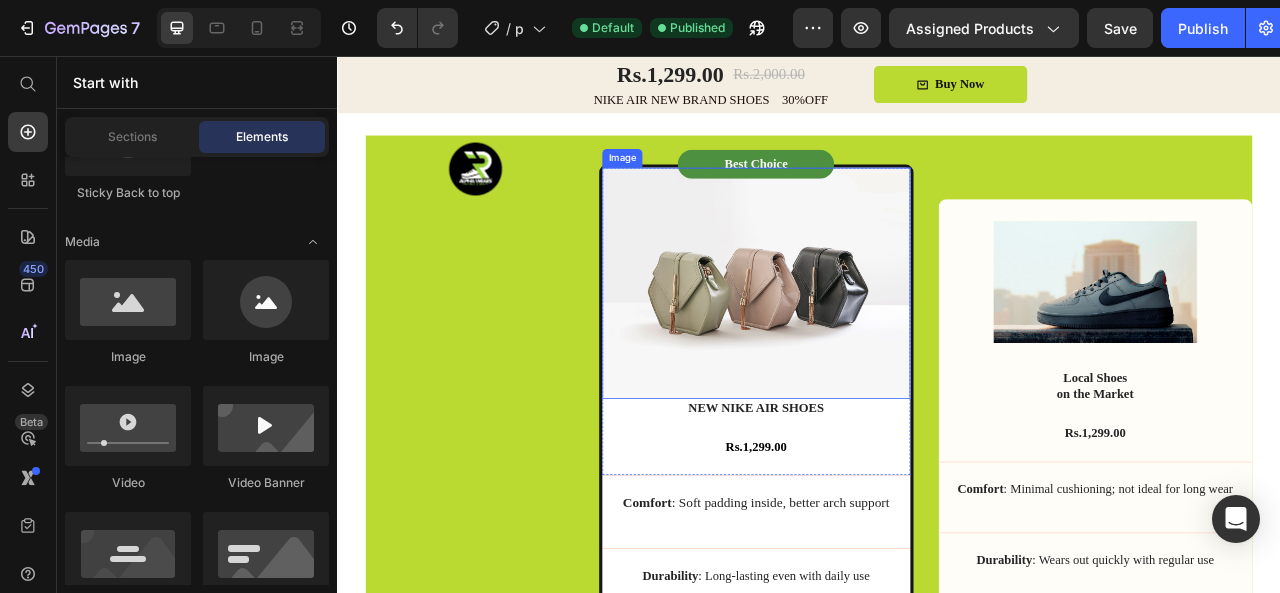 click at bounding box center [870, 345] 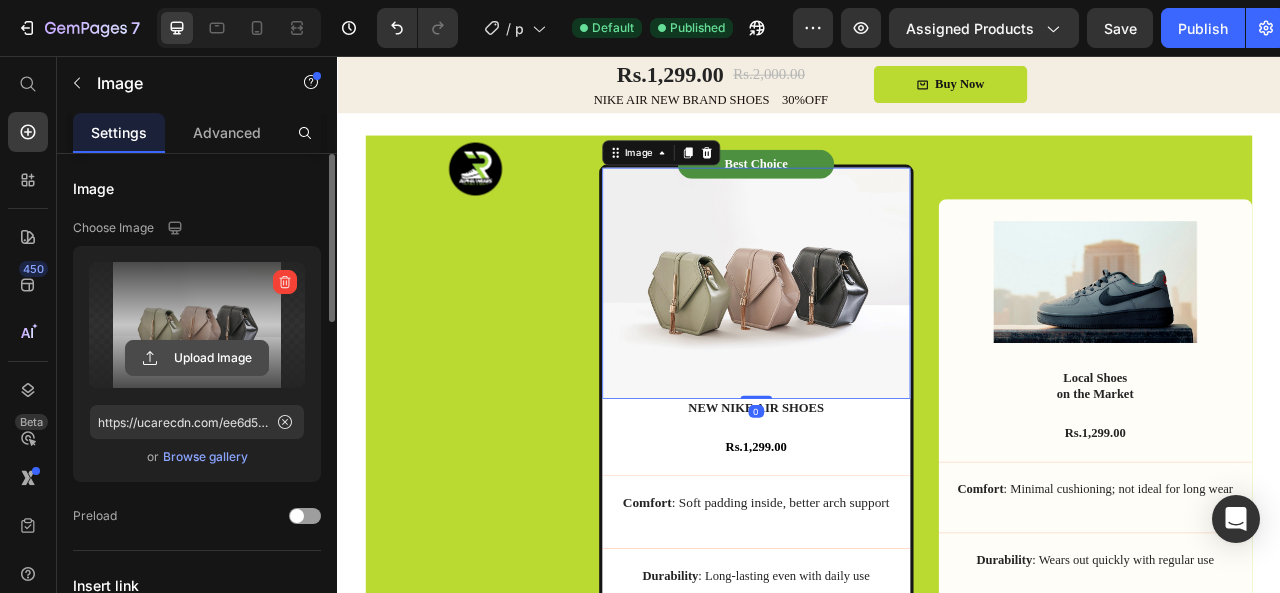 click 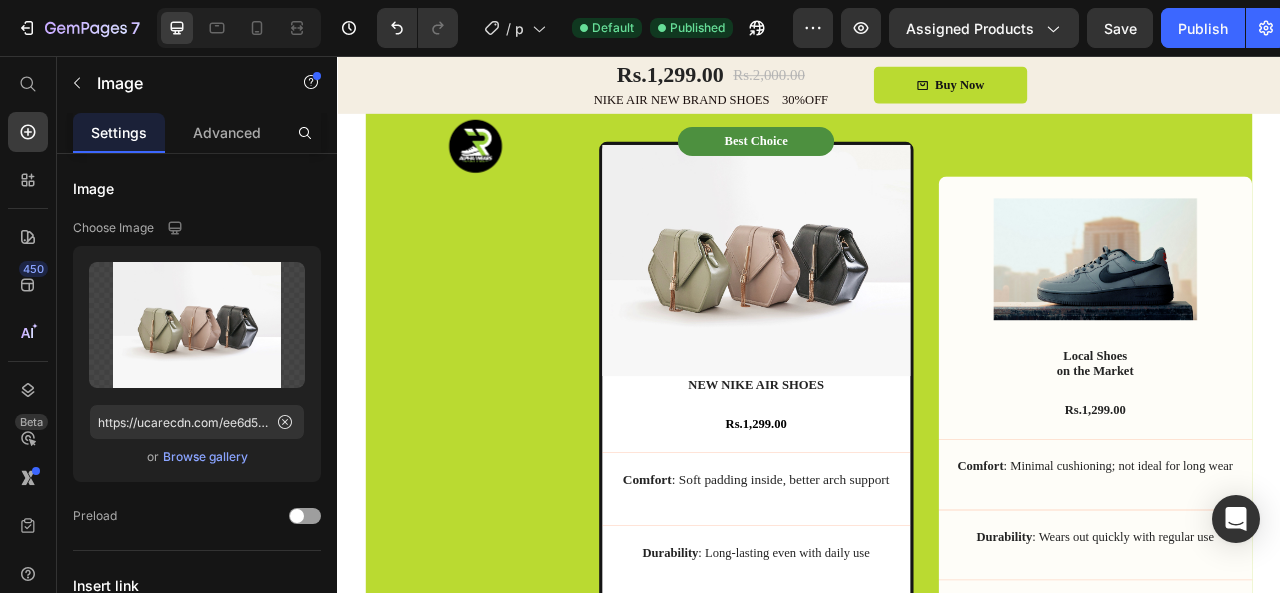 scroll, scrollTop: 2171, scrollLeft: 0, axis: vertical 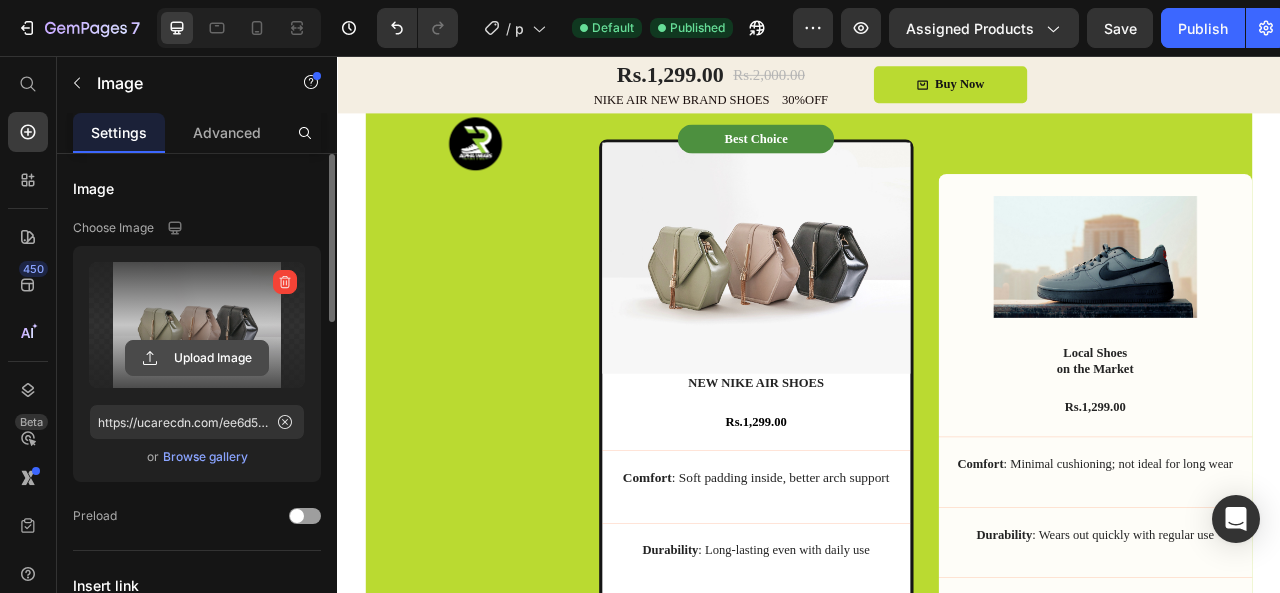 click 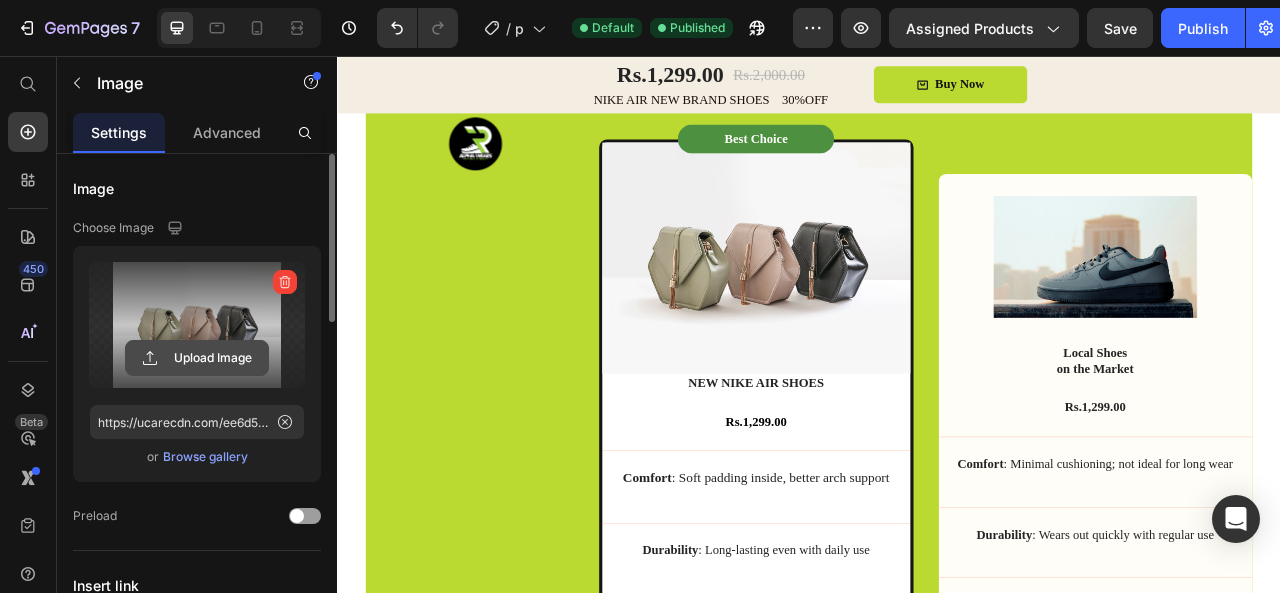 click 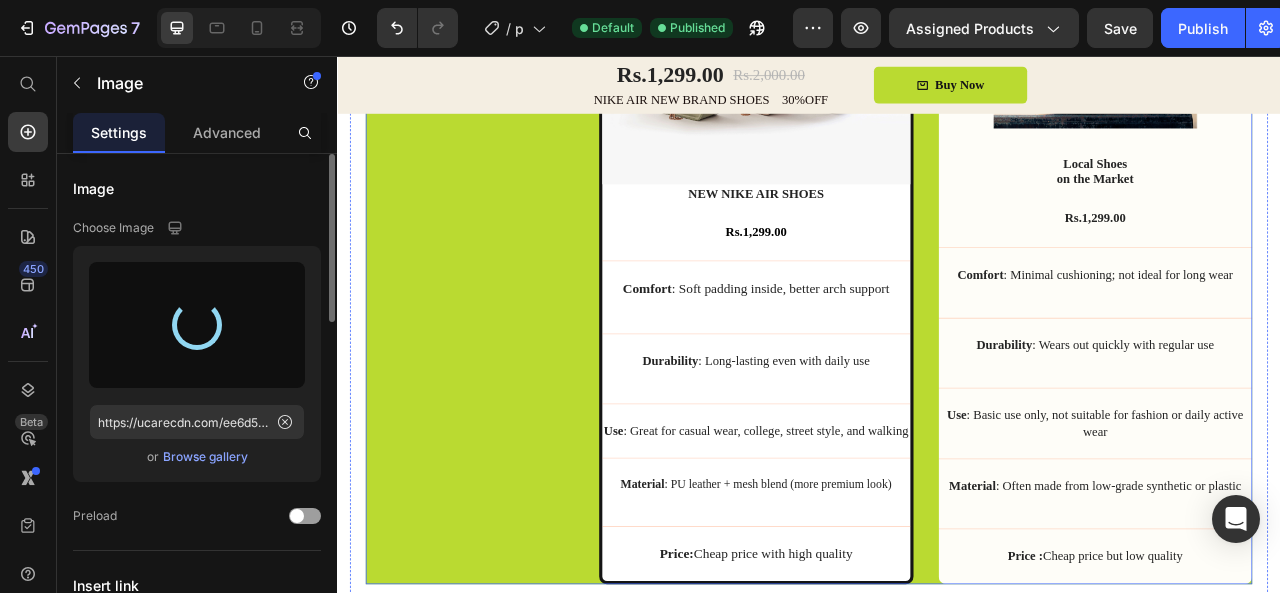 scroll, scrollTop: 2477, scrollLeft: 0, axis: vertical 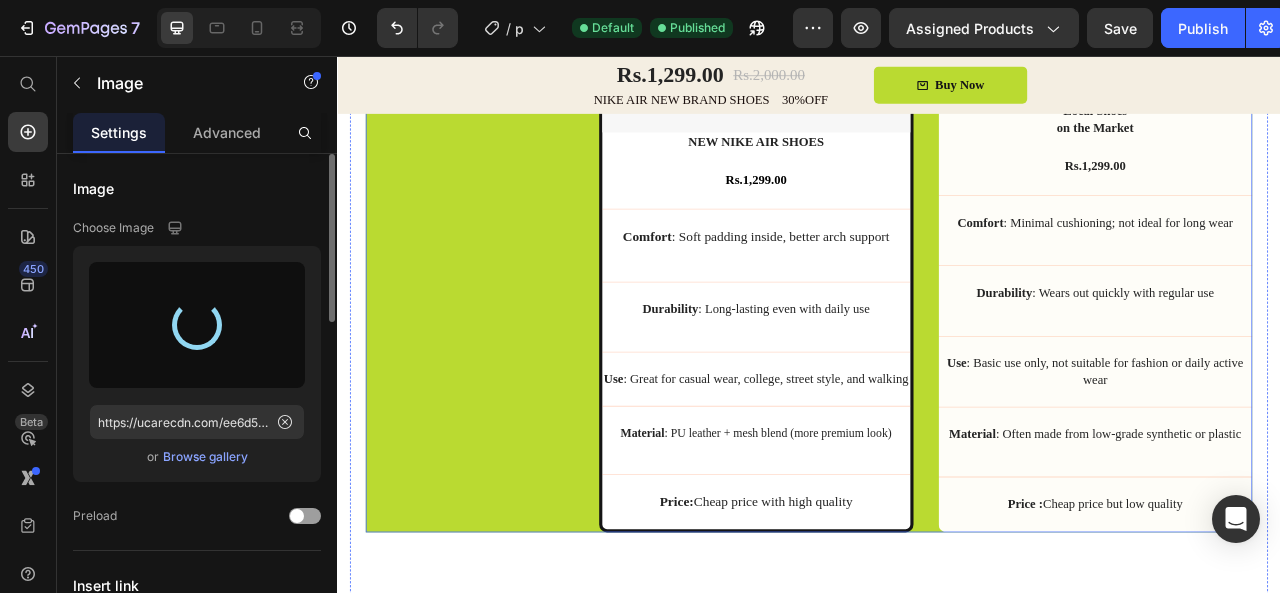 type on "https://cdn.shopify.com/s/files/1/0728/2917/3917/files/gempages_574379778203714689-1b540a15-f00d-43c6-b87a-153cfc36c415.png" 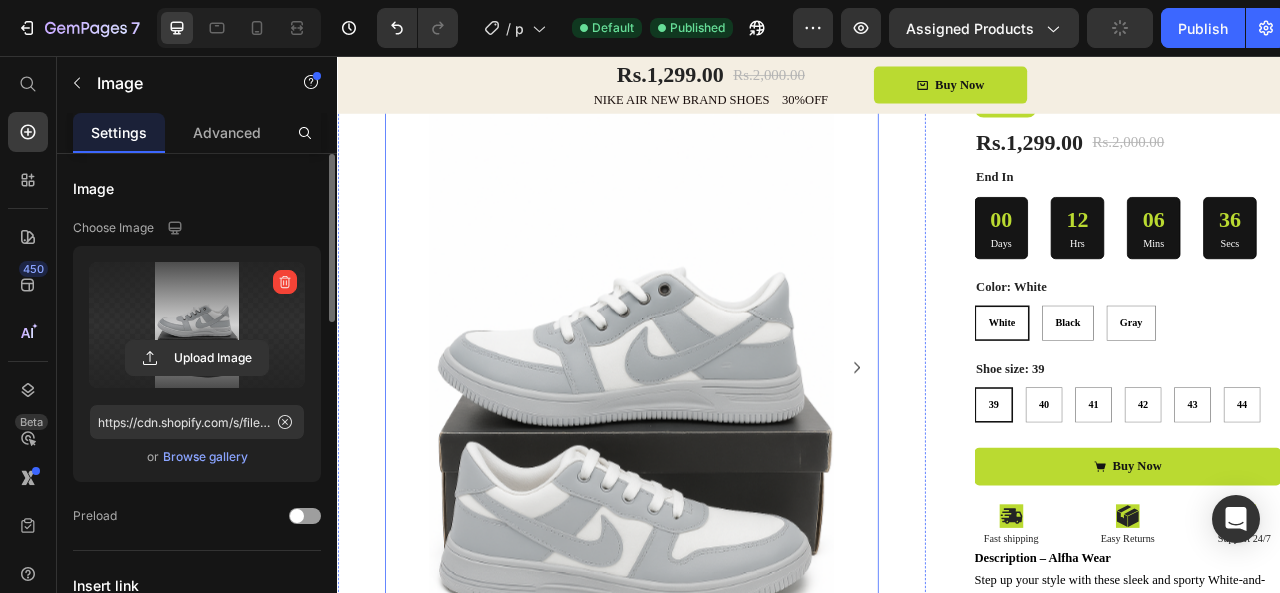 scroll, scrollTop: 280, scrollLeft: 0, axis: vertical 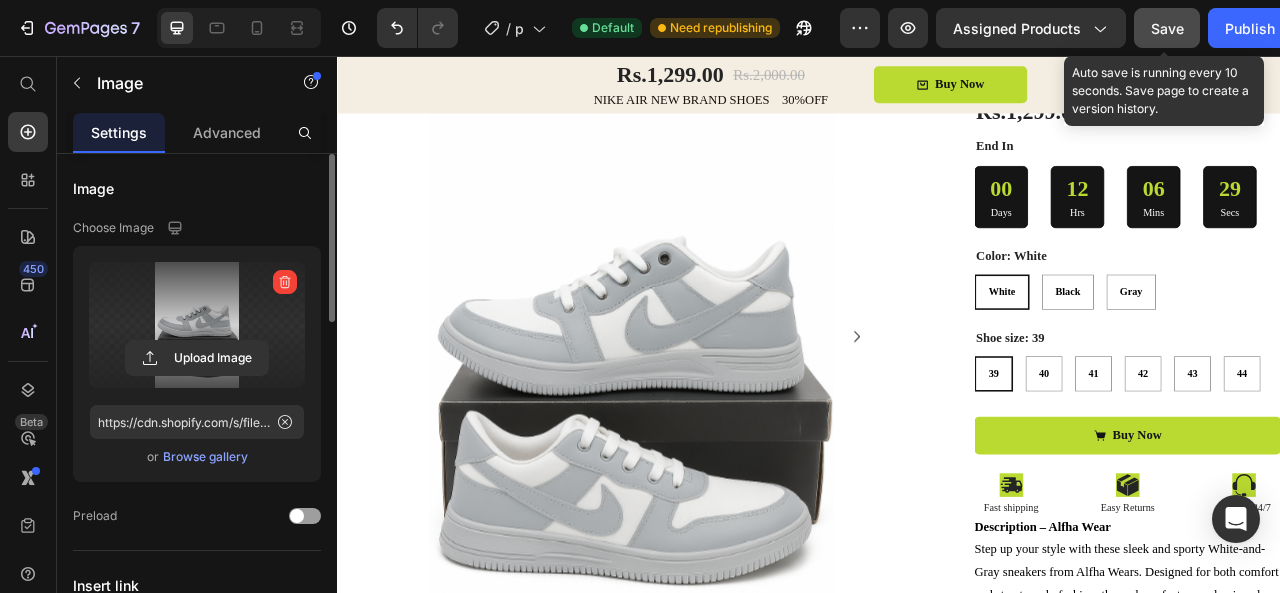 click on "Save" at bounding box center (1167, 28) 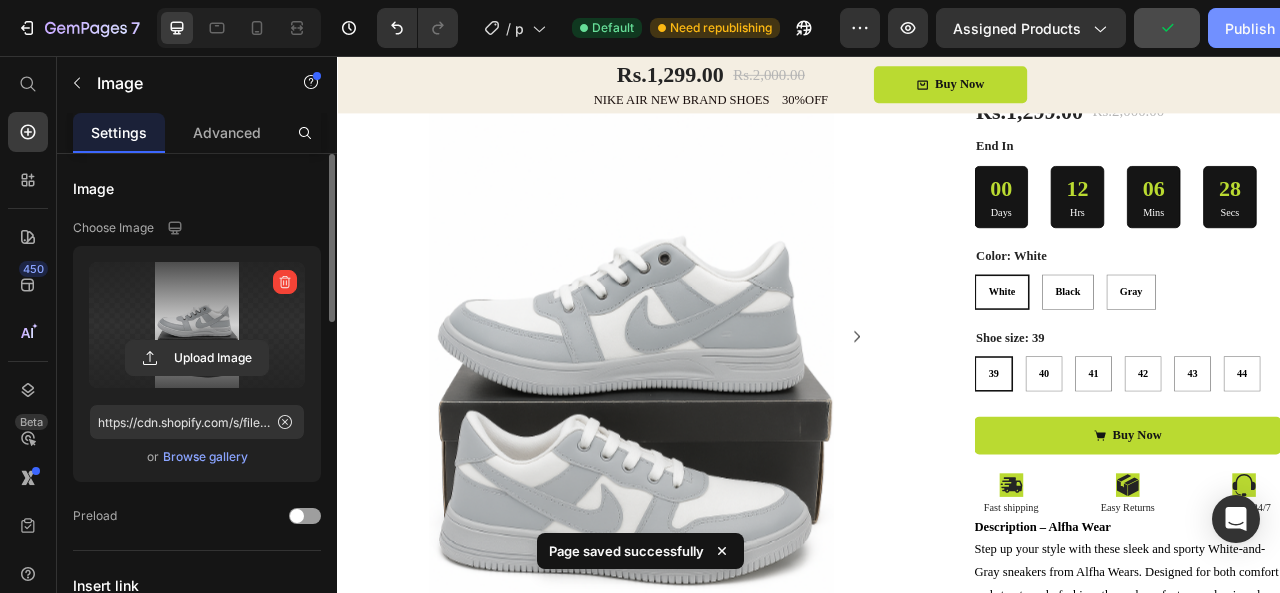 click on "Publish" at bounding box center (1250, 28) 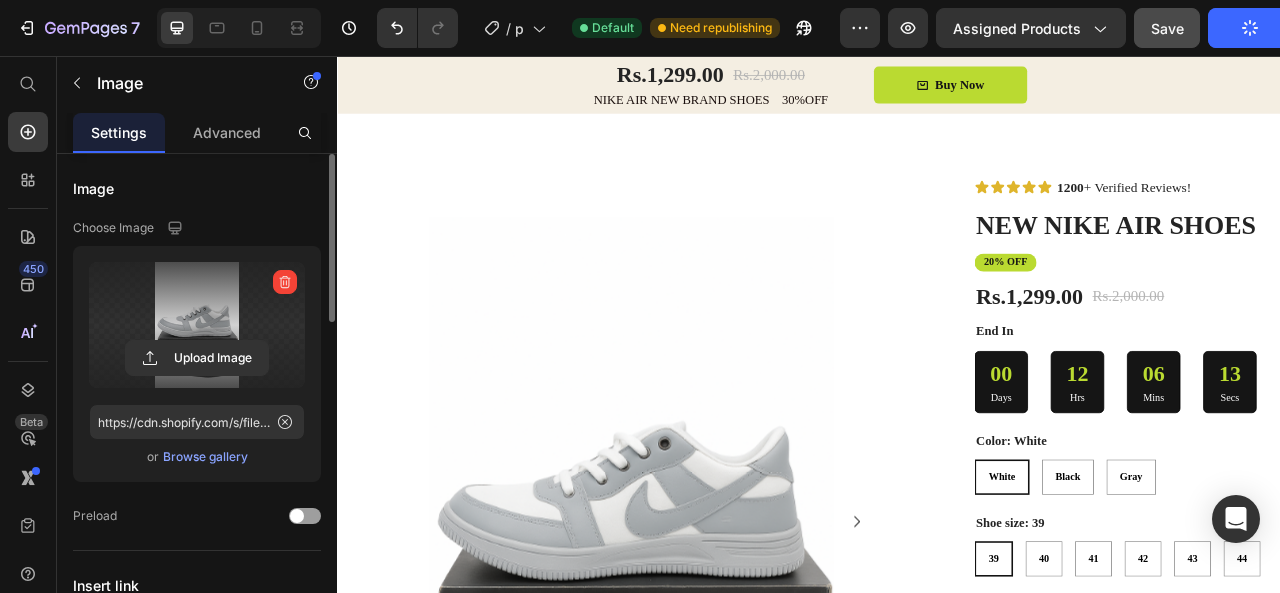 scroll, scrollTop: 0, scrollLeft: 0, axis: both 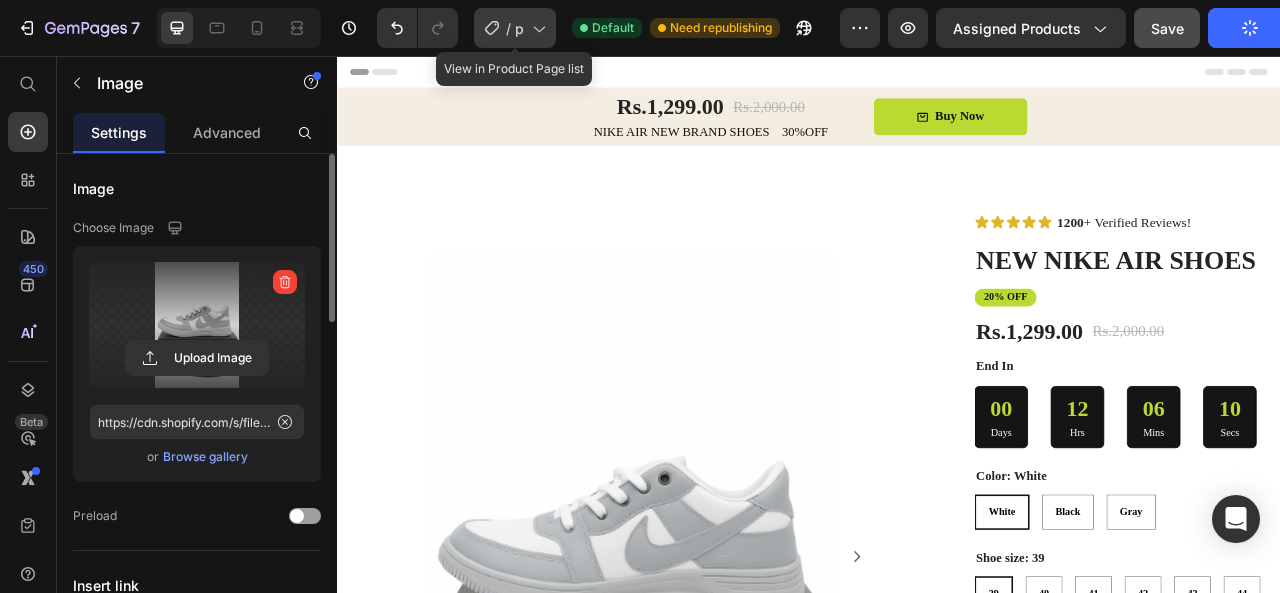 click 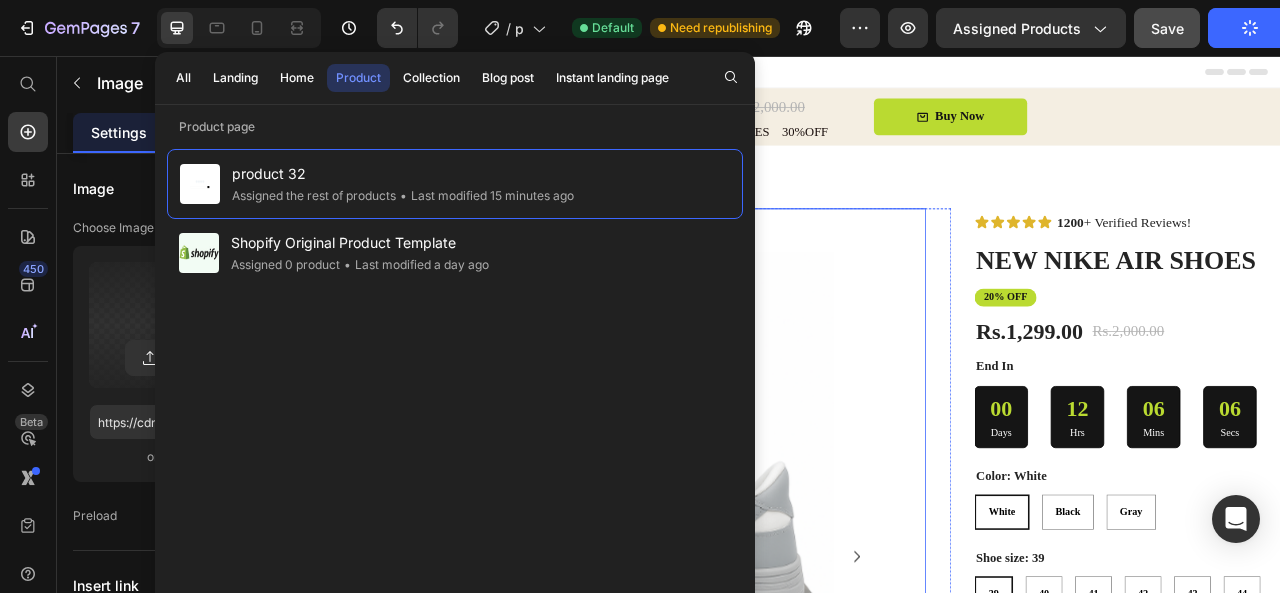 click on "Product Images Product Images Row" at bounding box center [711, 779] 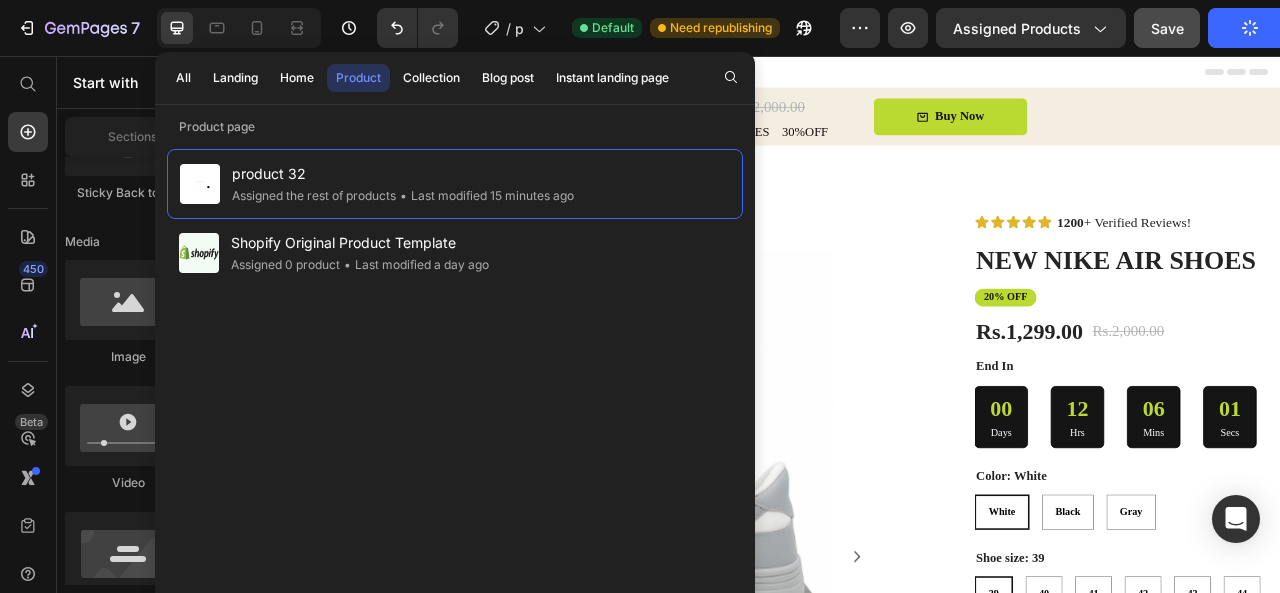 click on "Header" at bounding box center (937, 76) 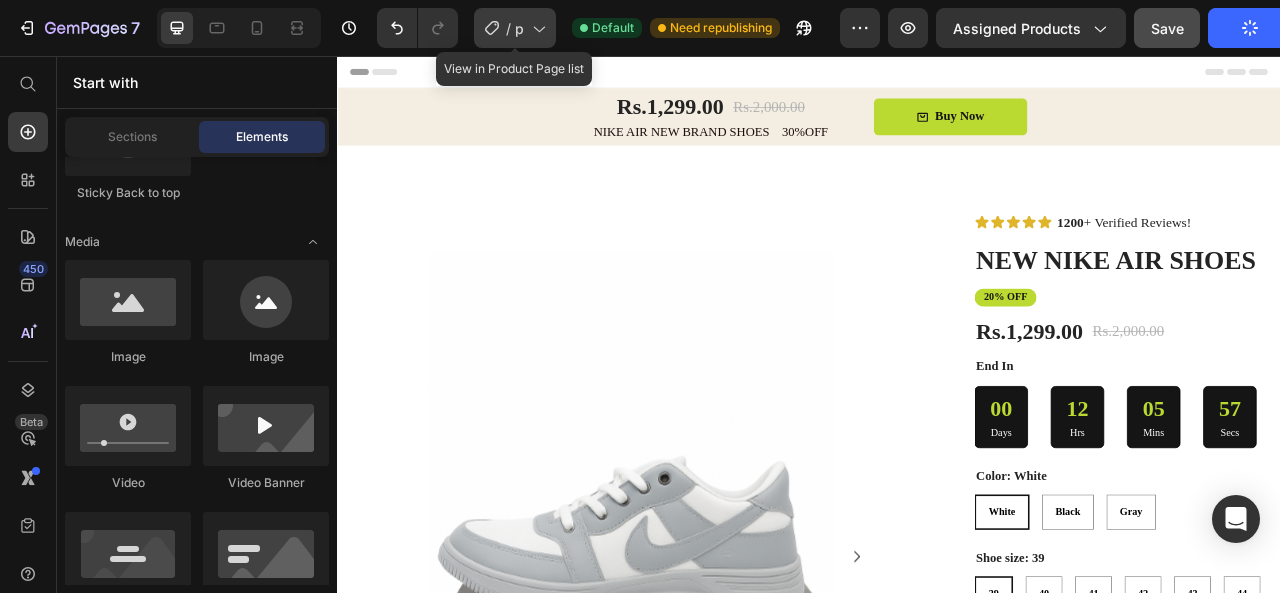 click on "product 32" at bounding box center (519, 28) 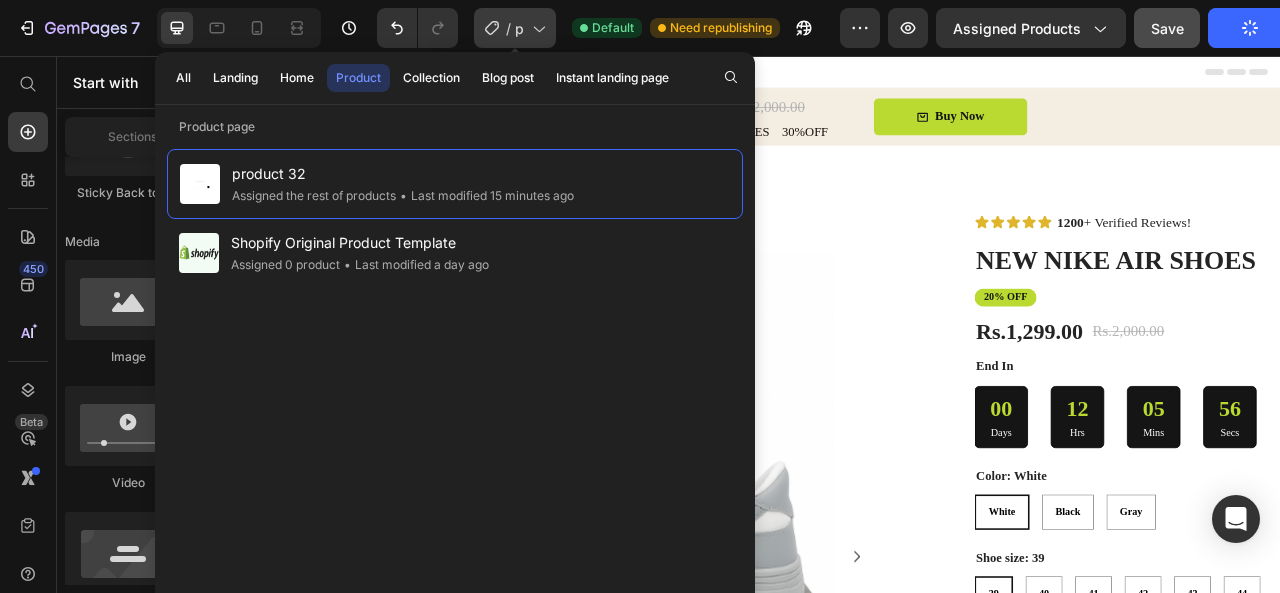 click on "product 32" at bounding box center (519, 28) 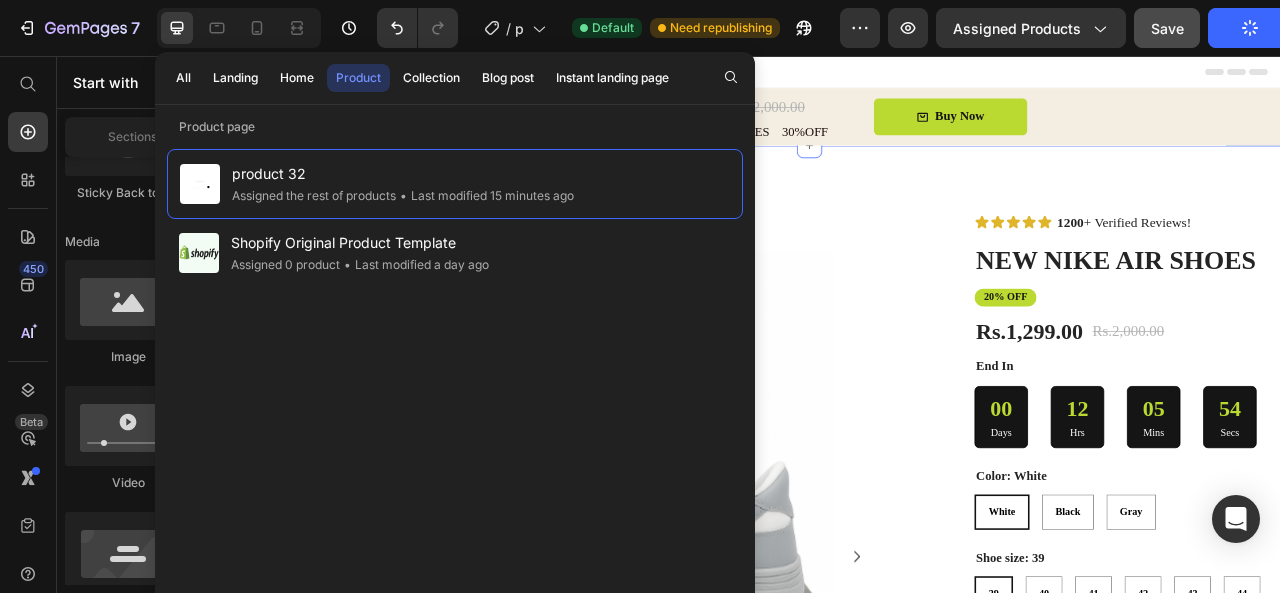 click on "Row
Product Images Product Images Row Row
Icon
Icon
Icon
Icon
Icon Icon List 1200 + Verified Reviews! Text Block Row NEW NIKE AIR SHOES Product Title 20% OFF Text Block Rs.1,299.00 Product Price Rs.2,000.00 Product Price Row End In  Text Block 00 Days 12 Hrs 05 Mins 54 Secs Countdown Timer Color: White White White White Black Black Black Gray Gray Gray Shoe size: 39 39 39 39 40 40 40 41 41 41 42 42 42 43 43 43 44 44 44 Product Variants & Swatches
Buy Now Add to Cart
Icon Fast shipping  Text Block
Icon Easy Returns Text Block
Icon Support 24/7 Text Block Row Row Description – Alfha Wear
Features:
Premium synthetic leather upper in White and Gray
Sturdy rubber sole for long-lasting wear
Classic lace-up design for a secure fit
Eye-catching swoosh-style detailing for a bold look
🔥 Sleek design
Show more" at bounding box center (937, 779) 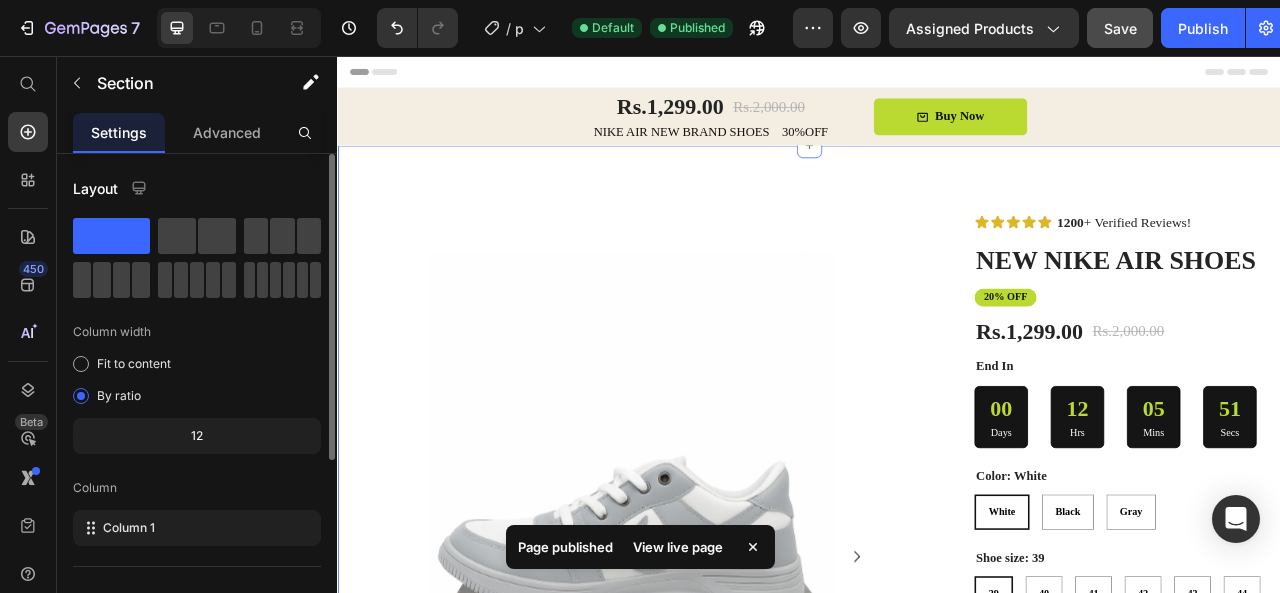 click on "Layout" at bounding box center (95, 188) 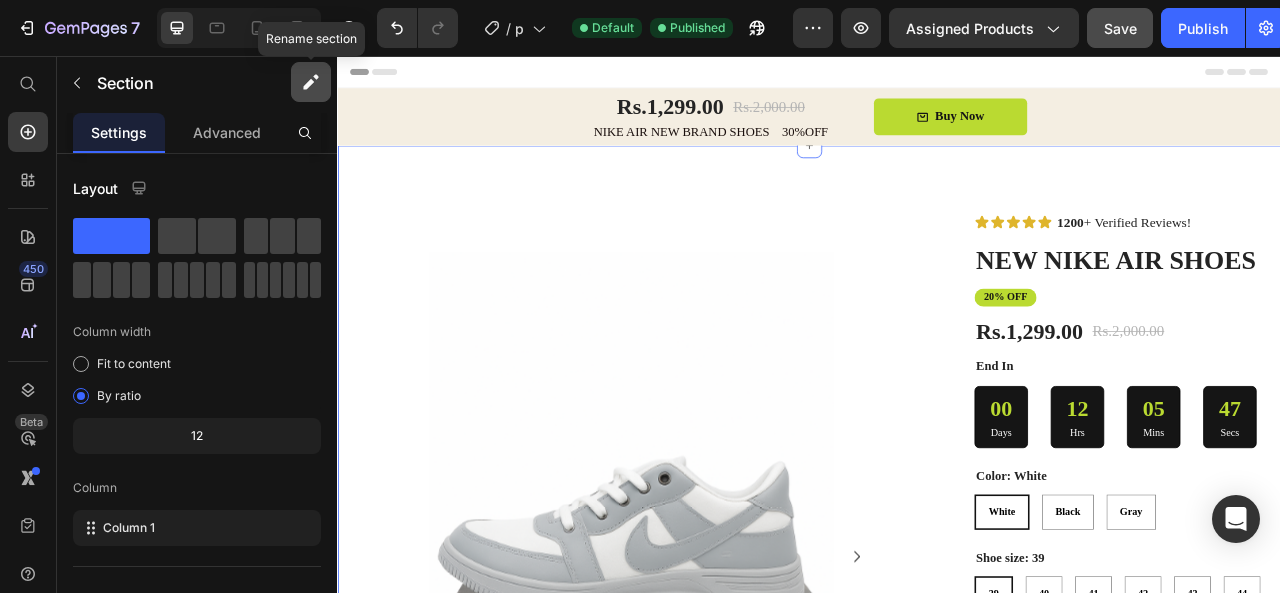click 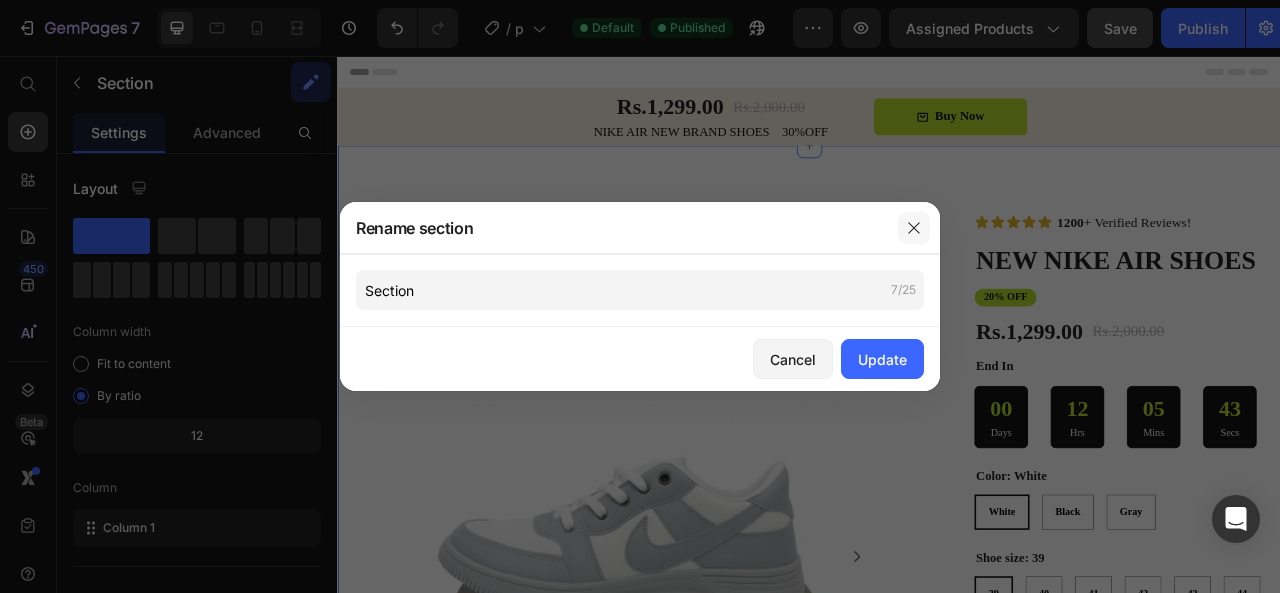 click 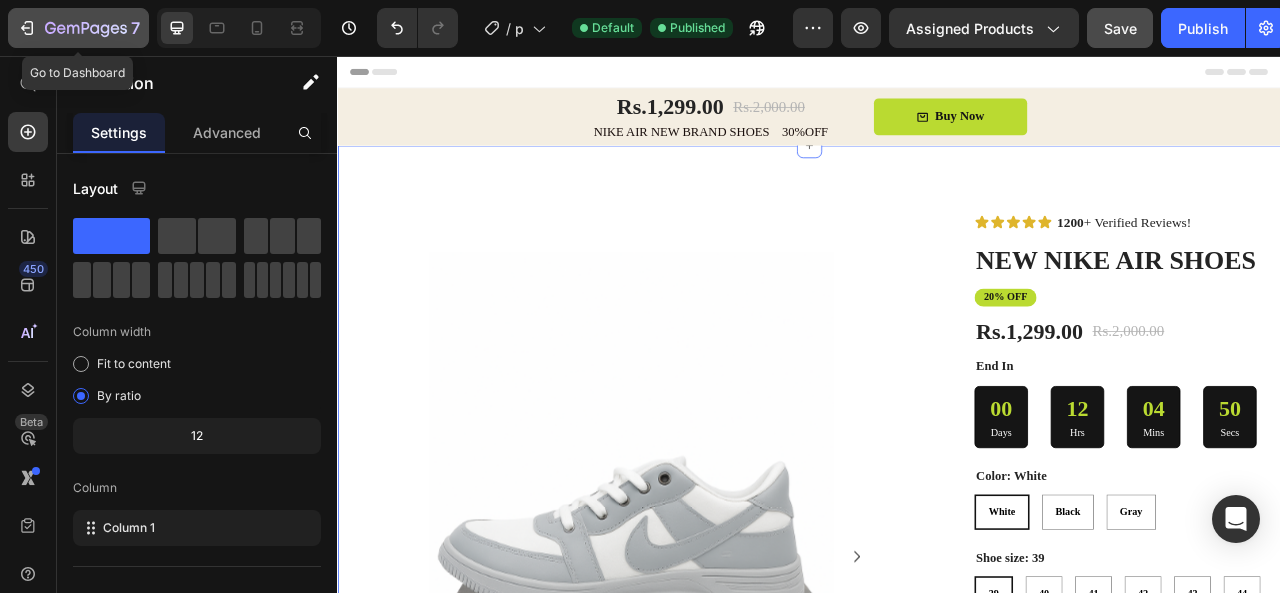 click 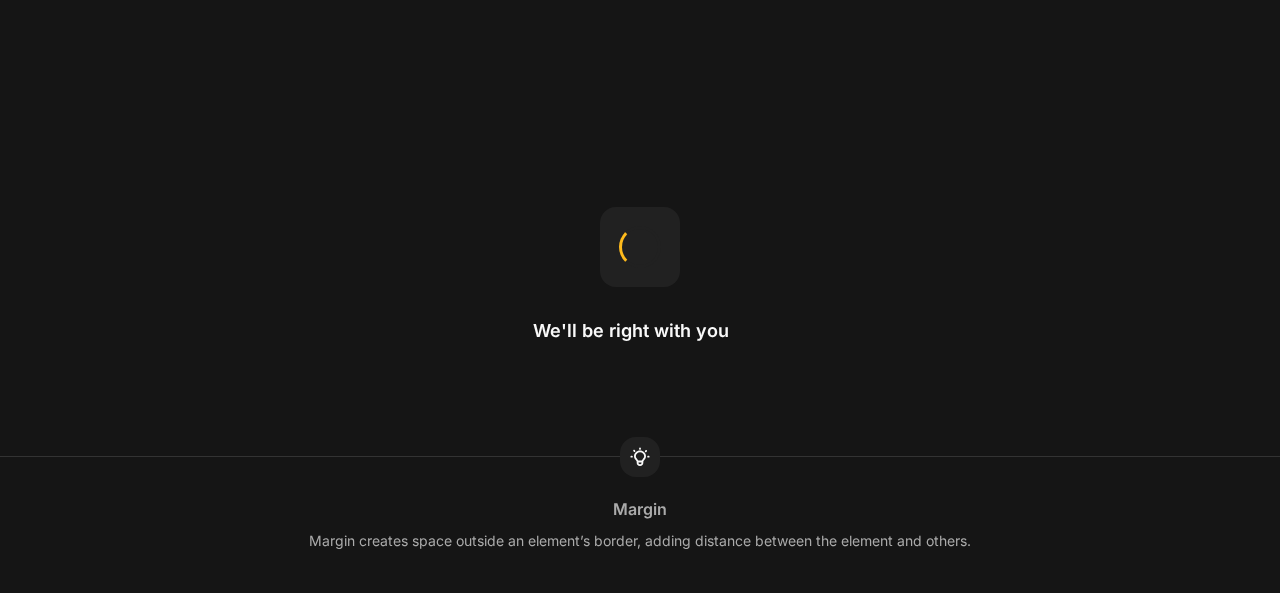scroll, scrollTop: 0, scrollLeft: 0, axis: both 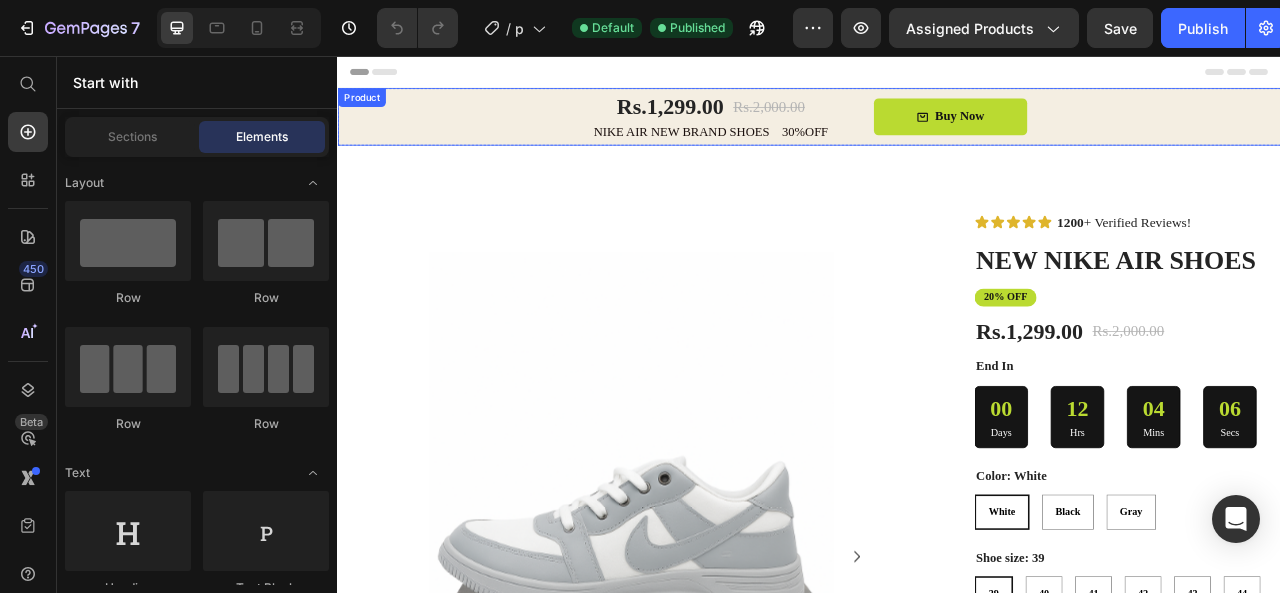 click on "Rs.1,299.00 Product Price Rs.2,000.00 Product Price Row NIKE AIR NEW BRAND SHOES    30%OFF Text Block
Buy Now Button Product" at bounding box center [937, 133] 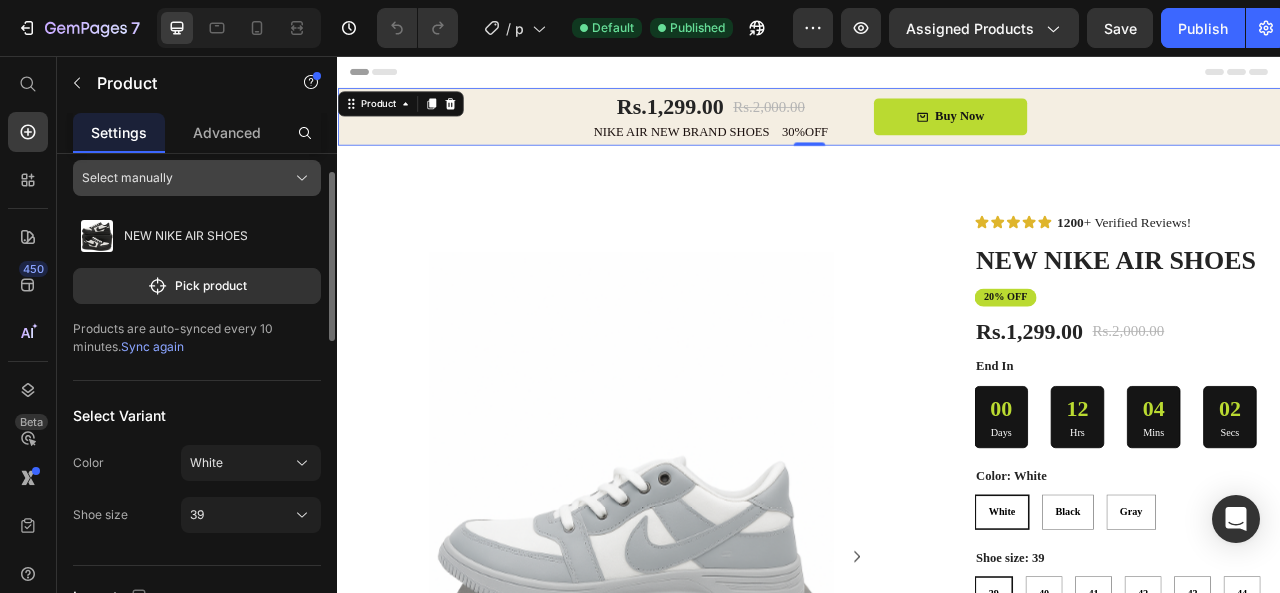 scroll, scrollTop: 53, scrollLeft: 0, axis: vertical 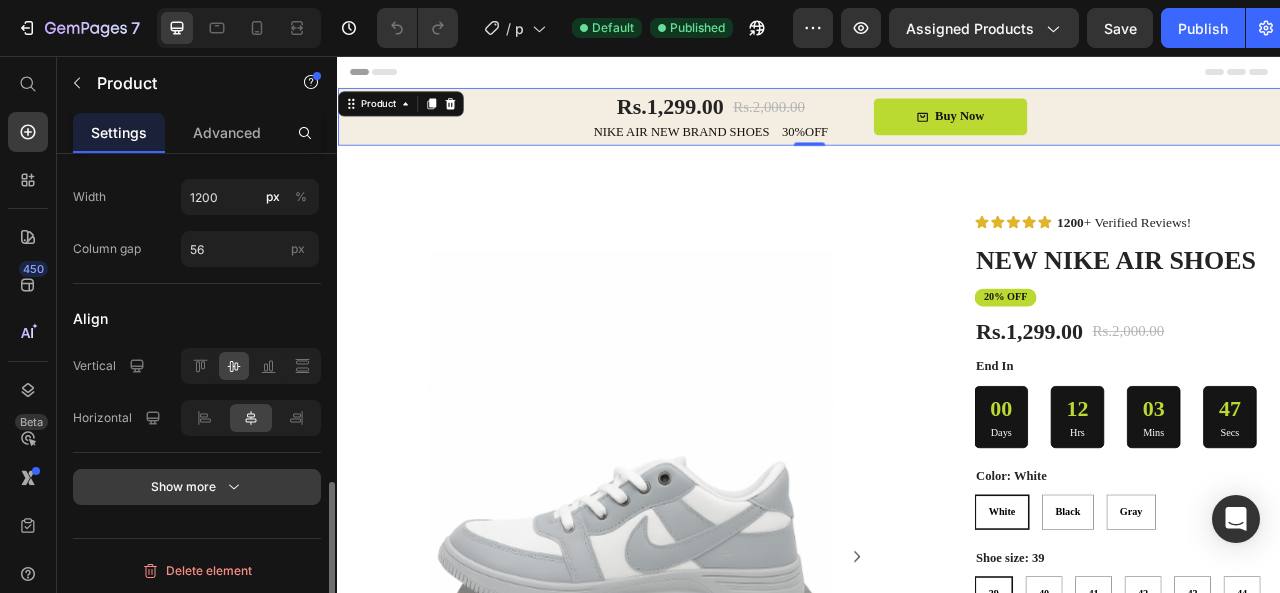 click on "Show more" at bounding box center [197, 487] 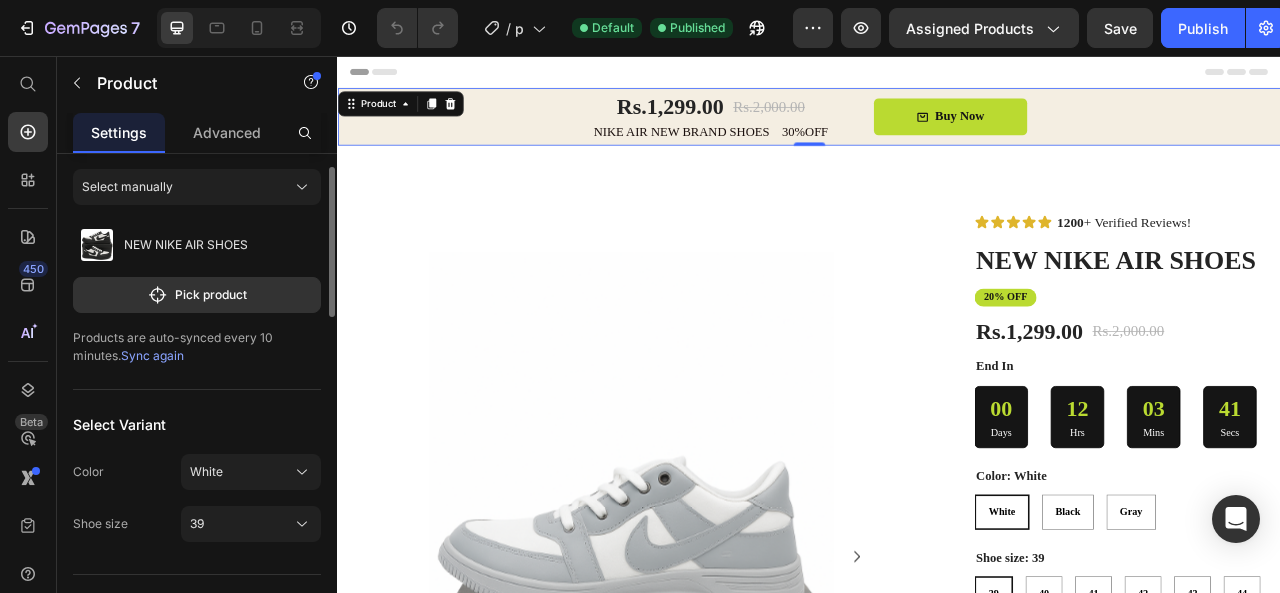 scroll, scrollTop: 0, scrollLeft: 0, axis: both 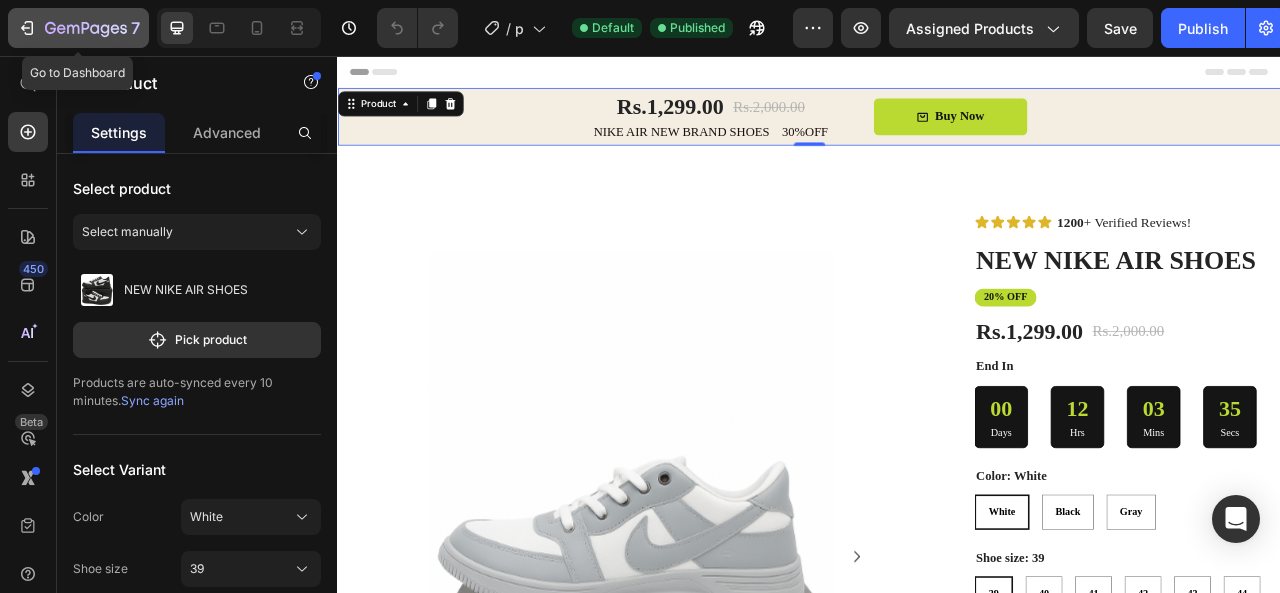 click on "7" at bounding box center (78, 28) 